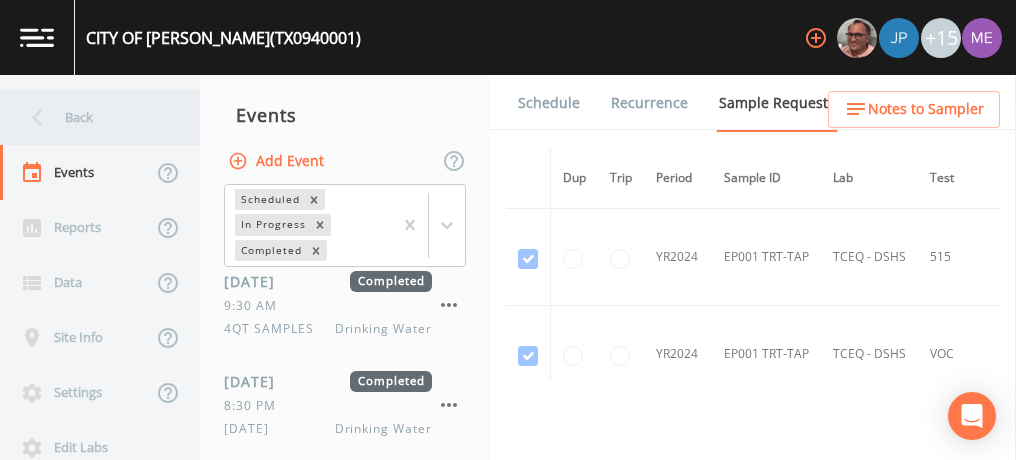 scroll, scrollTop: 0, scrollLeft: 0, axis: both 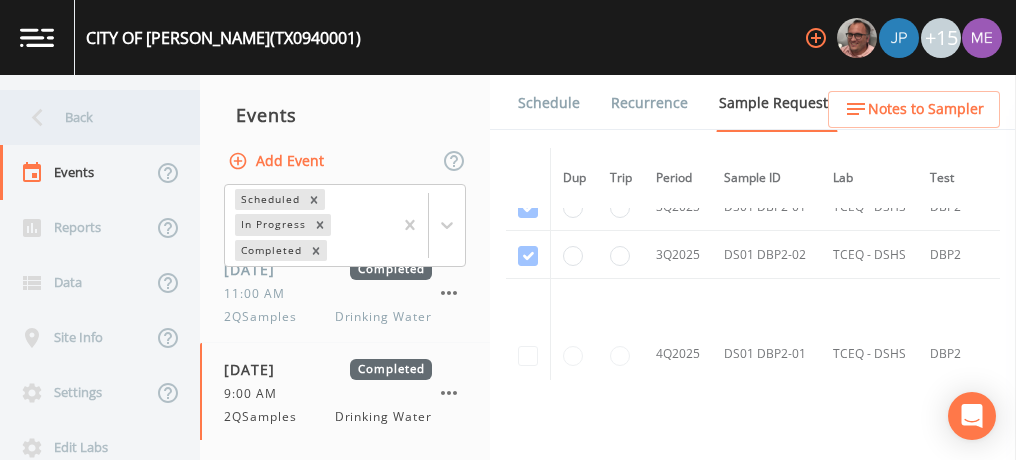 click on "Back" at bounding box center (90, 117) 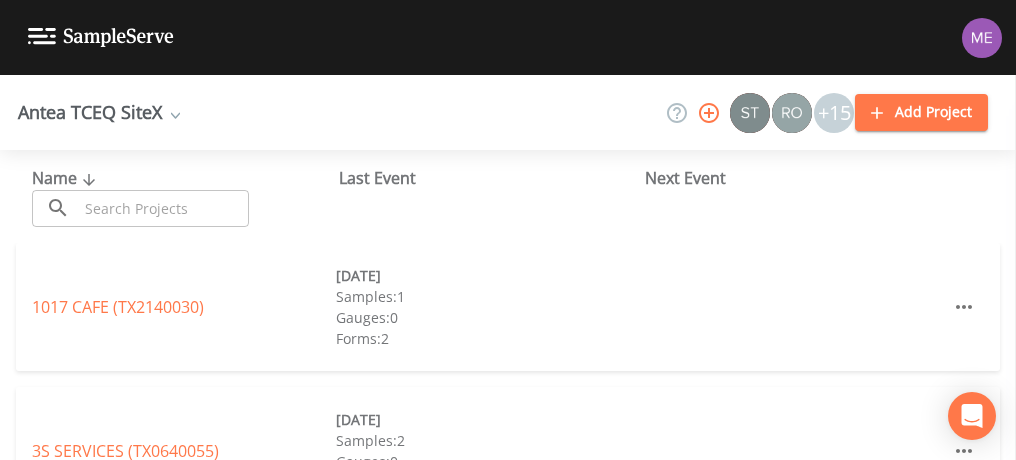 click at bounding box center (163, 208) 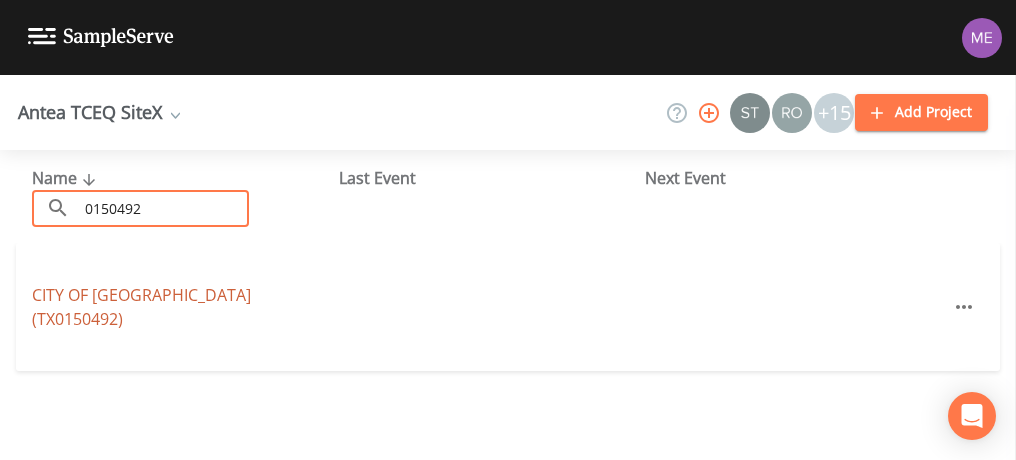 type on "0150492" 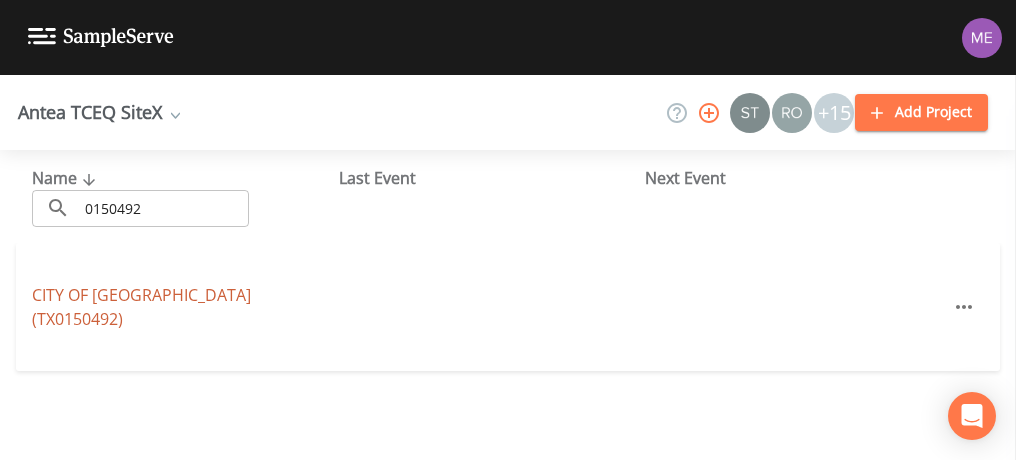 click on "CITY OF [GEOGRAPHIC_DATA]   (TX0150492)" at bounding box center (141, 307) 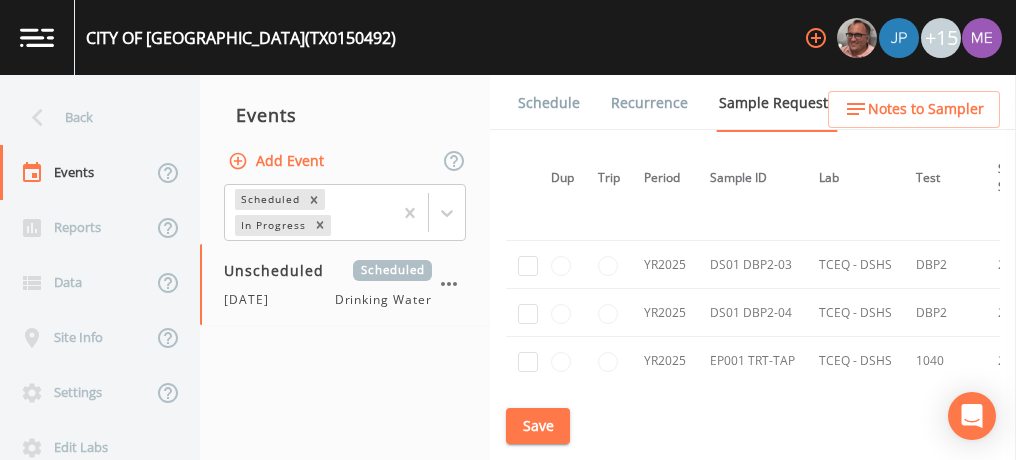 scroll, scrollTop: 1356, scrollLeft: 12, axis: both 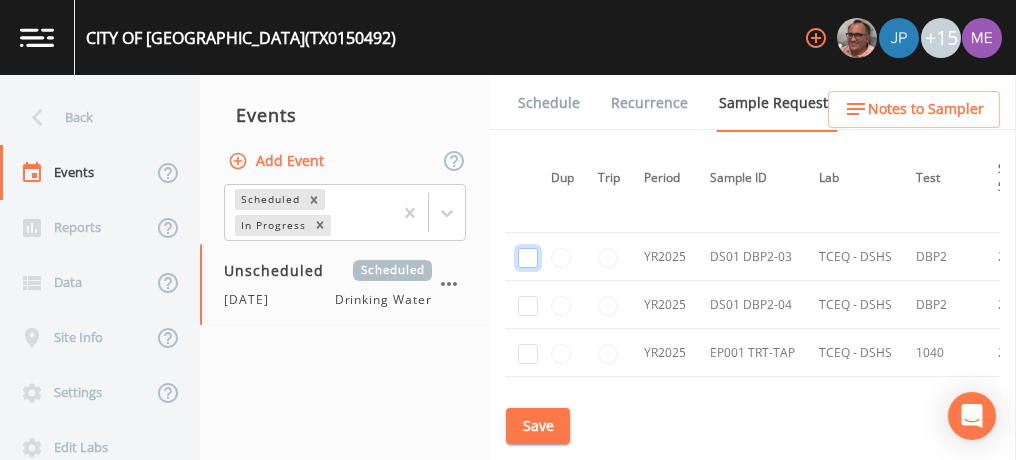 click at bounding box center (528, -1088) 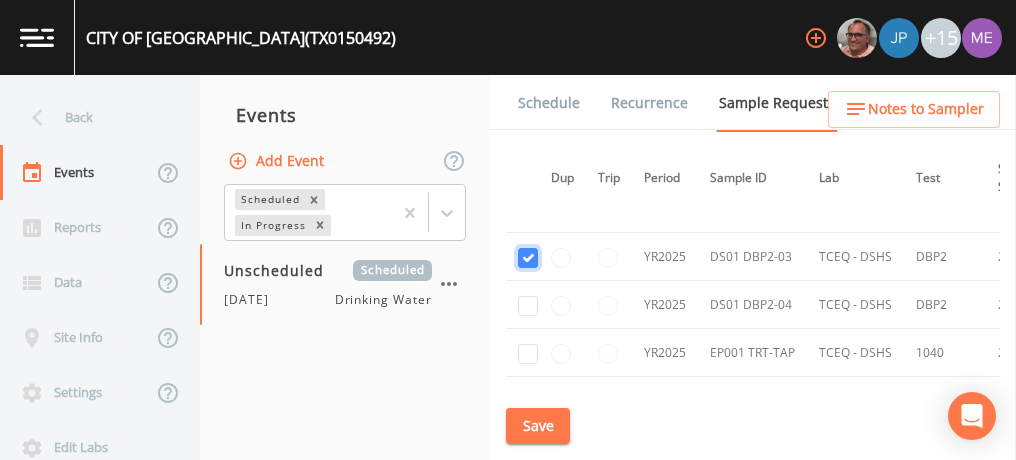 checkbox on "true" 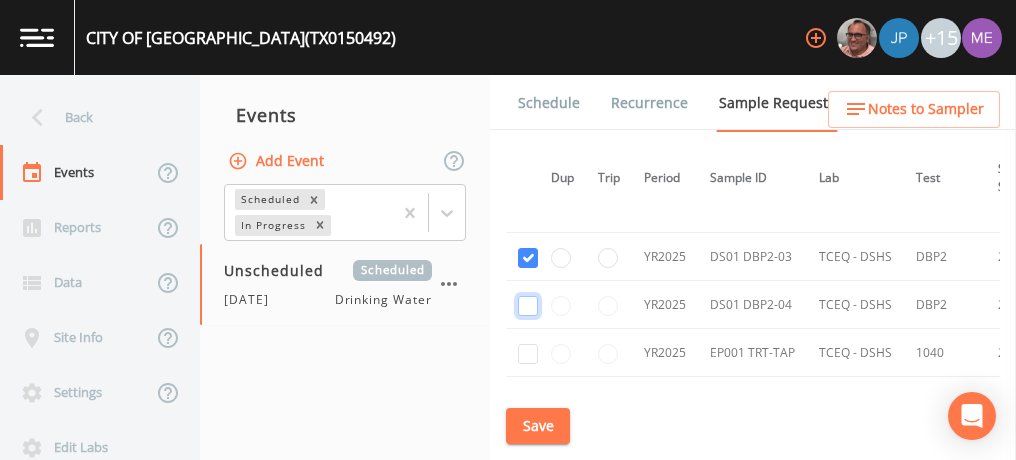 click at bounding box center [528, -973] 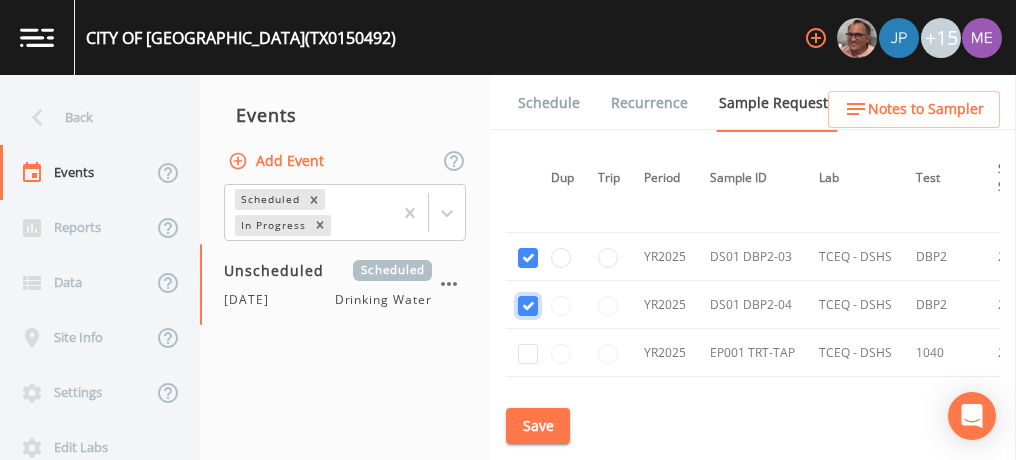 checkbox on "true" 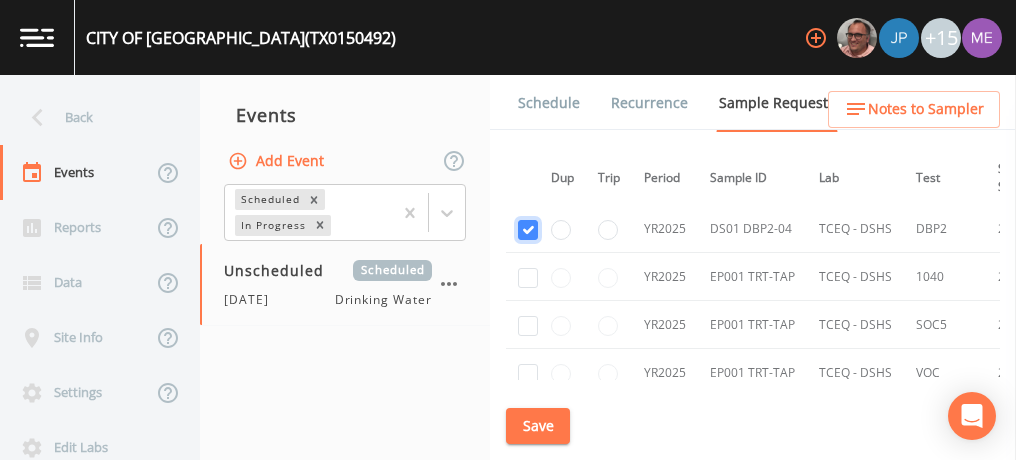 scroll, scrollTop: 1433, scrollLeft: 11, axis: both 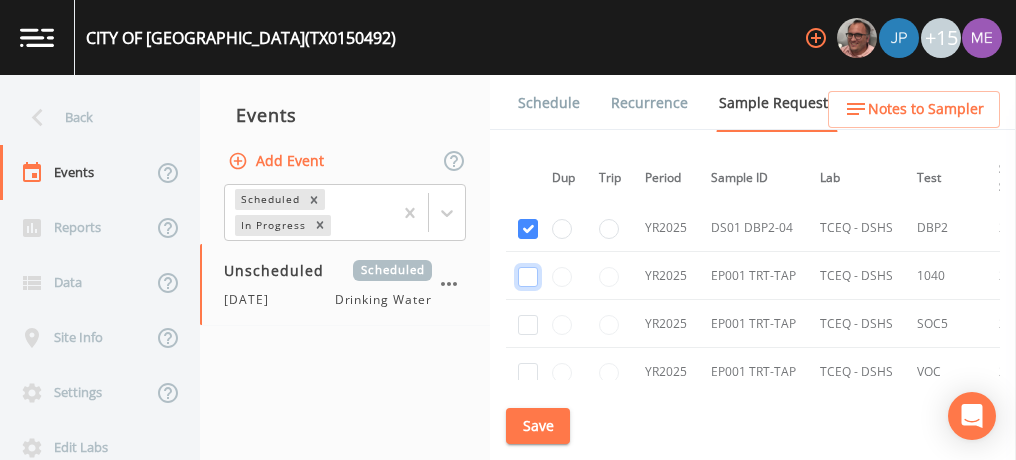 click at bounding box center (528, 277) 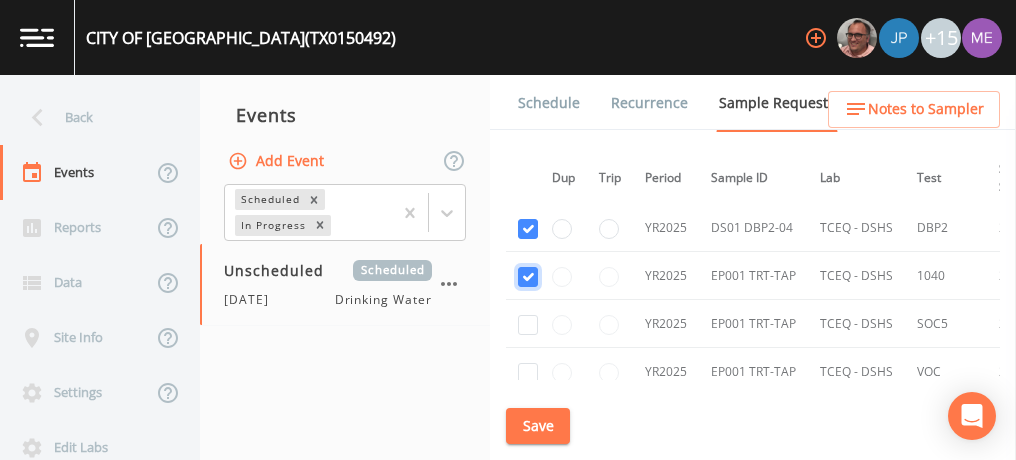 checkbox on "true" 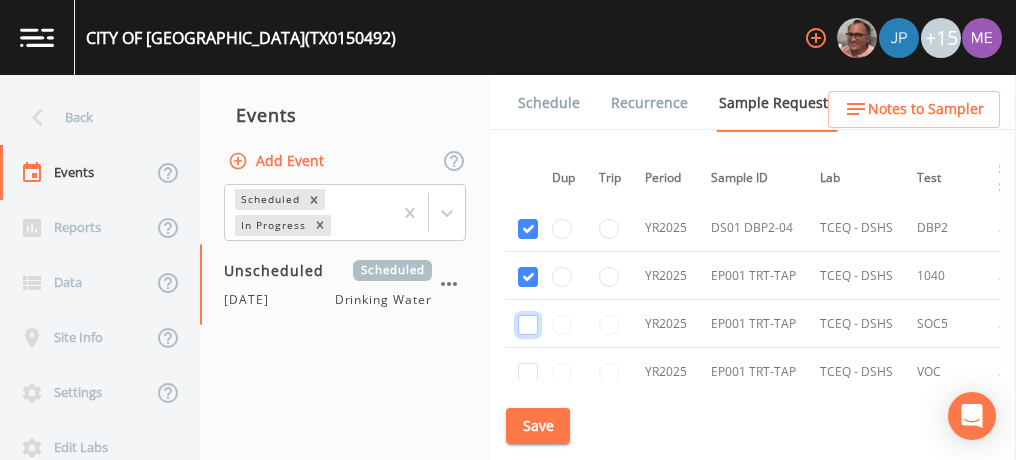 click at bounding box center [528, -935] 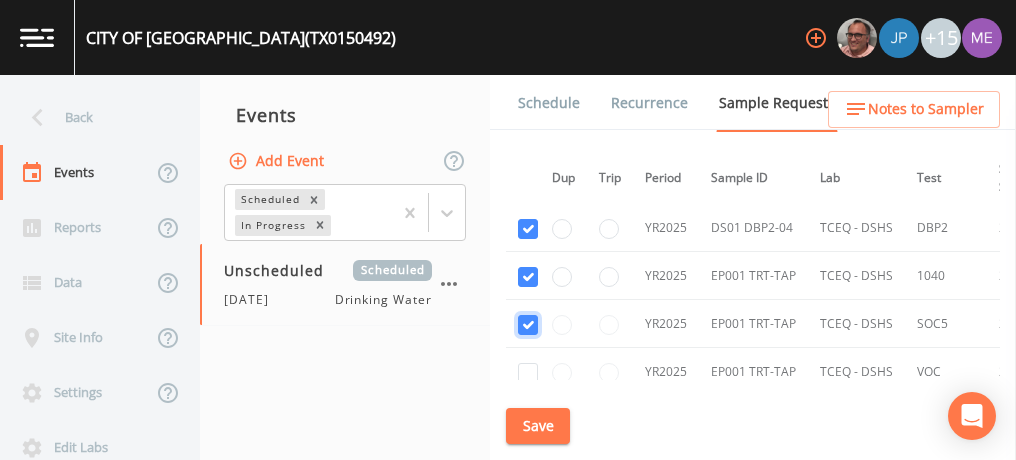 checkbox on "true" 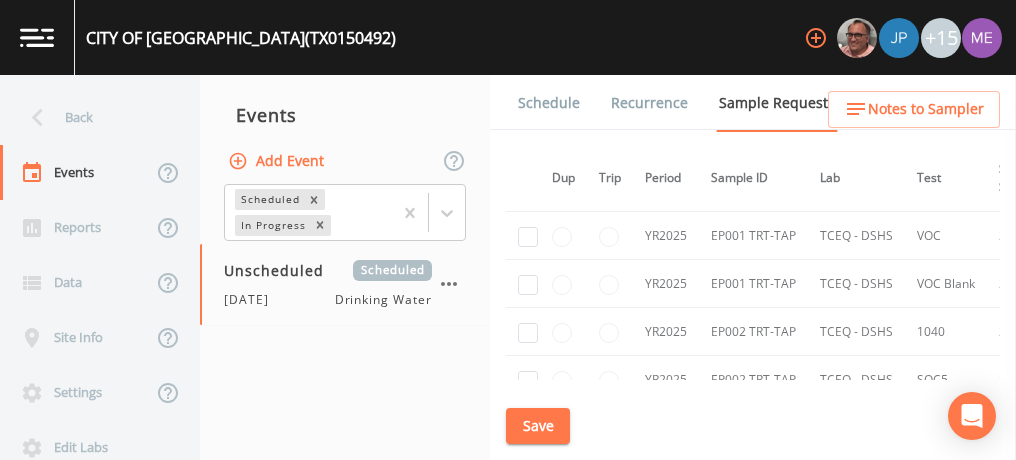 scroll, scrollTop: 1588, scrollLeft: 11, axis: both 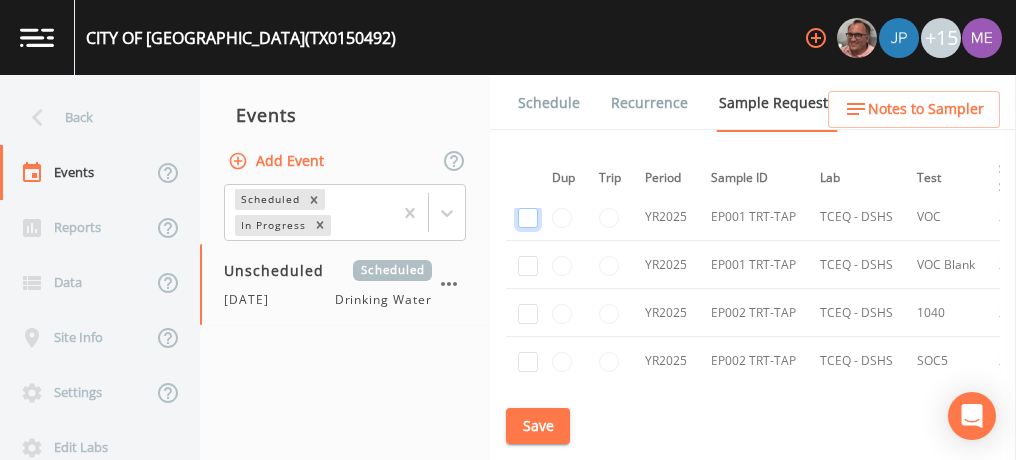 click at bounding box center (528, -975) 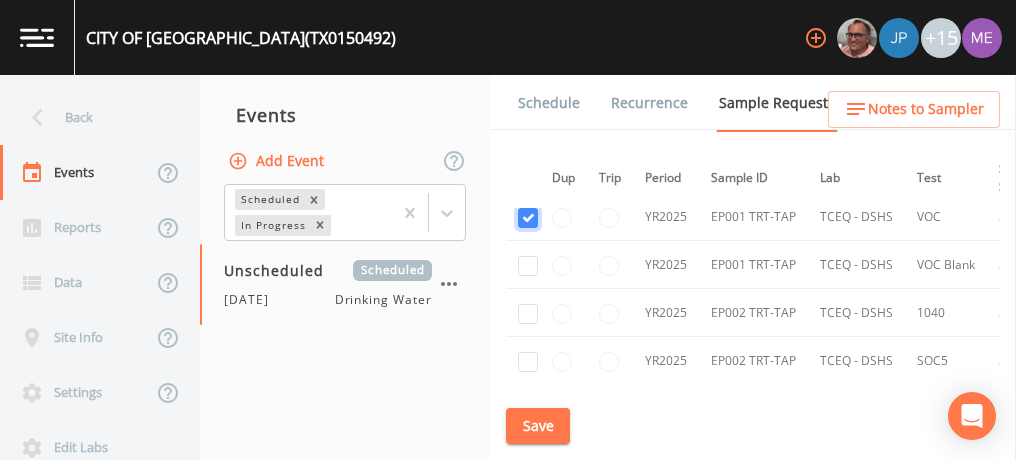 checkbox on "true" 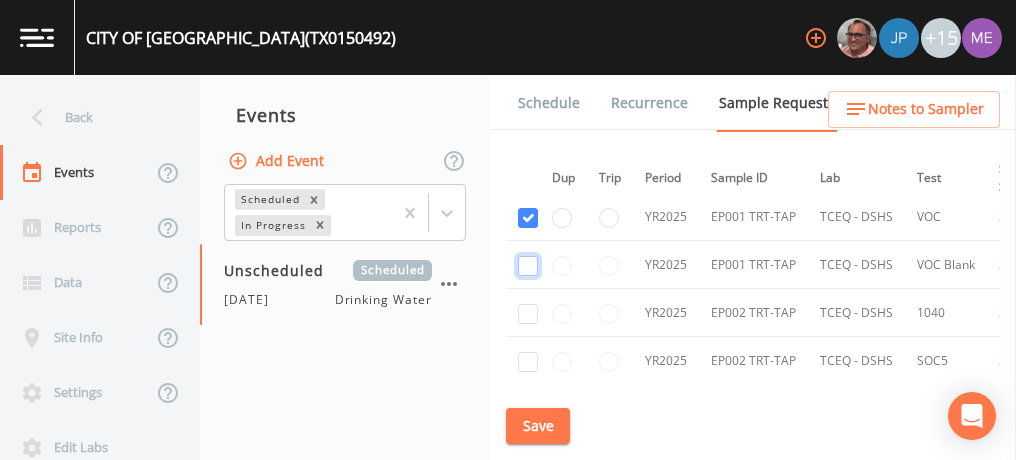 click at bounding box center (528, -860) 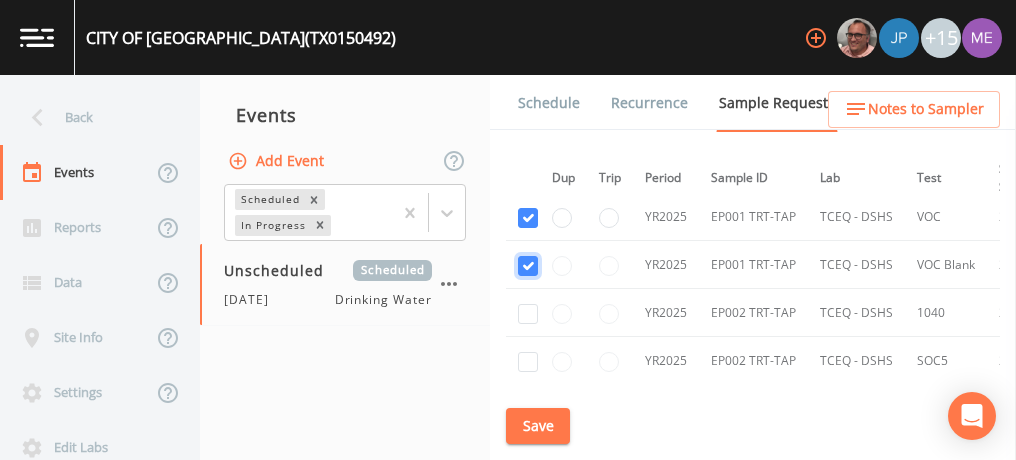 checkbox on "true" 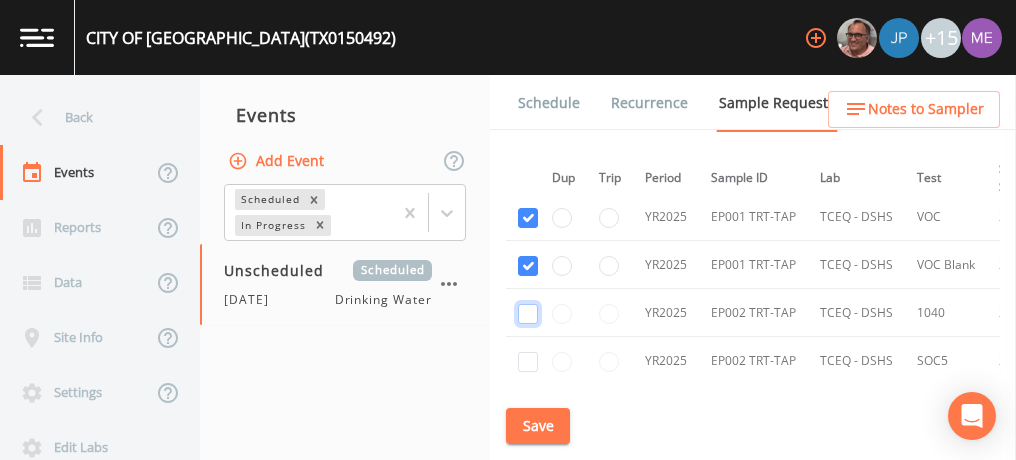 click at bounding box center (528, 314) 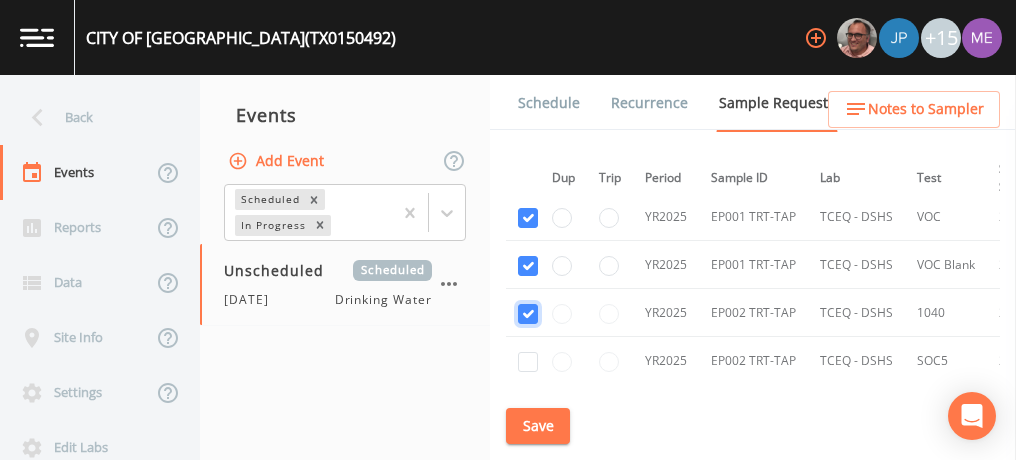 checkbox on "true" 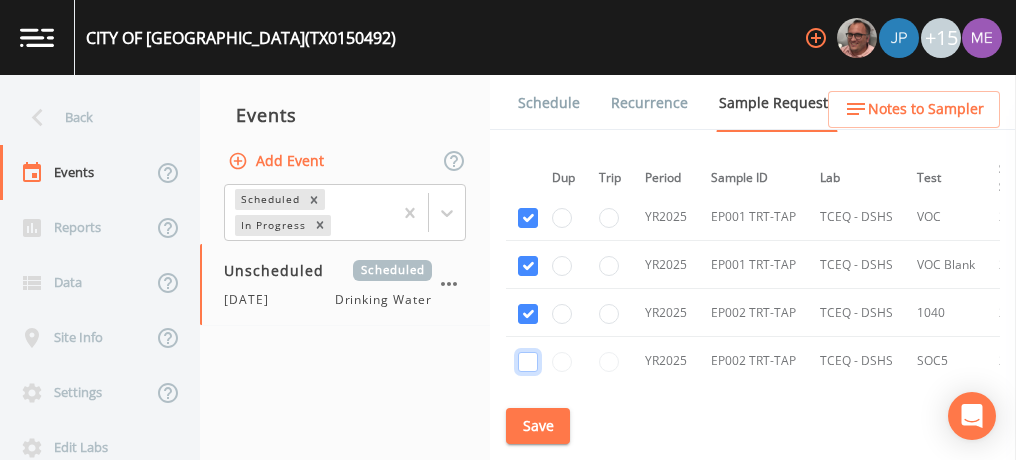 click at bounding box center [528, -745] 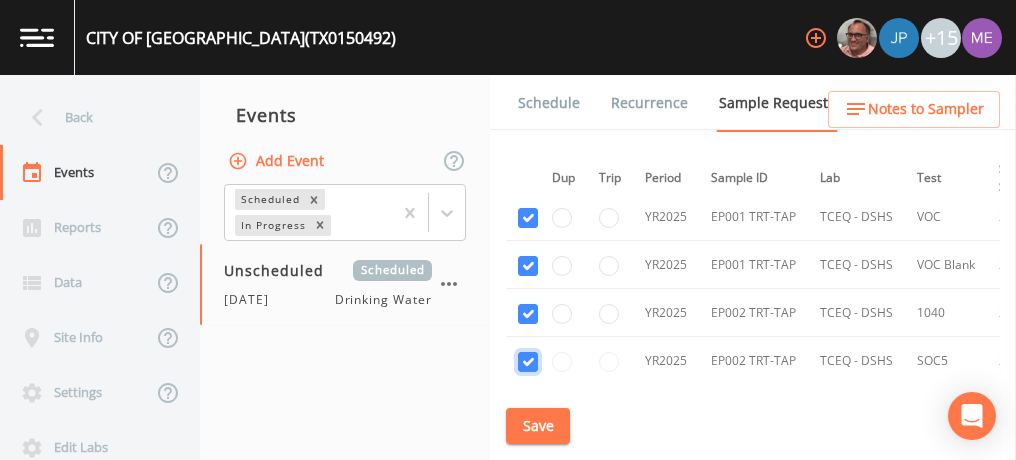checkbox on "true" 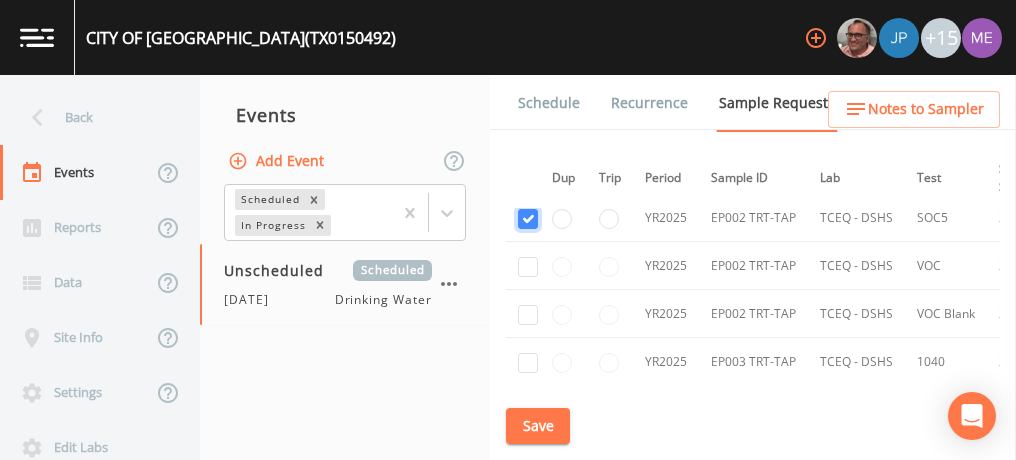 scroll, scrollTop: 1732, scrollLeft: 11, axis: both 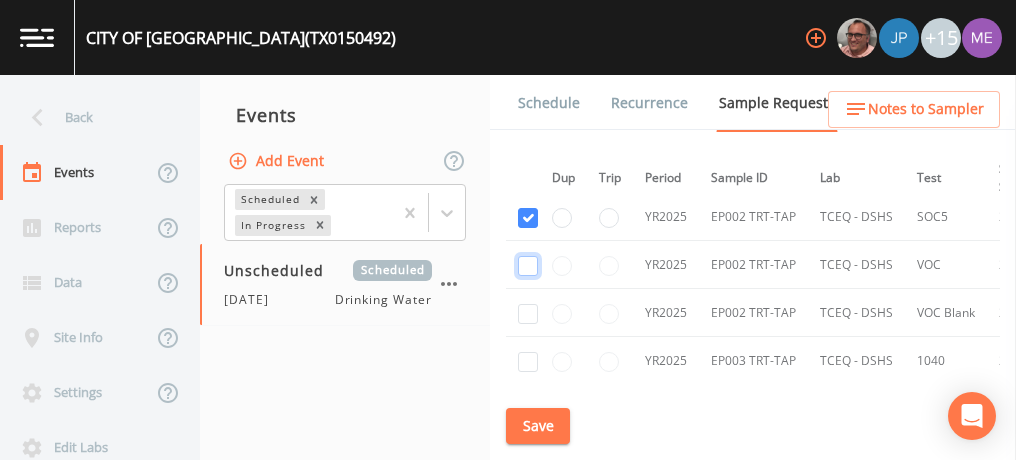 click at bounding box center (528, -774) 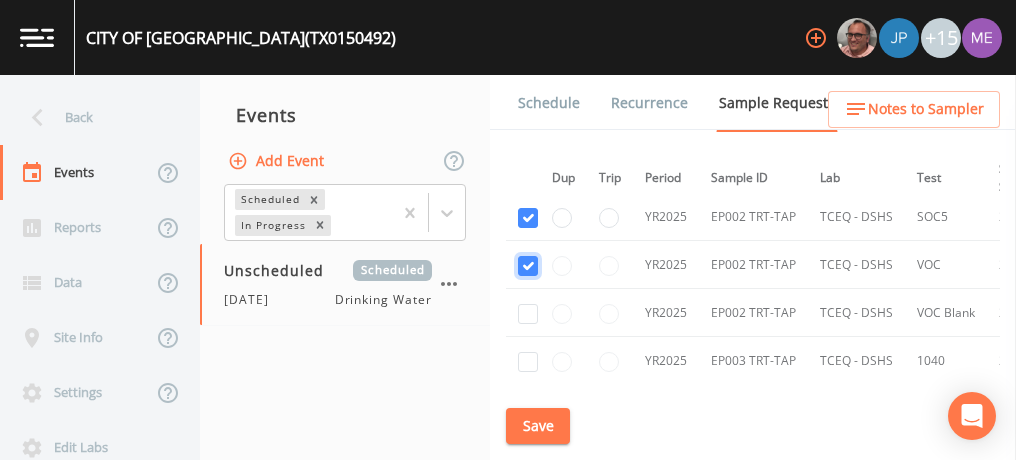 checkbox on "true" 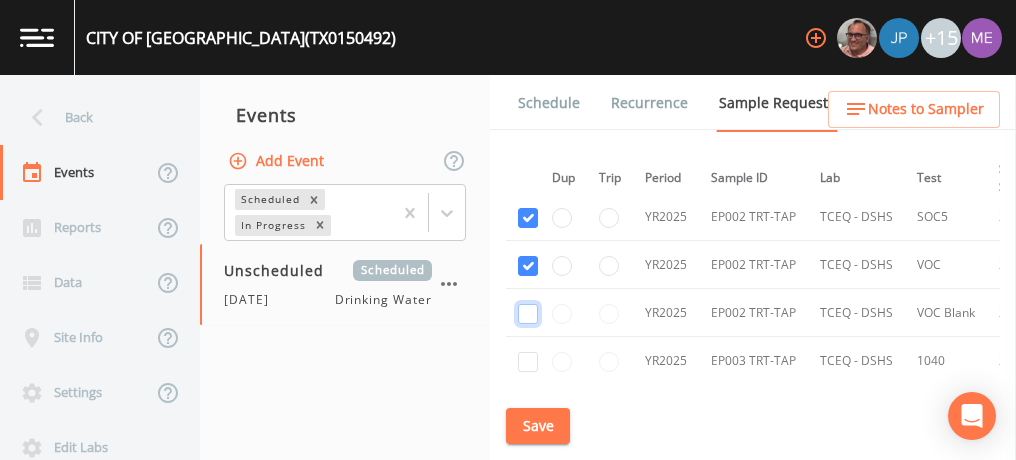 click at bounding box center [528, -659] 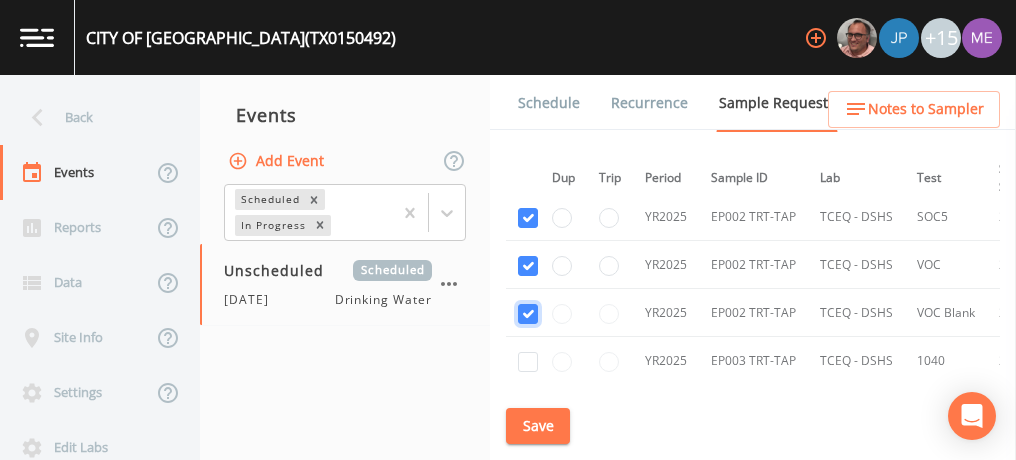 checkbox on "true" 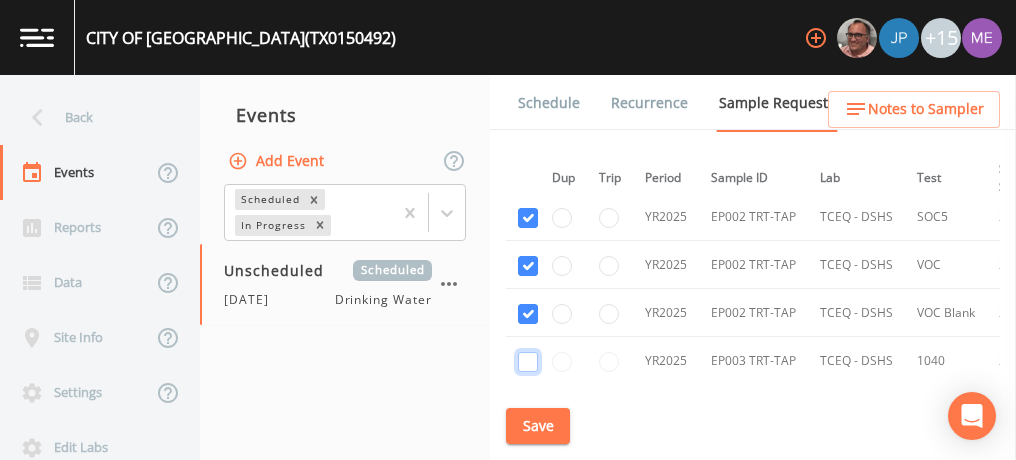 click at bounding box center (528, -544) 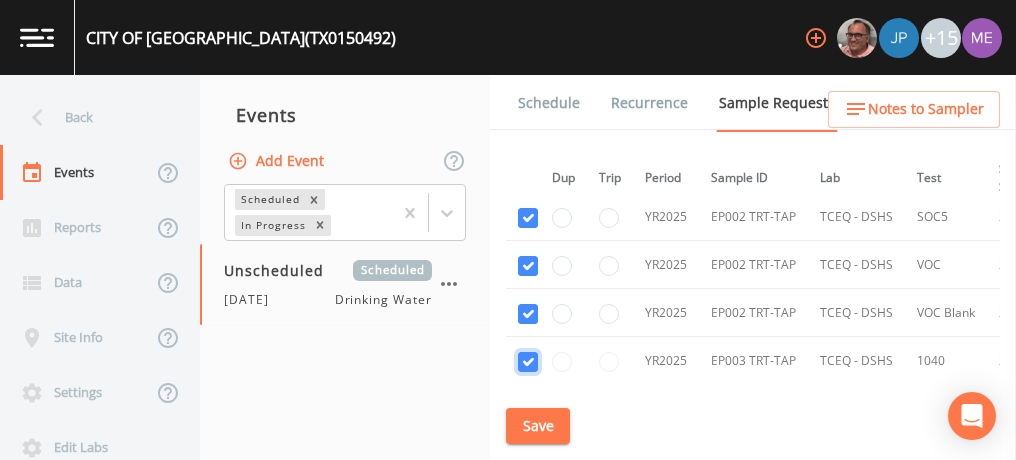 checkbox on "true" 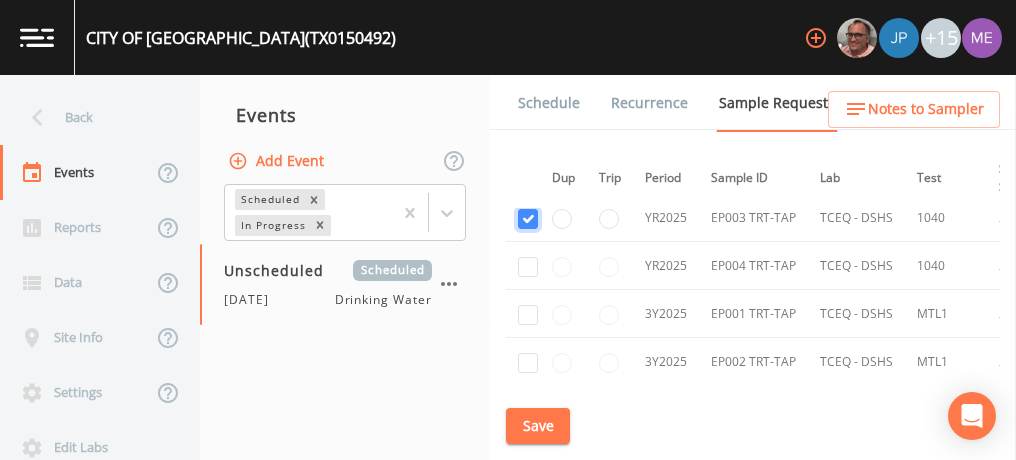 scroll, scrollTop: 1874, scrollLeft: 11, axis: both 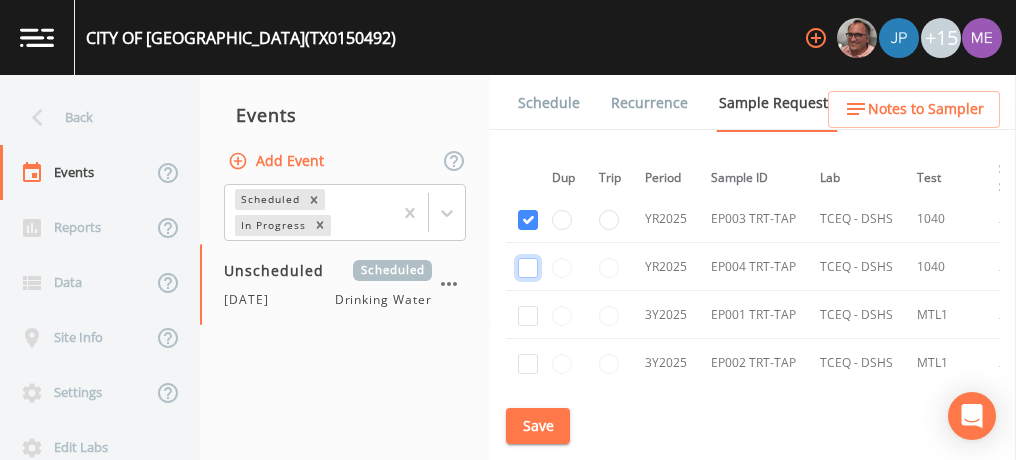 click at bounding box center (528, -571) 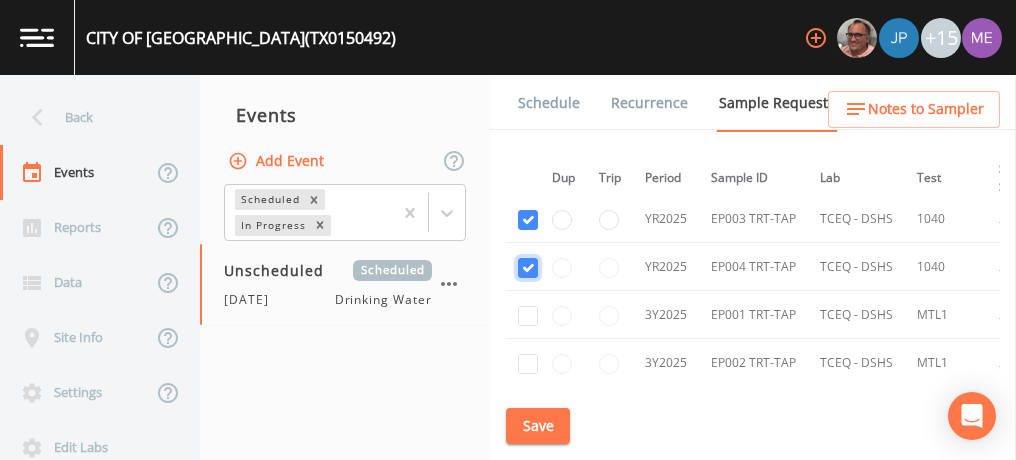 checkbox on "true" 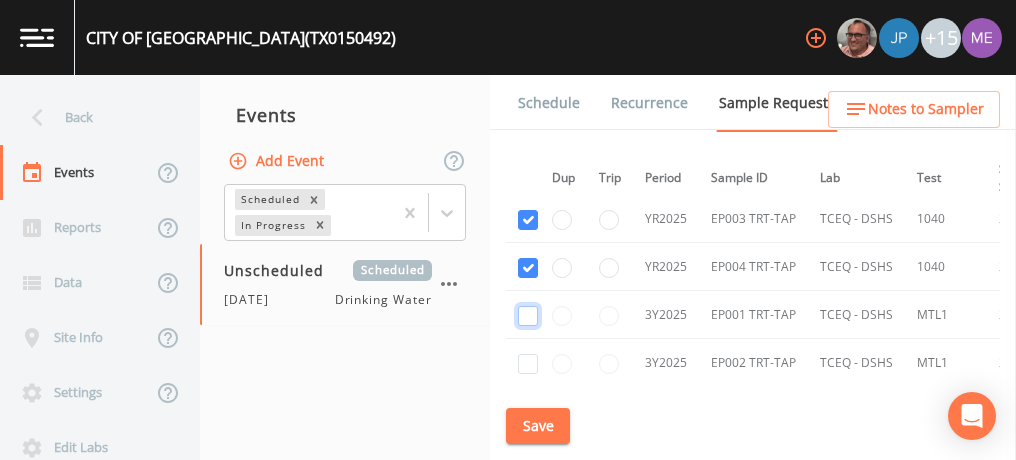 click at bounding box center (528, 316) 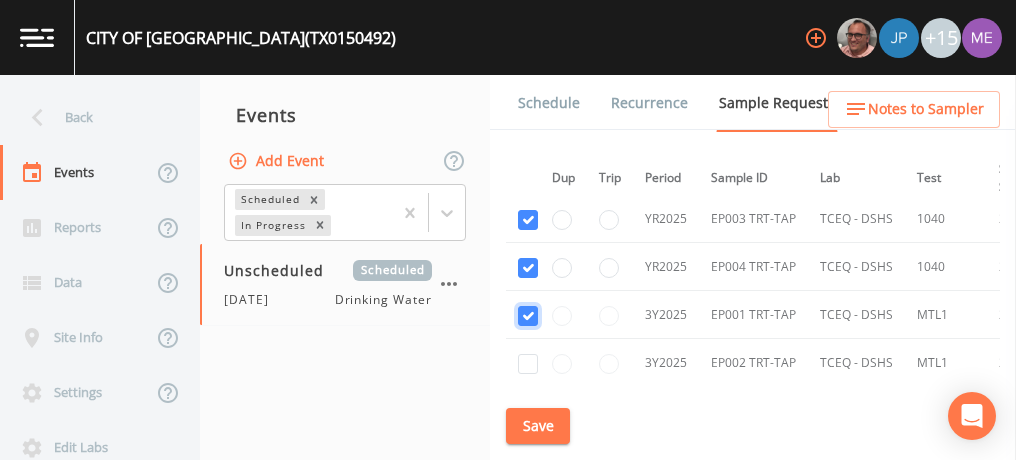 checkbox on "true" 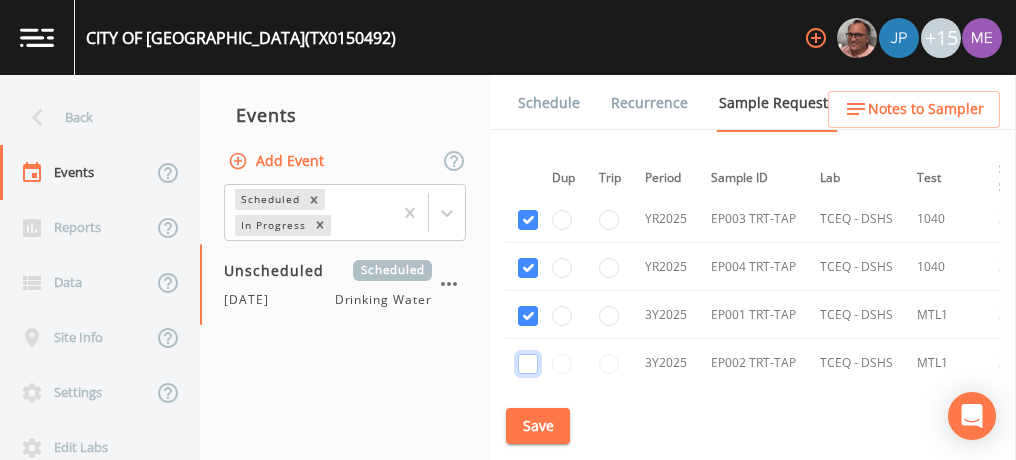 click at bounding box center (528, 364) 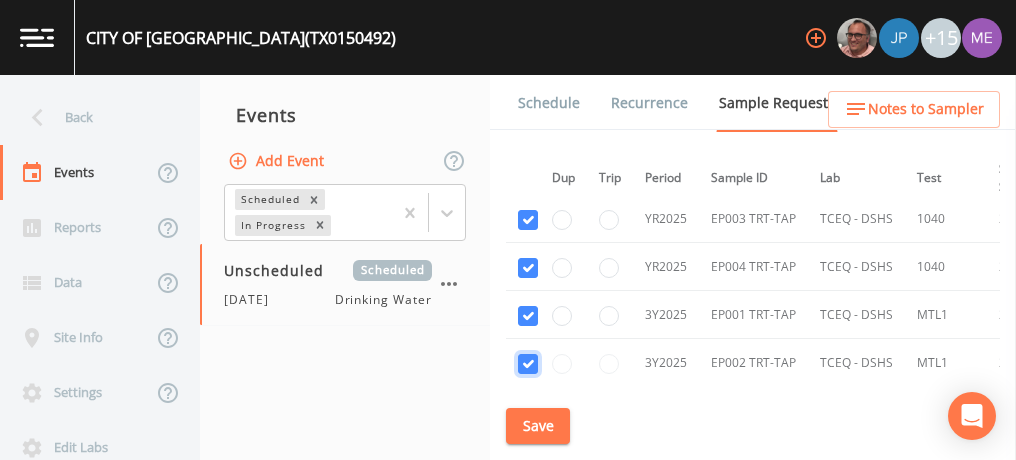 checkbox on "true" 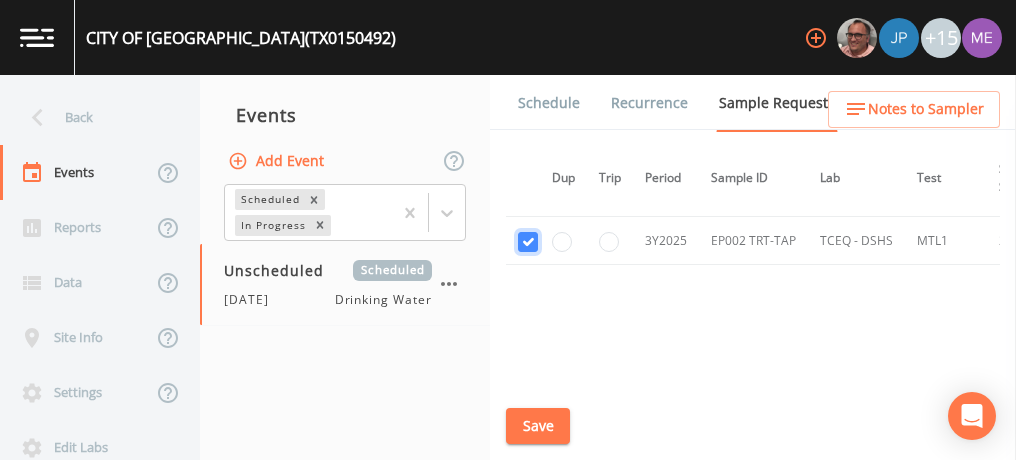 scroll, scrollTop: 2027, scrollLeft: 11, axis: both 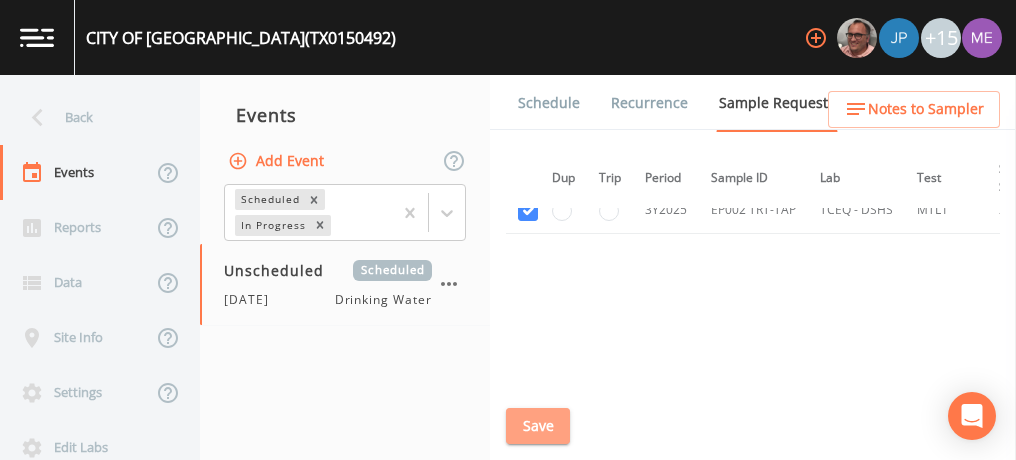 click on "Save" at bounding box center [538, 426] 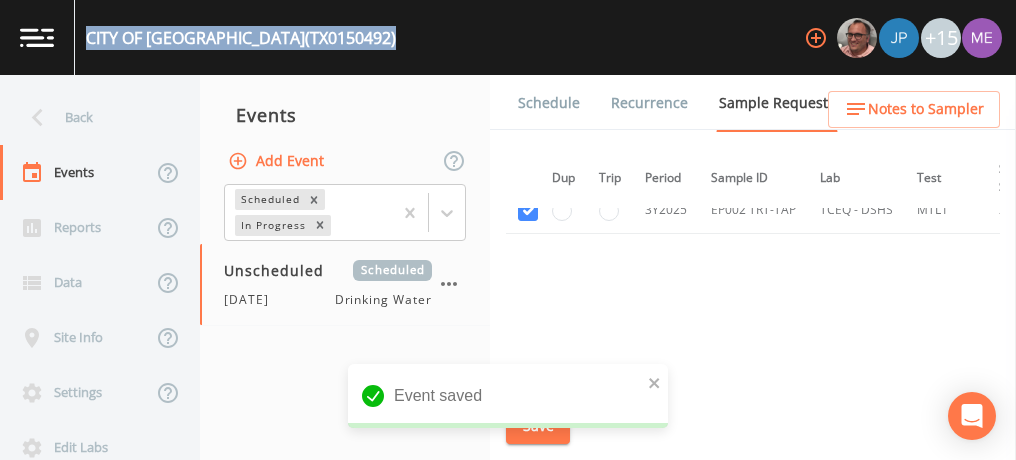 drag, startPoint x: 88, startPoint y: 34, endPoint x: 298, endPoint y: 37, distance: 210.02142 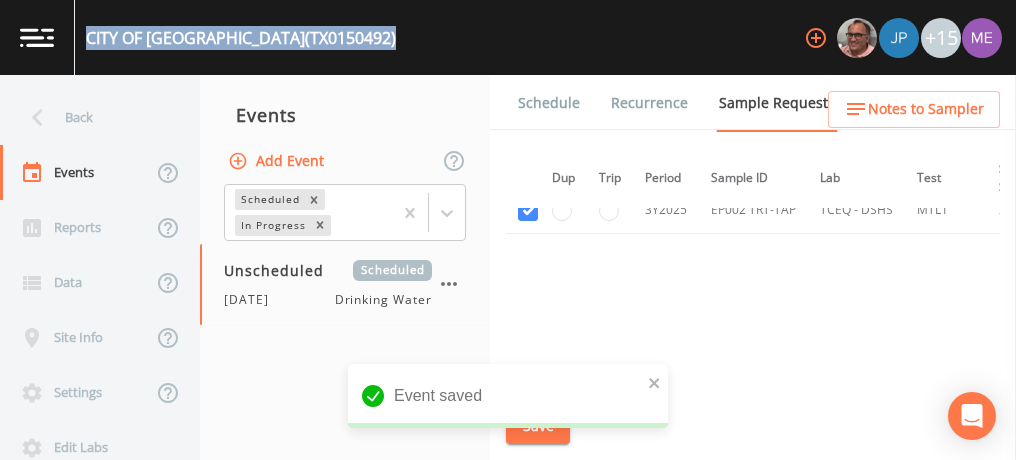 click on "CITY OF SELMA  (TX0150492) +15" at bounding box center (508, 37) 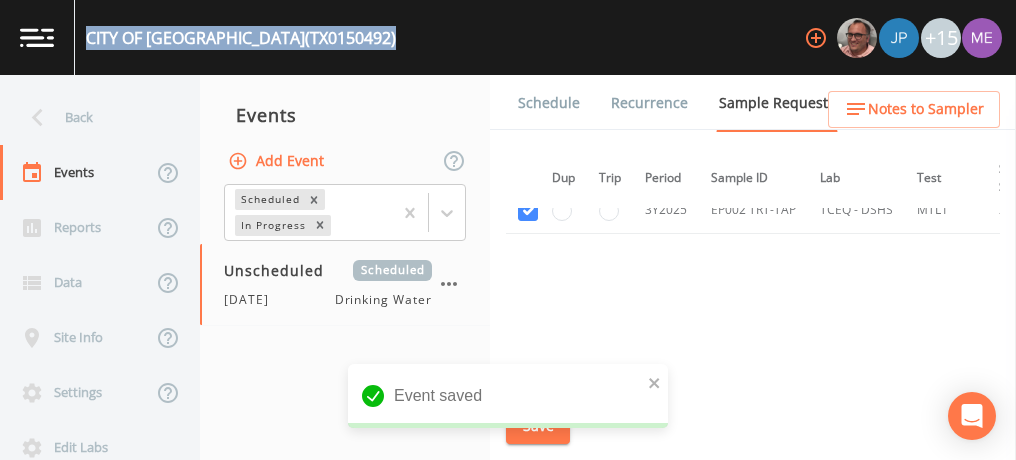 copy on "CITY OF SELMA  (TX0150492)" 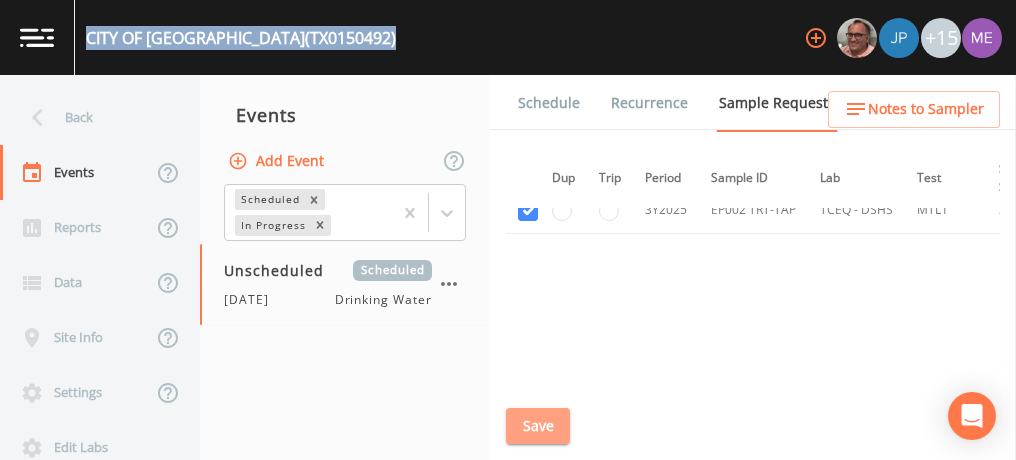 click on "Save" at bounding box center (538, 426) 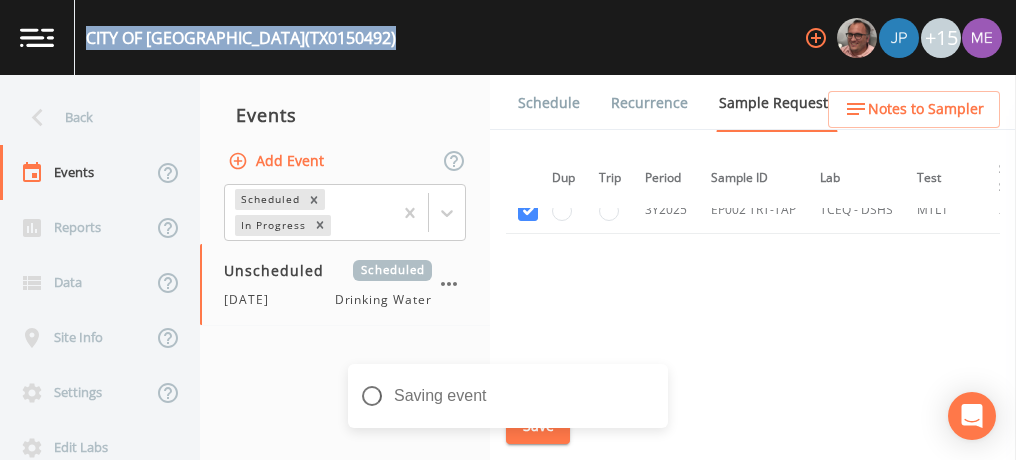 click on "Schedule" at bounding box center (549, 103) 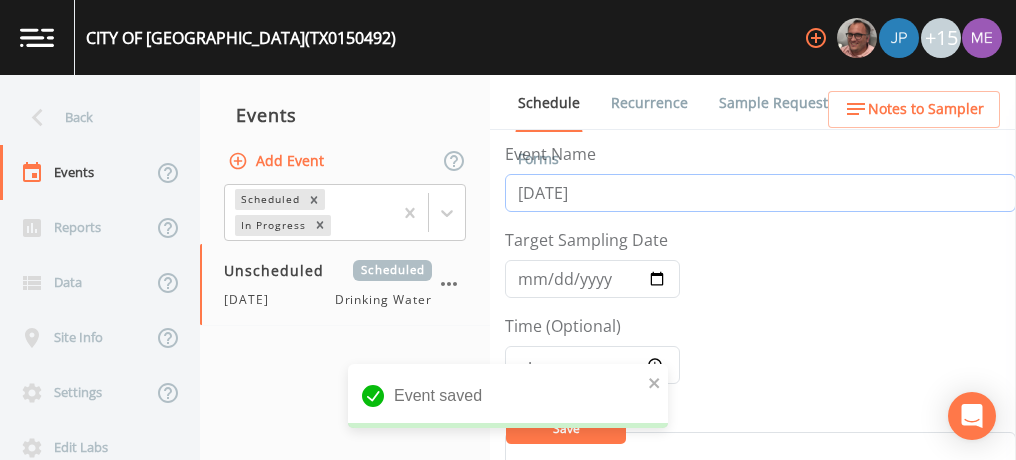 click on "01/30/2025" at bounding box center [760, 193] 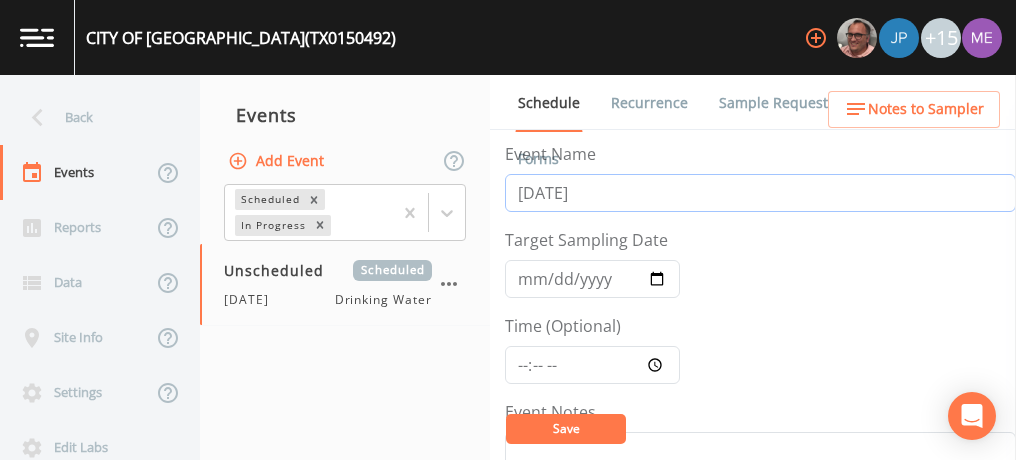 click on "01/30/2025" at bounding box center [760, 193] 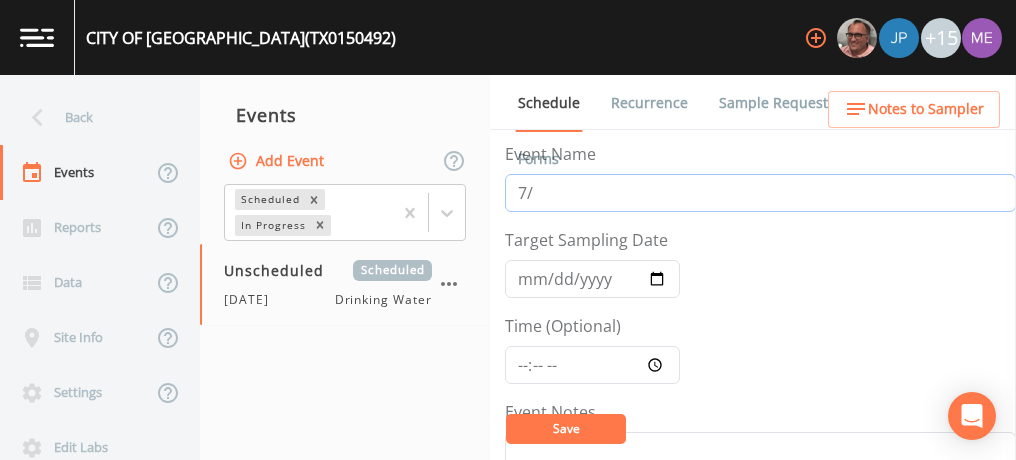type on "7" 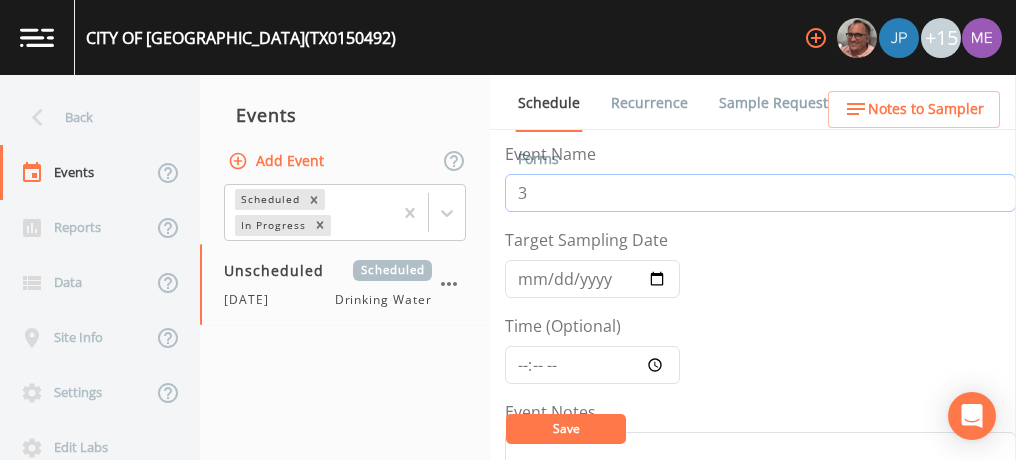 type on "3QSamples" 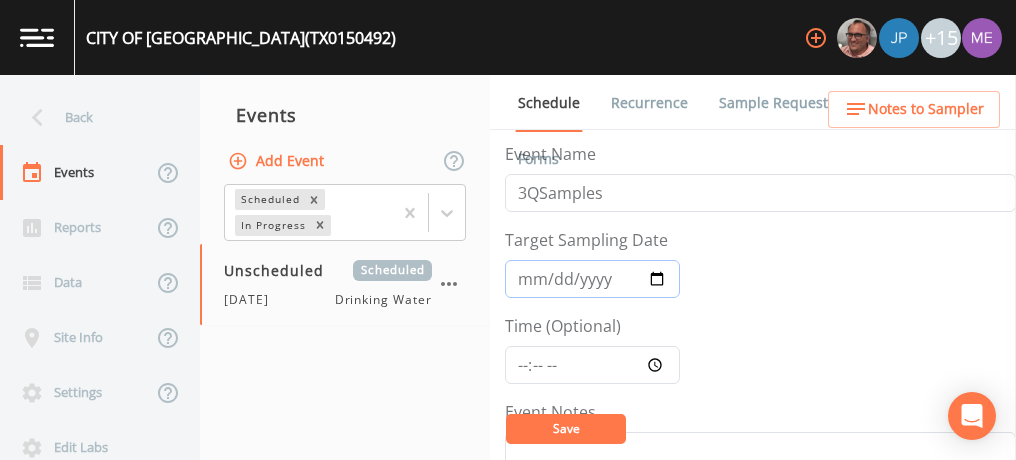 click on "Target Sampling Date" at bounding box center (592, 279) 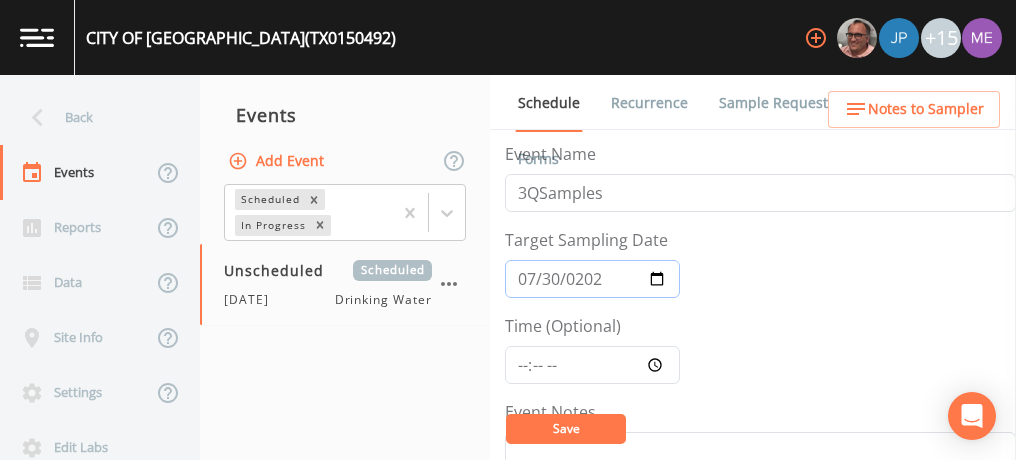 type on "[DATE]" 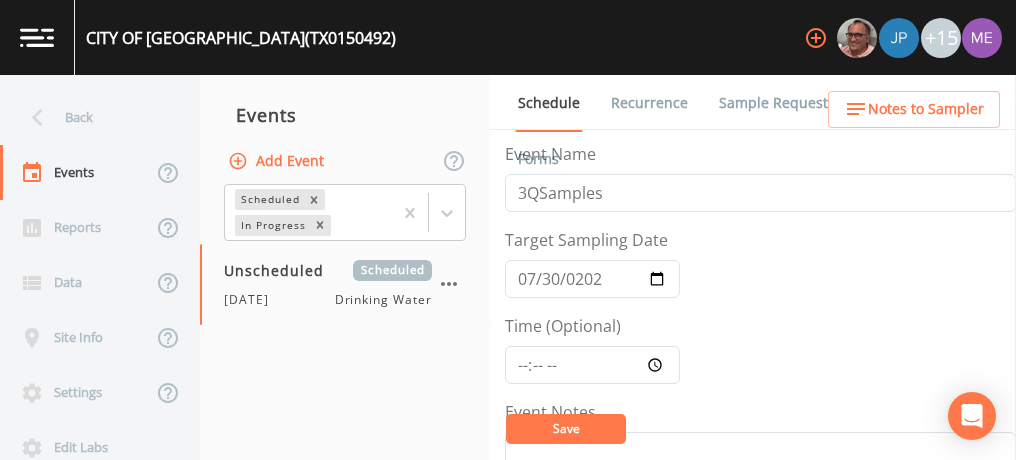 click on "Save" at bounding box center (566, 428) 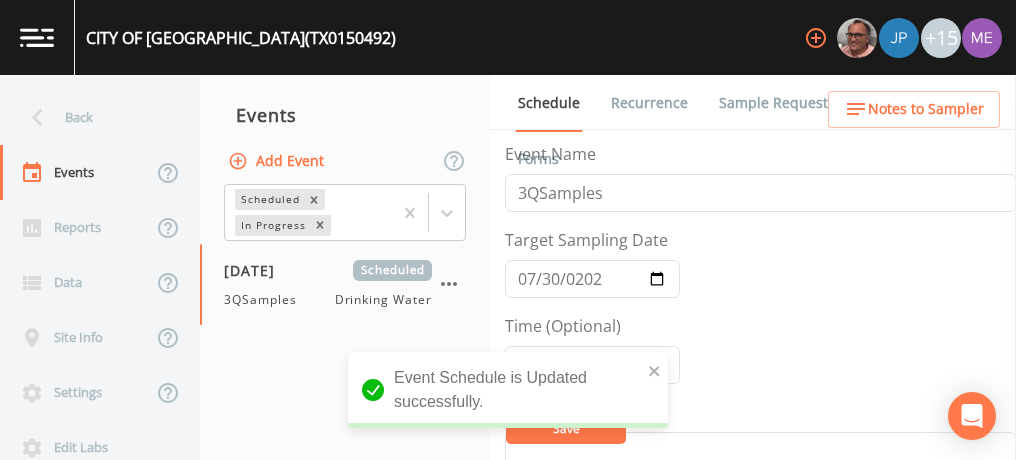 scroll, scrollTop: 93, scrollLeft: 0, axis: vertical 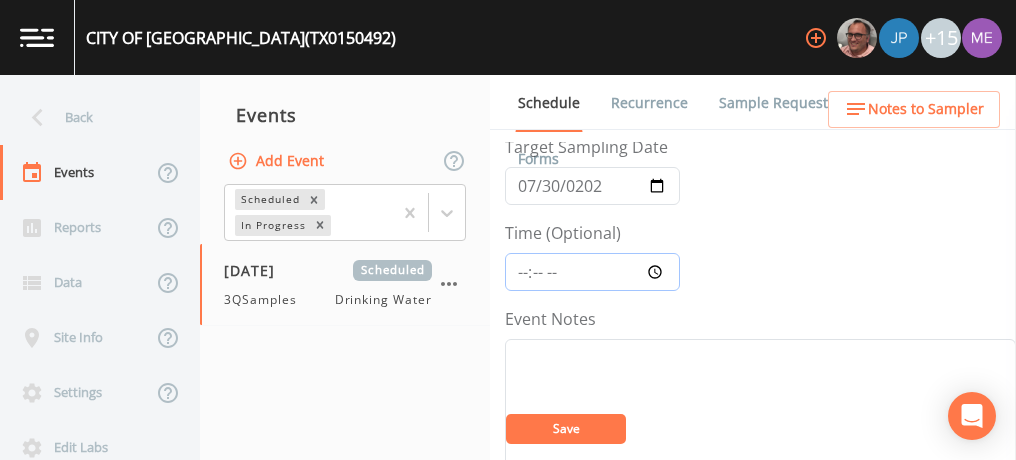 click on "Time (Optional)" at bounding box center [592, 272] 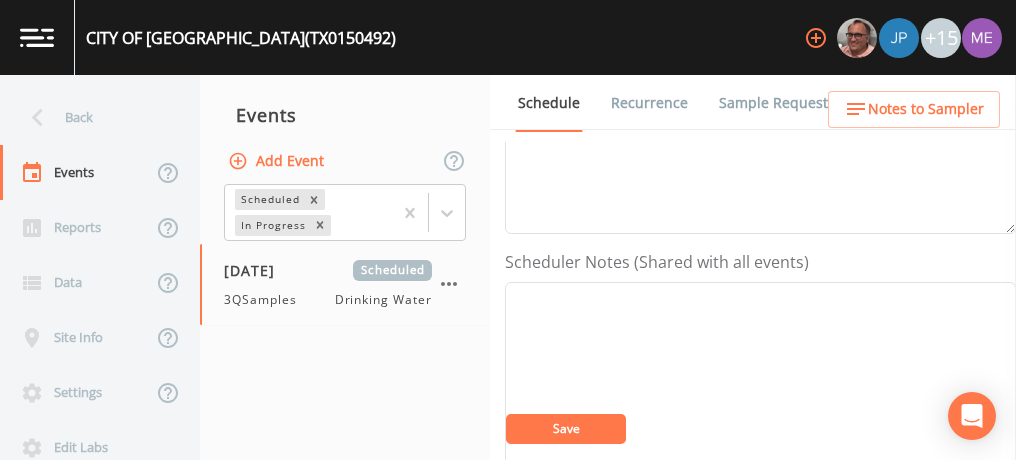 scroll, scrollTop: 457, scrollLeft: 0, axis: vertical 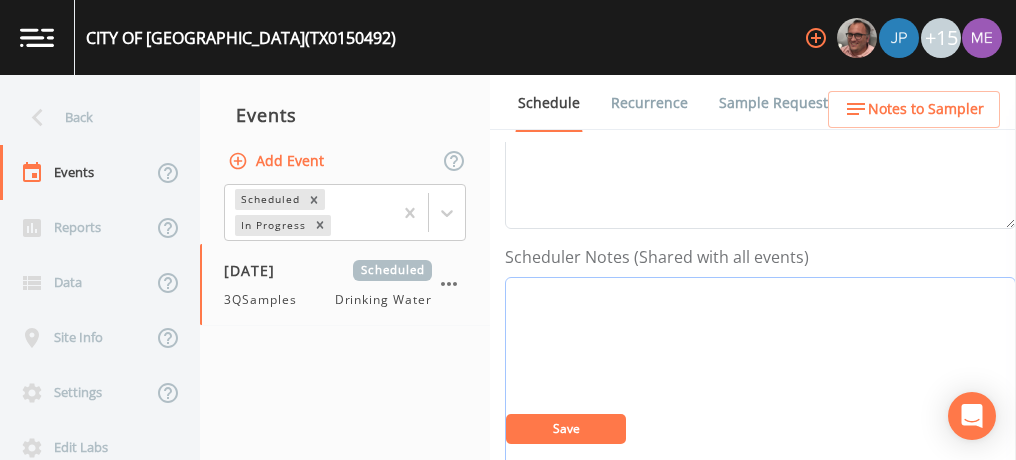 click on "Event Notes" at bounding box center (760, 404) 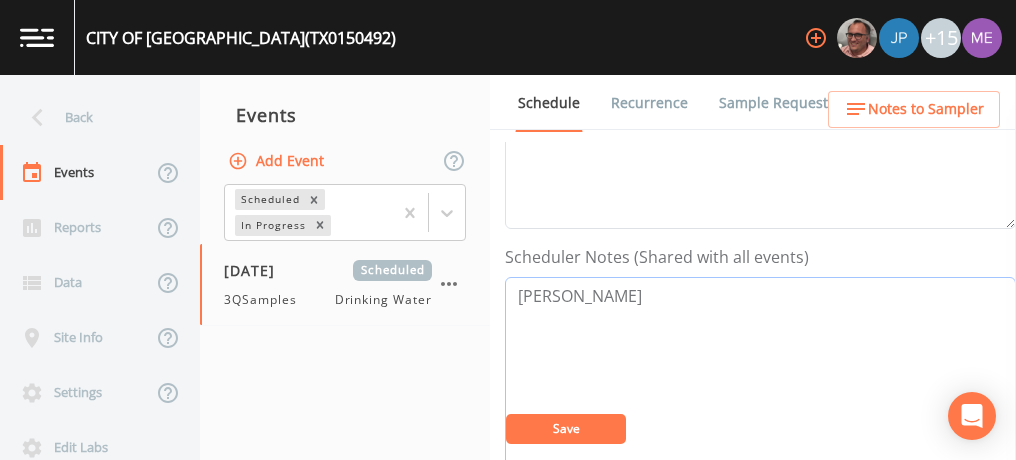 paste on "830-643-4577" 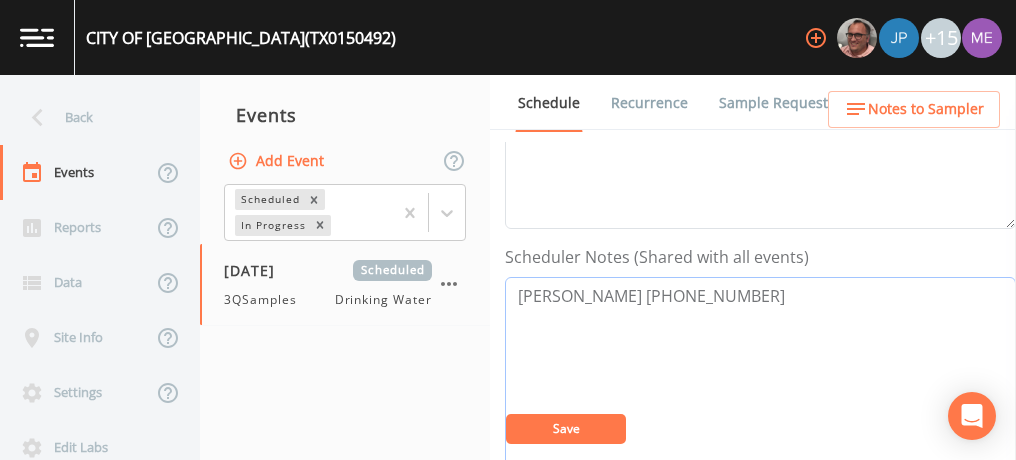 type on "Charles Runge 830-643-4577" 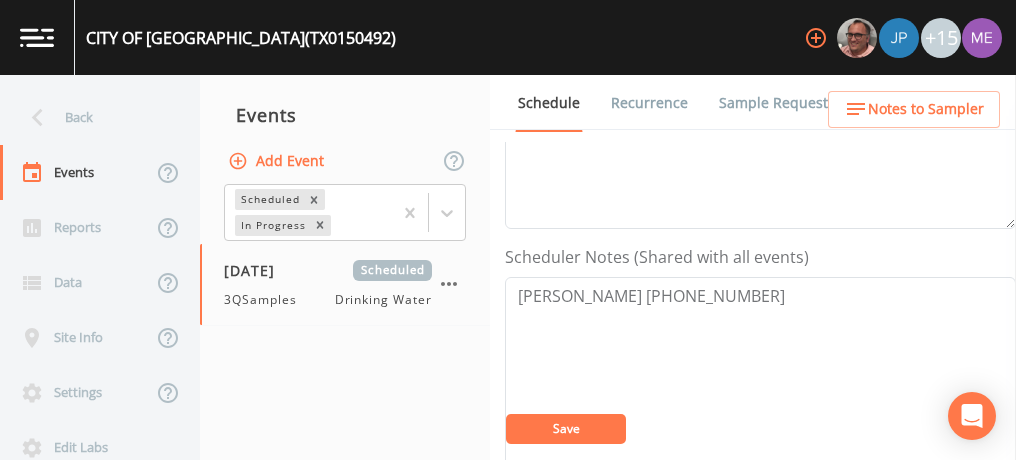 click on "Save" at bounding box center [566, 429] 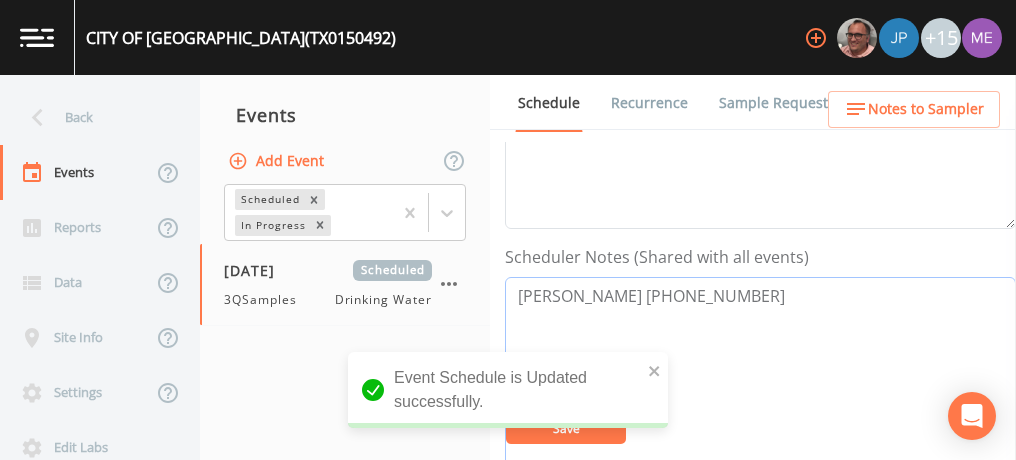 drag, startPoint x: 516, startPoint y: 288, endPoint x: 729, endPoint y: 286, distance: 213.00938 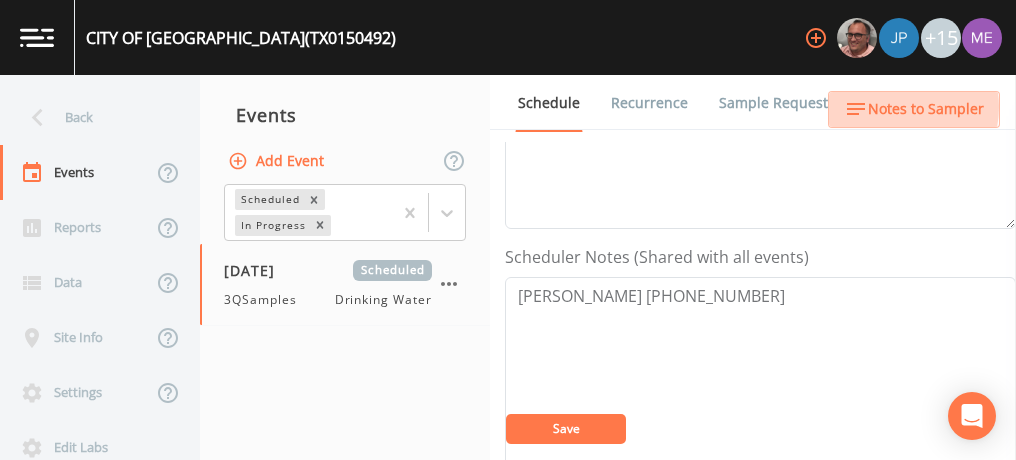 click on "Notes to Sampler" at bounding box center [926, 109] 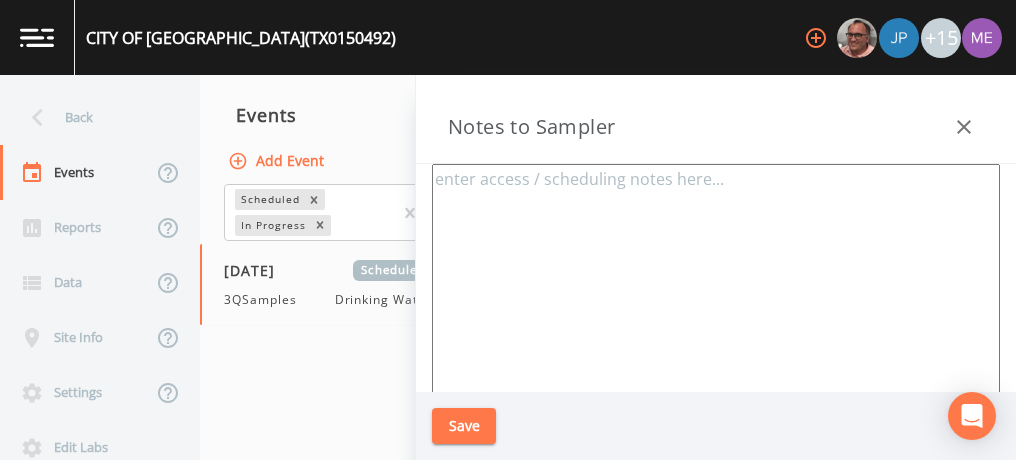 click at bounding box center (716, 407) 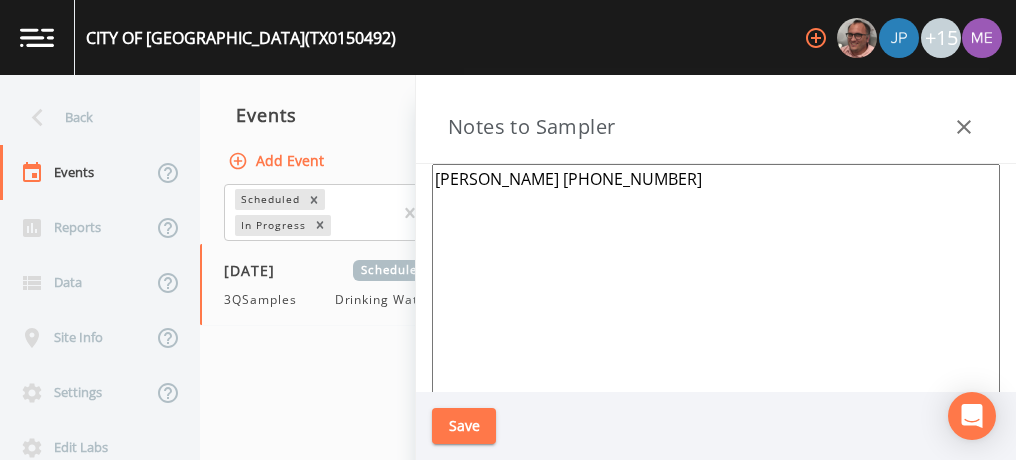 type on "Charles Runge 830-643-4577" 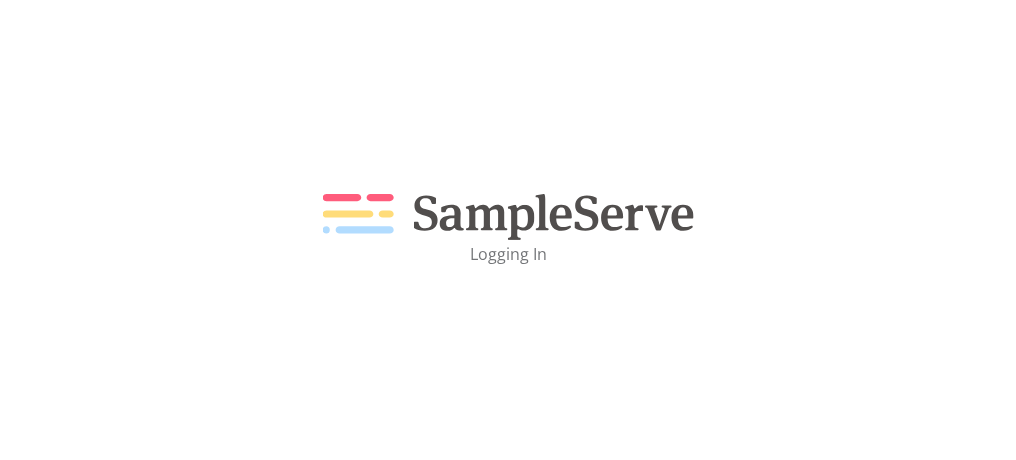 scroll, scrollTop: 0, scrollLeft: 0, axis: both 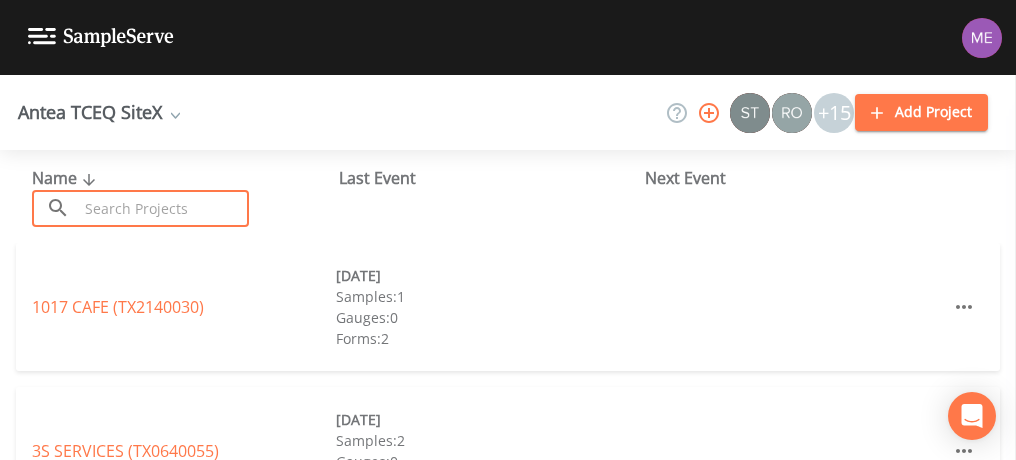 click at bounding box center (163, 208) 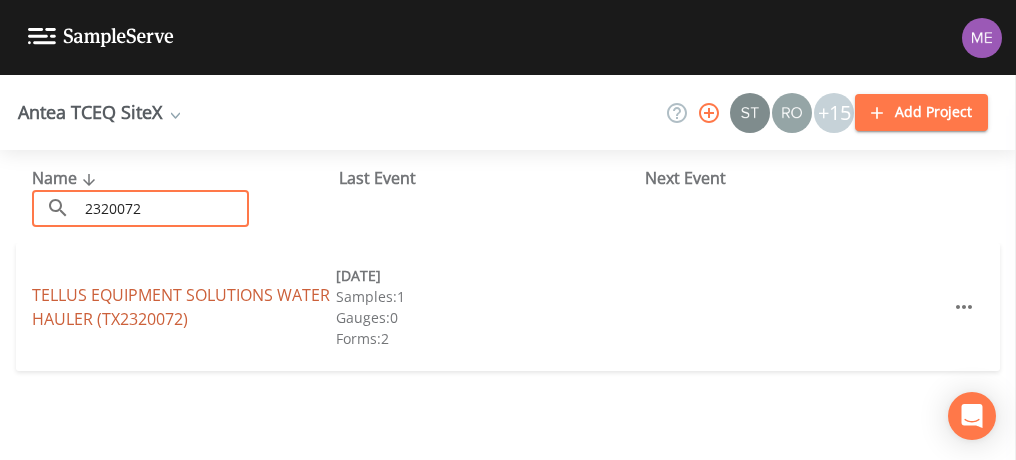 type on "2320072" 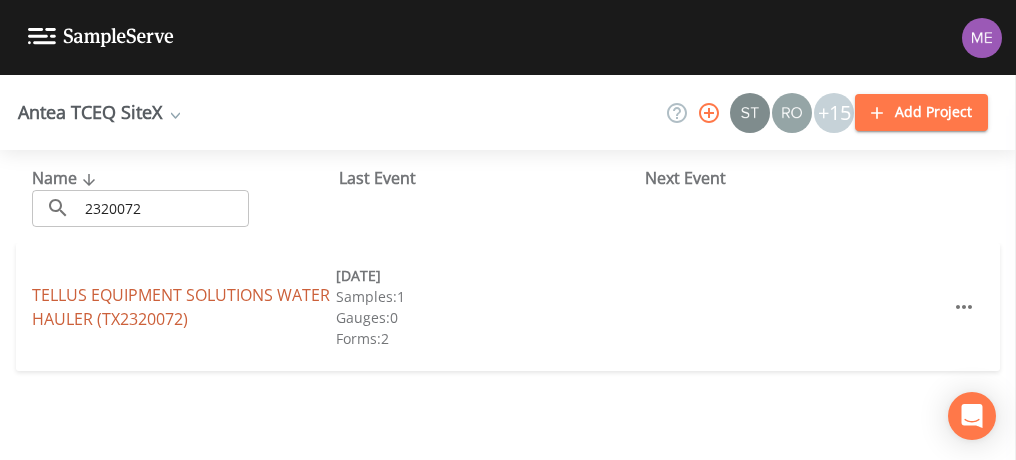 click on "TELLUS EQUIPMENT SOLUTIONS WATER HAULER   (TX2320072)" at bounding box center [181, 307] 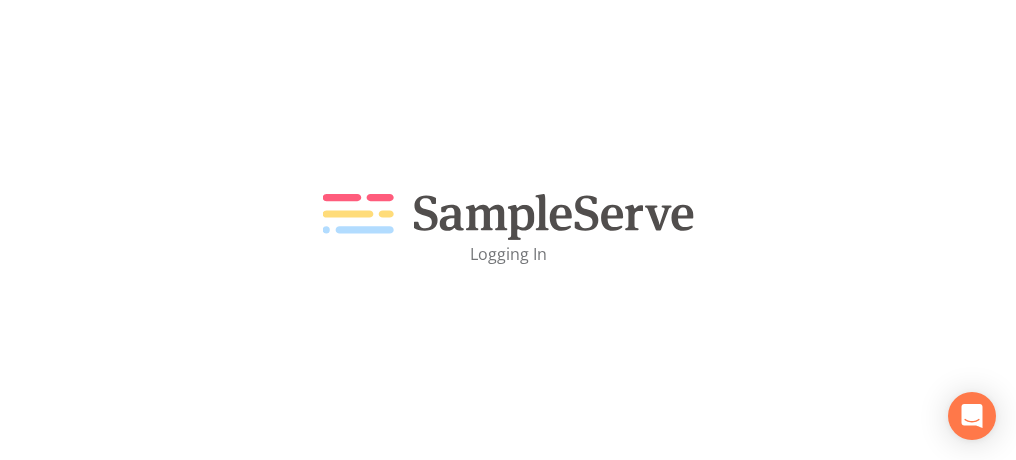 scroll, scrollTop: 0, scrollLeft: 0, axis: both 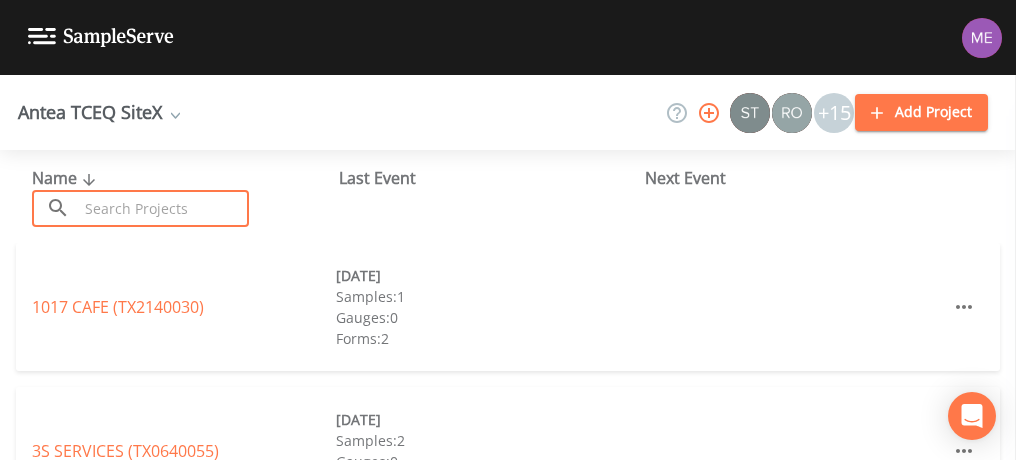 click at bounding box center [163, 208] 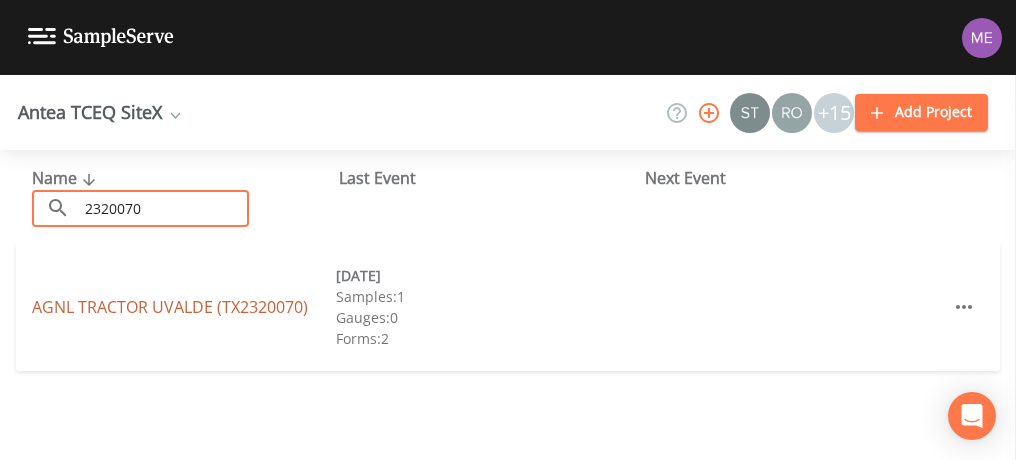 type on "2320070" 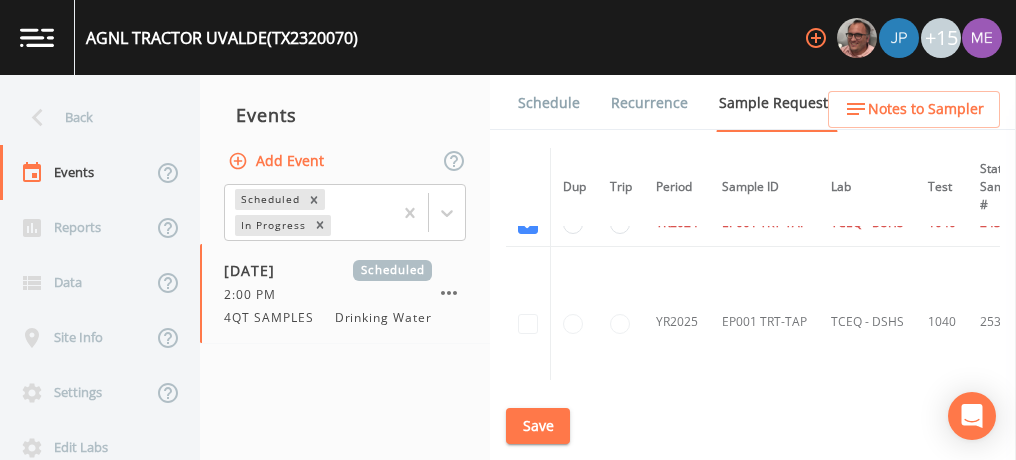 scroll, scrollTop: 0, scrollLeft: 0, axis: both 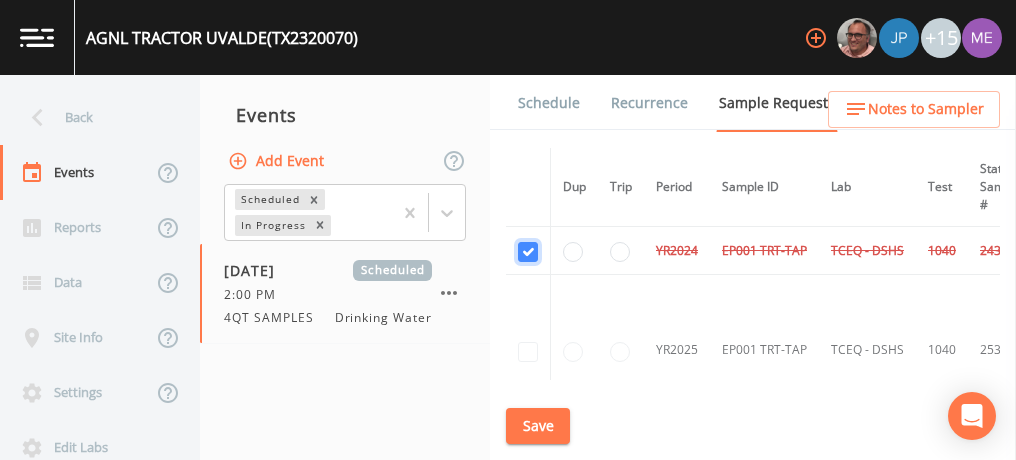 click at bounding box center [528, 252] 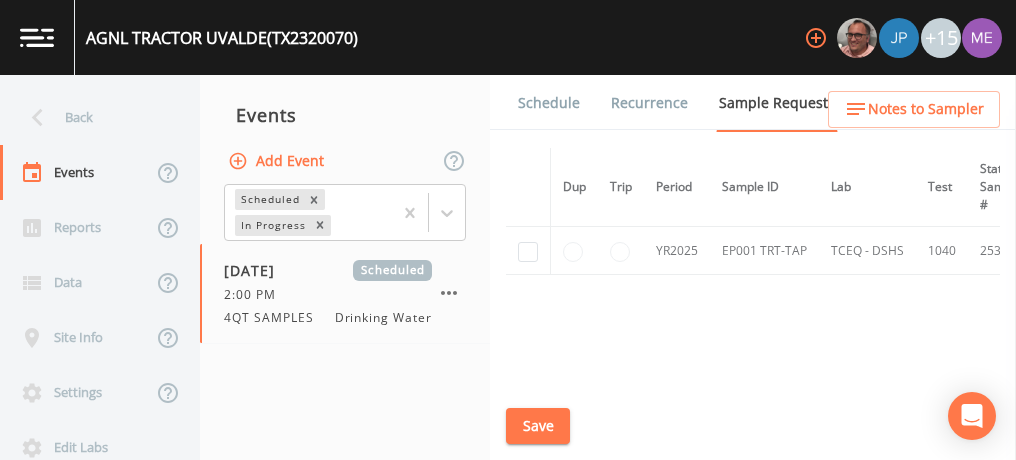 click on "Schedule" at bounding box center (549, 103) 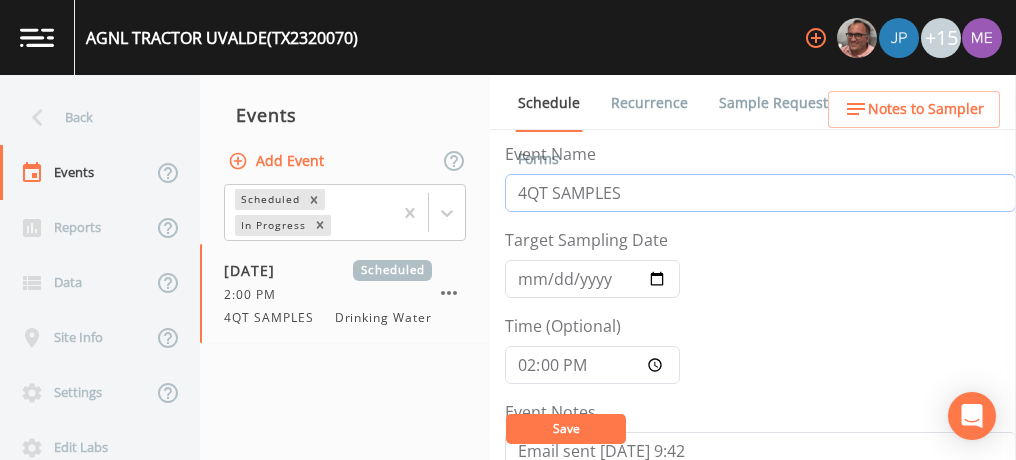 click on "4QT SAMPLES" at bounding box center [760, 193] 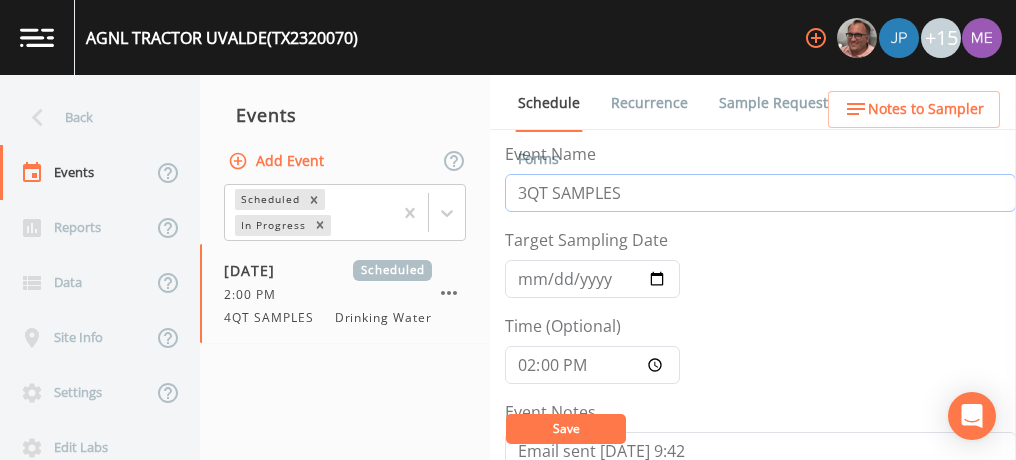 type on "3QT SAMPLES" 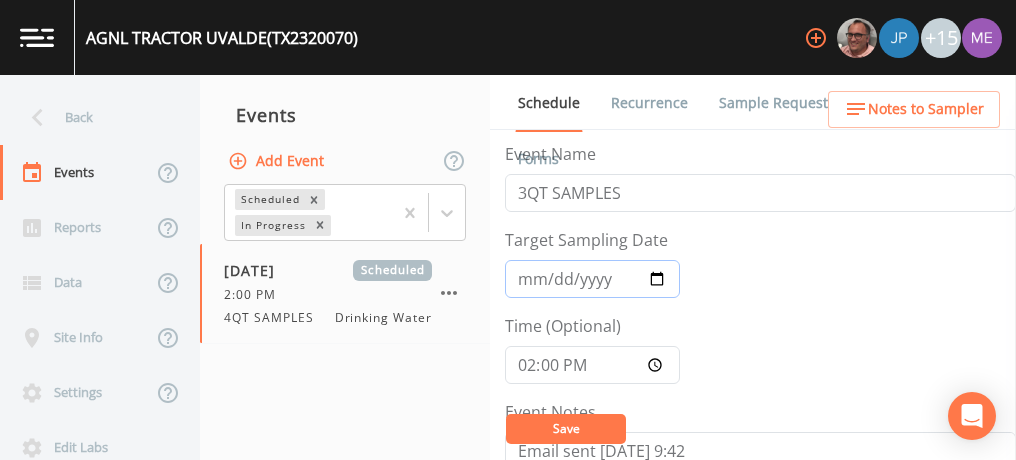 click on "2024-12-18" at bounding box center [592, 279] 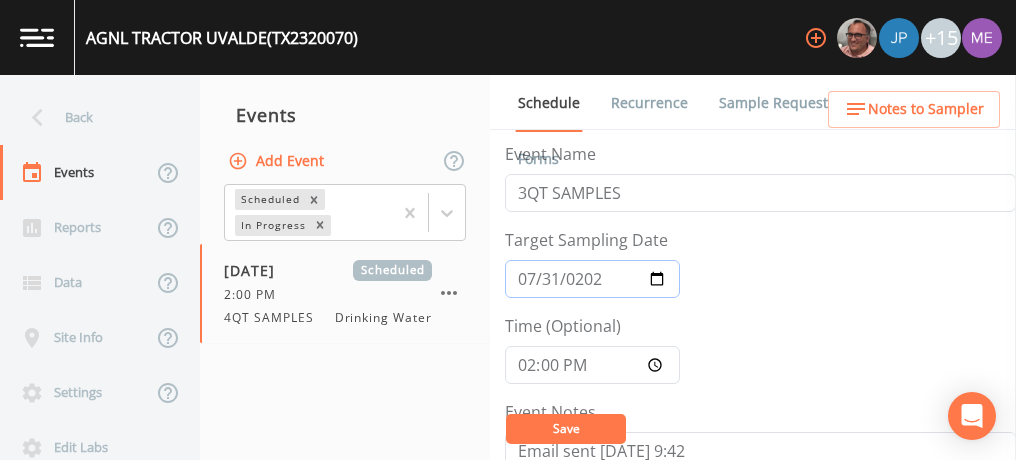 type on "2025-07-31" 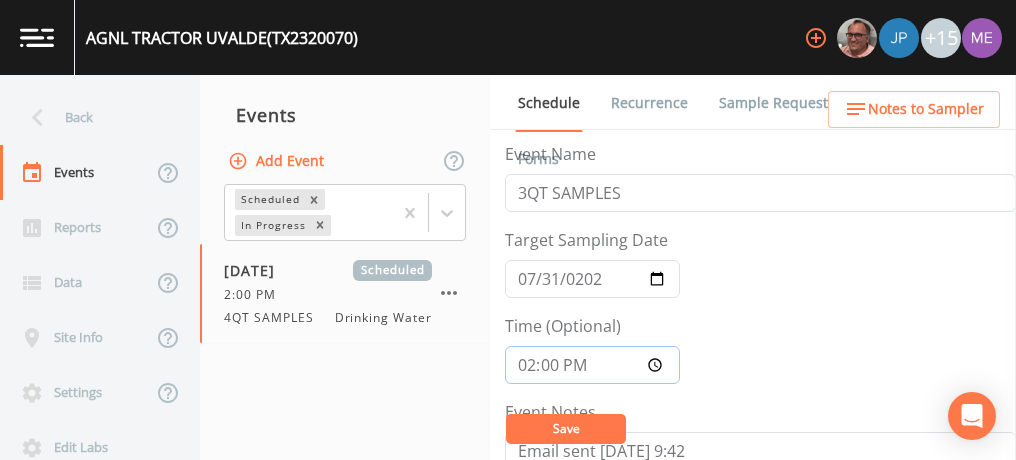 click on "14:00:00" at bounding box center [592, 365] 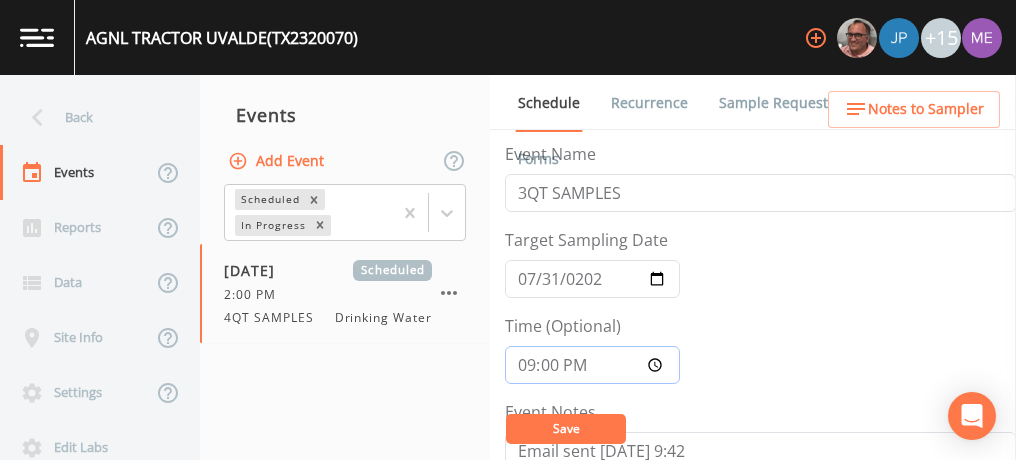 type on "09:00" 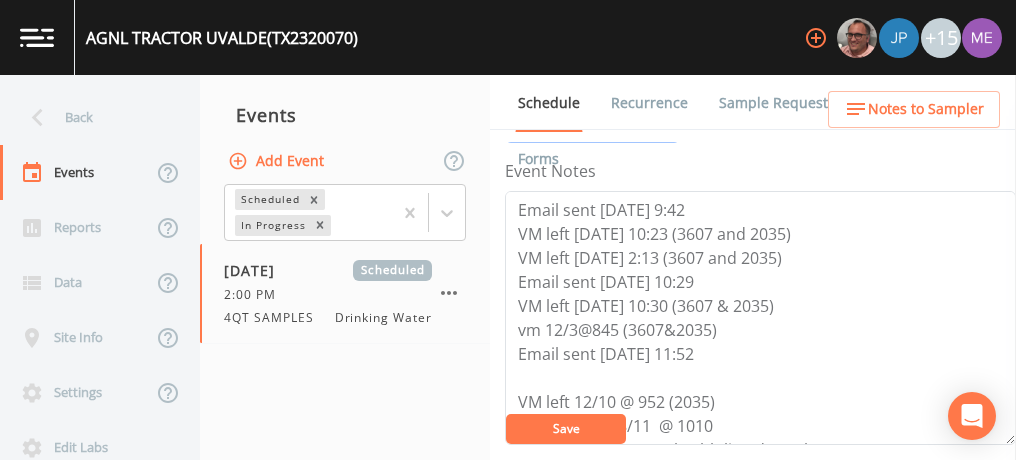 scroll, scrollTop: 242, scrollLeft: 0, axis: vertical 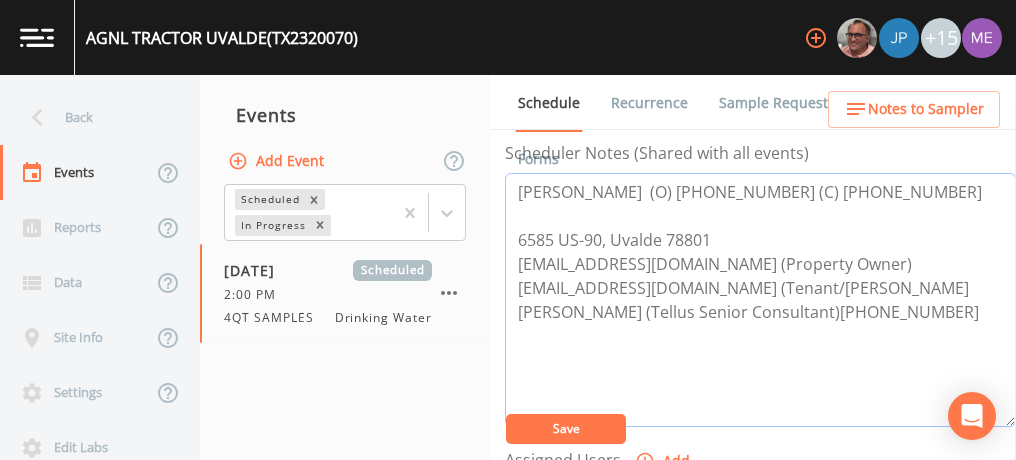 drag, startPoint x: 514, startPoint y: 185, endPoint x: 904, endPoint y: 170, distance: 390.28836 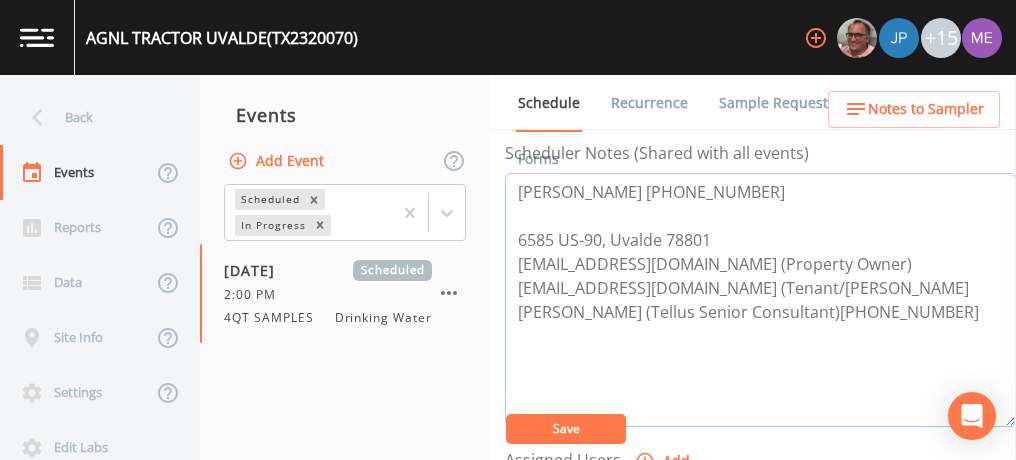 type on "Kirk Angelle 832-741-7023
6585 US-90, Uvalde 78801
mdecuffa@angelogordon.com (Property Owner)   kbangelle@tellusequip.com (Tenant/Kirk Angelle
Lori Burris (Tellus Senior Consultant)281-798-9346" 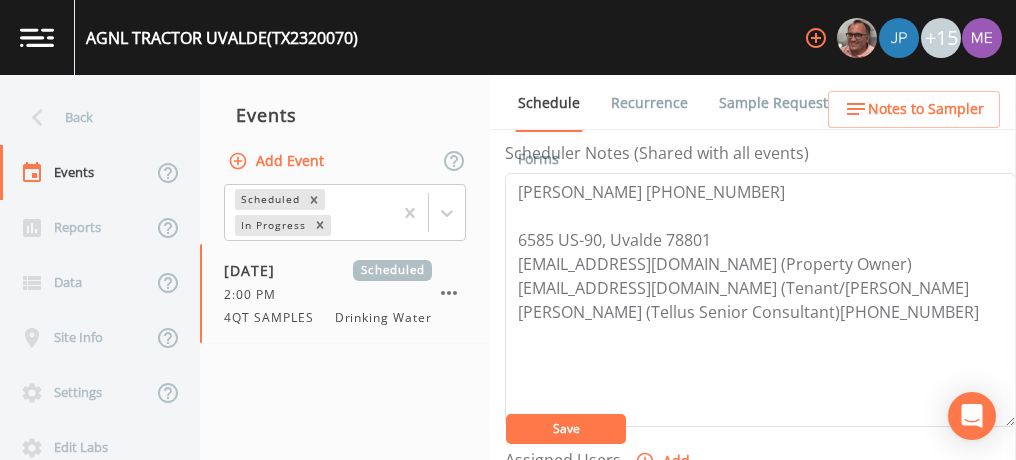 click on "Save" at bounding box center [566, 429] 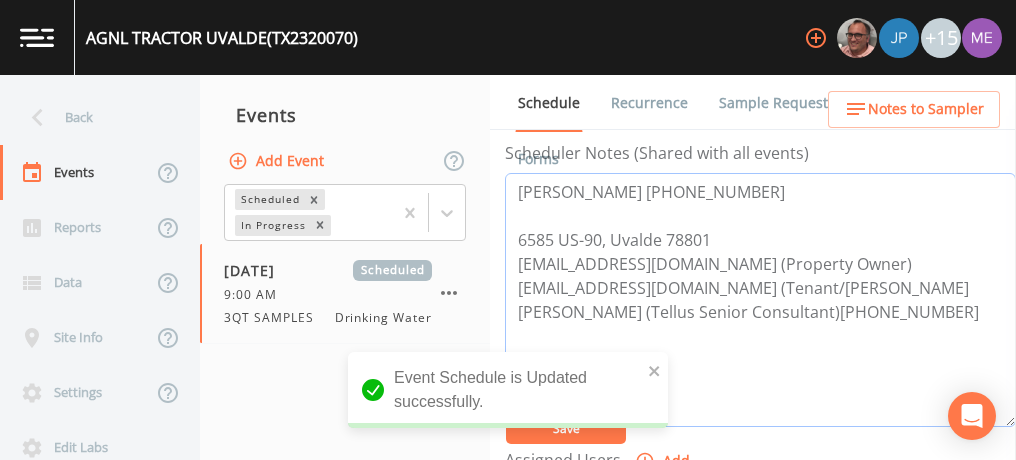 drag, startPoint x: 516, startPoint y: 188, endPoint x: 714, endPoint y: 226, distance: 201.6135 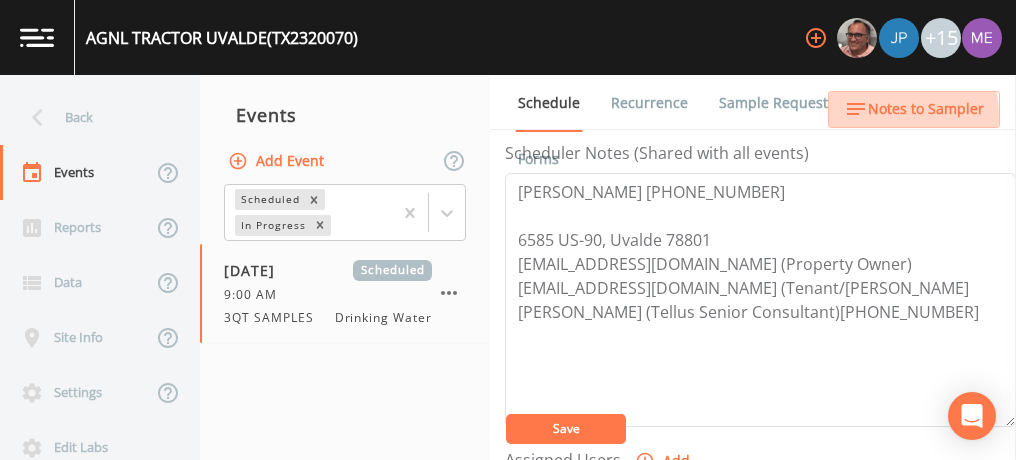 click 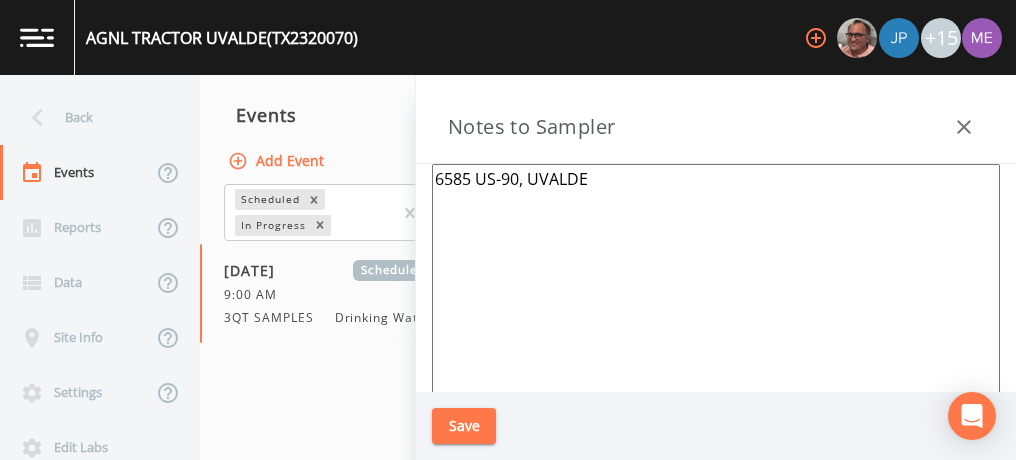 drag, startPoint x: 437, startPoint y: 177, endPoint x: 590, endPoint y: 174, distance: 153.0294 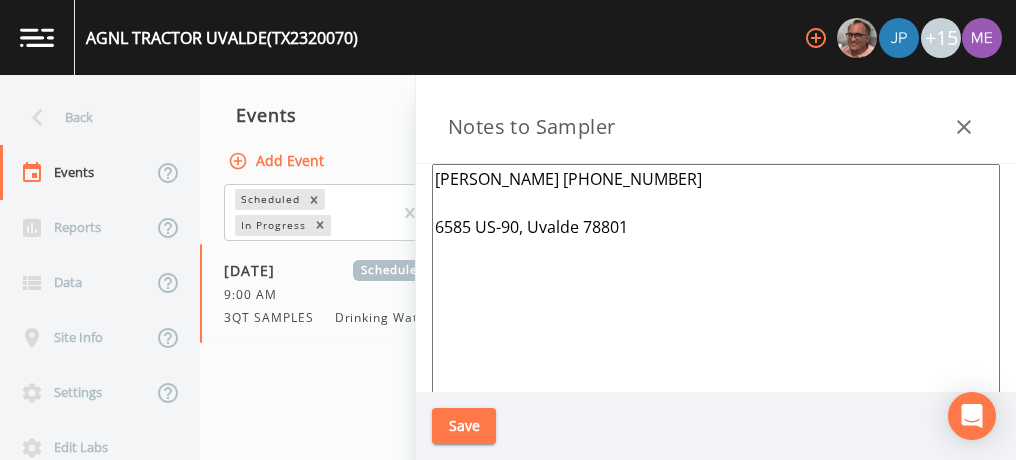 type on "Kirk Angelle 832-741-7023
6585 US-90, Uvalde 78801" 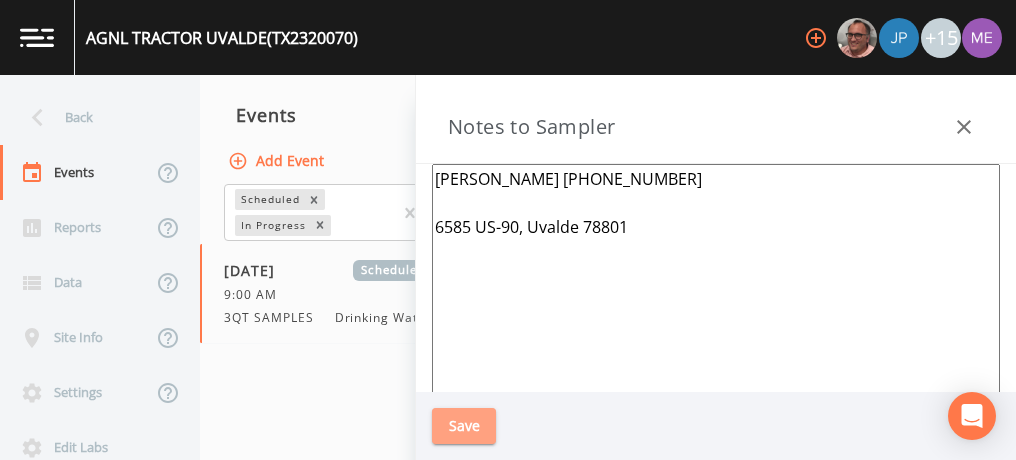 click on "Save" at bounding box center (464, 426) 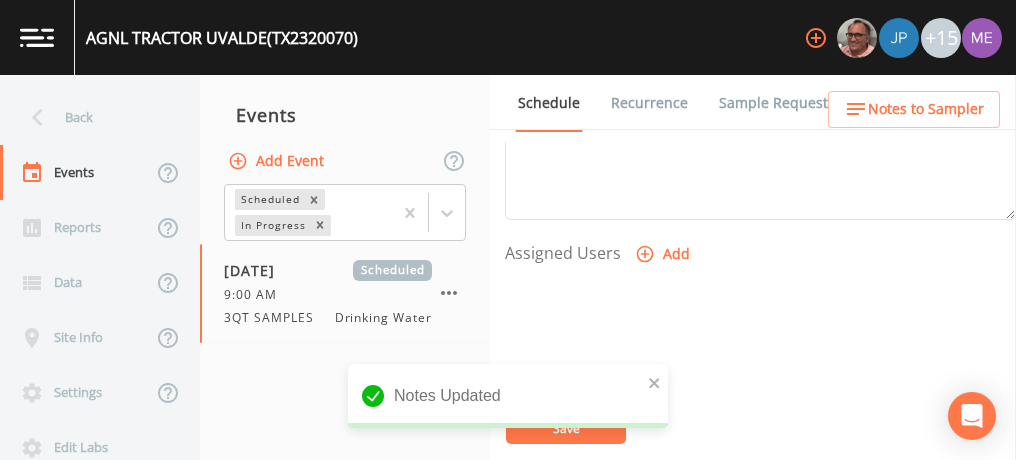 scroll, scrollTop: 772, scrollLeft: 0, axis: vertical 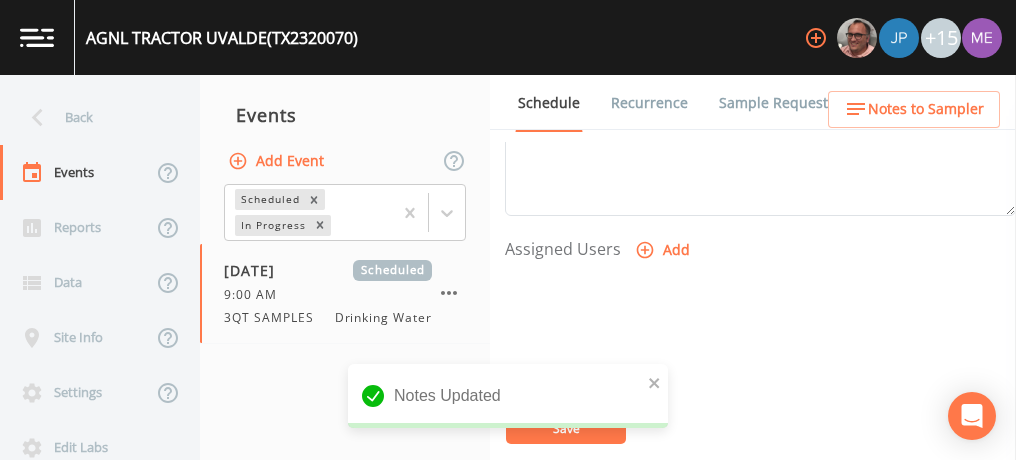 click 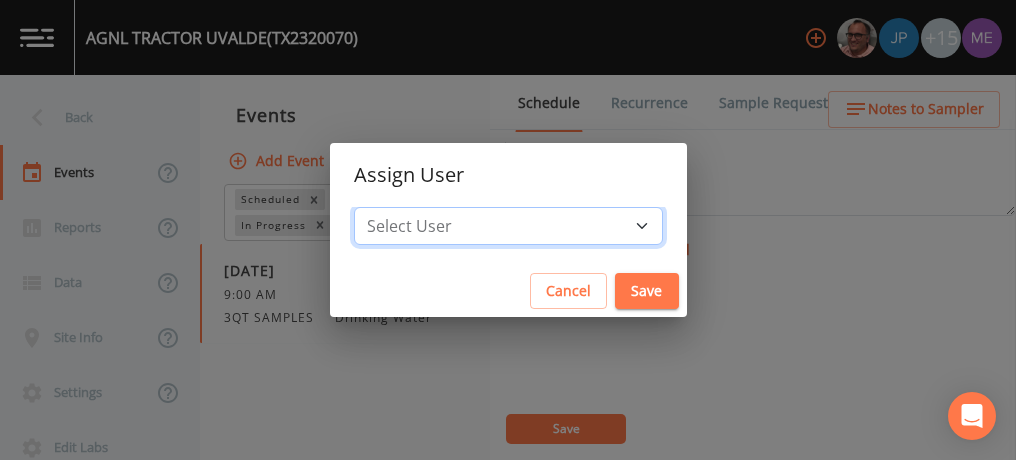 click on "Select User Mike  Franklin Joshua gere  Paul Lauren  Saenz Russell   Schindler  David  Weber Zachary  Evans Stafford  Johnson Sloan  Rigamonti chrisb@sitexsolutions.com Annie  Huebner Miriaha  Caddie Brandon  Fox Stan  Porter Melissa  Coleman Rodolfo  Ramirez Charles  Medina Mikeh@sitexsolutions.com" at bounding box center (508, 226) 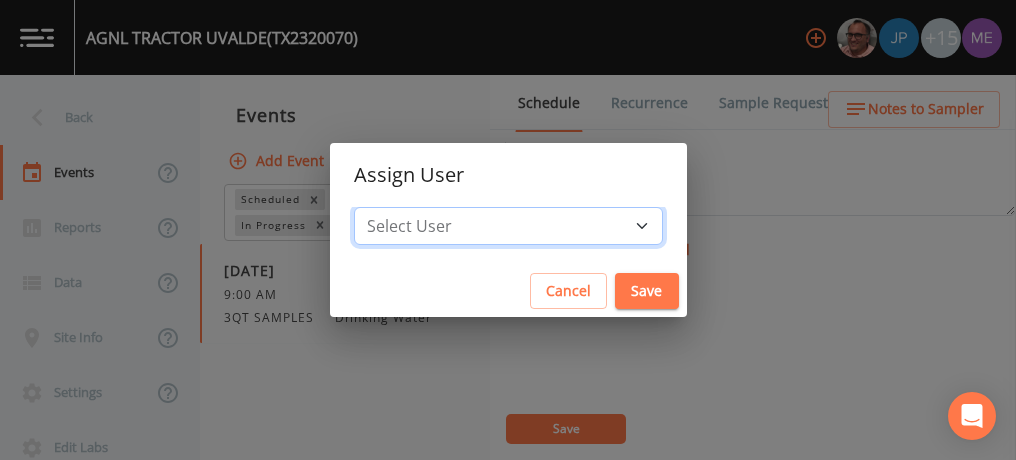 select on "6518b6a0-c5fa-4d0f-8e3d-fc6e8623860b" 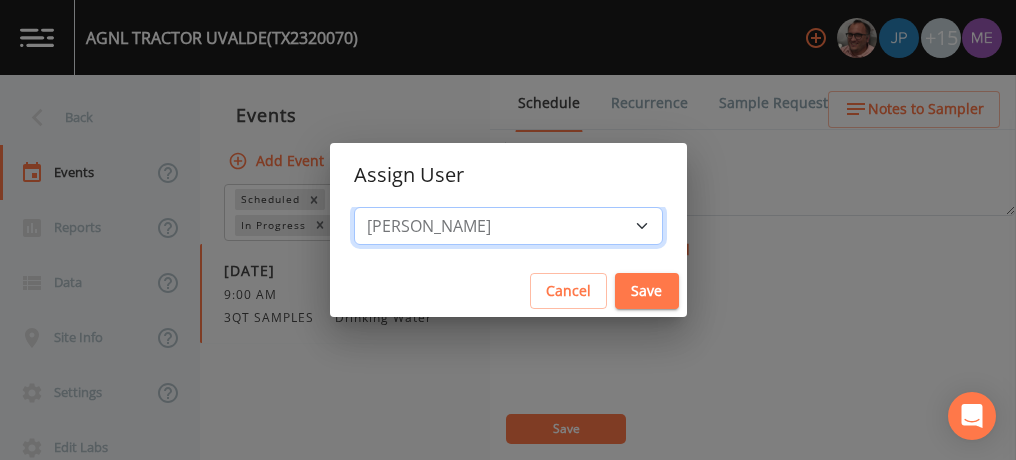 click on "Select User Mike  Franklin Joshua gere  Paul Lauren  Saenz Russell   Schindler  David  Weber Zachary  Evans Stafford  Johnson Sloan  Rigamonti chrisb@sitexsolutions.com Annie  Huebner Miriaha  Caddie Brandon  Fox Stan  Porter Melissa  Coleman Rodolfo  Ramirez Charles  Medina Mikeh@sitexsolutions.com" at bounding box center (508, 226) 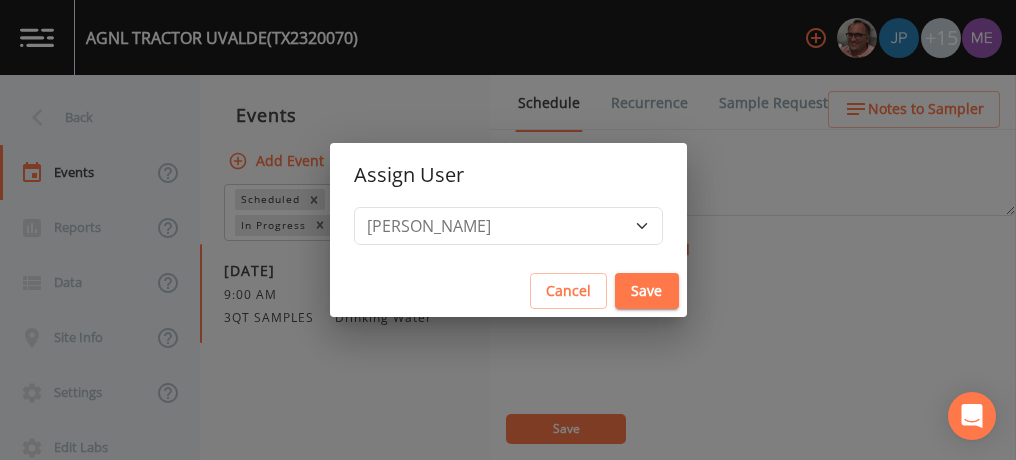 click on "Save" at bounding box center (647, 291) 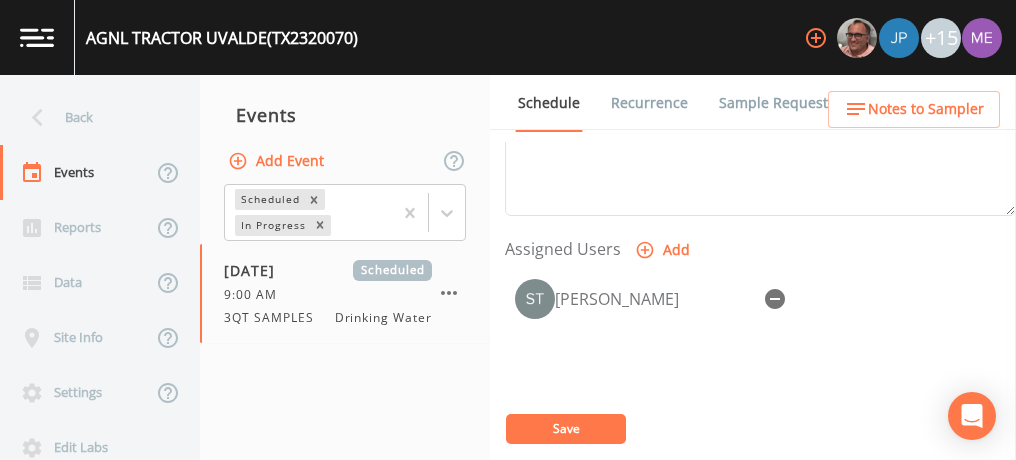 select 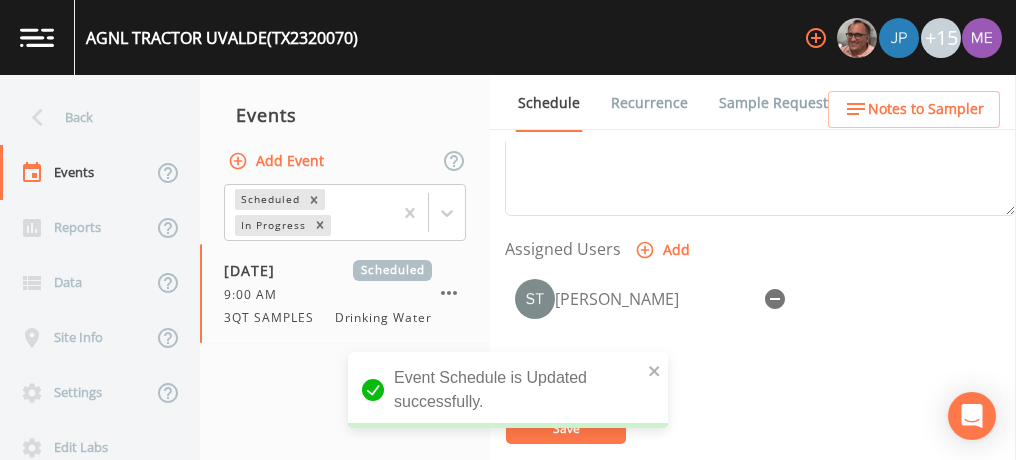 click on "Sample Requests" at bounding box center (777, 103) 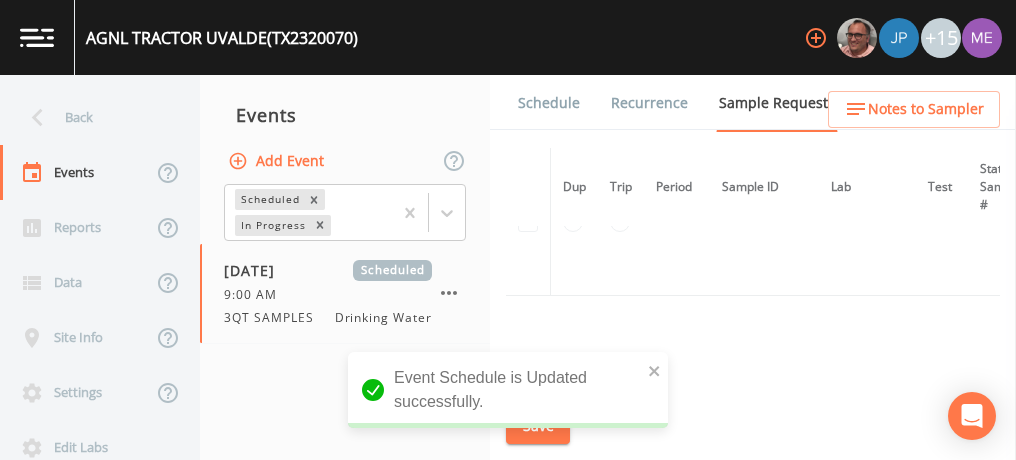 scroll, scrollTop: 68, scrollLeft: 0, axis: vertical 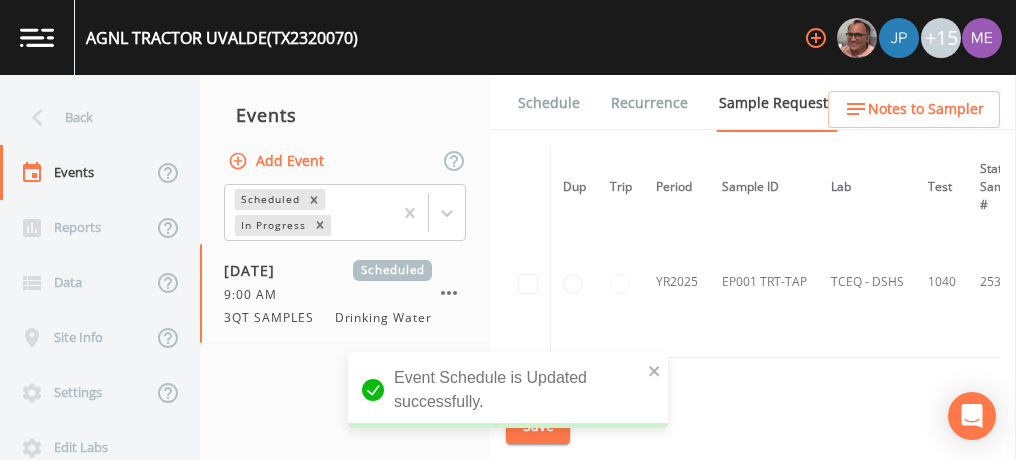 click at bounding box center [528, 282] 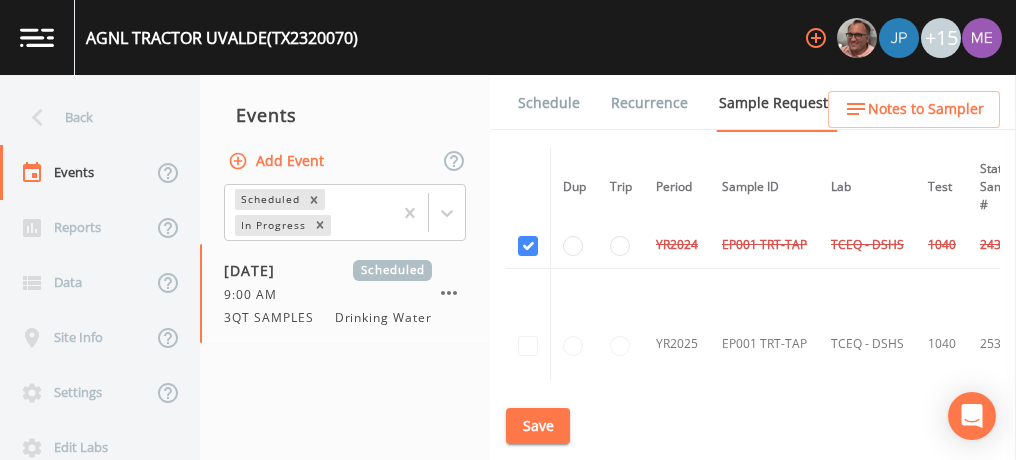 scroll, scrollTop: 5, scrollLeft: 0, axis: vertical 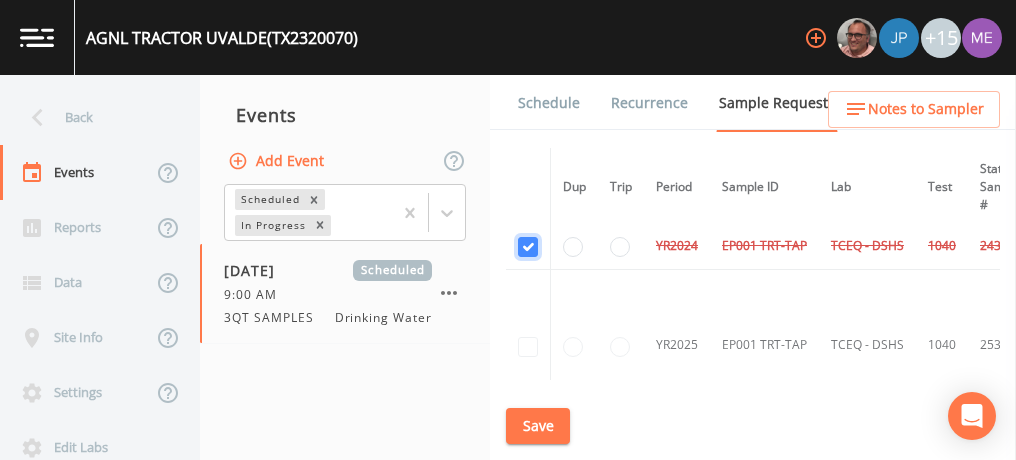 click at bounding box center (528, 247) 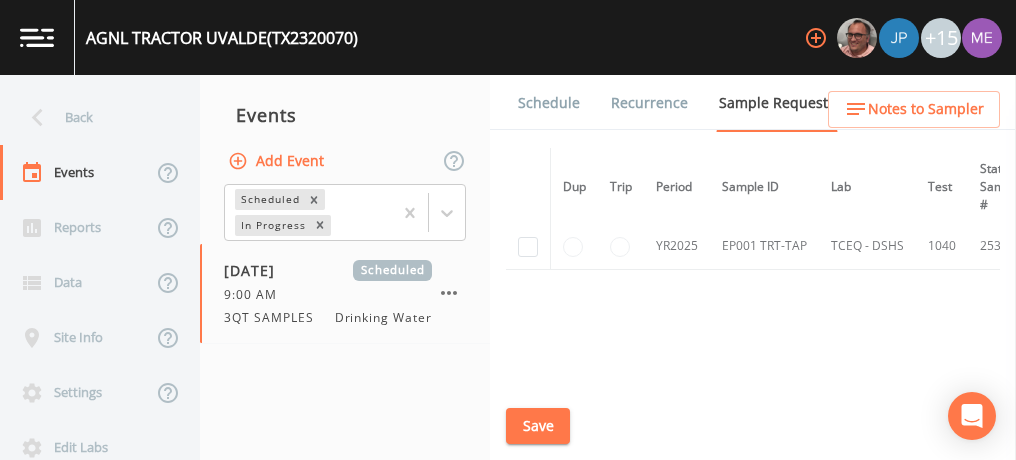 scroll, scrollTop: 0, scrollLeft: 0, axis: both 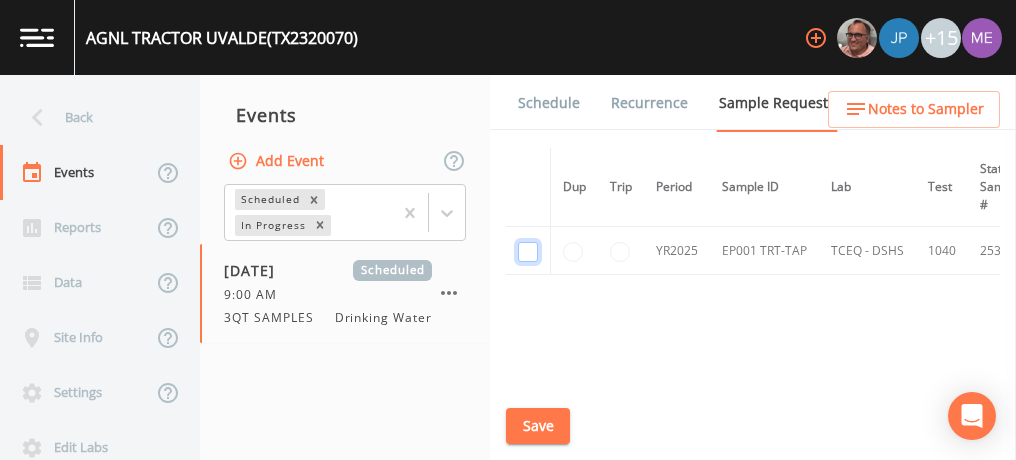 click at bounding box center [528, 252] 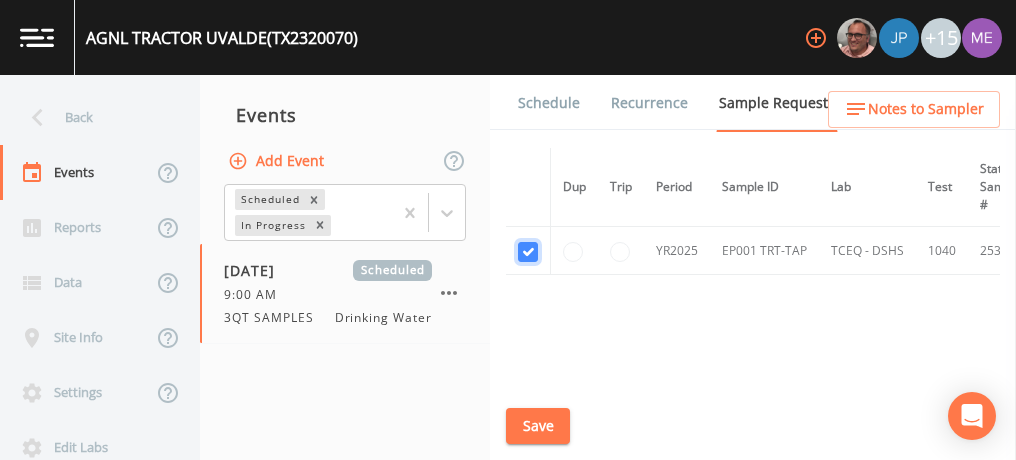 checkbox on "true" 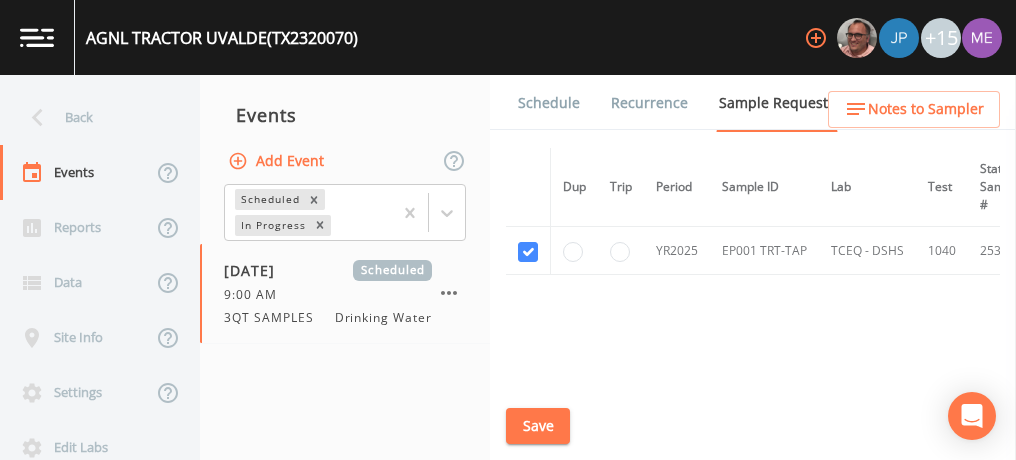 click on "Save" at bounding box center [538, 426] 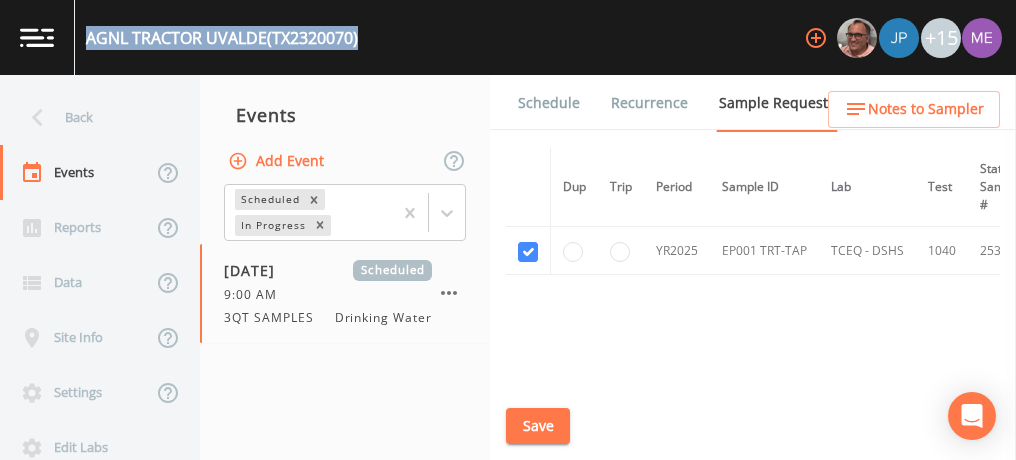 drag, startPoint x: 87, startPoint y: 40, endPoint x: 366, endPoint y: 43, distance: 279.01614 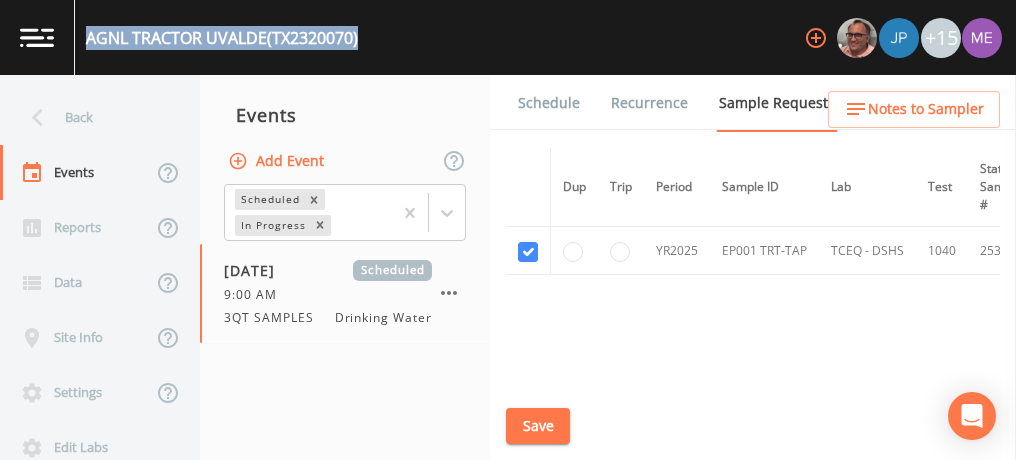 click on "AGNL TRACTOR UVALDE  (TX2320070) +15" at bounding box center (508, 37) 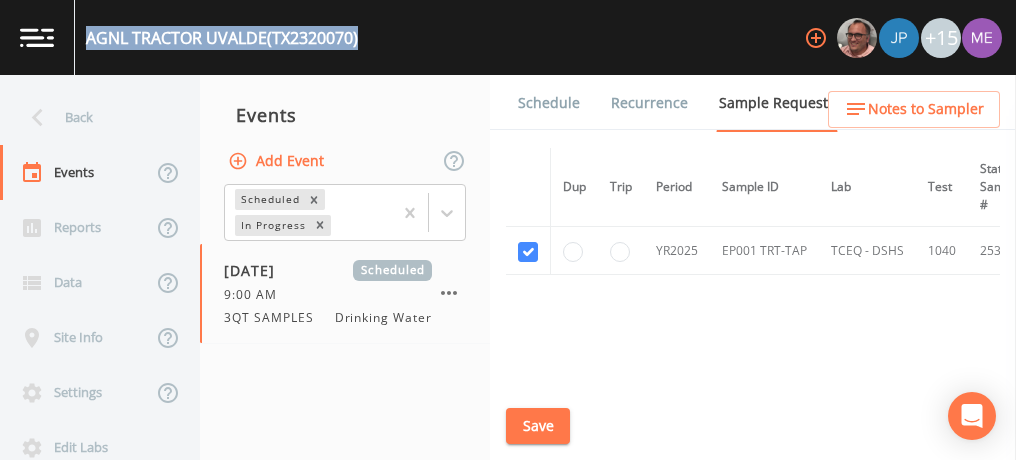 copy on "AGNL TRACTOR UVALDE  (TX2320070)" 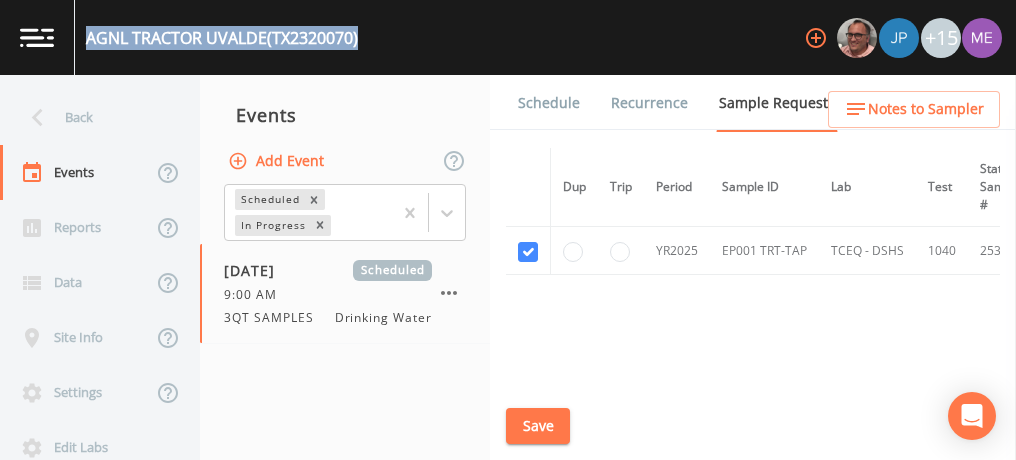 click on "Schedule" at bounding box center [549, 103] 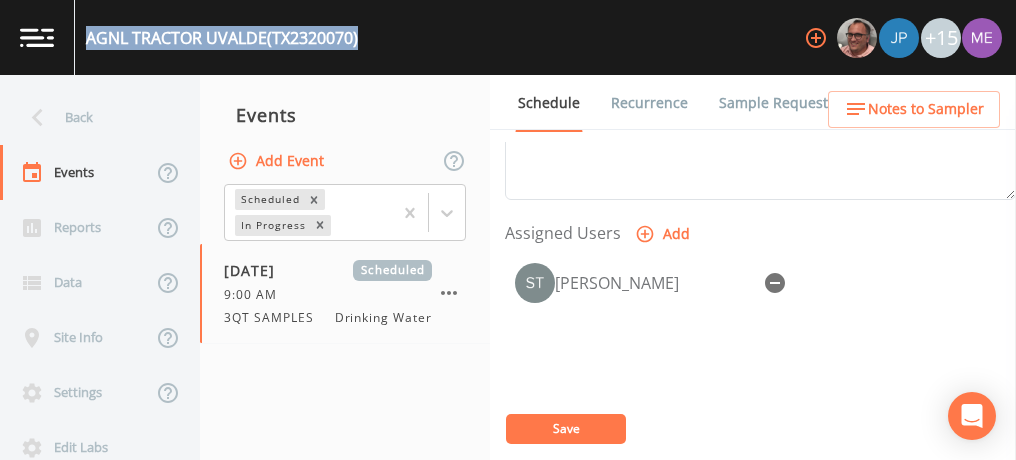 scroll, scrollTop: 788, scrollLeft: 0, axis: vertical 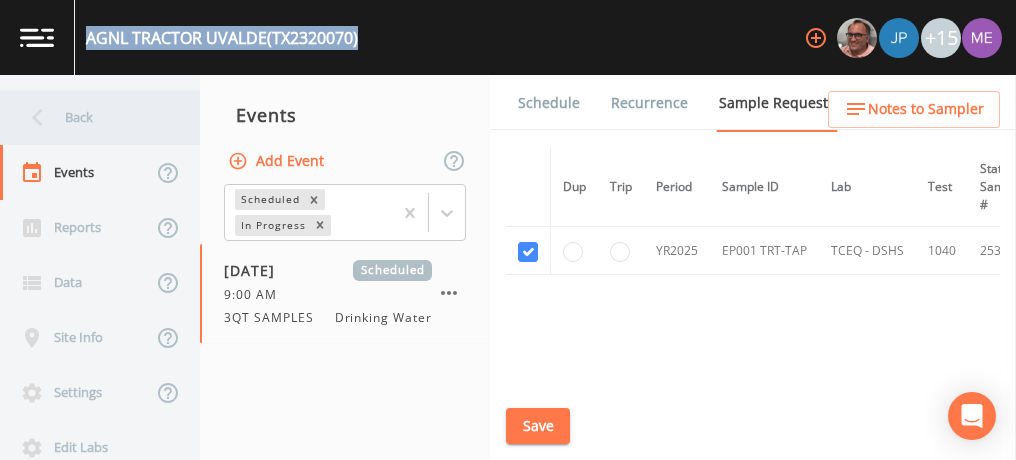 click 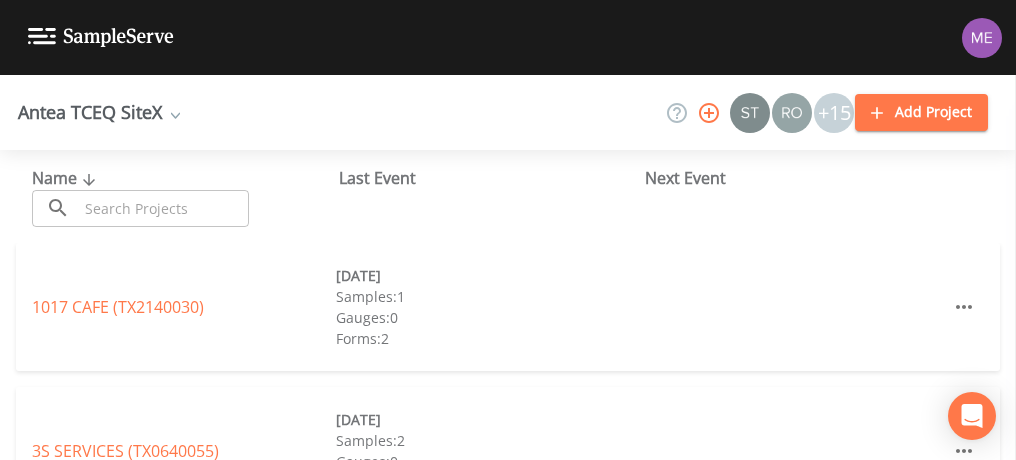 click at bounding box center (163, 208) 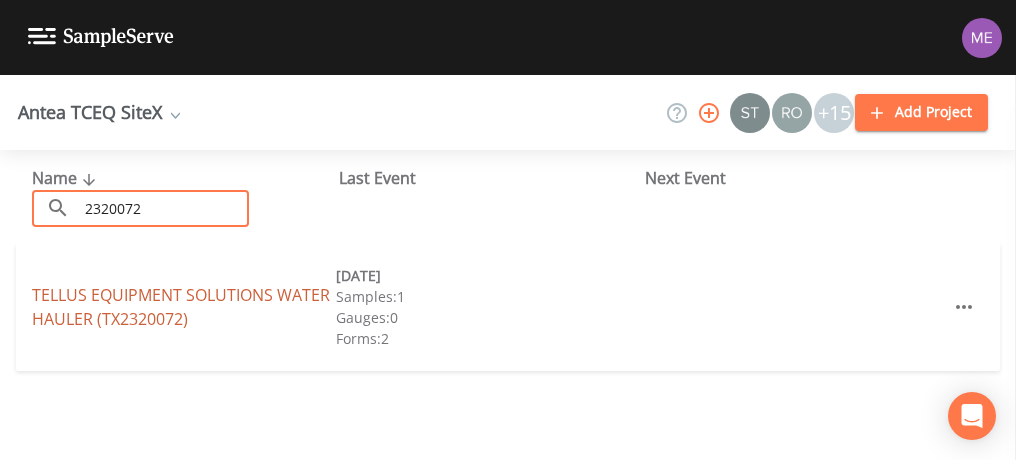 type on "2320072" 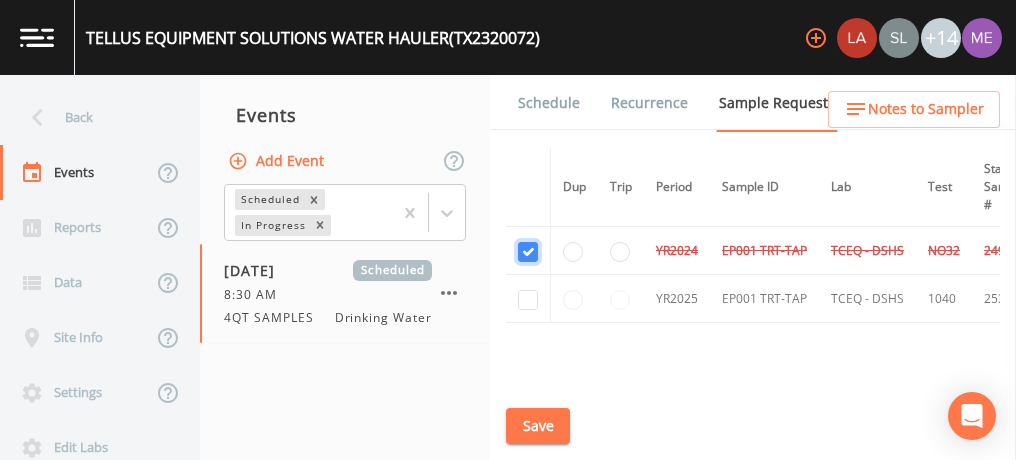click at bounding box center (528, 252) 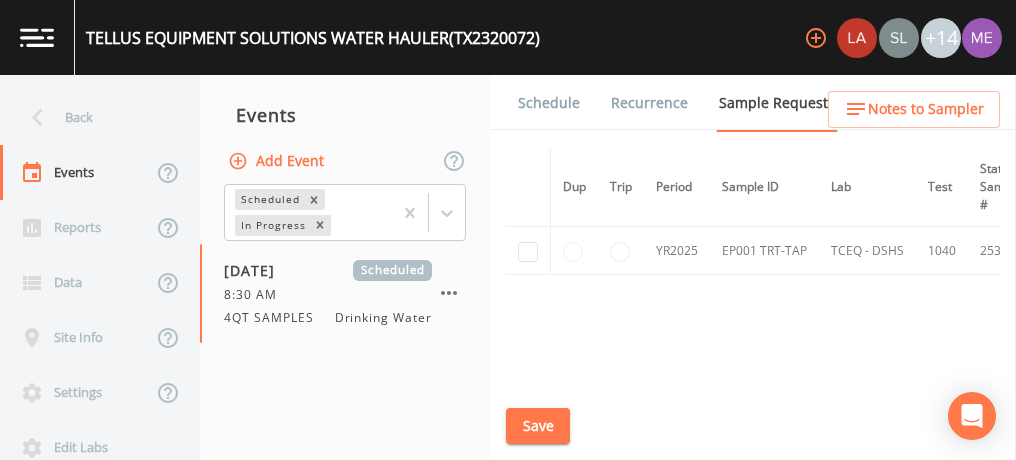 scroll, scrollTop: 0, scrollLeft: 414, axis: horizontal 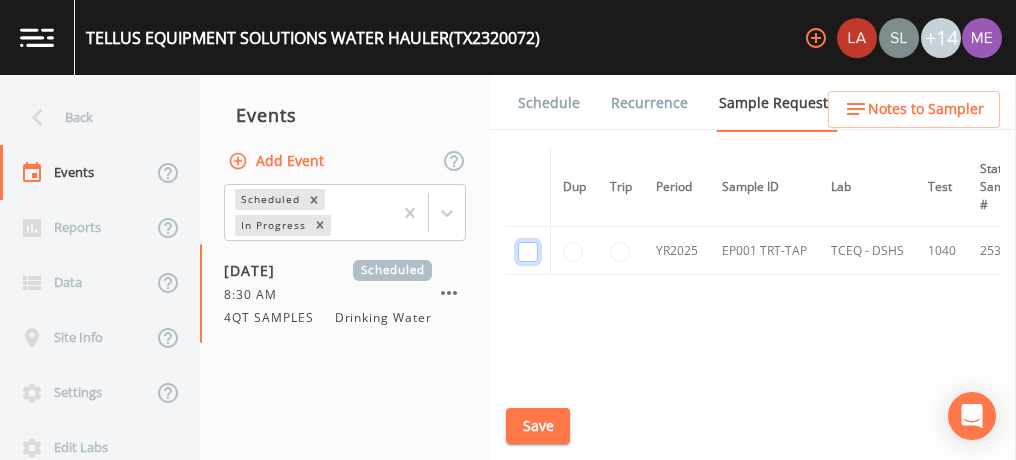 click at bounding box center (528, 252) 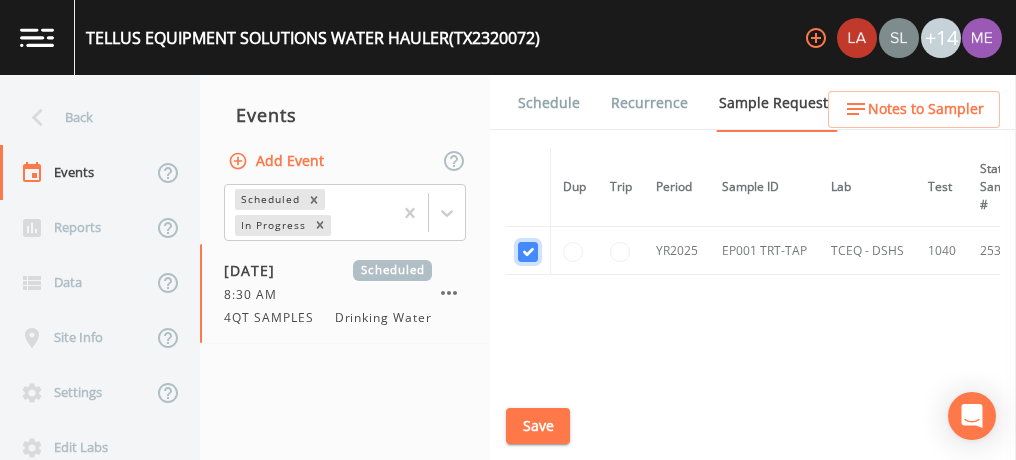 checkbox on "true" 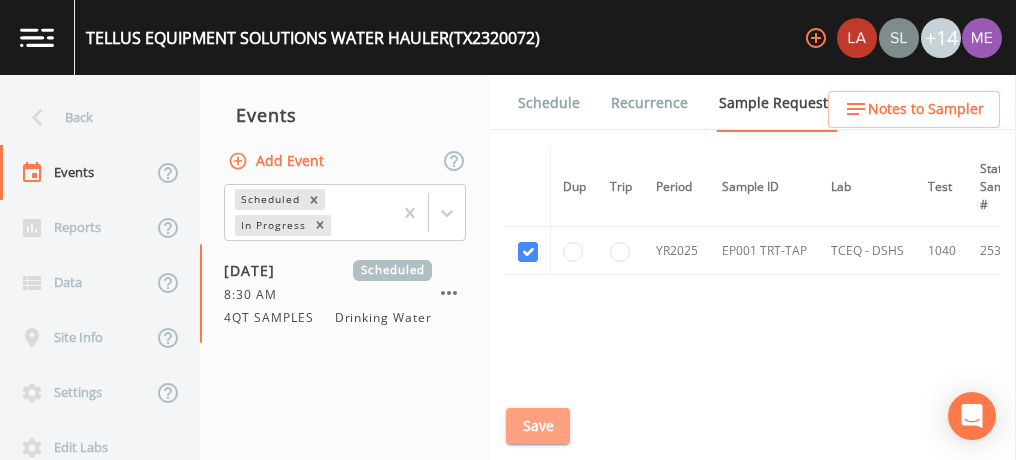 click on "Save" at bounding box center (538, 426) 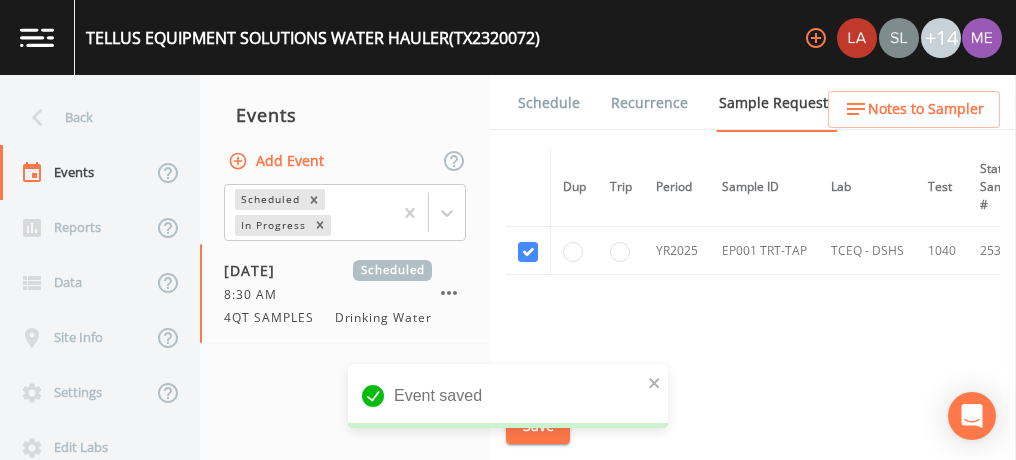 click on "Schedule" at bounding box center [549, 103] 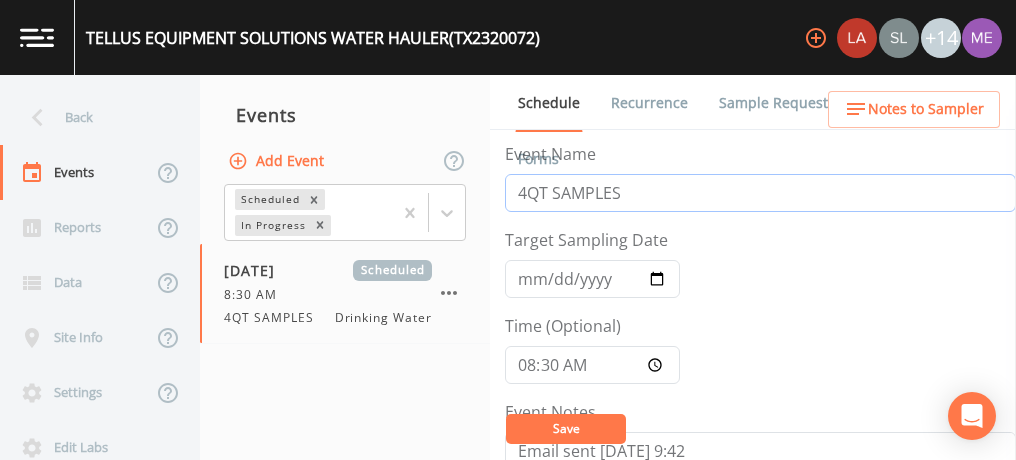 click on "4QT SAMPLES" at bounding box center (760, 193) 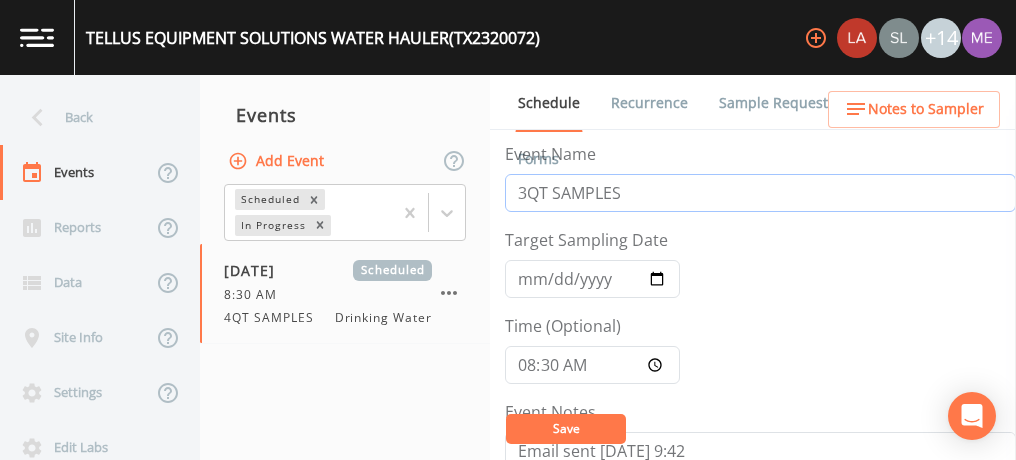 type on "3QT SAMPLES" 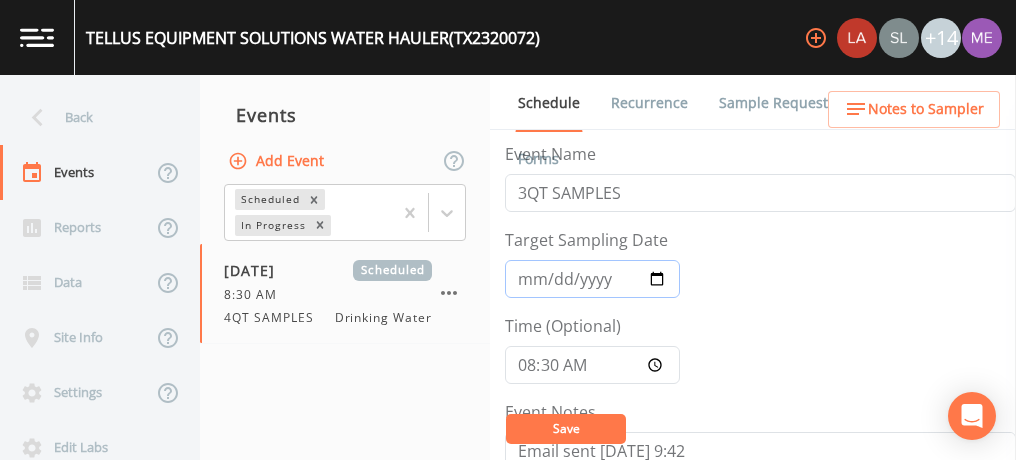 click on "2024-12-16" at bounding box center [592, 279] 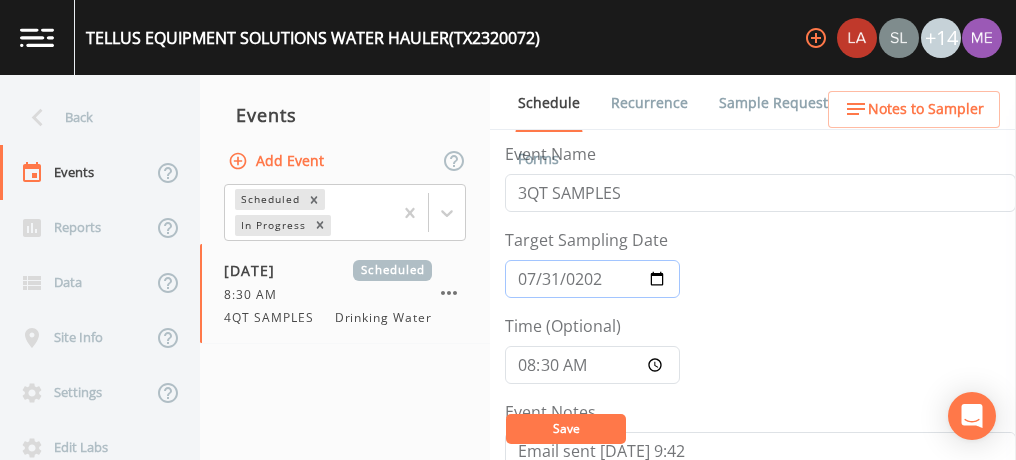 type on "[DATE]" 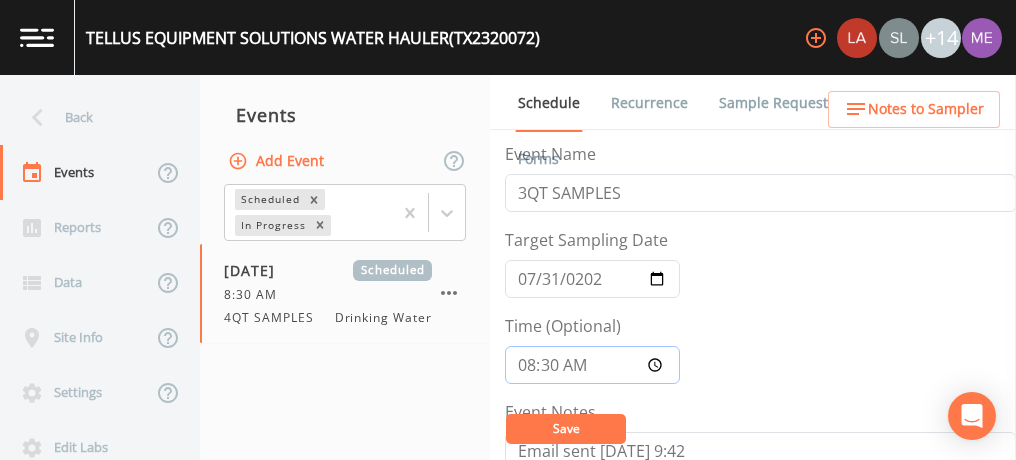 click on "08:30:00" at bounding box center [592, 365] 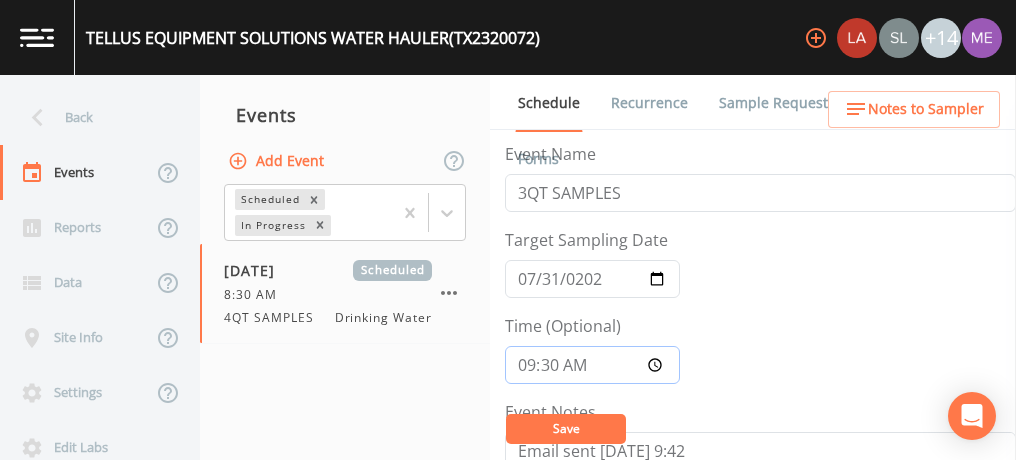type on "09:00" 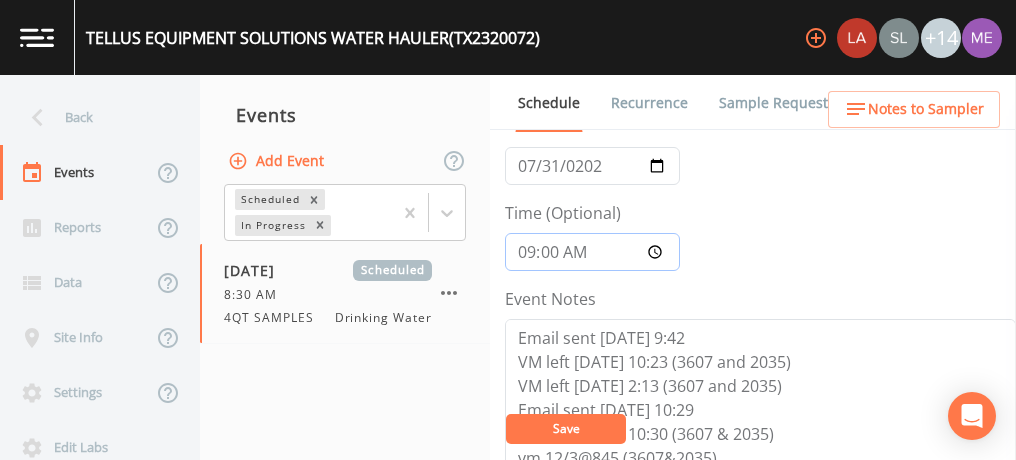 scroll, scrollTop: 123, scrollLeft: 0, axis: vertical 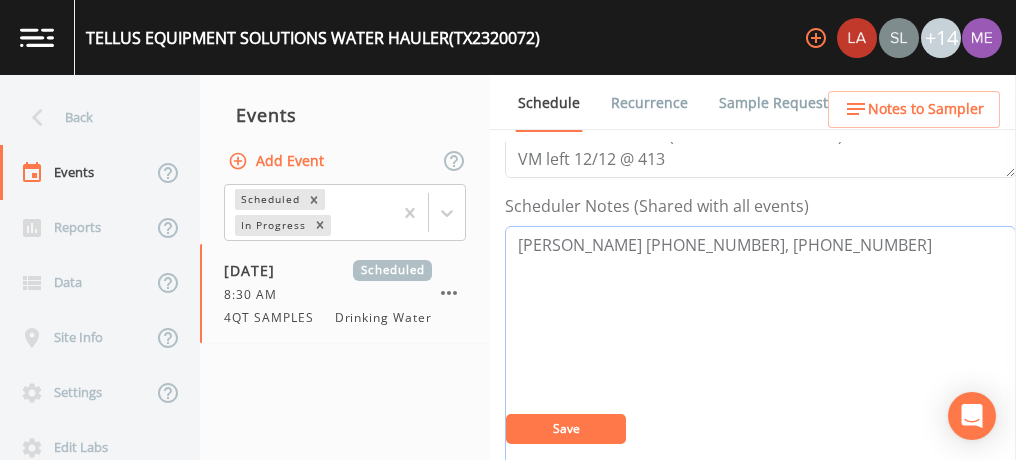 drag, startPoint x: 513, startPoint y: 238, endPoint x: 870, endPoint y: 239, distance: 357.0014 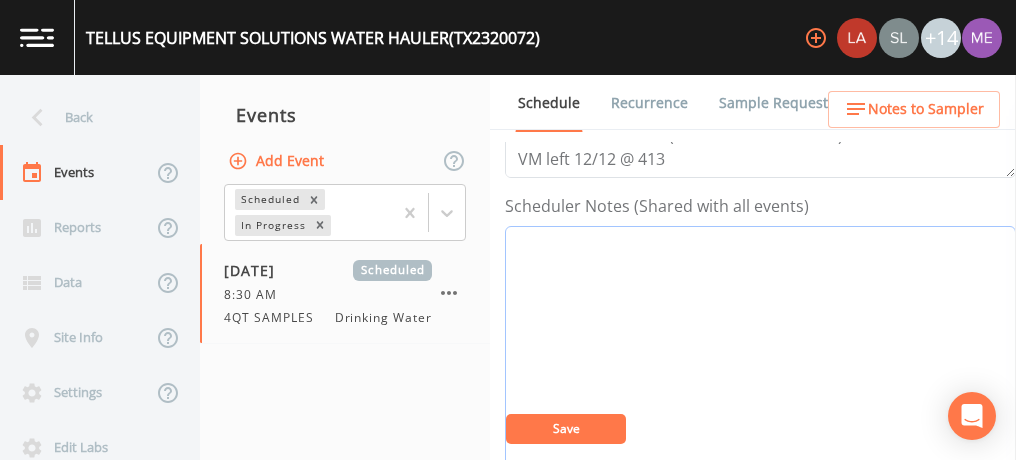 paste on "AGNL TRACTOR UVALDE (TX2320070)" 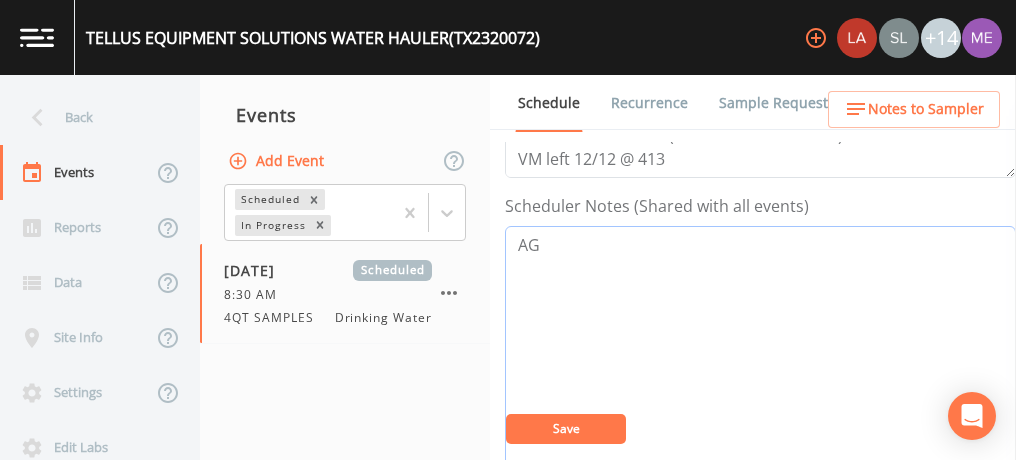 type on "A" 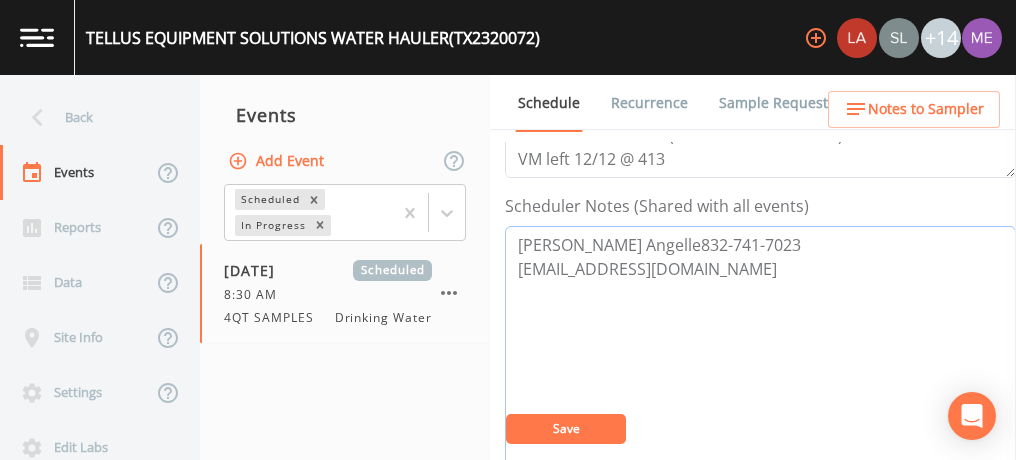 drag, startPoint x: 513, startPoint y: 237, endPoint x: 716, endPoint y: 263, distance: 204.65825 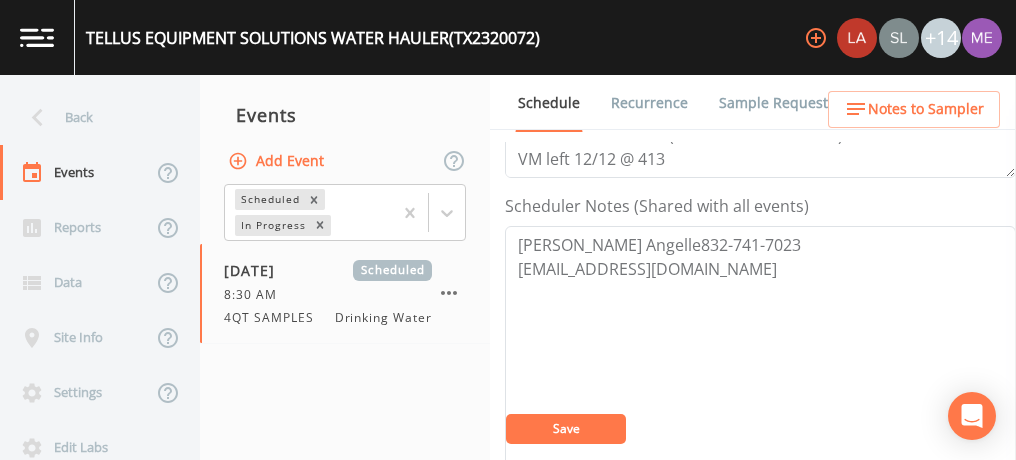click on "Save" at bounding box center (566, 428) 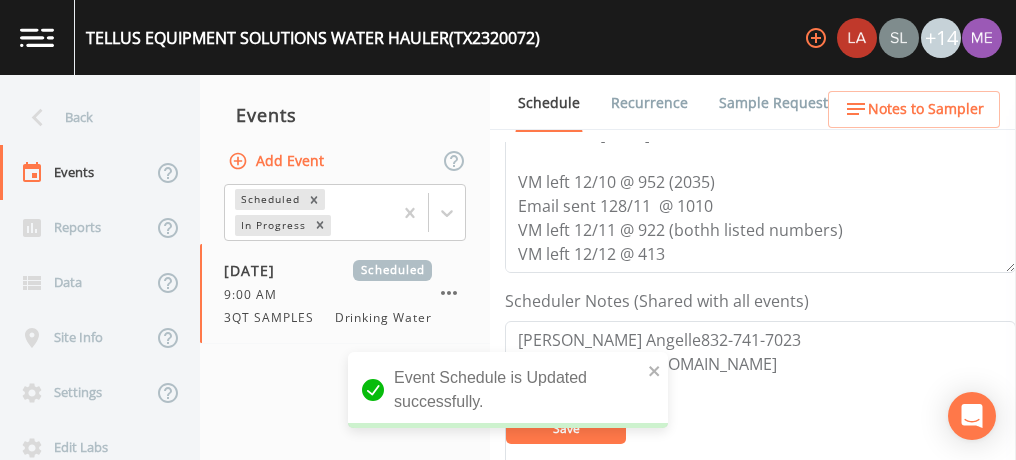 scroll, scrollTop: 412, scrollLeft: 0, axis: vertical 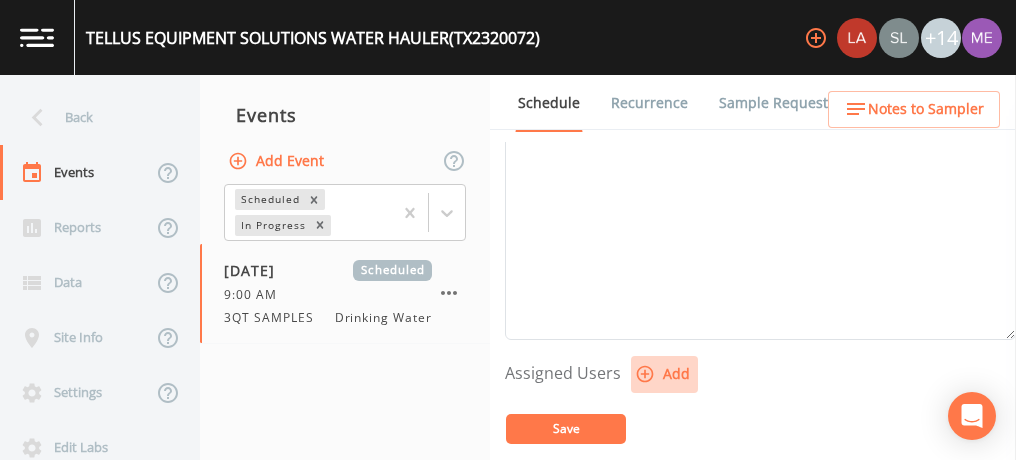 click 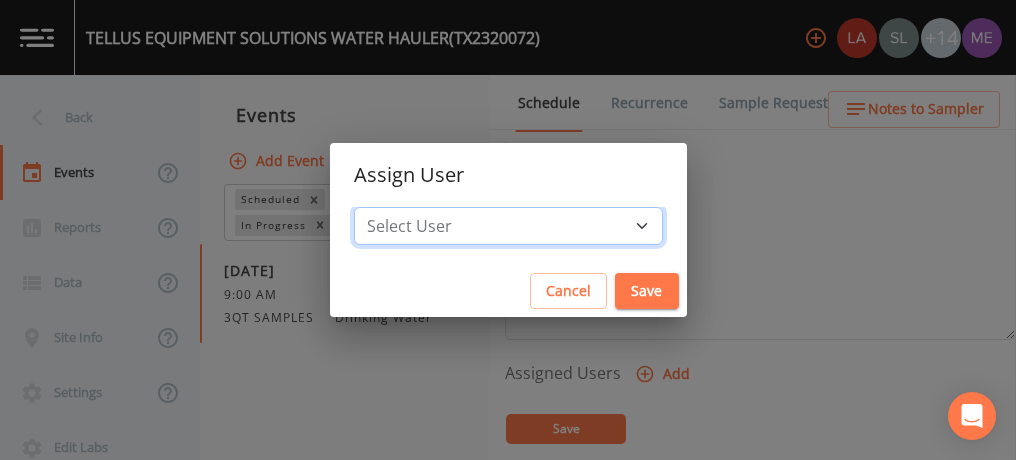click on "Select User Lauren  Saenz Sloan  Rigamonti chrisb@sitexsolutions.com Mike  Franklin Joshua gere  Paul Zachary  Evans David  Weber Stafford  Johnson Annie  Huebner Miriaha  Caddie Brandon  Fox Stan  Porter Melissa  Coleman Rodolfo  Ramirez Charles  Medina Mikeh@sitexsolutions.com" at bounding box center (508, 226) 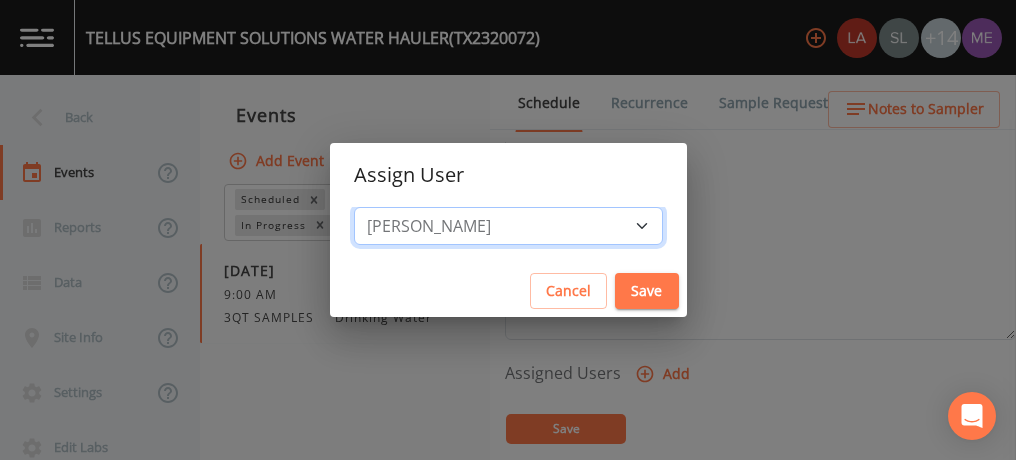click on "Select User Lauren  Saenz Sloan  Rigamonti chrisb@sitexsolutions.com Mike  Franklin Joshua gere  Paul Zachary  Evans David  Weber Stafford  Johnson Annie  Huebner Miriaha  Caddie Brandon  Fox Stan  Porter Melissa  Coleman Rodolfo  Ramirez Charles  Medina Mikeh@sitexsolutions.com" at bounding box center (508, 226) 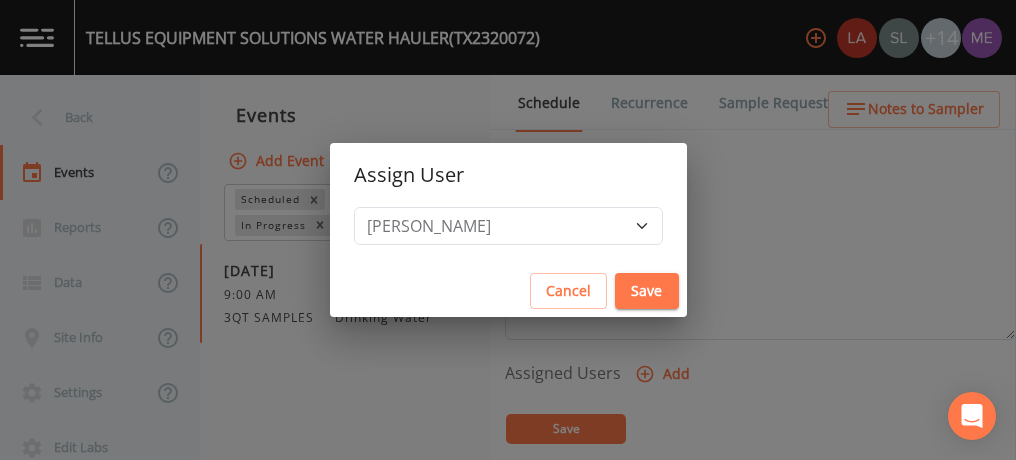 click on "Save" at bounding box center [647, 291] 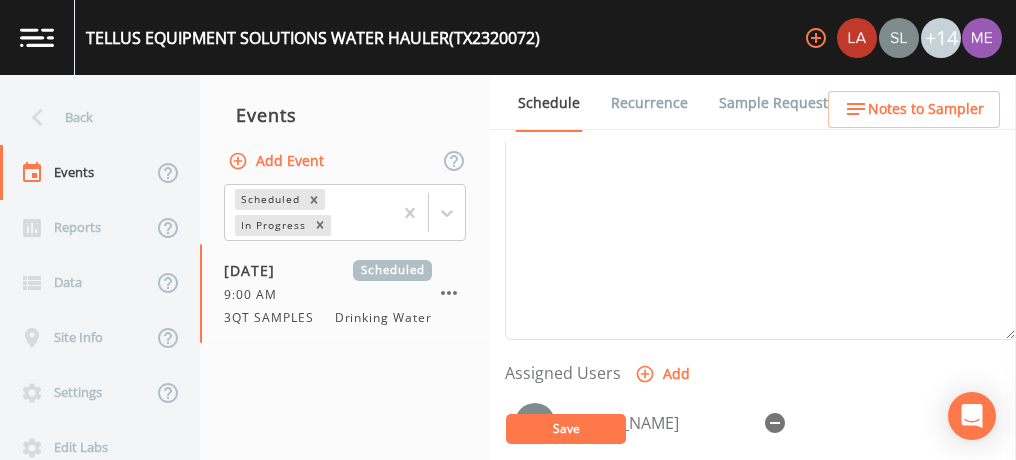 click on "Save" at bounding box center [566, 429] 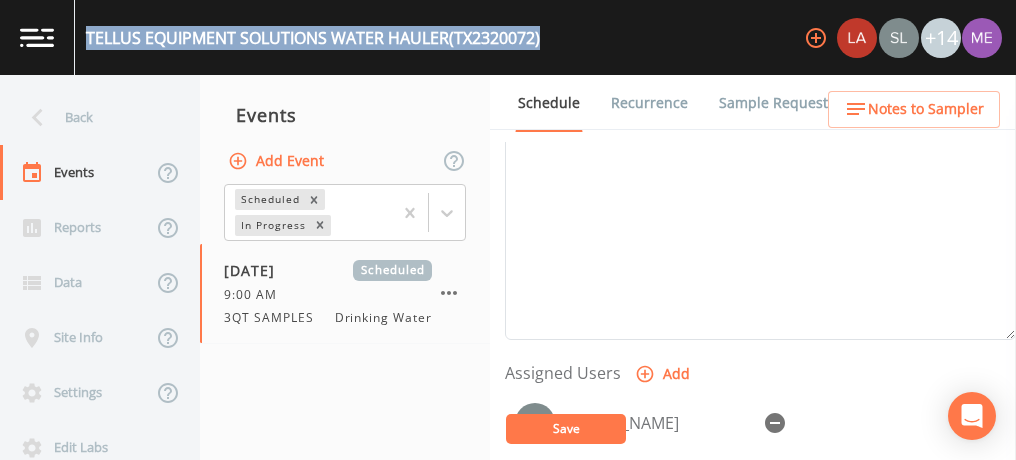 drag, startPoint x: 86, startPoint y: 37, endPoint x: 552, endPoint y: 36, distance: 466.00107 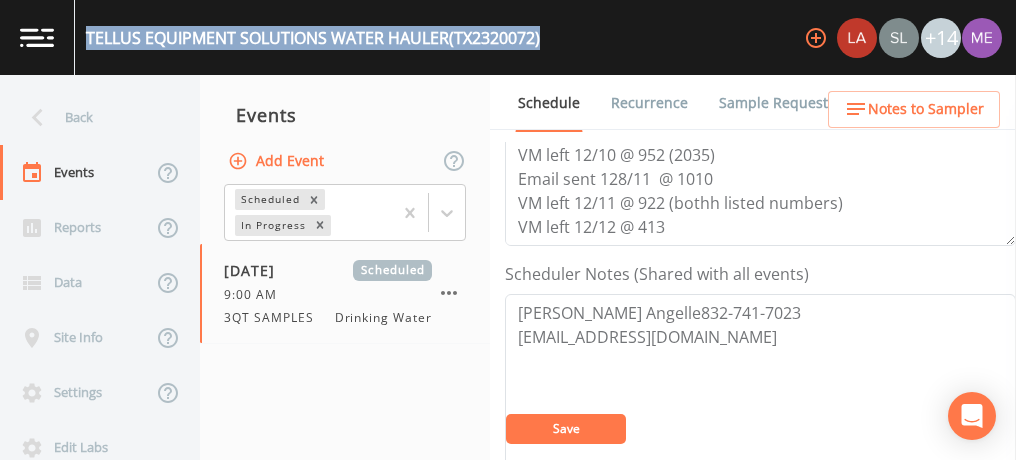 scroll, scrollTop: 437, scrollLeft: 0, axis: vertical 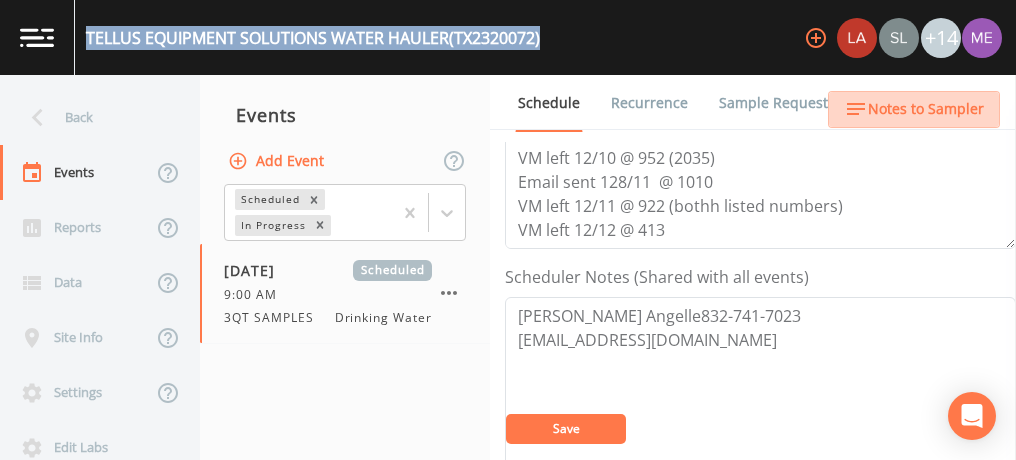 click on "Notes to Sampler" at bounding box center [926, 109] 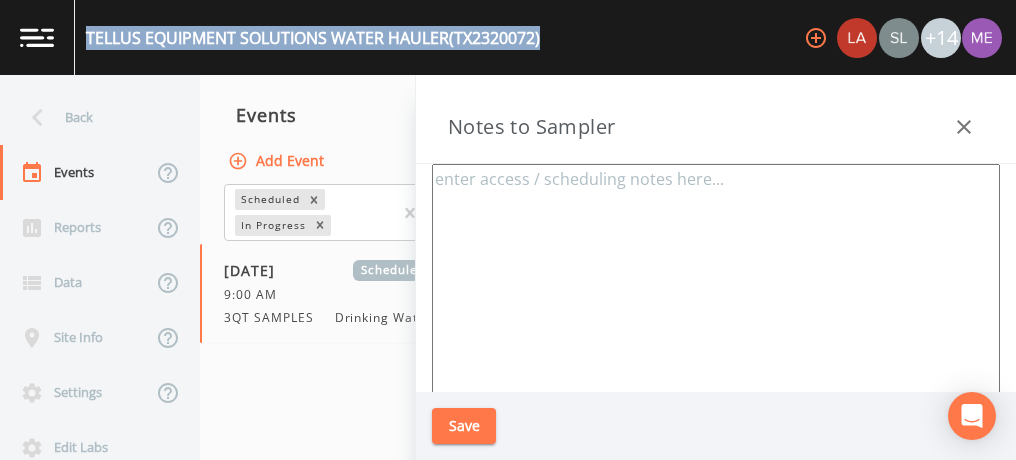 click 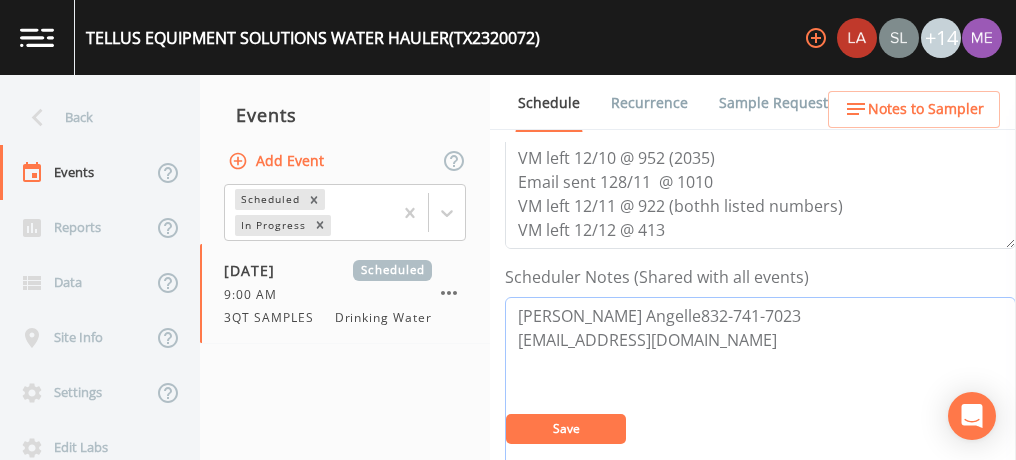 drag, startPoint x: 517, startPoint y: 311, endPoint x: 720, endPoint y: 299, distance: 203.35437 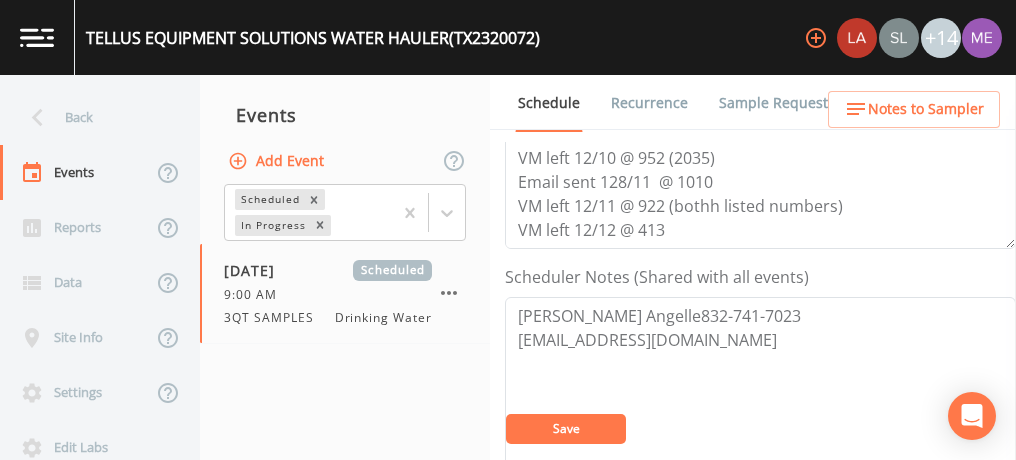 click on "Notes to Sampler" at bounding box center [926, 109] 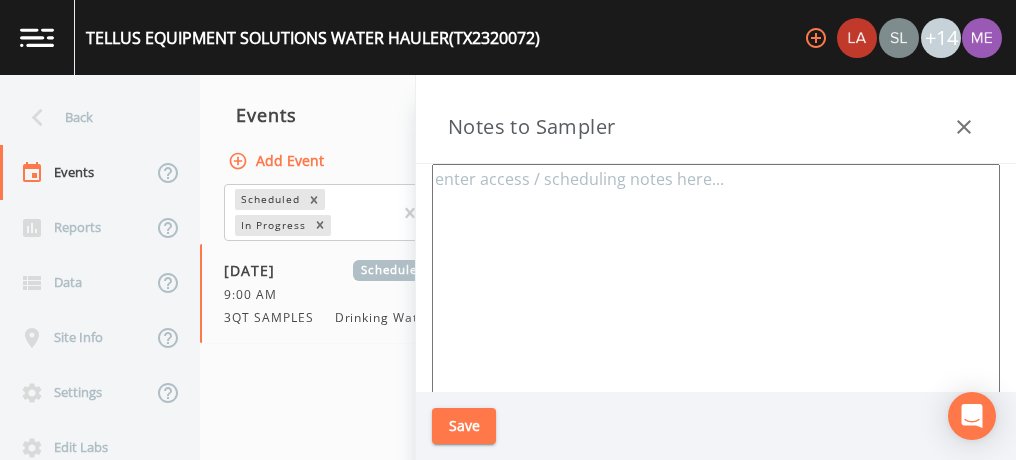 type 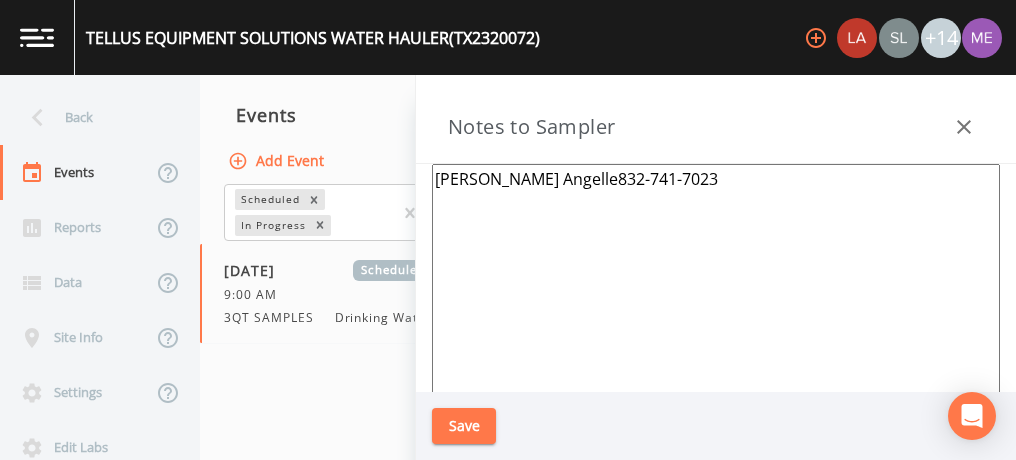 click on "Kirk Angelle832-741-7023" at bounding box center [716, 407] 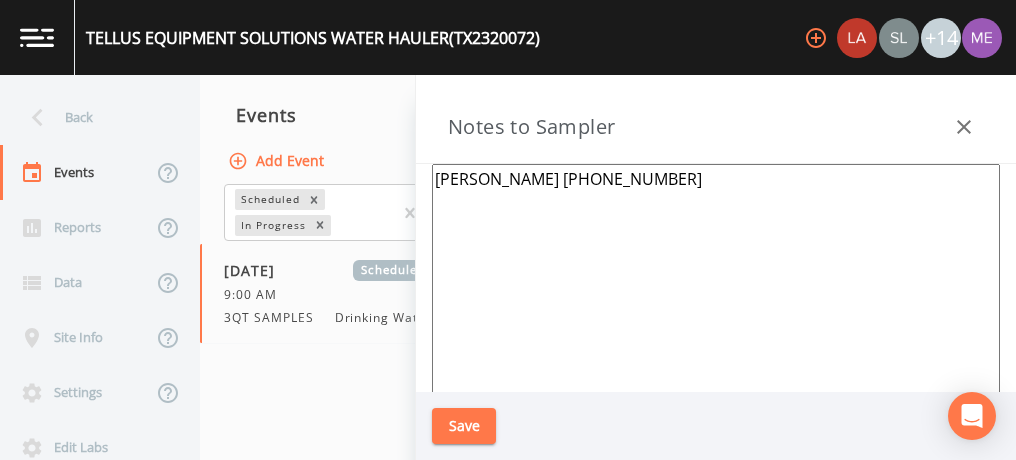 type on "Kirk Angelle 832-741-7023" 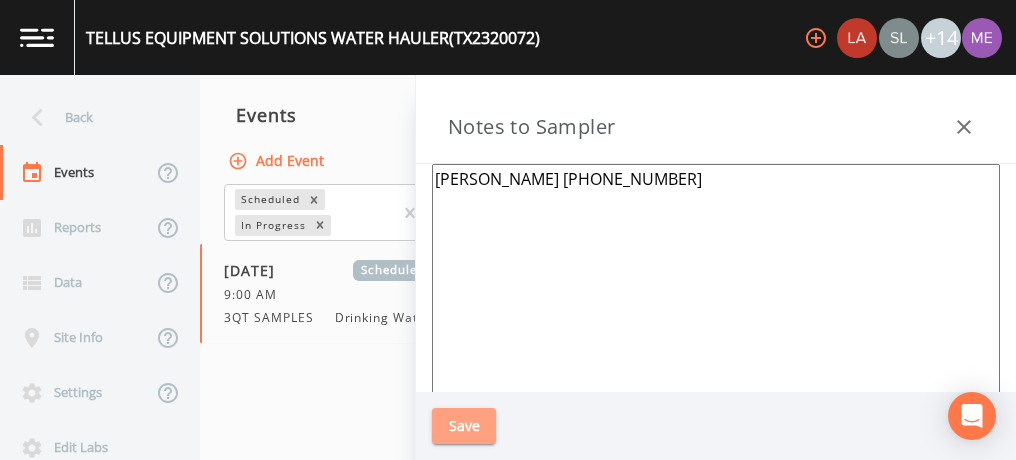 click on "Save" at bounding box center (464, 426) 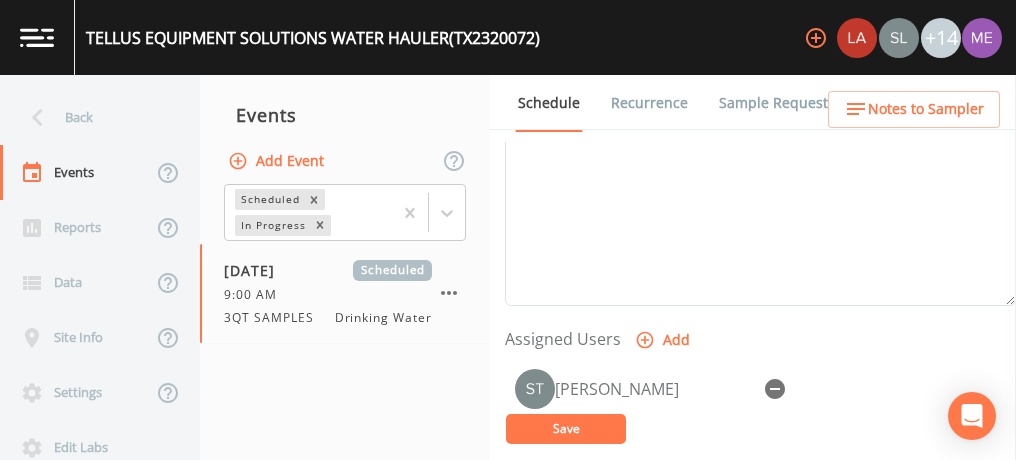 scroll, scrollTop: 686, scrollLeft: 0, axis: vertical 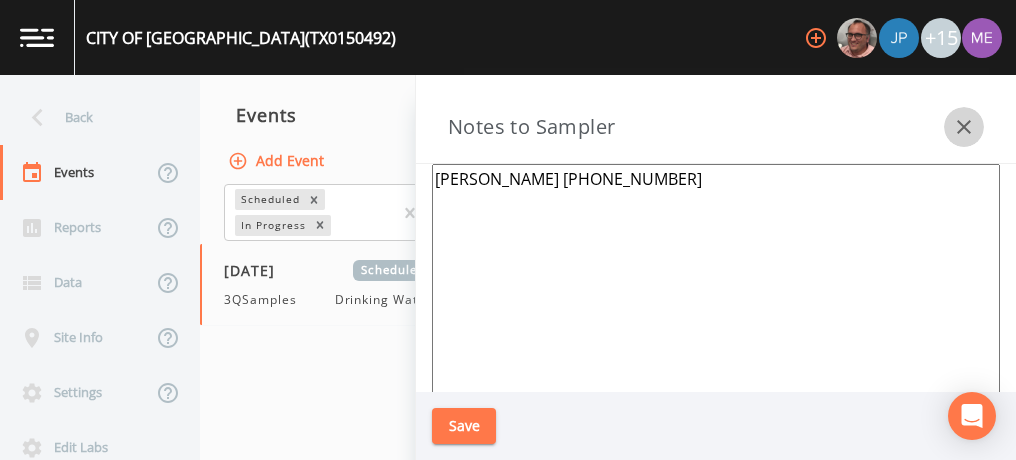 click 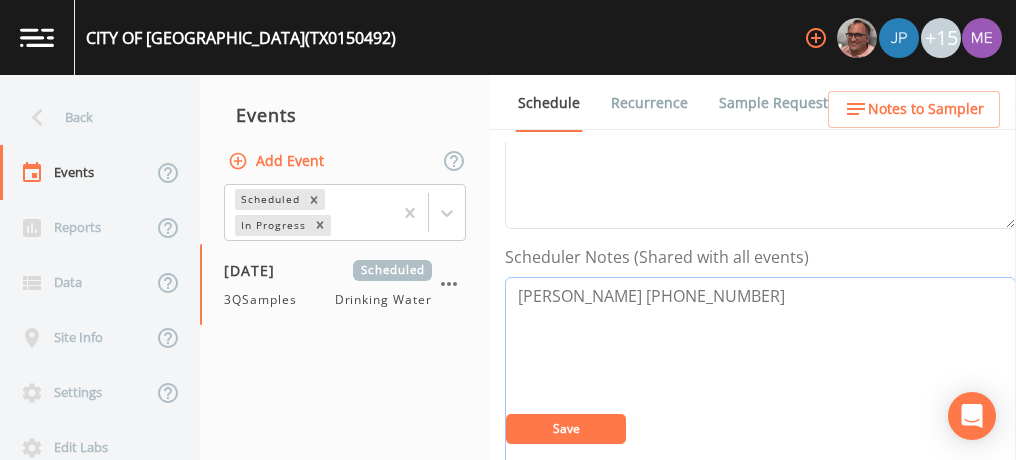 drag, startPoint x: 514, startPoint y: 294, endPoint x: 737, endPoint y: 279, distance: 223.50392 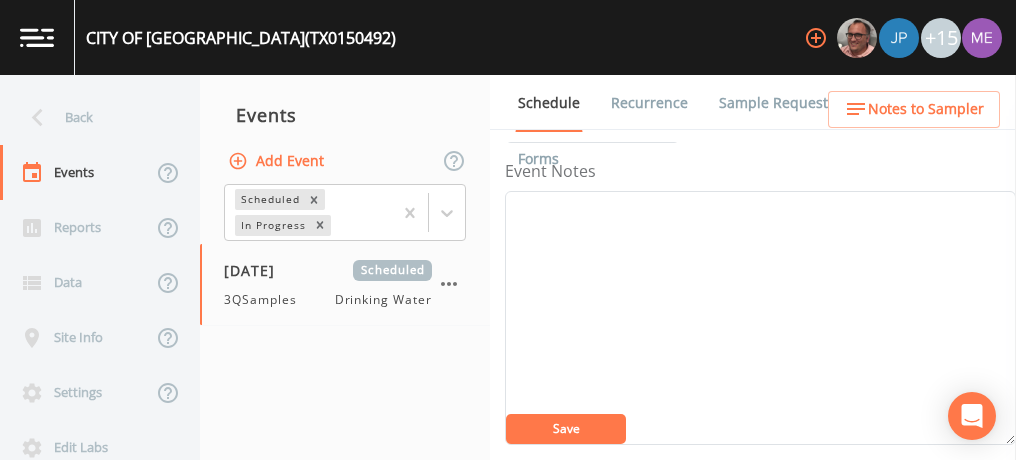 scroll, scrollTop: 240, scrollLeft: 0, axis: vertical 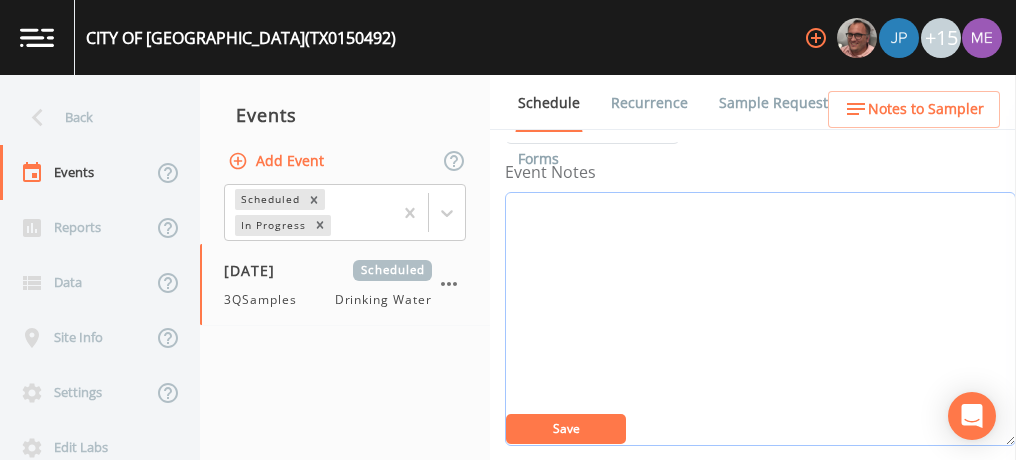 click on "Event Notes" at bounding box center (760, 319) 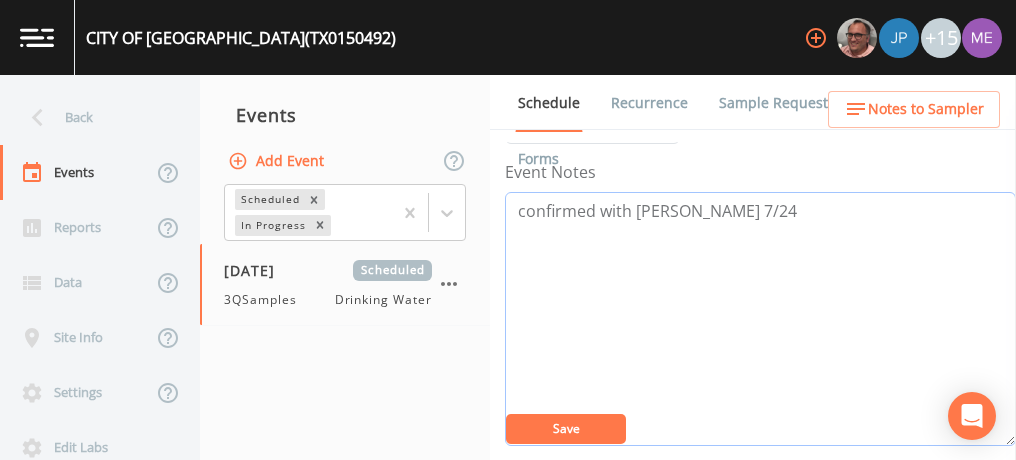 type on "confirmed with charles 7/24" 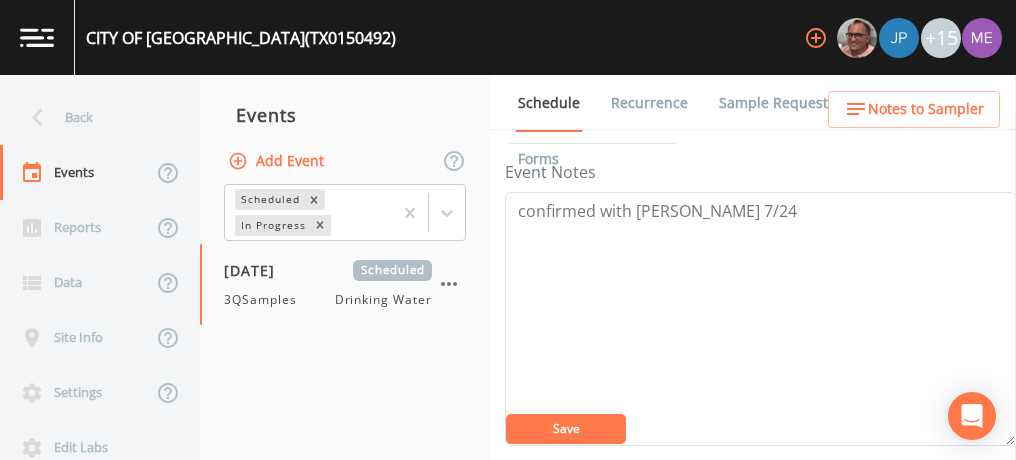 click on "Save" at bounding box center (566, 428) 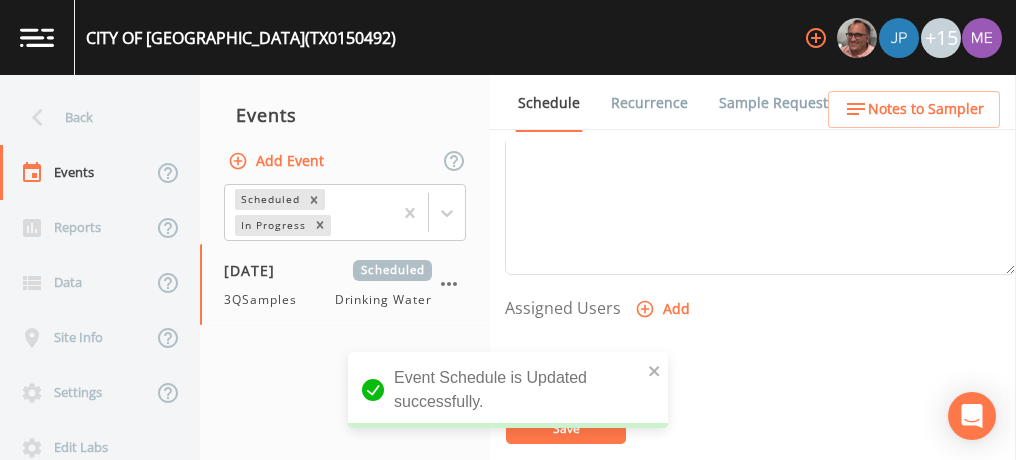 scroll, scrollTop: 724, scrollLeft: 0, axis: vertical 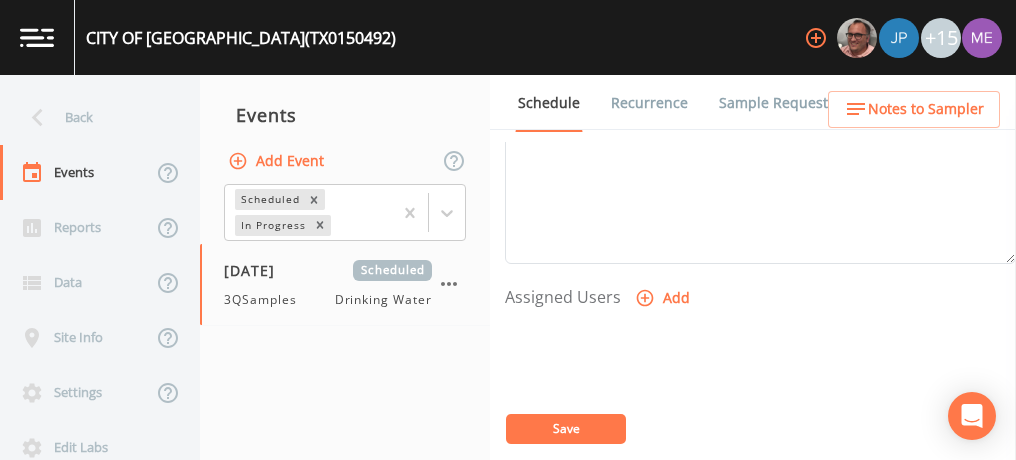 click 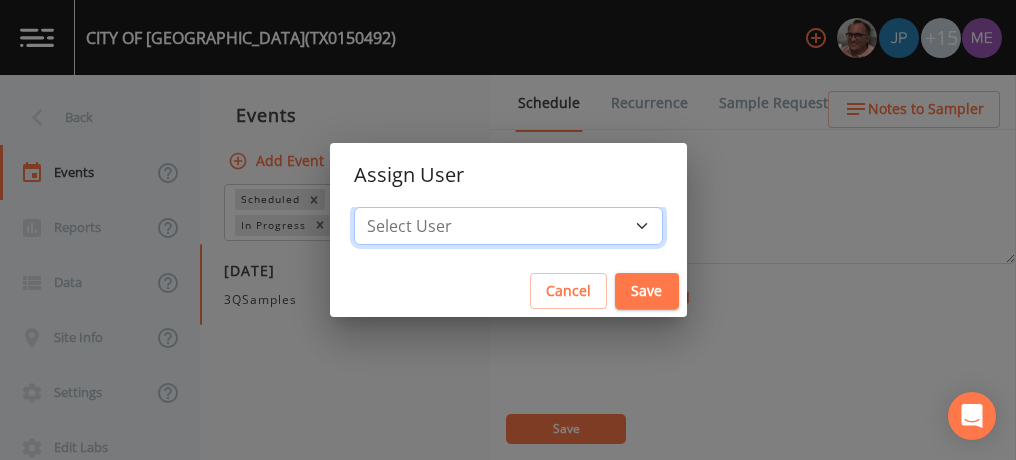 click on "Select User Mike  Franklin Joshua gere  Paul Lauren  Saenz Russell   Schindler  David  Weber Zachary  Evans Stafford  Johnson Sloan  Rigamonti chrisb@sitexsolutions.com Annie  Huebner Miriaha  Caddie Brandon  Fox Stan  Porter Melissa  Coleman Rodolfo  Ramirez Charles  Medina Mikeh@sitexsolutions.com" at bounding box center [508, 226] 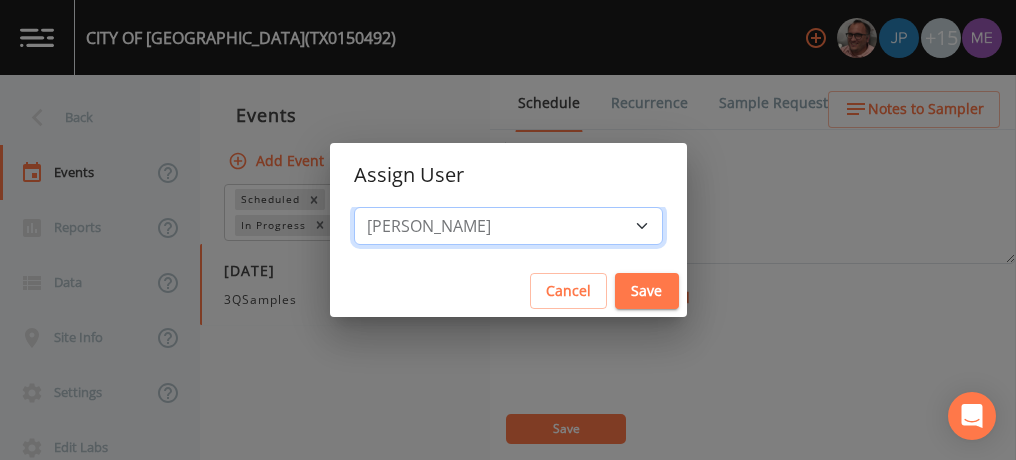 click on "Select User Mike  Franklin Joshua gere  Paul Lauren  Saenz Russell   Schindler  David  Weber Zachary  Evans Stafford  Johnson Sloan  Rigamonti chrisb@sitexsolutions.com Annie  Huebner Miriaha  Caddie Brandon  Fox Stan  Porter Melissa  Coleman Rodolfo  Ramirez Charles  Medina Mikeh@sitexsolutions.com" at bounding box center [508, 226] 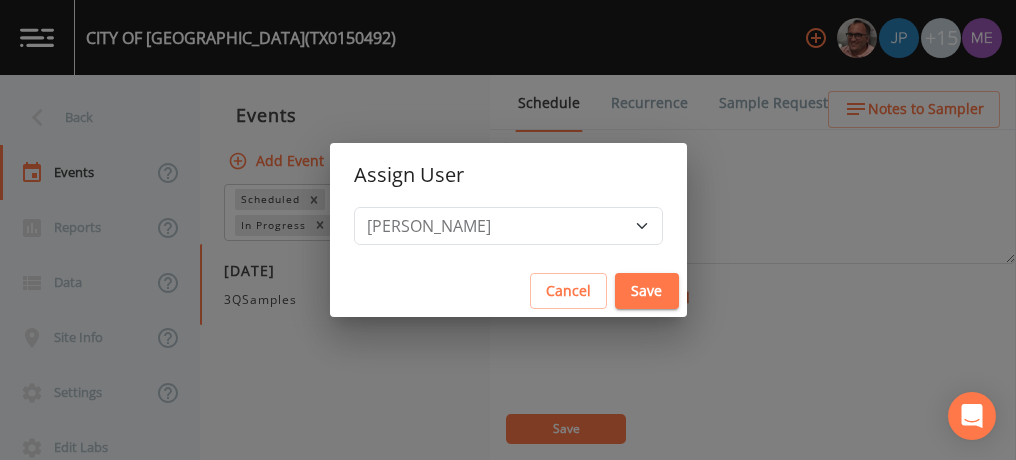 click on "Save" at bounding box center (647, 291) 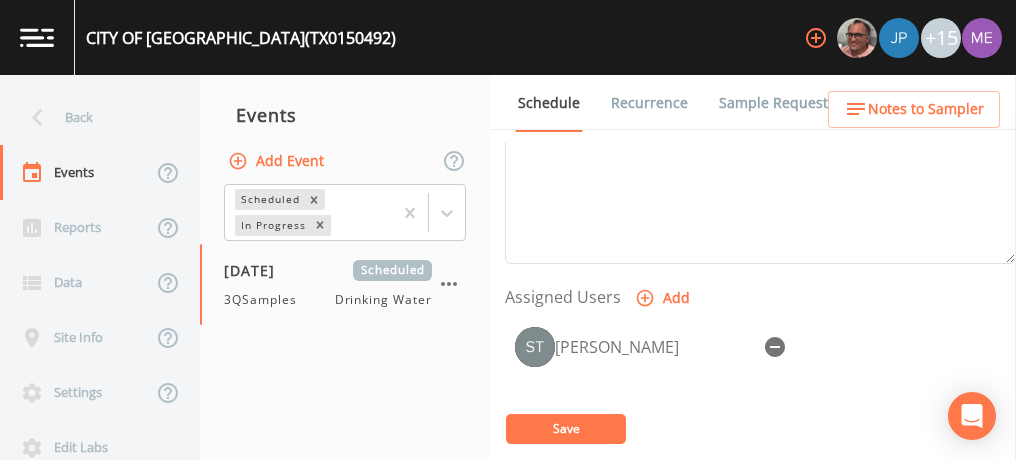 click on "Save" at bounding box center [566, 428] 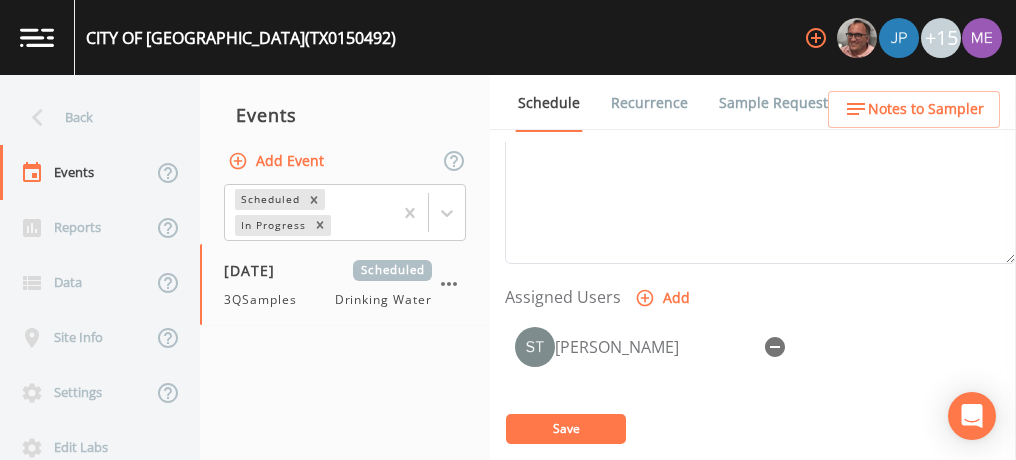 click on "Sample Requests" at bounding box center (777, 103) 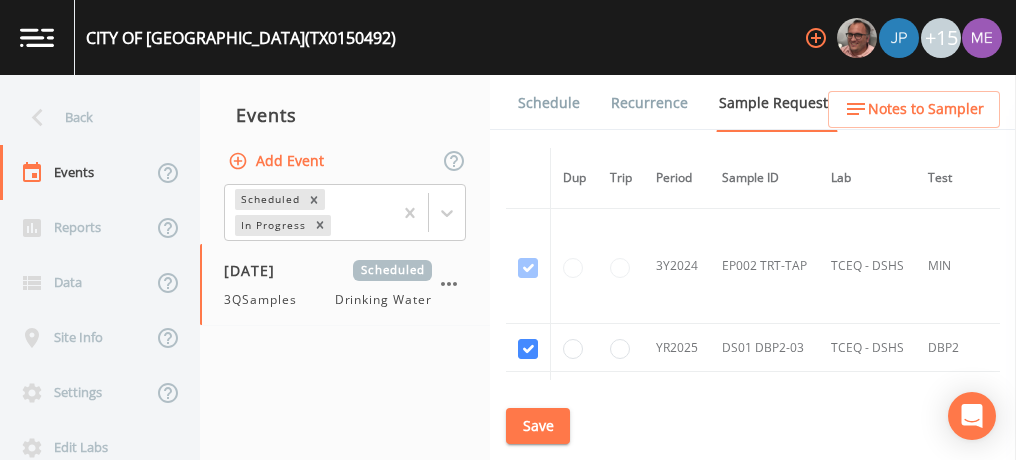 scroll, scrollTop: 1262, scrollLeft: 0, axis: vertical 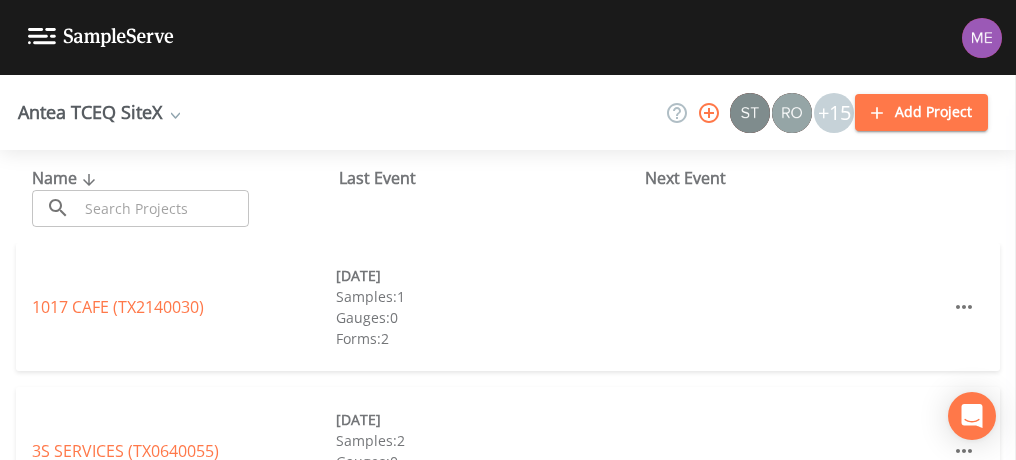 click at bounding box center (163, 208) 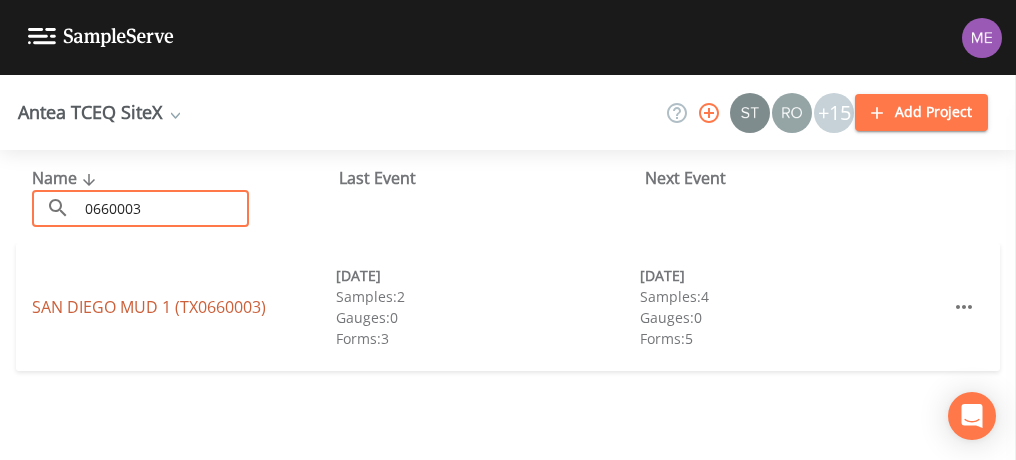 type on "0660003" 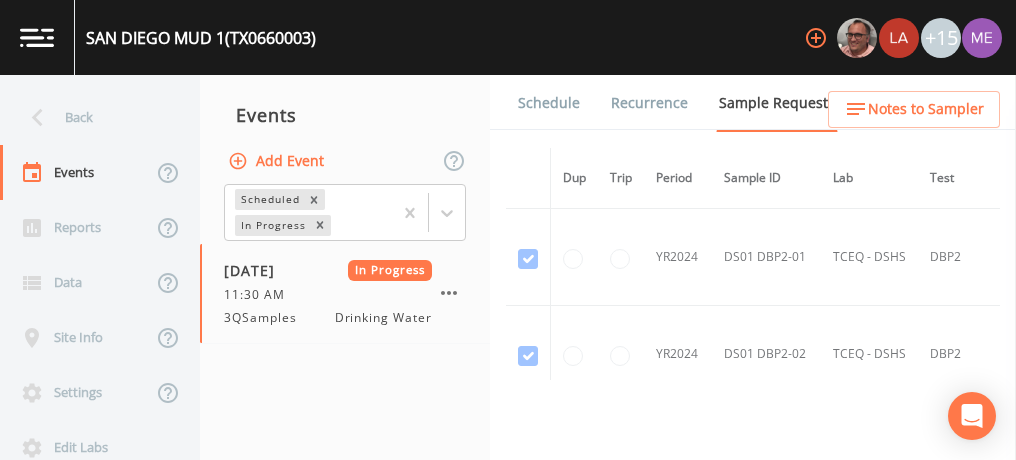 click on "Forms" at bounding box center [538, 159] 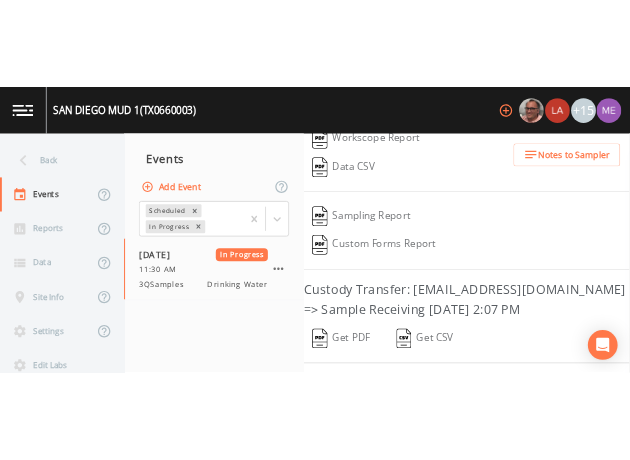 scroll, scrollTop: 348, scrollLeft: 0, axis: vertical 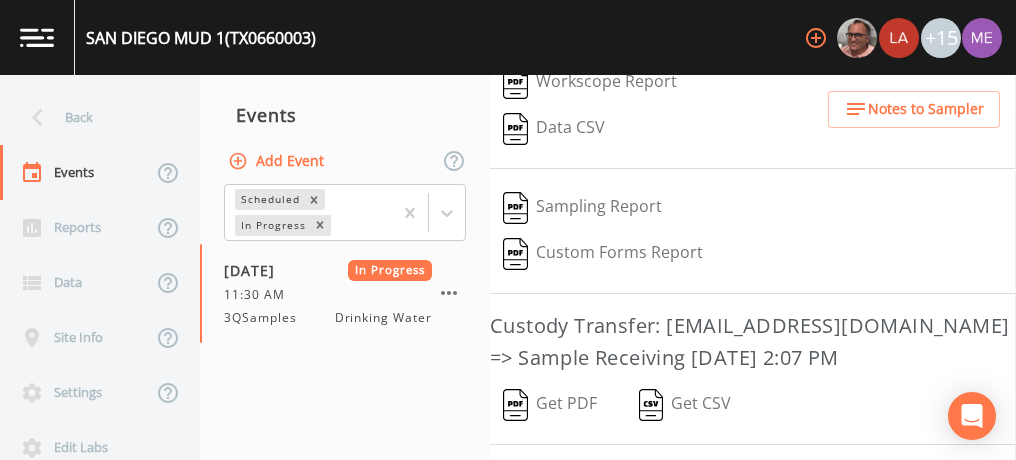 click at bounding box center [515, 405] 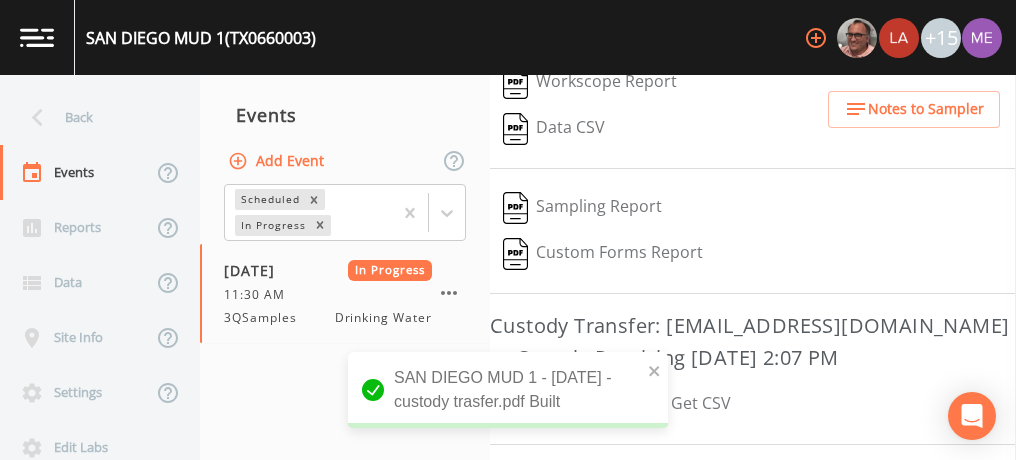 scroll, scrollTop: 612, scrollLeft: 0, axis: vertical 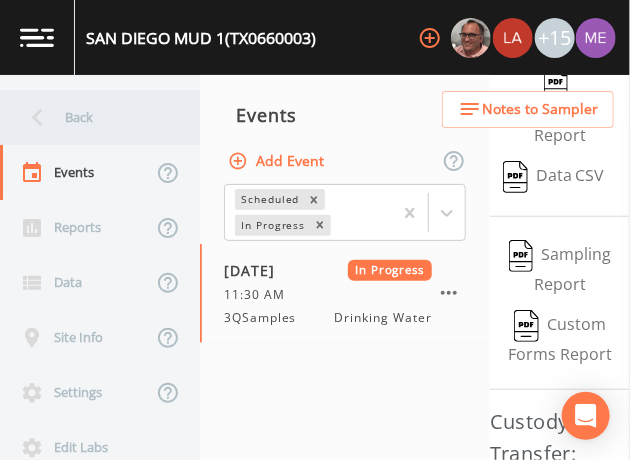 click on "Back" at bounding box center [90, 117] 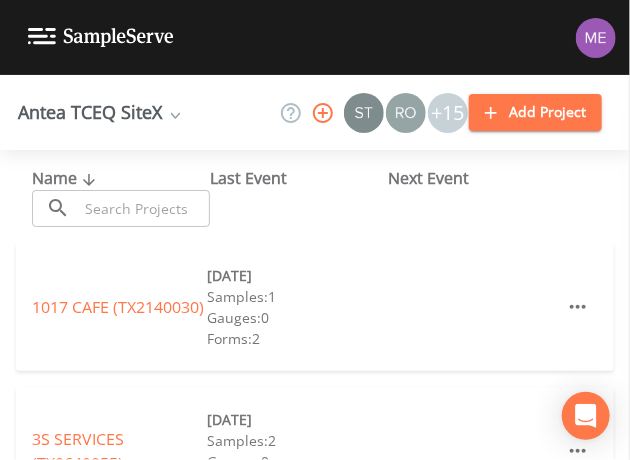 click at bounding box center [144, 208] 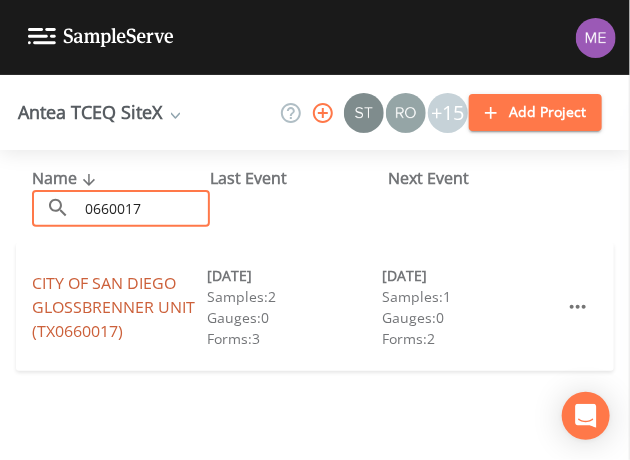 type on "0660017" 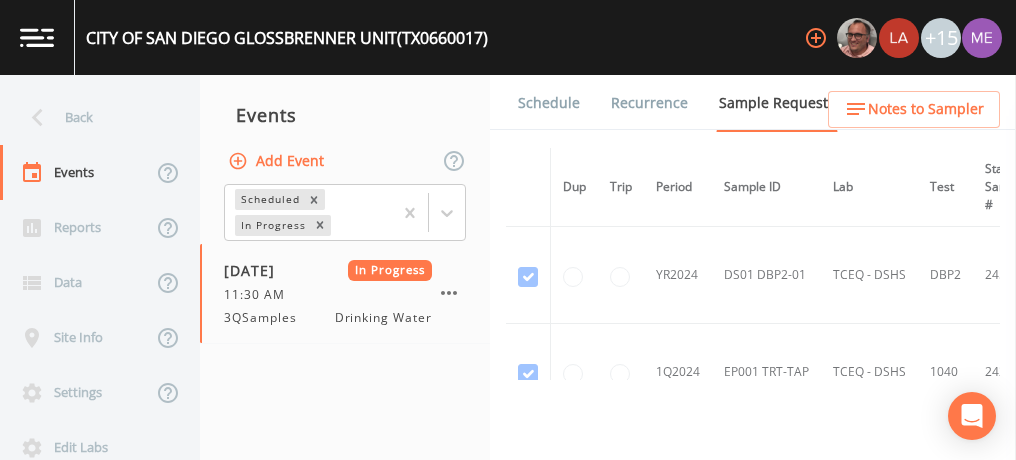 click on "Forms" at bounding box center [538, 159] 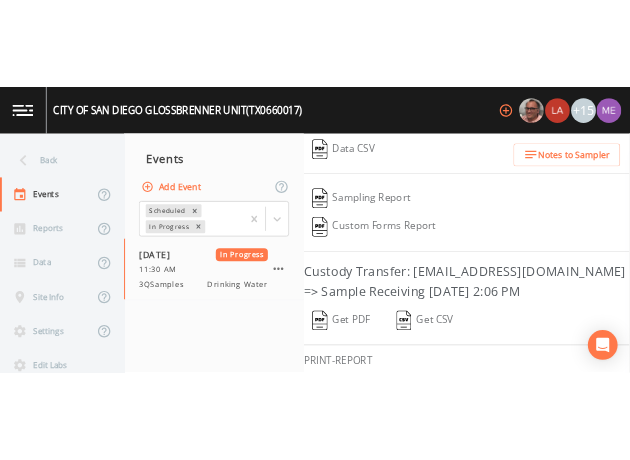 scroll, scrollTop: 378, scrollLeft: 0, axis: vertical 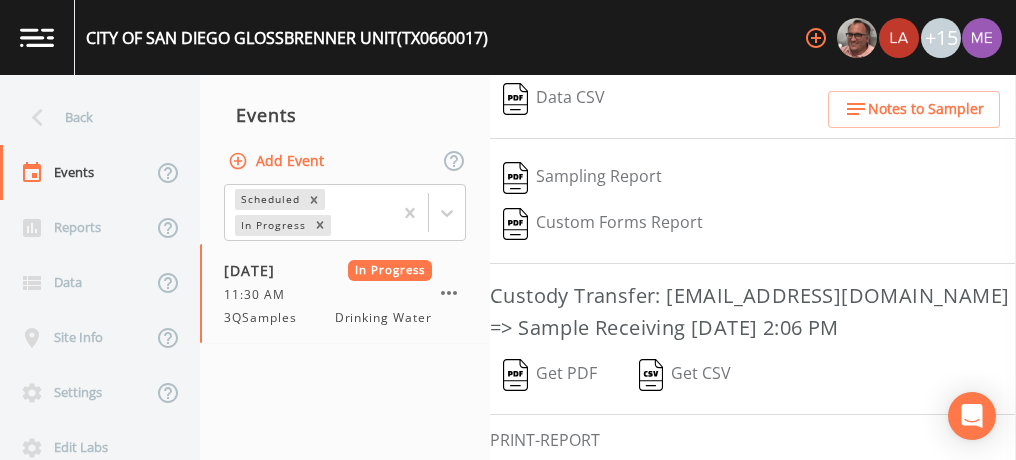 click on "Get PDF" at bounding box center (550, 375) 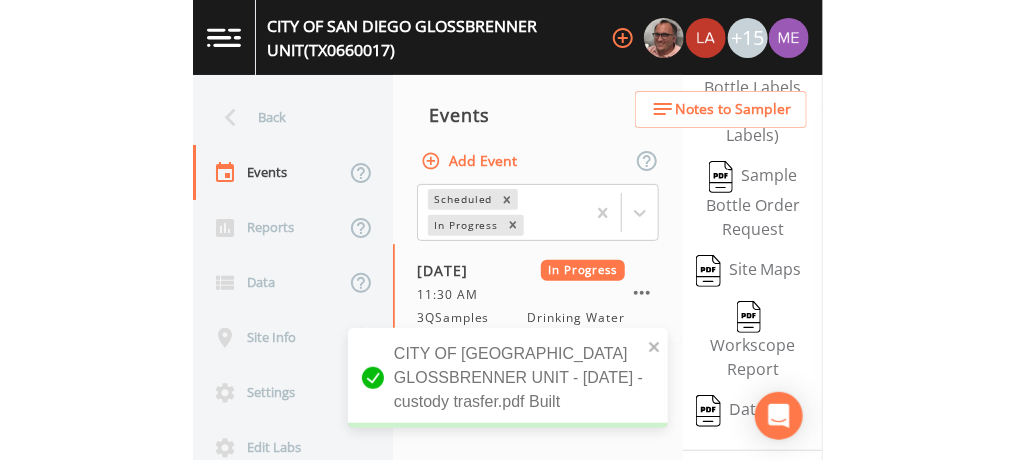scroll, scrollTop: 690, scrollLeft: 0, axis: vertical 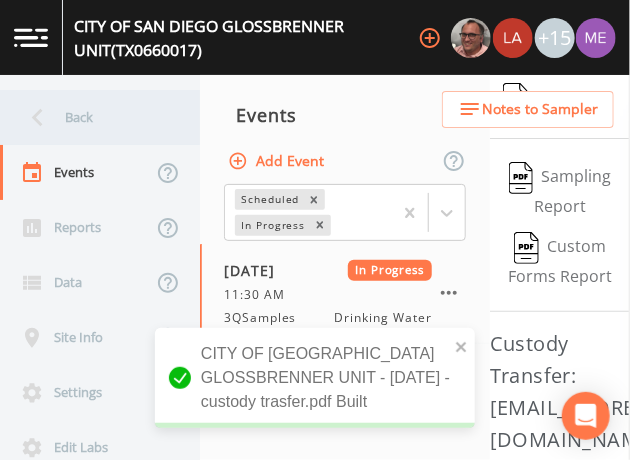 click on "Back" at bounding box center (90, 117) 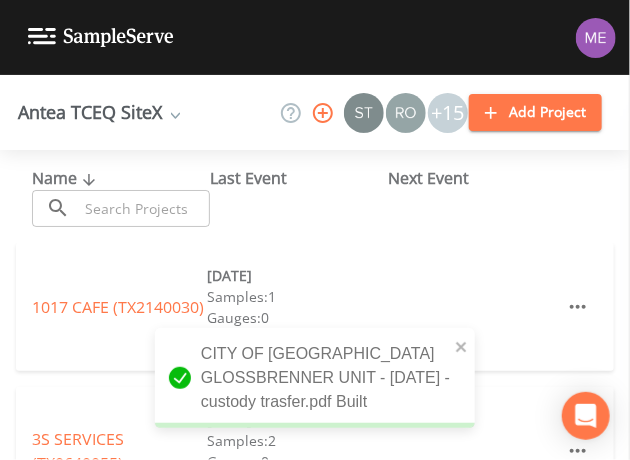 click at bounding box center [144, 208] 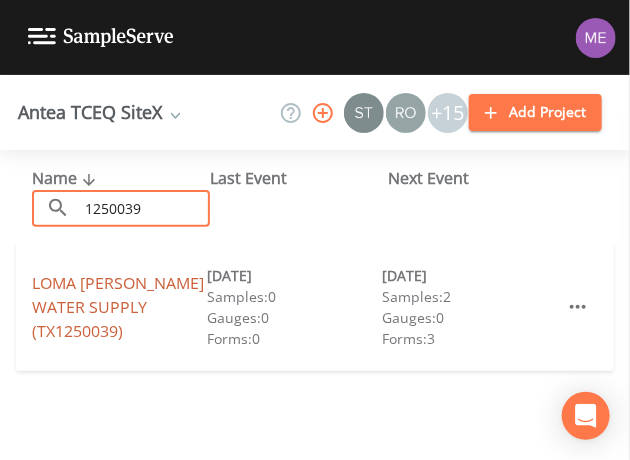 type on "1250039" 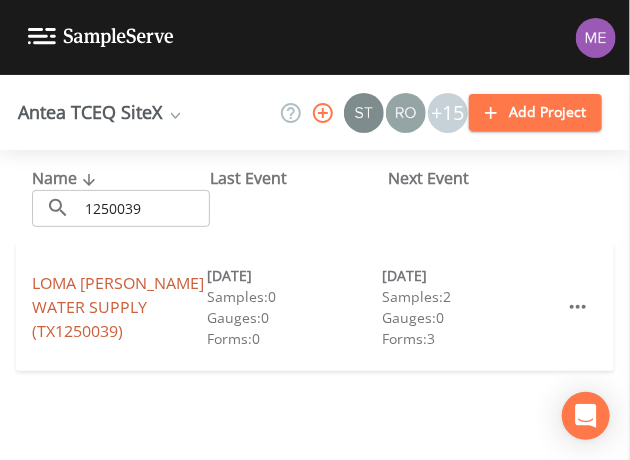 click on "LOMA [PERSON_NAME] WATER SUPPLY   (TX1250039)" at bounding box center (118, 307) 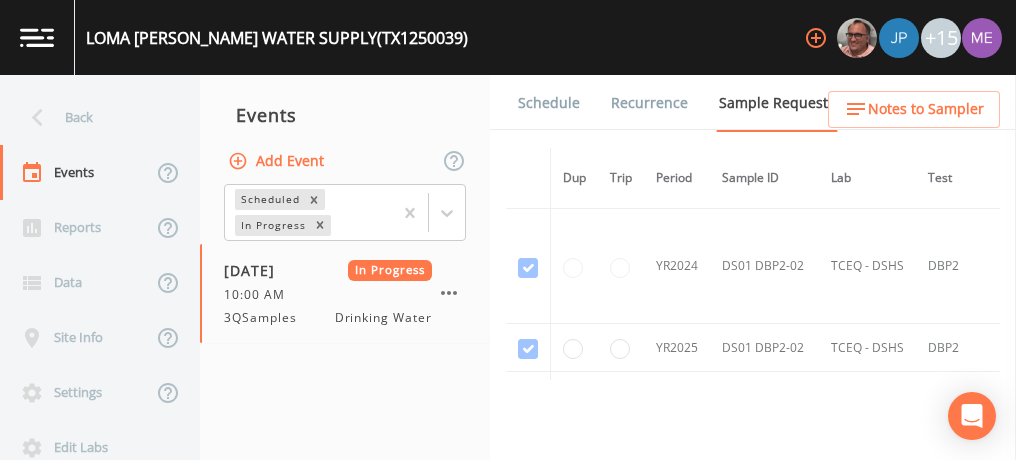 click on "Forms" at bounding box center [538, 159] 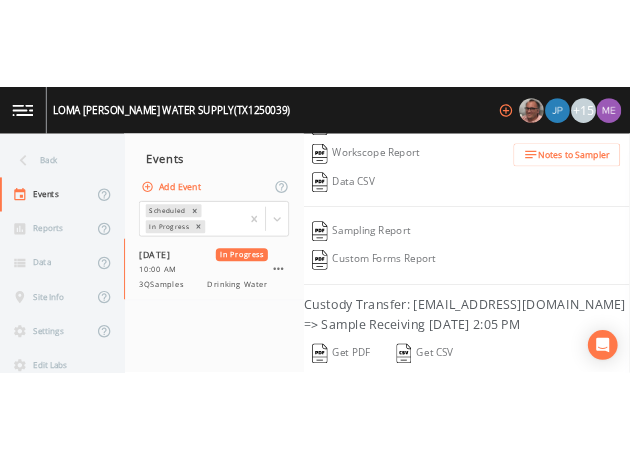 scroll, scrollTop: 341, scrollLeft: 0, axis: vertical 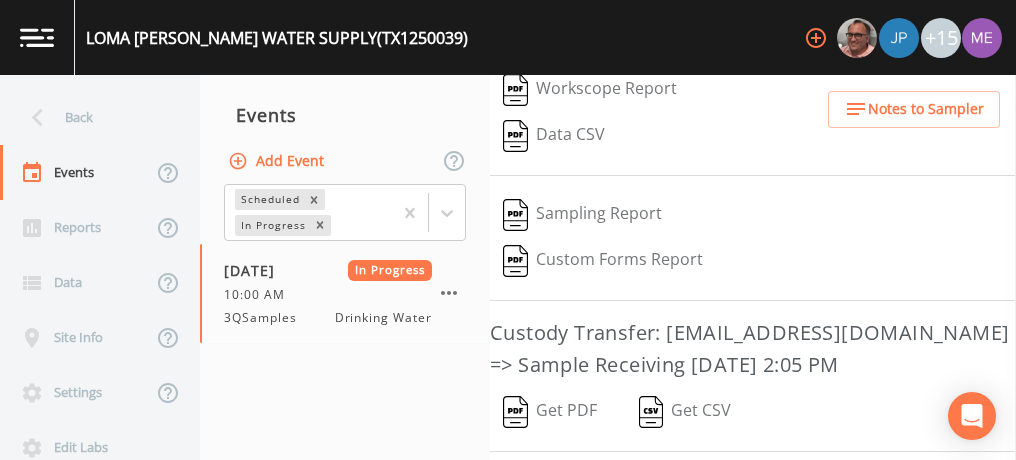 click on "Get PDF" at bounding box center [550, 412] 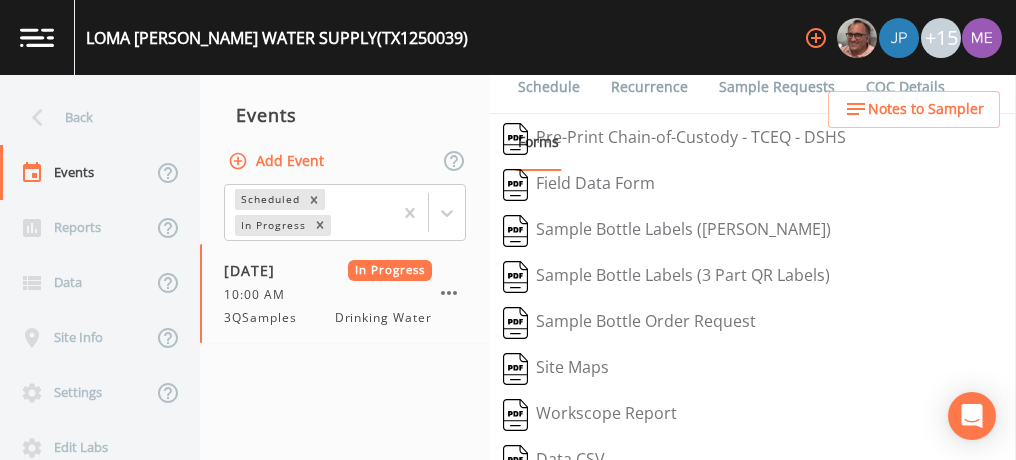 scroll, scrollTop: 0, scrollLeft: 0, axis: both 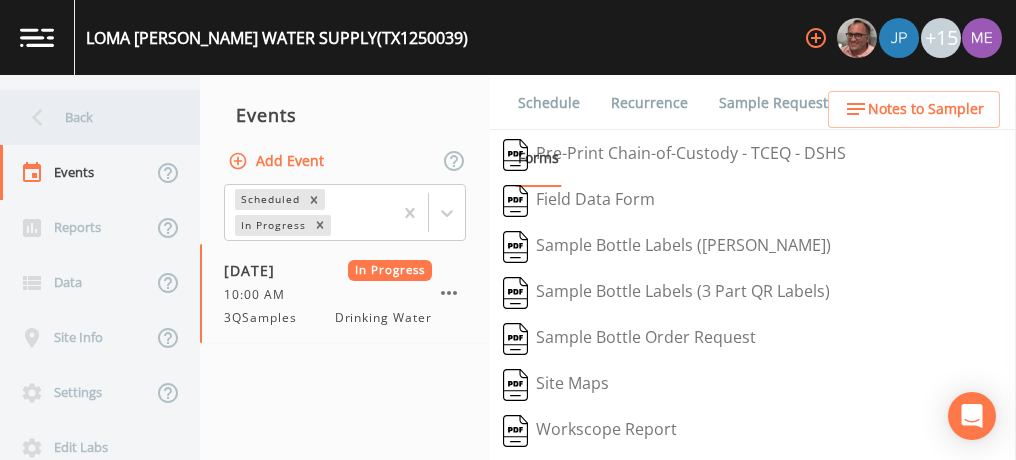 click on "Back" at bounding box center [90, 117] 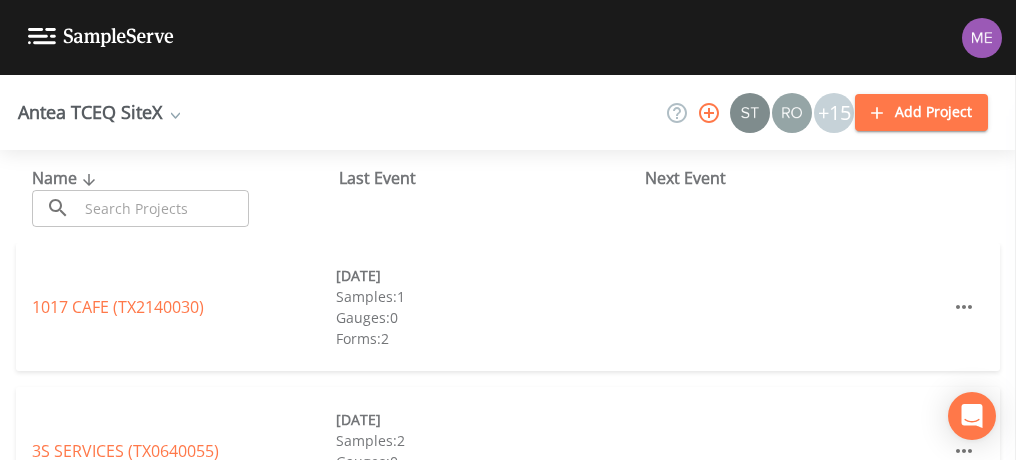 click at bounding box center (163, 208) 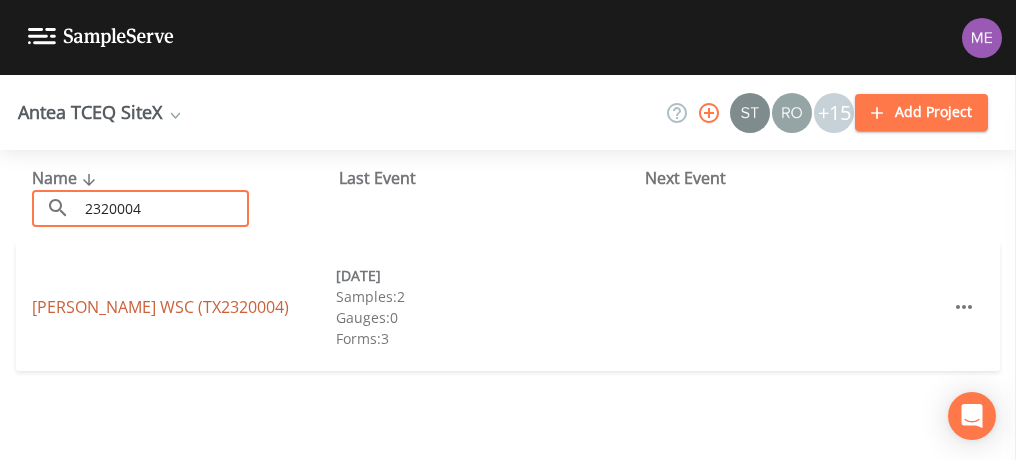 type on "2320004" 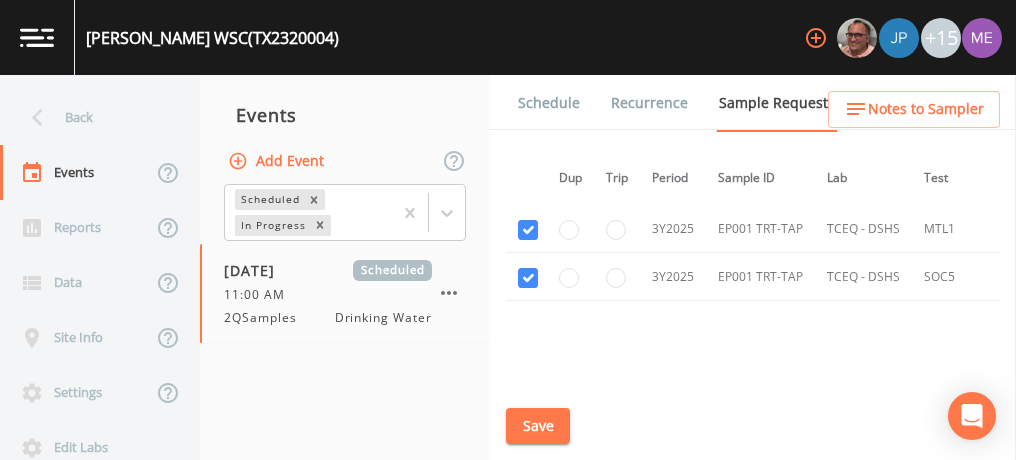scroll, scrollTop: 1168, scrollLeft: 4, axis: both 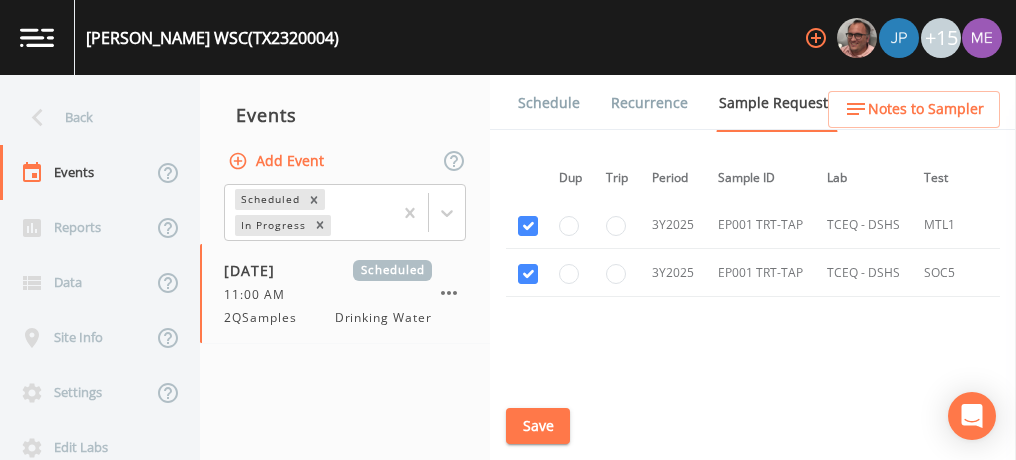 click on "Schedule" at bounding box center [549, 103] 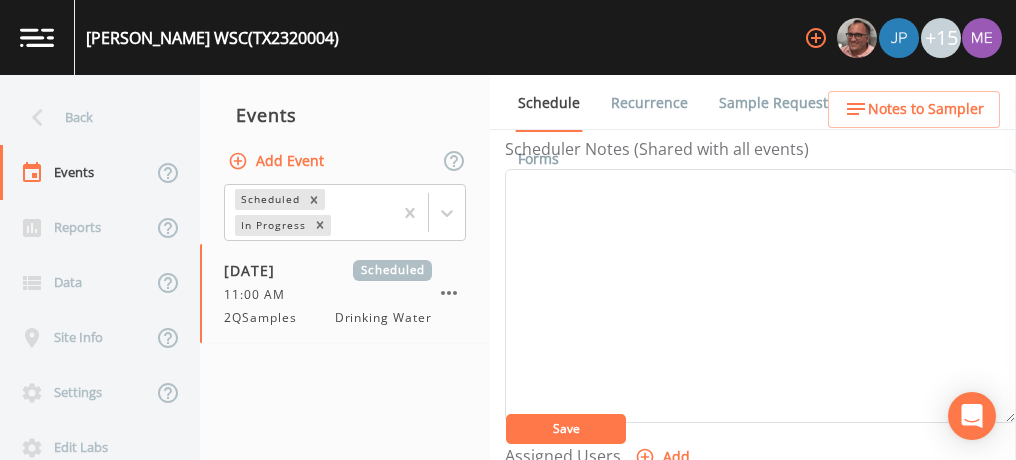 scroll, scrollTop: 565, scrollLeft: 0, axis: vertical 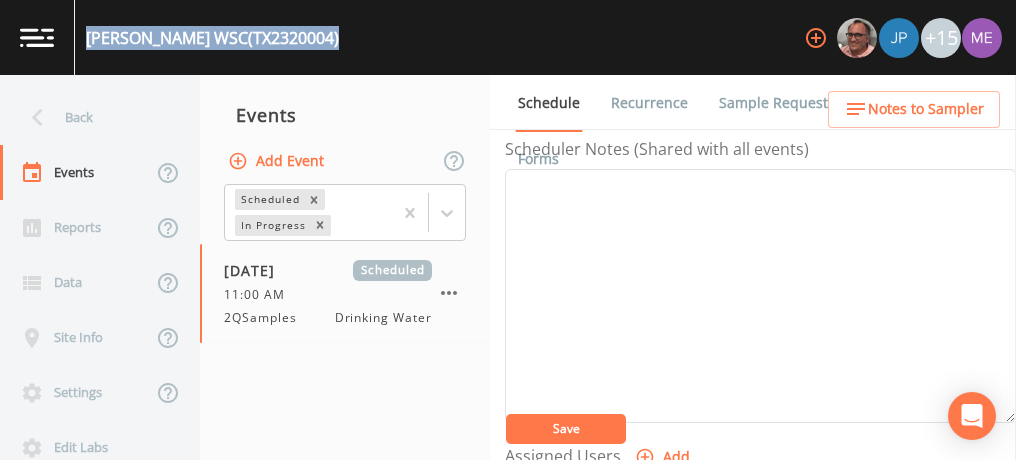 drag, startPoint x: 85, startPoint y: 33, endPoint x: 285, endPoint y: 43, distance: 200.24985 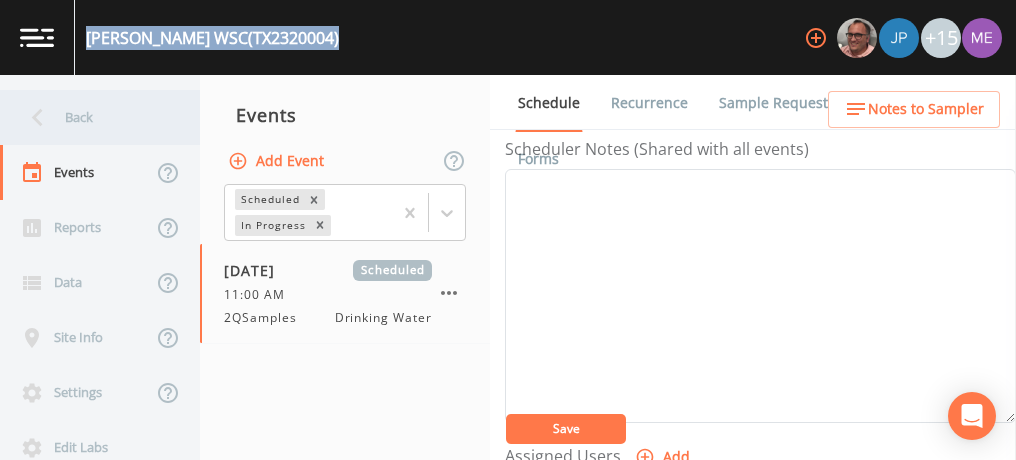 click on "Back" at bounding box center (90, 117) 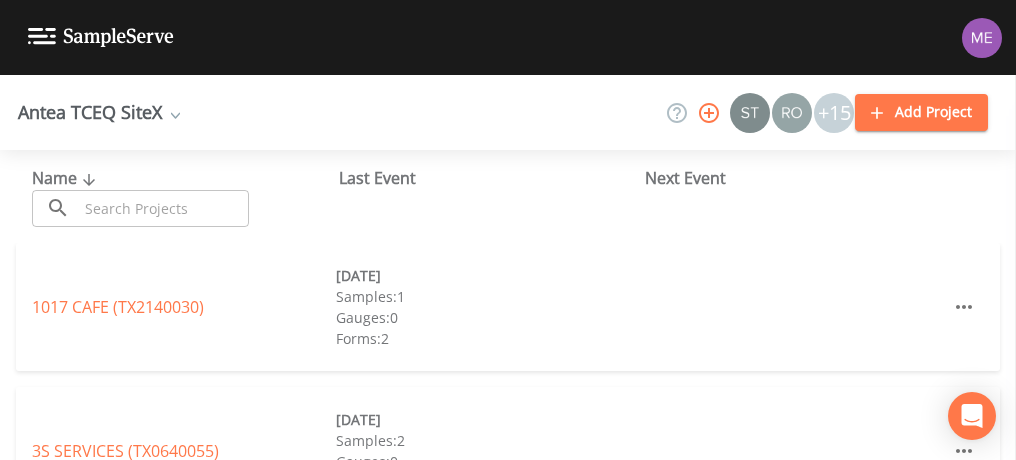 click at bounding box center [163, 208] 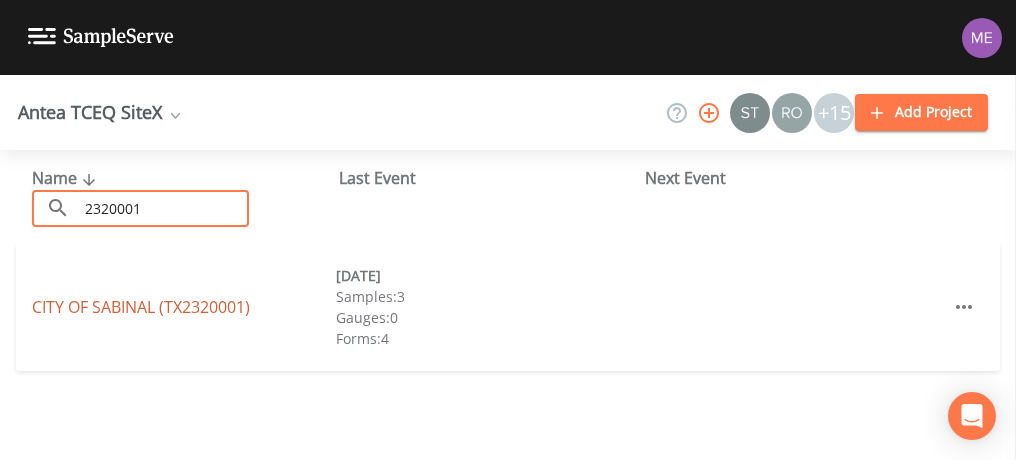 type on "2320001" 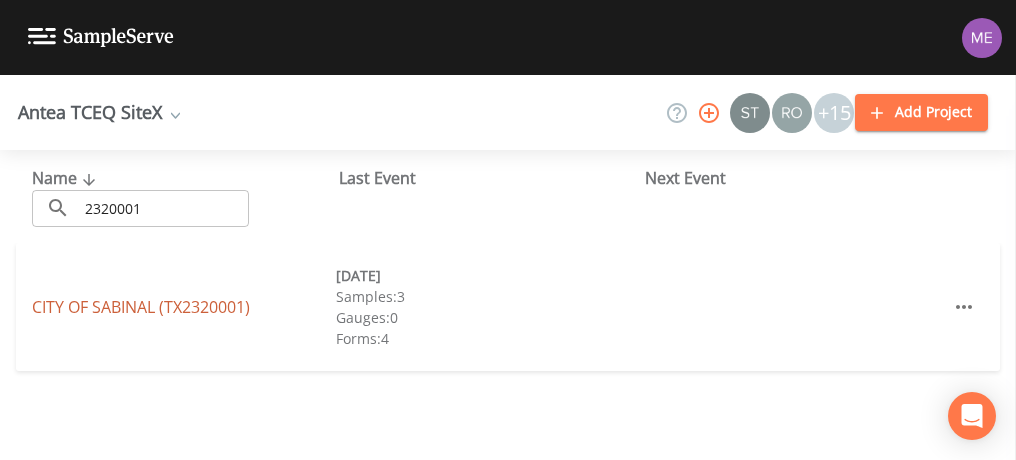 click on "CITY OF [GEOGRAPHIC_DATA]   (TX2320001)" at bounding box center [141, 307] 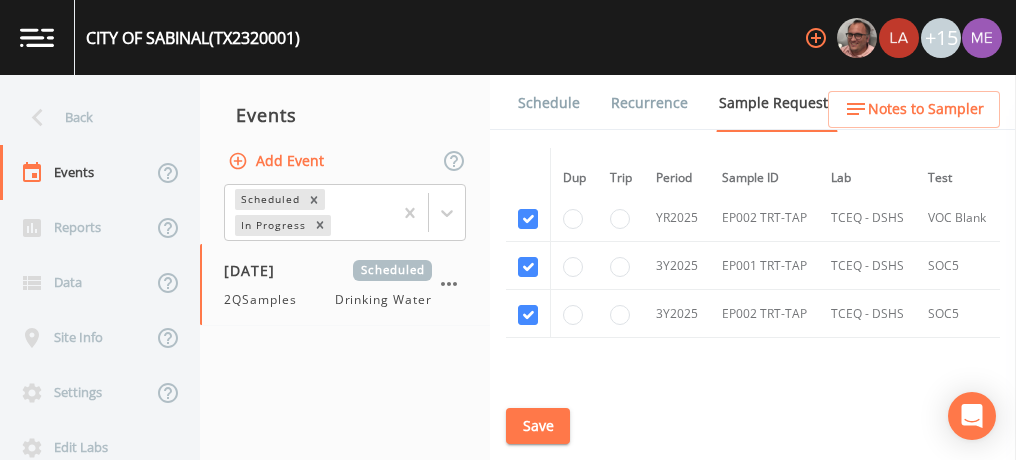 scroll, scrollTop: 1345, scrollLeft: 0, axis: vertical 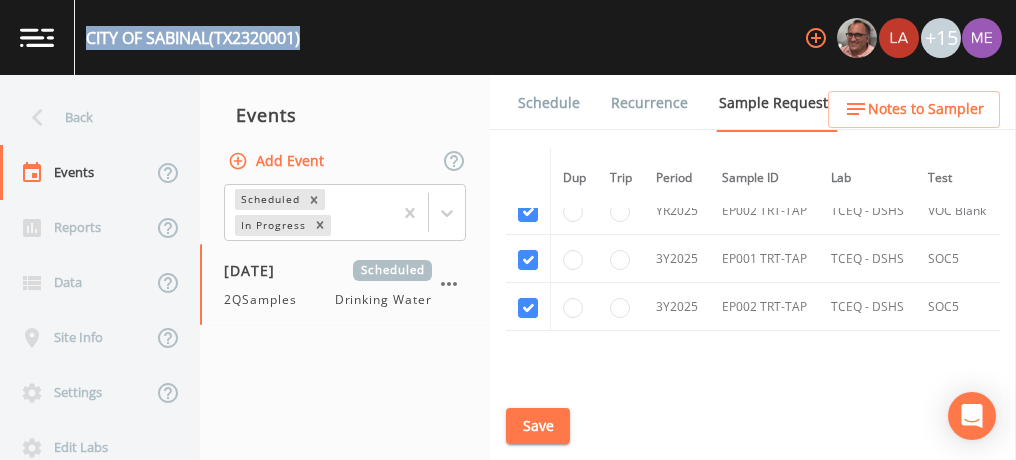 drag, startPoint x: 89, startPoint y: 39, endPoint x: 314, endPoint y: 46, distance: 225.10886 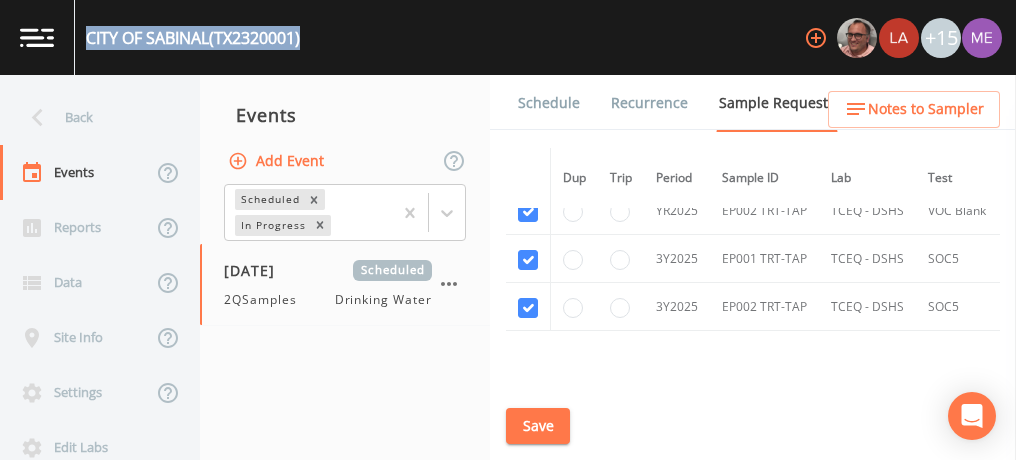 click on "CITY OF [GEOGRAPHIC_DATA]  (TX2320001) +15" at bounding box center [508, 37] 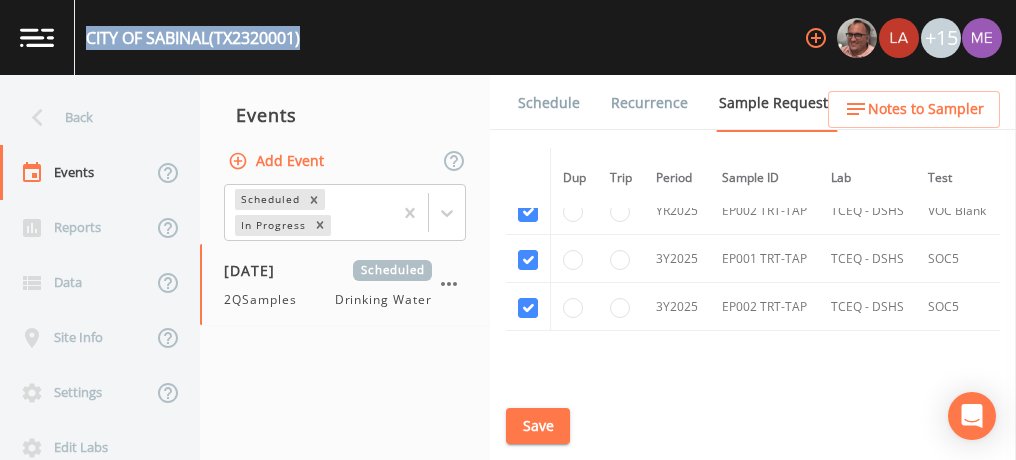 copy on "CITY OF [GEOGRAPHIC_DATA]  (TX2320001)" 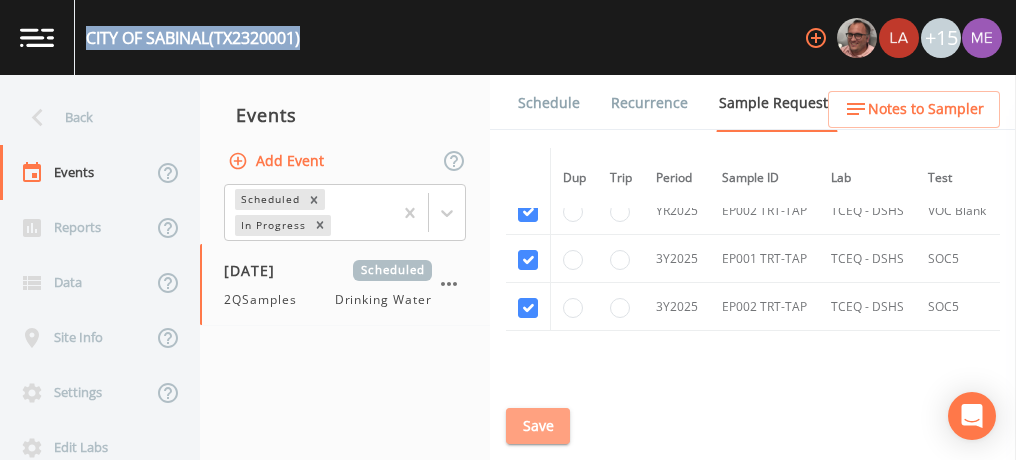 click on "Save" at bounding box center (538, 426) 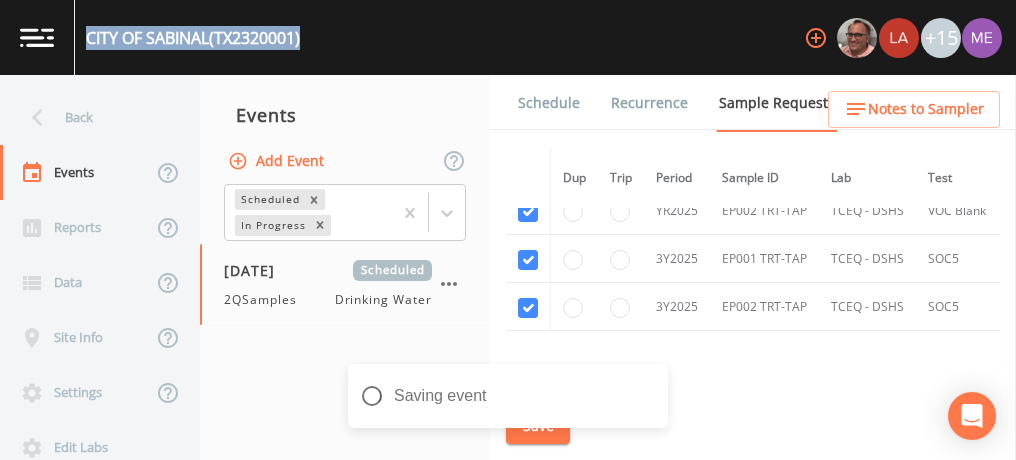 click on "Schedule" at bounding box center [549, 103] 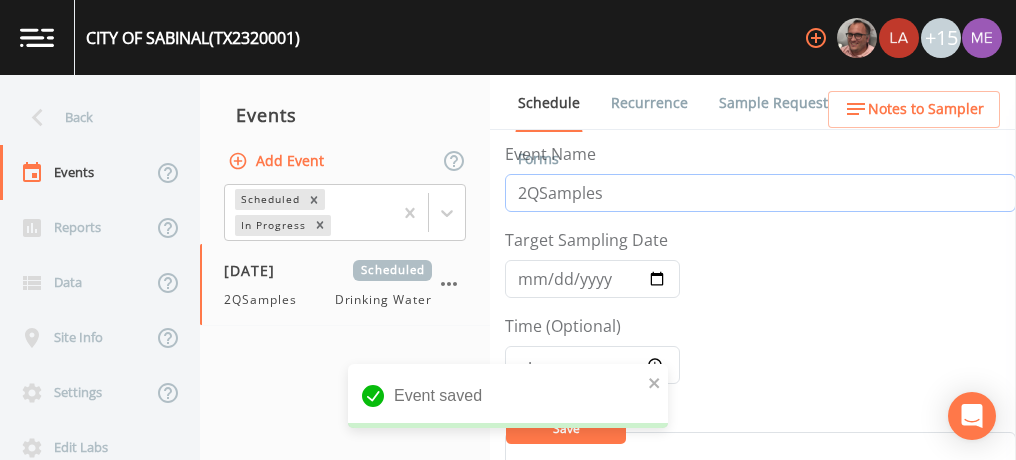 click on "2QSamples" at bounding box center [760, 193] 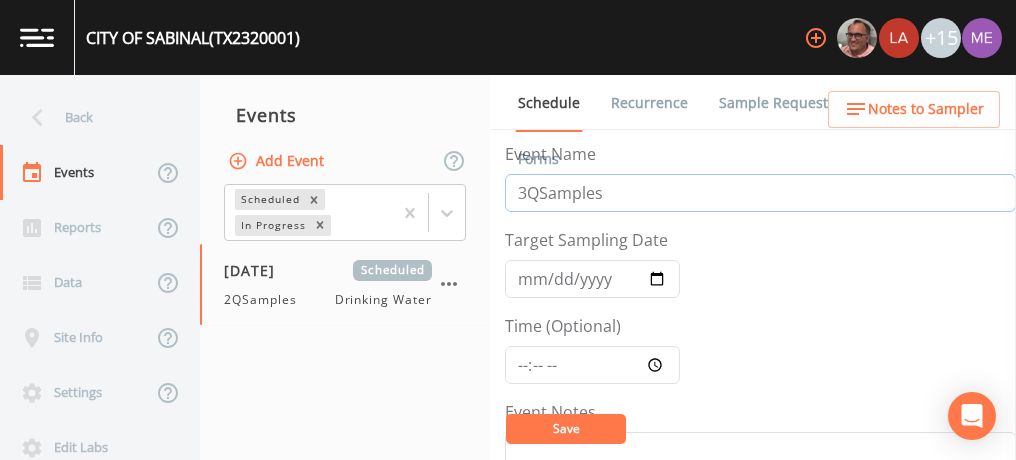 type on "3QSamples" 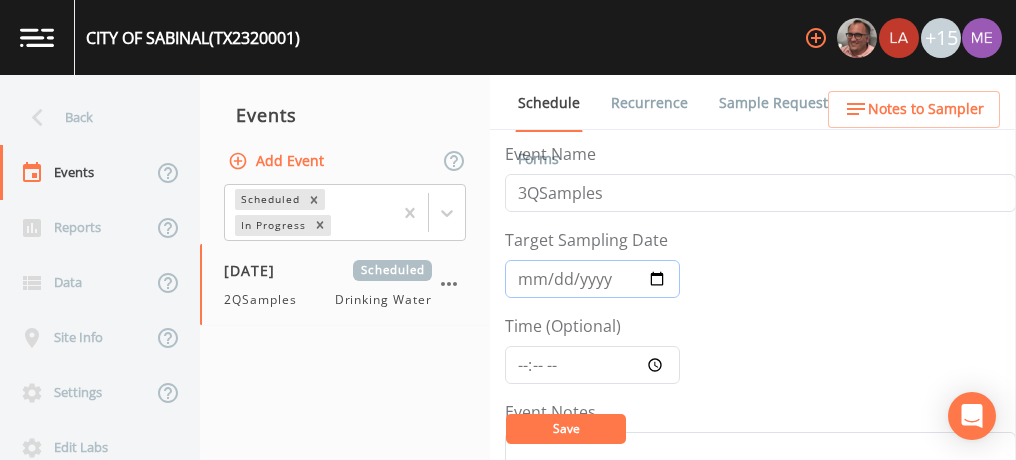 click on "[DATE]" at bounding box center [592, 279] 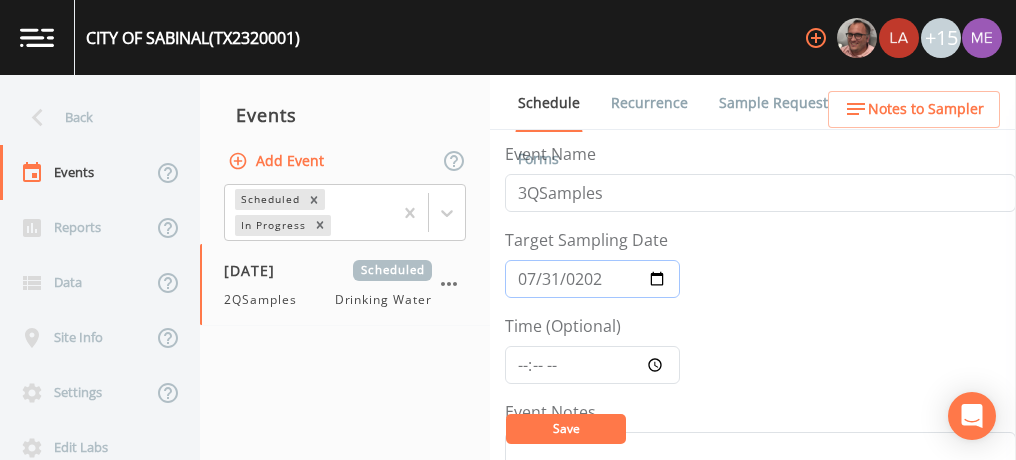 type on "[DATE]" 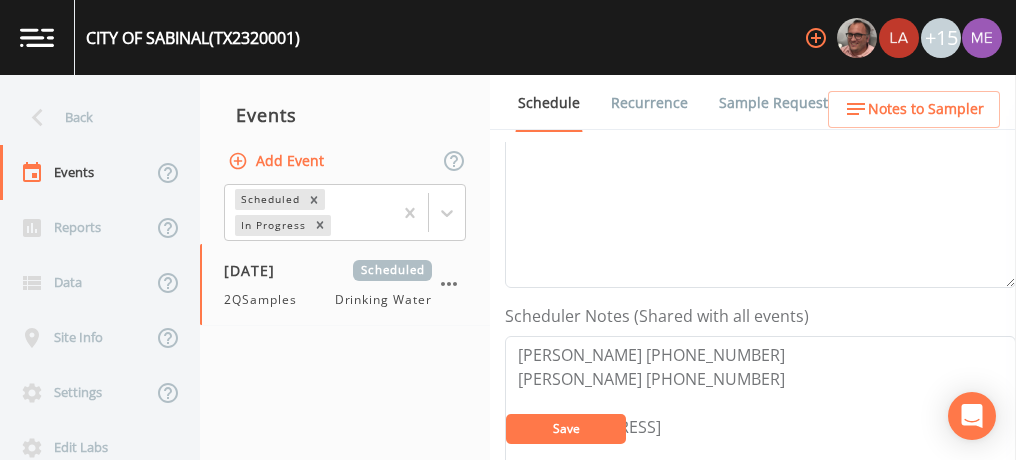 scroll, scrollTop: 450, scrollLeft: 0, axis: vertical 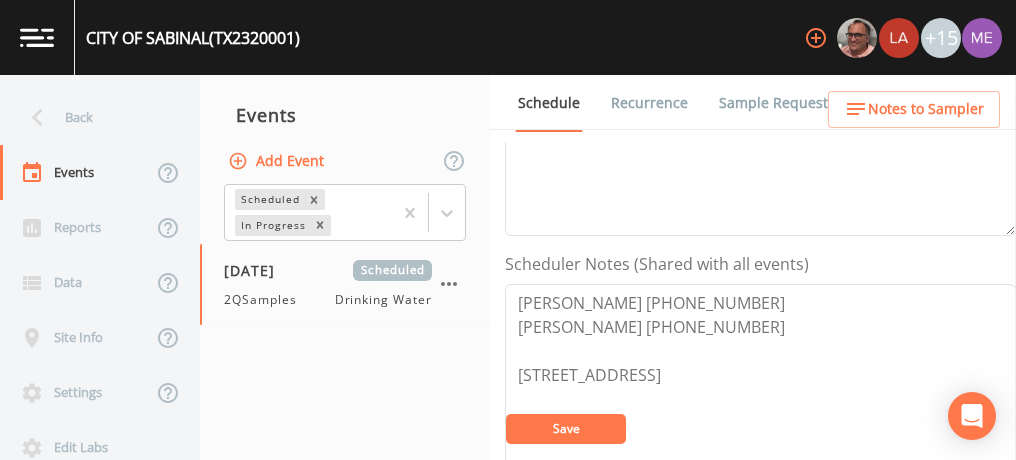 click on "Notes to Sampler" at bounding box center (926, 109) 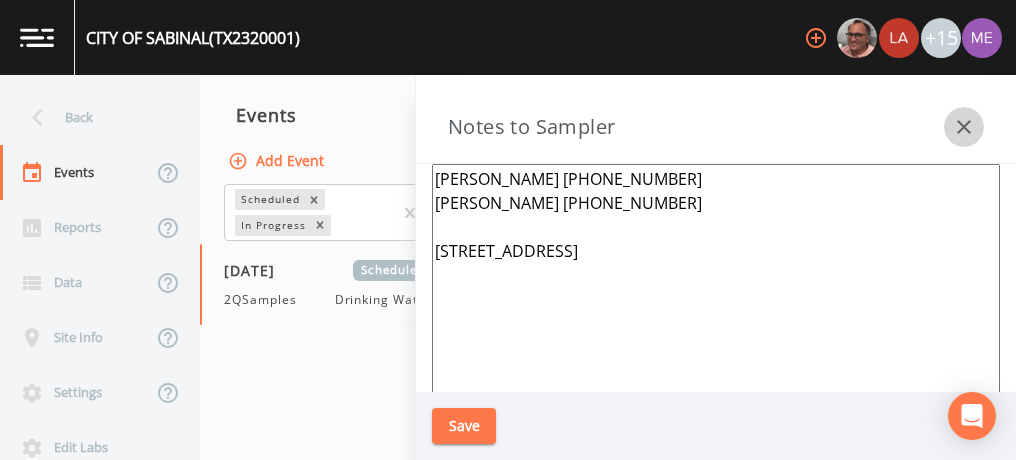click 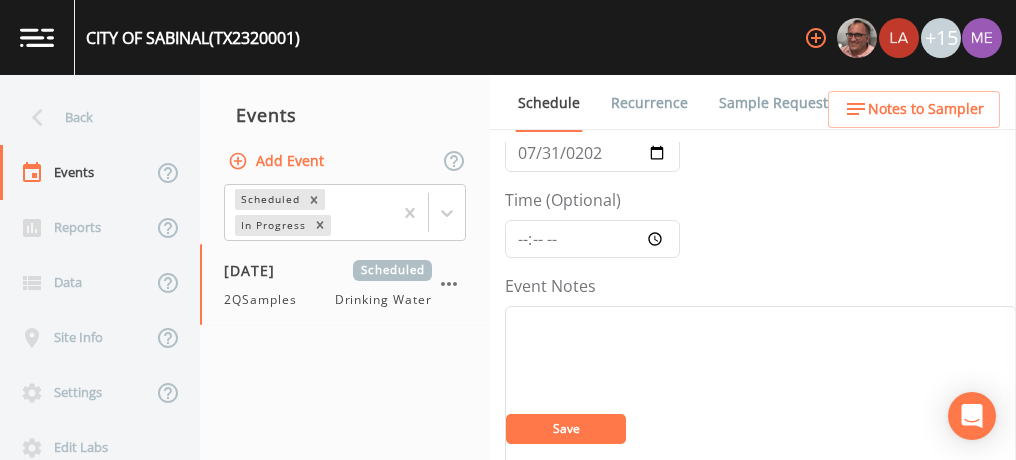 scroll, scrollTop: 36, scrollLeft: 0, axis: vertical 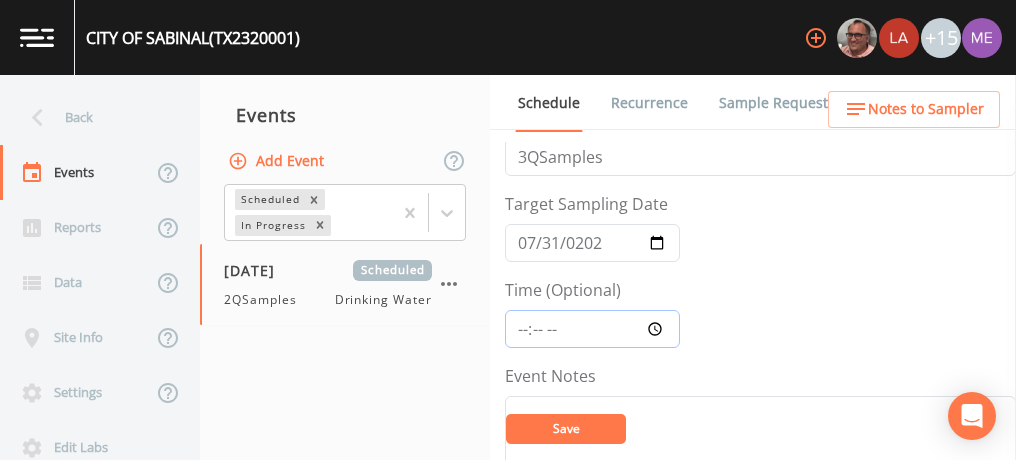 click on "Time (Optional)" at bounding box center (592, 329) 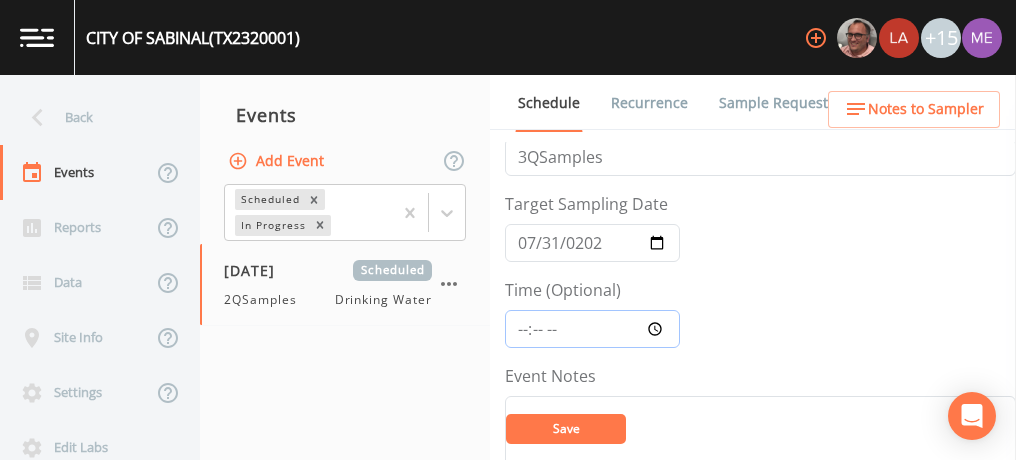 type on "12:00" 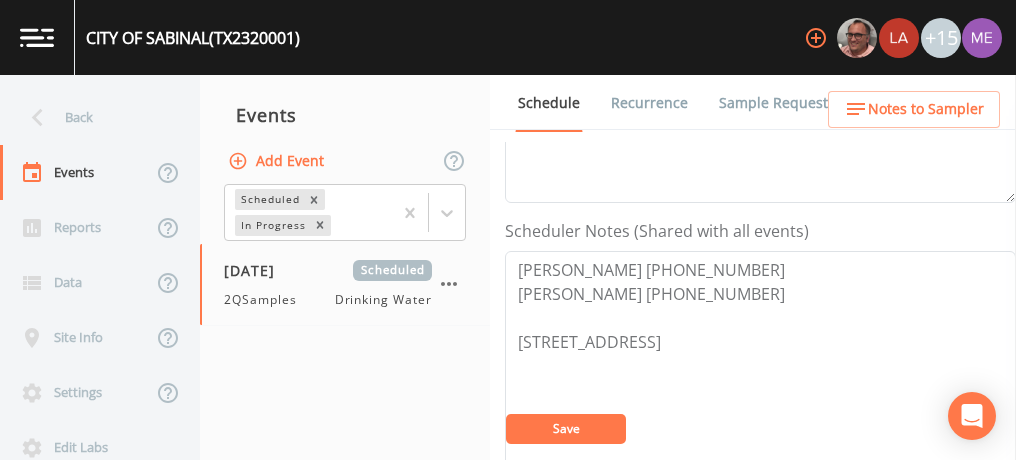 scroll, scrollTop: 484, scrollLeft: 0, axis: vertical 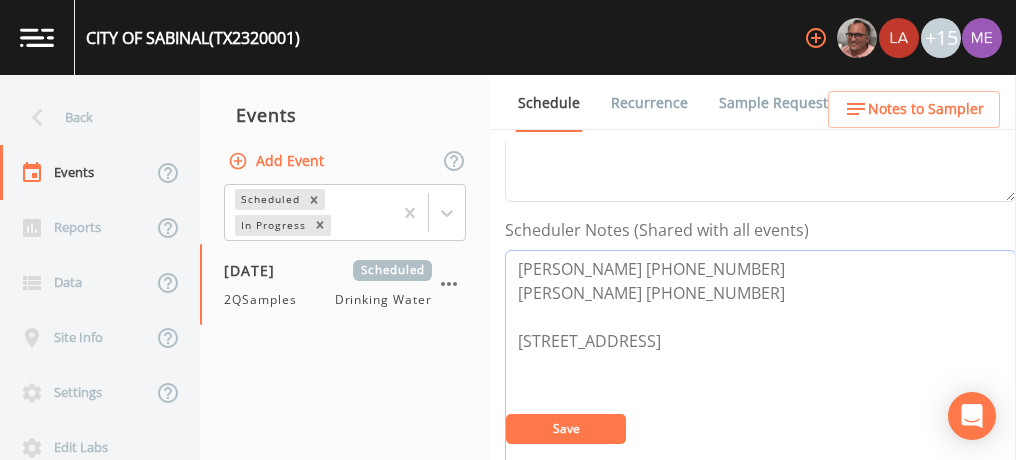 drag, startPoint x: 515, startPoint y: 261, endPoint x: 742, endPoint y: 256, distance: 227.05505 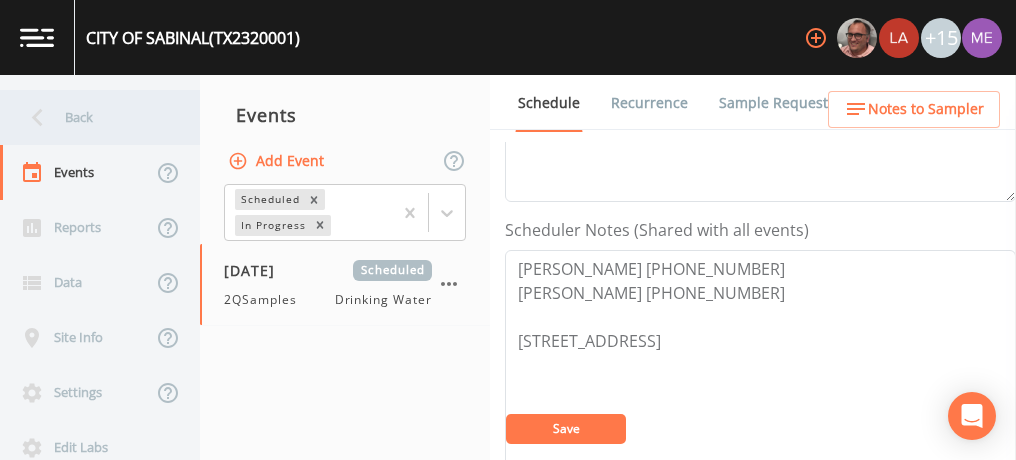 click on "Back" at bounding box center [90, 117] 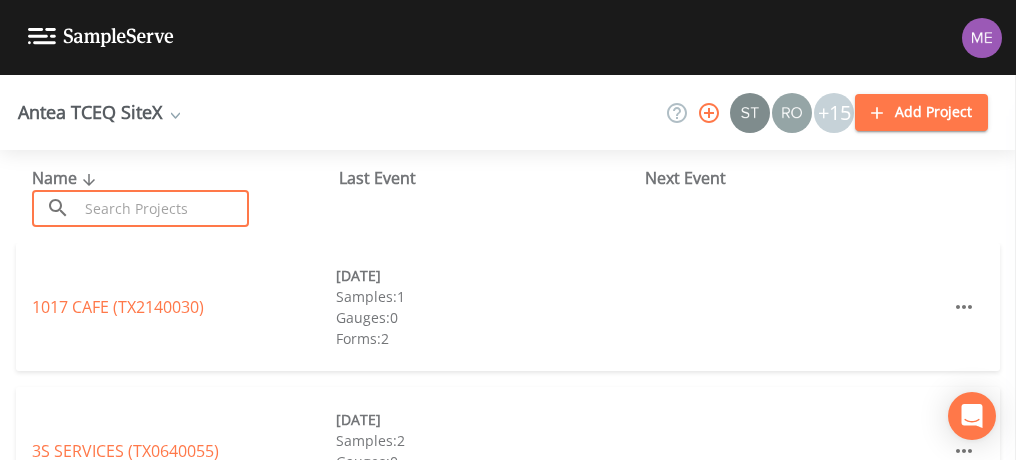 click at bounding box center (163, 208) 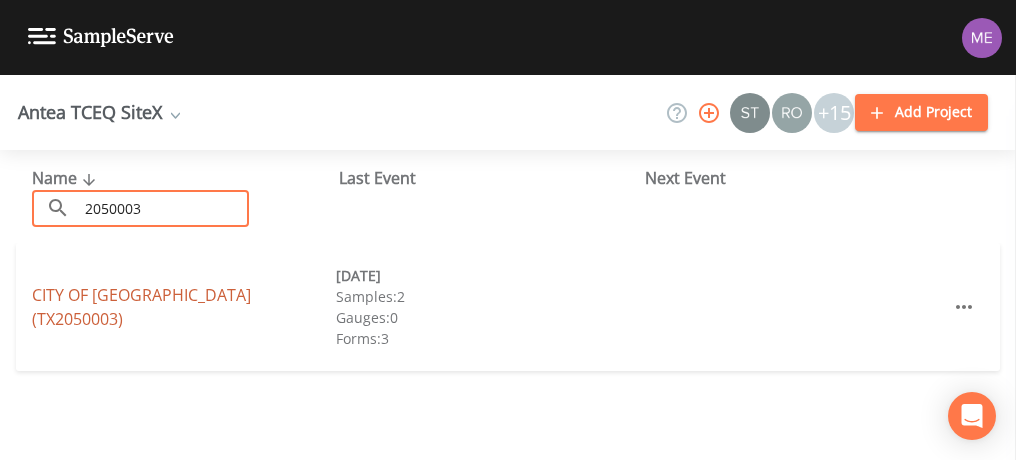 type on "2050003" 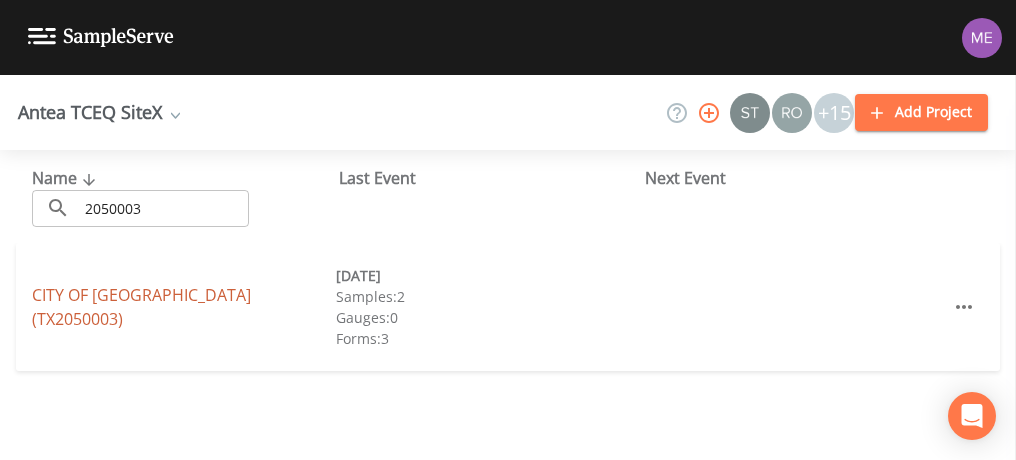 click on "CITY OF MATHIS   (TX2050003)" at bounding box center (141, 307) 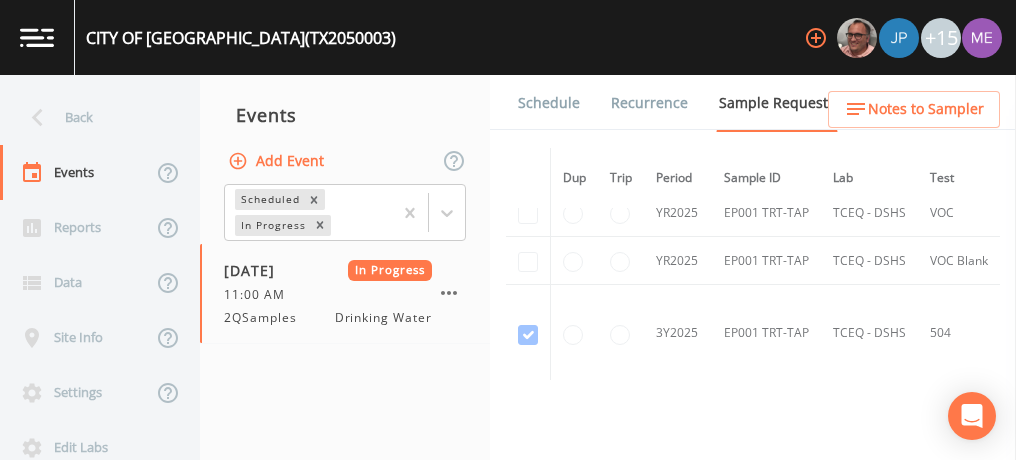 scroll, scrollTop: 1768, scrollLeft: 0, axis: vertical 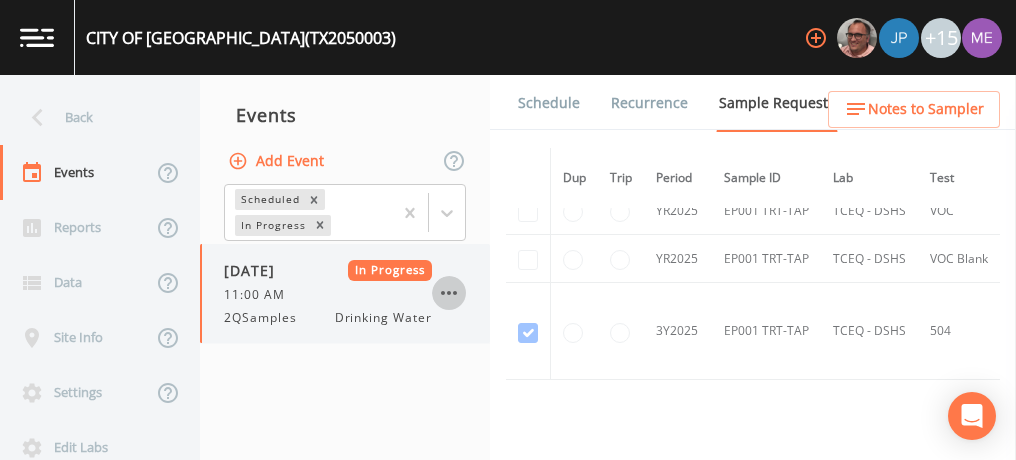click 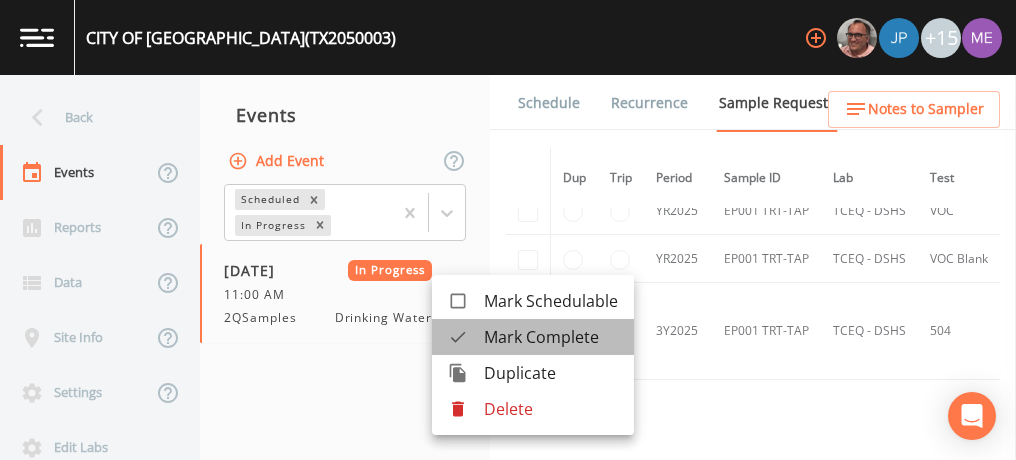 click on "Mark Complete" at bounding box center (551, 337) 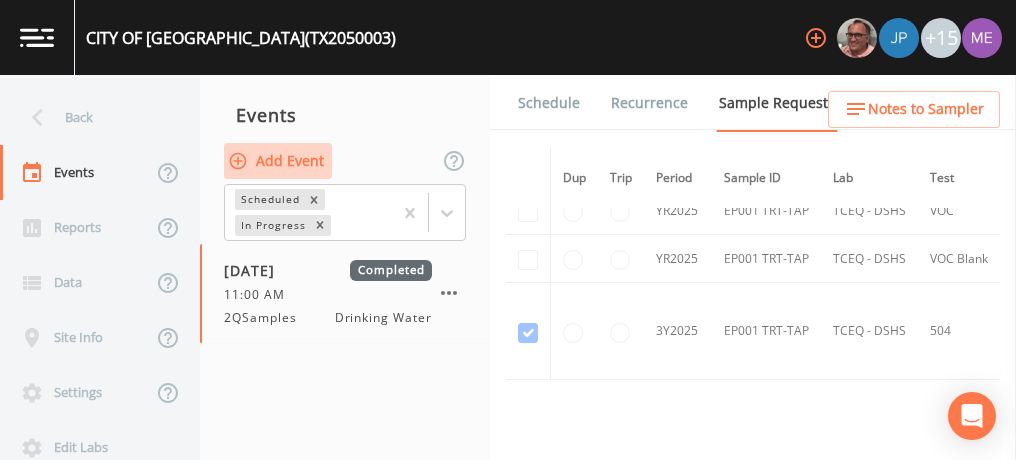 click on "Add Event" at bounding box center [278, 161] 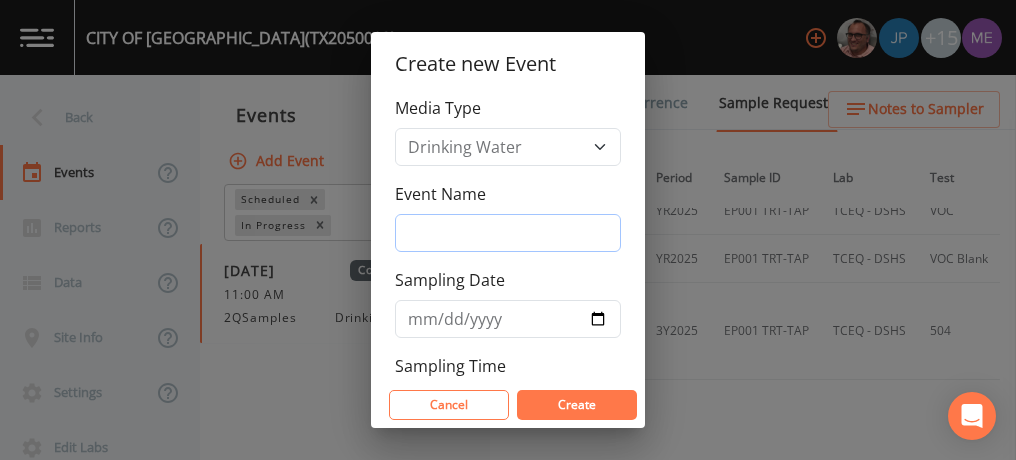 click on "Event Name" at bounding box center [508, 233] 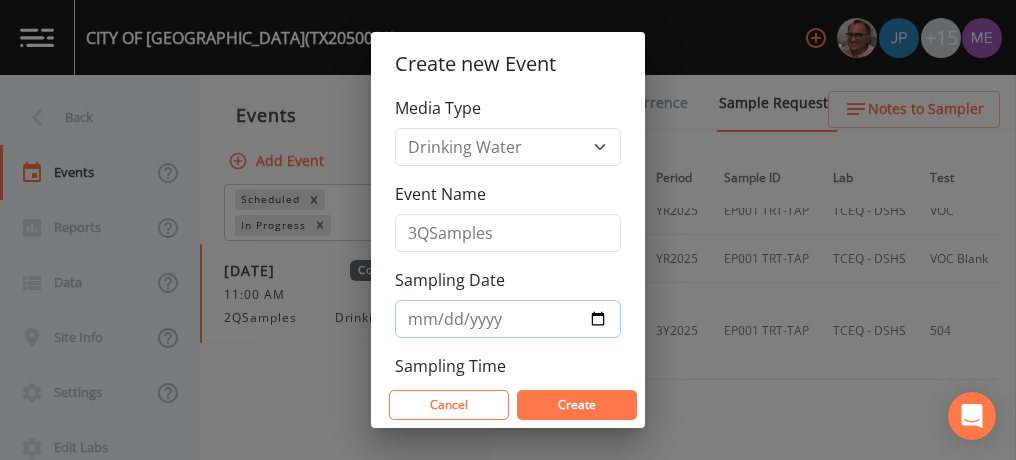 click on "2025-07-29" at bounding box center [508, 319] 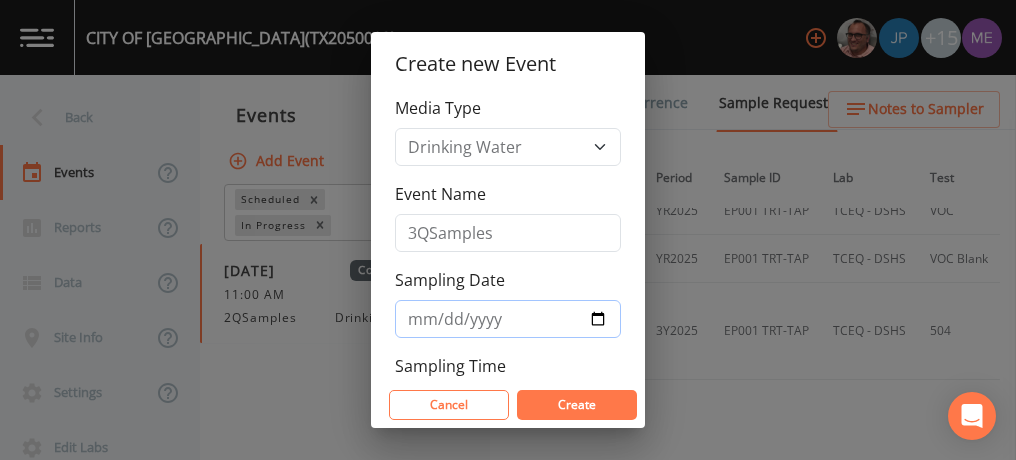type on "[DATE]" 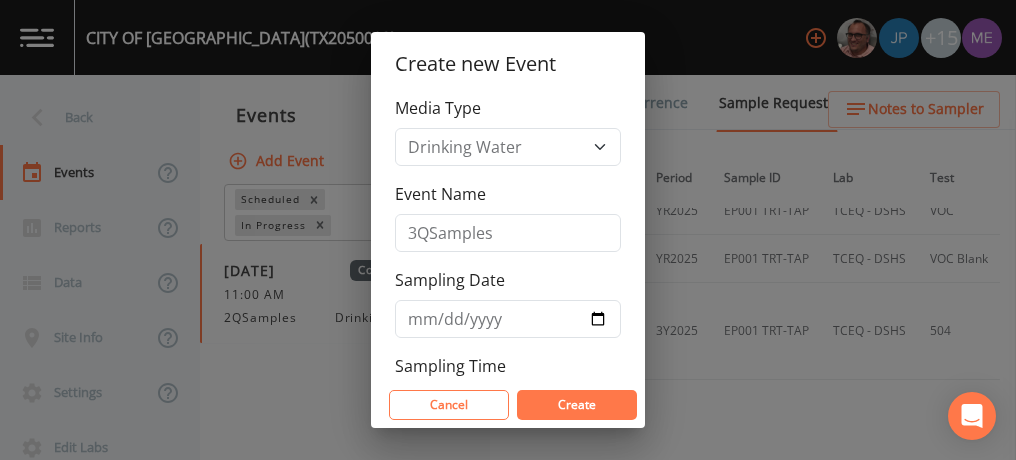 click on "Create" at bounding box center [577, 404] 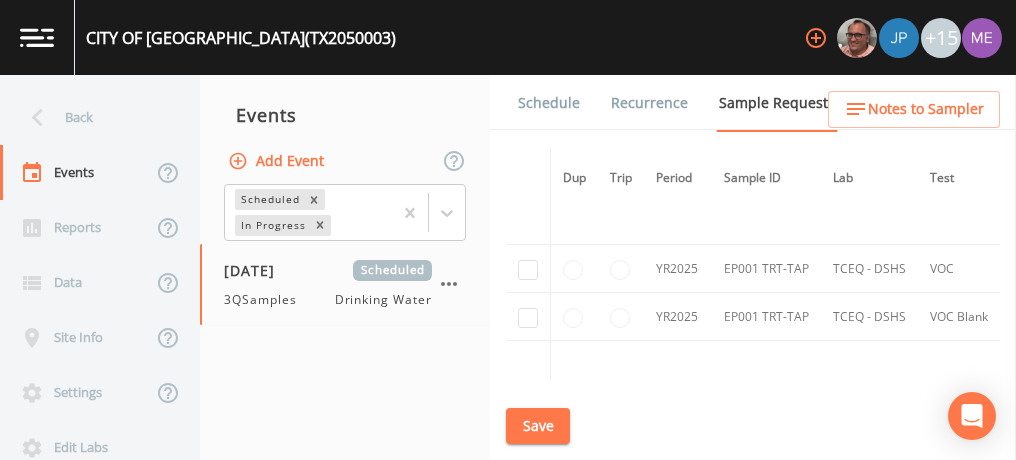 scroll, scrollTop: 2035, scrollLeft: 0, axis: vertical 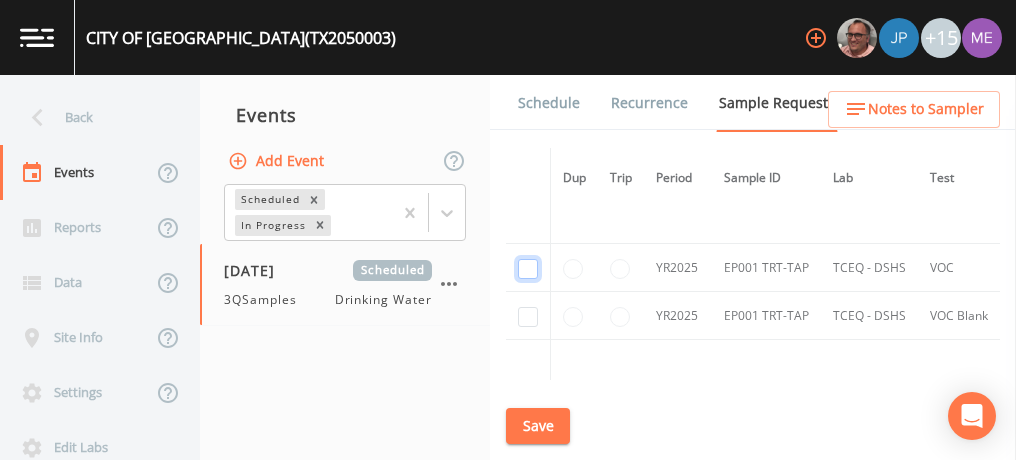 click at bounding box center (528, -1307) 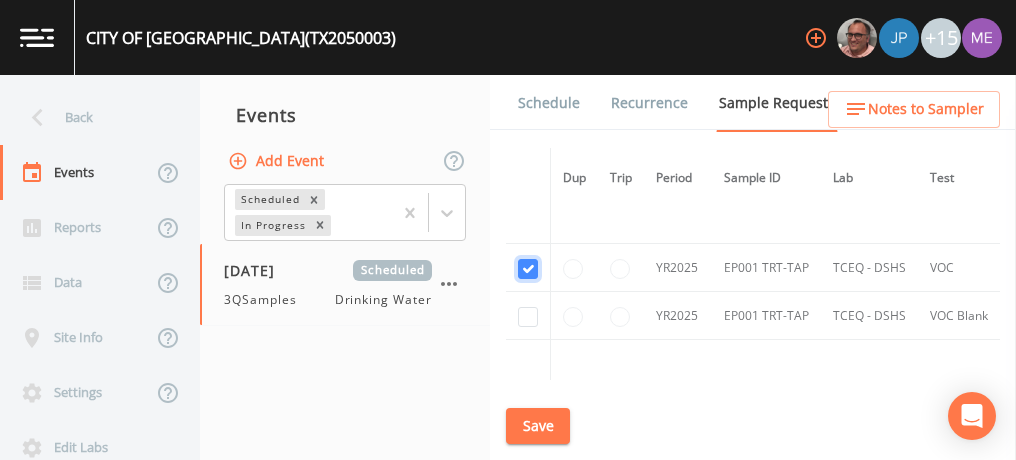 checkbox on "true" 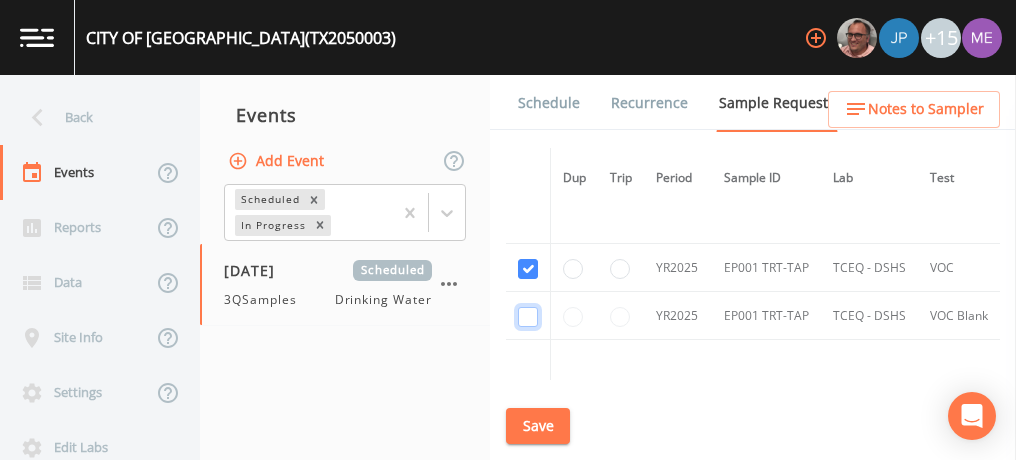 click at bounding box center [528, -1192] 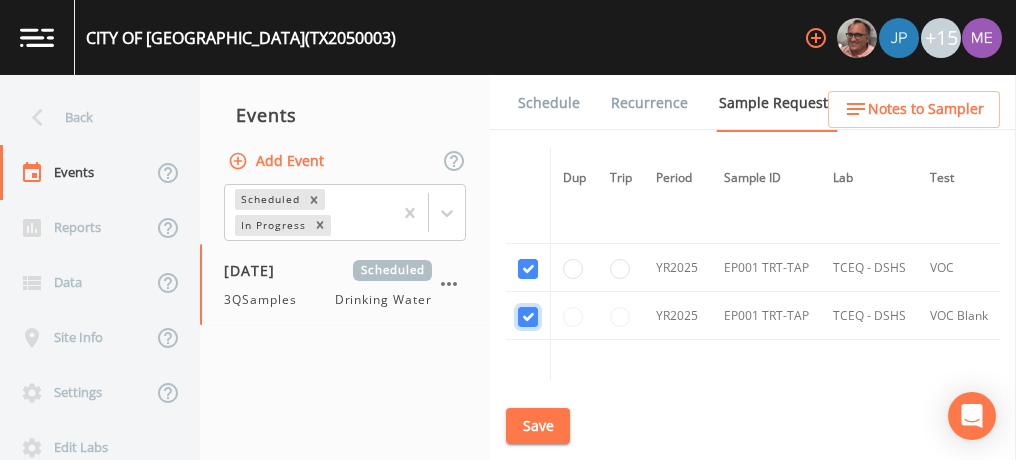 checkbox on "true" 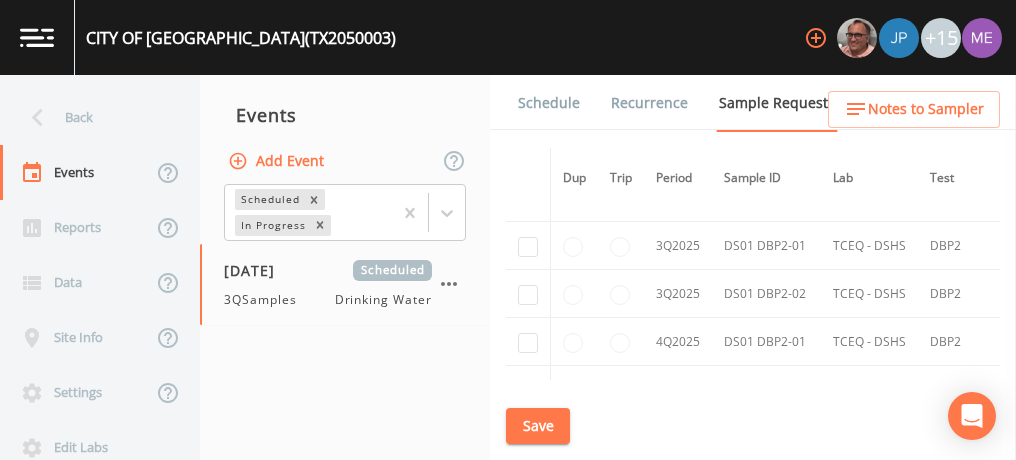 scroll, scrollTop: 3180, scrollLeft: 0, axis: vertical 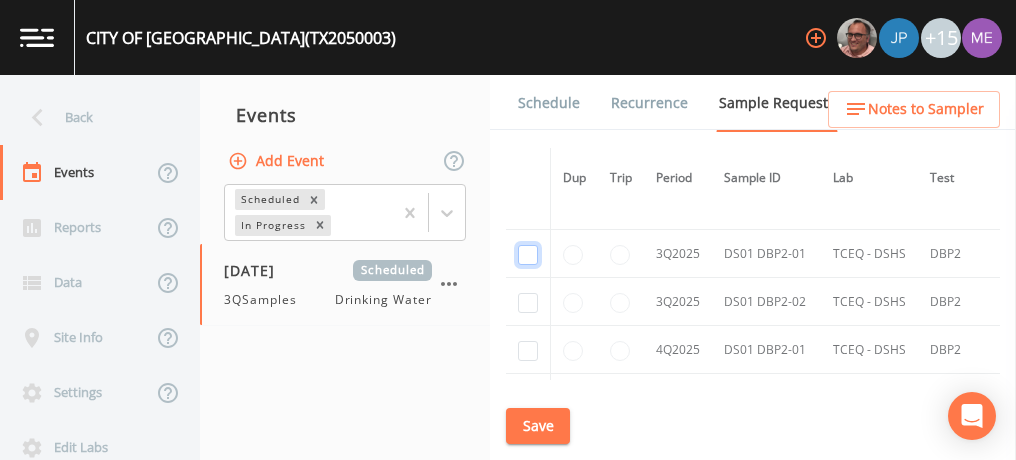 click at bounding box center [528, -2222] 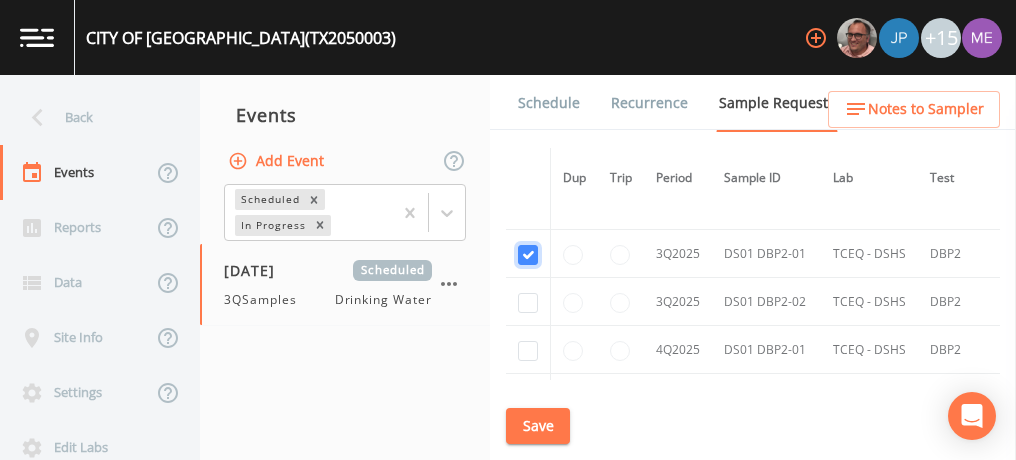 checkbox on "true" 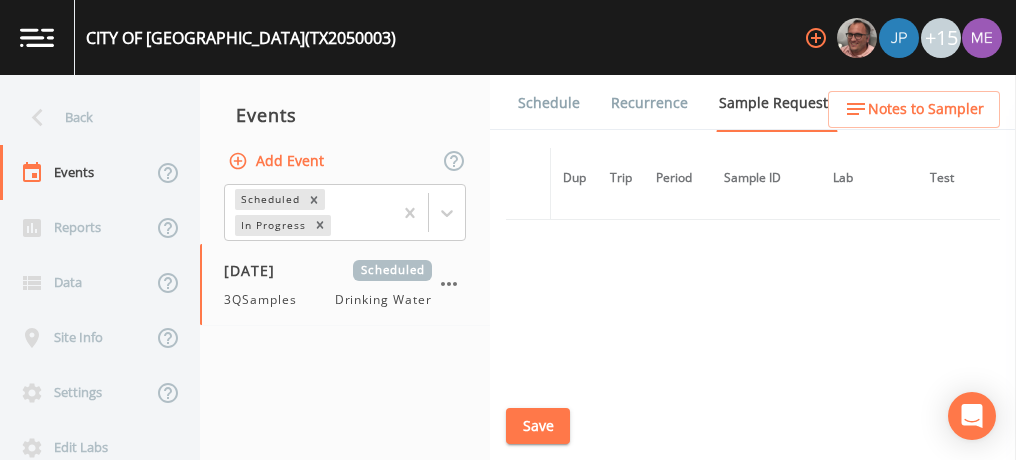 scroll, scrollTop: 2703, scrollLeft: 0, axis: vertical 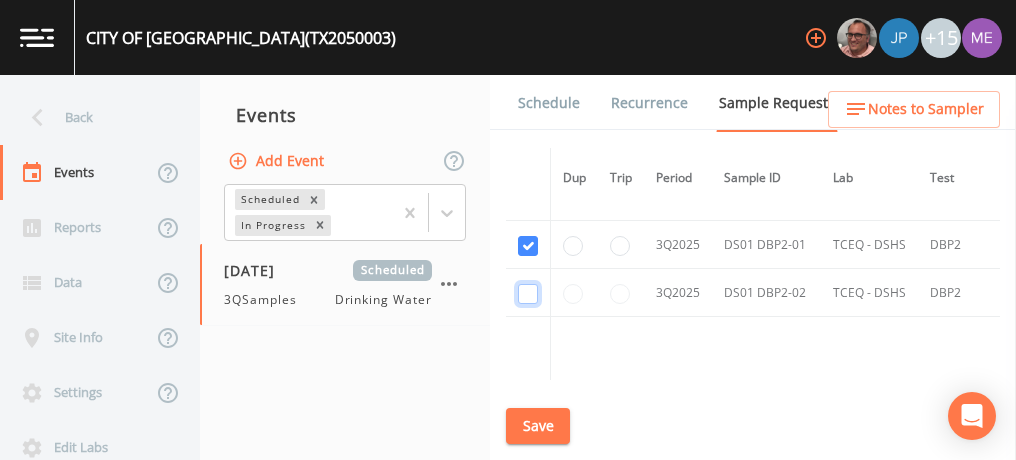 click at bounding box center [528, -1765] 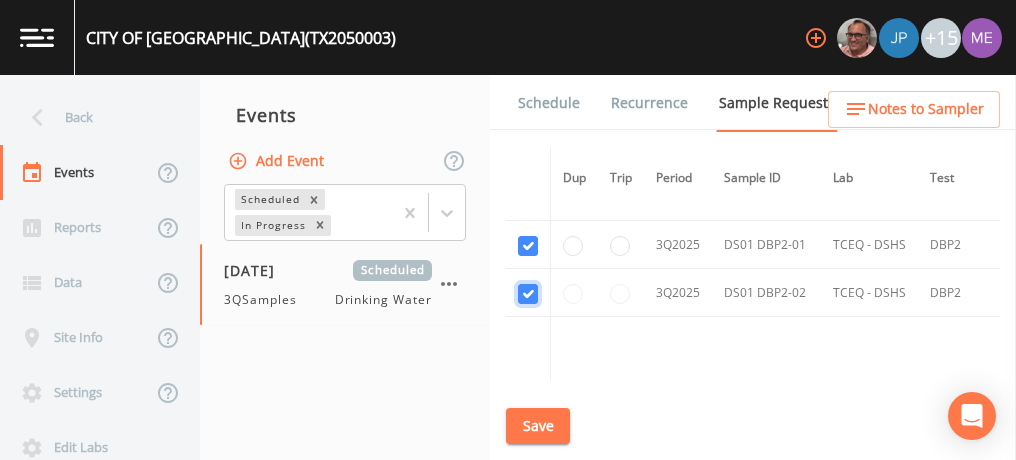 checkbox on "true" 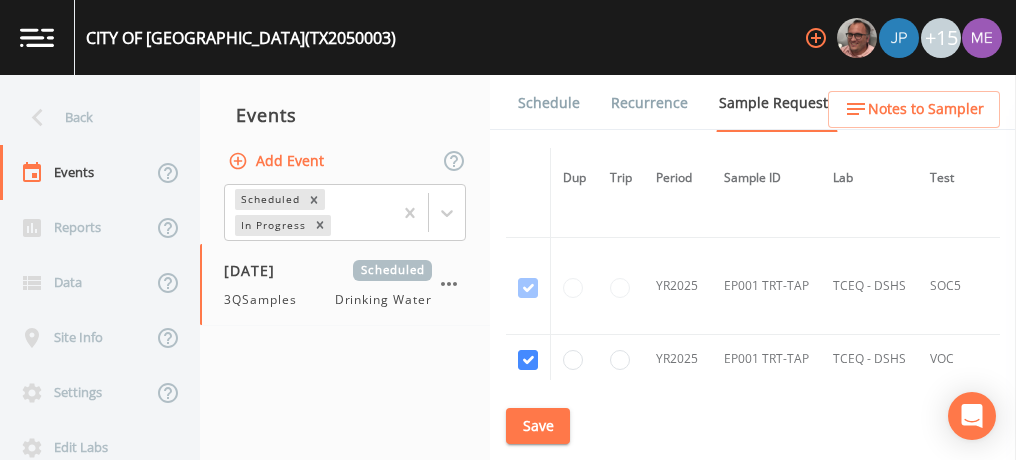 scroll, scrollTop: 1619, scrollLeft: 0, axis: vertical 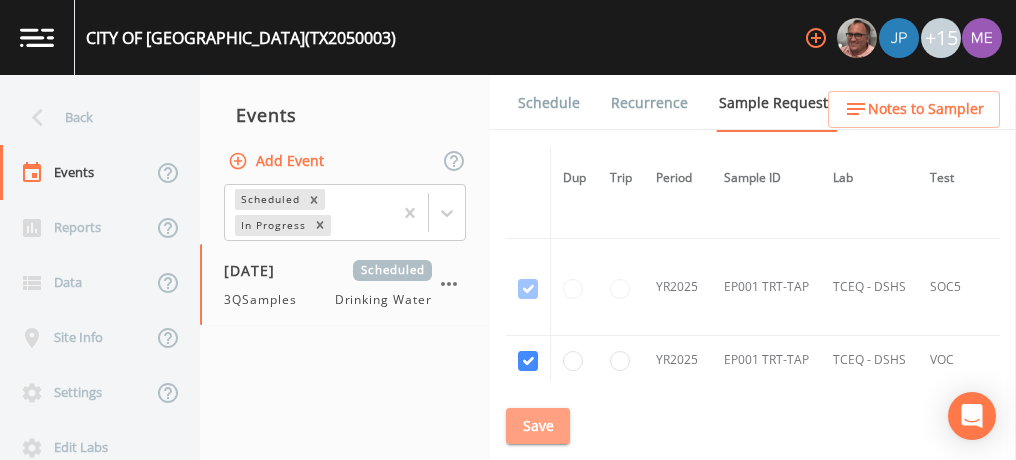 click on "Save" at bounding box center (538, 426) 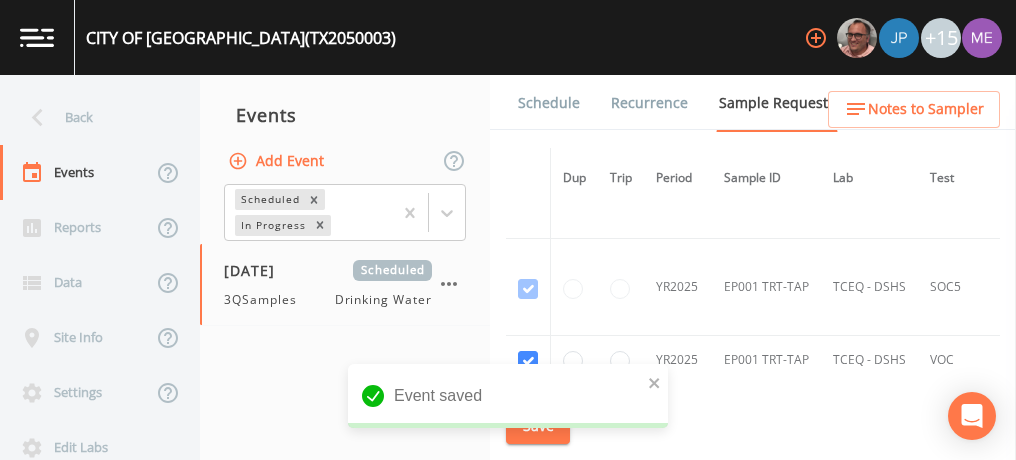 click on "Schedule" at bounding box center (549, 103) 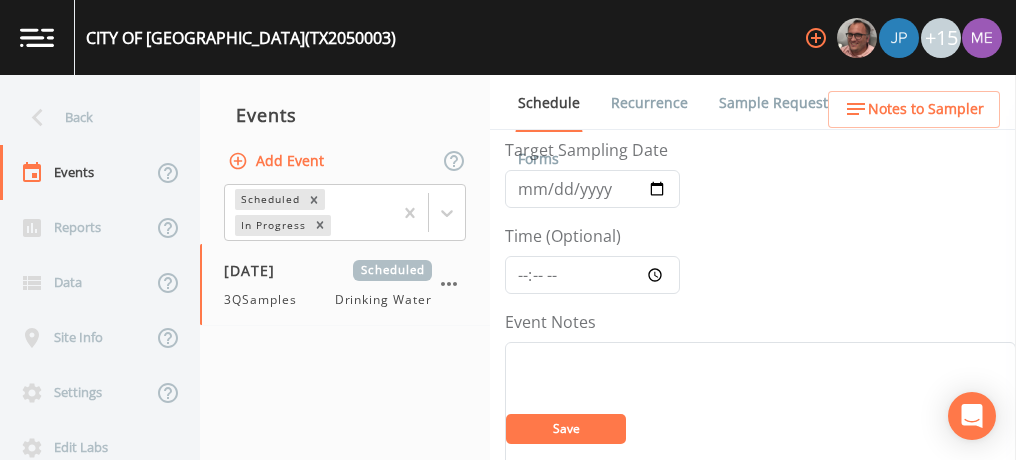 scroll, scrollTop: 92, scrollLeft: 0, axis: vertical 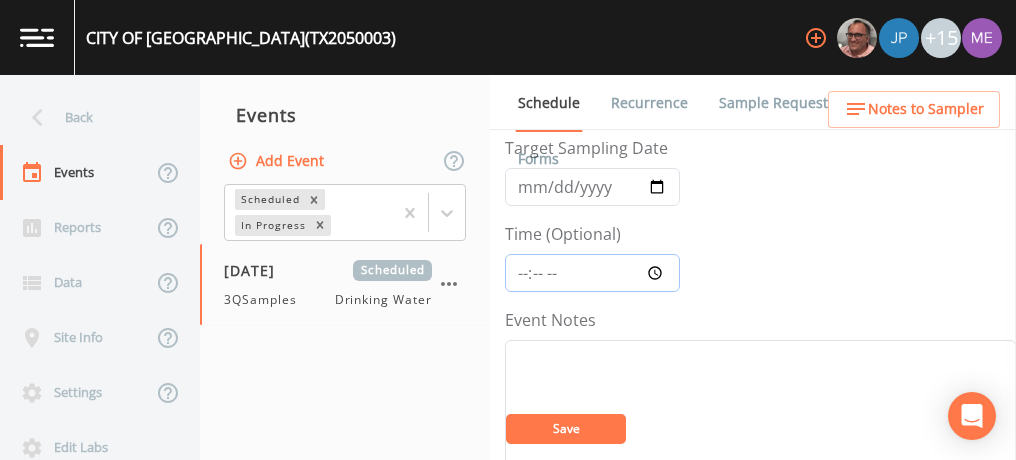 click on "Time (Optional)" at bounding box center [592, 273] 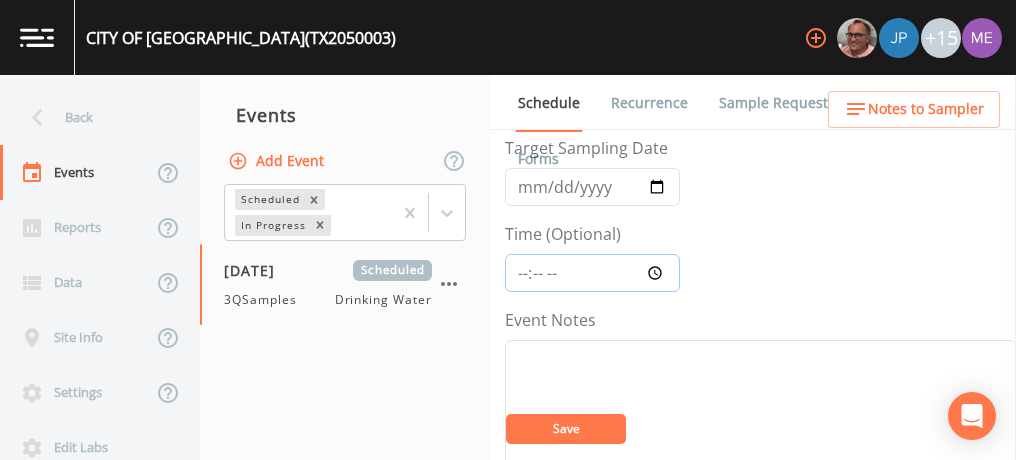 type on "09:00" 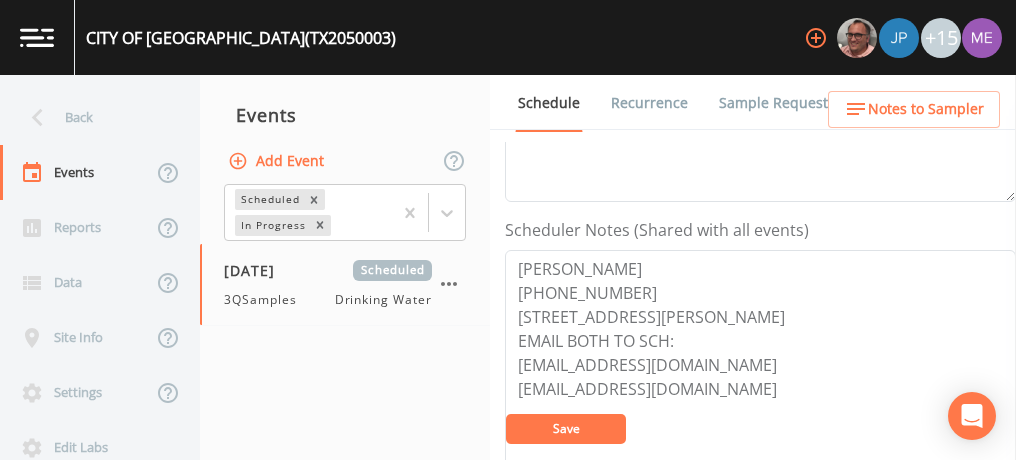 scroll, scrollTop: 486, scrollLeft: 0, axis: vertical 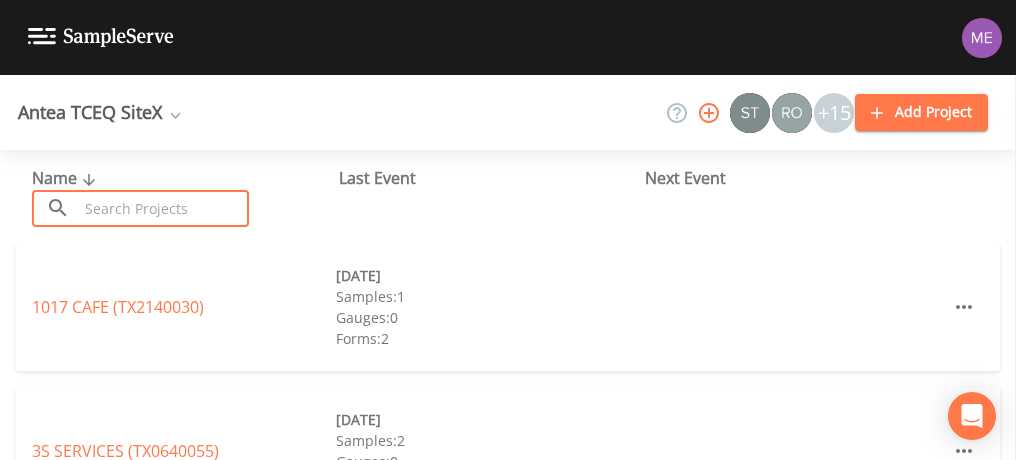 click at bounding box center (163, 208) 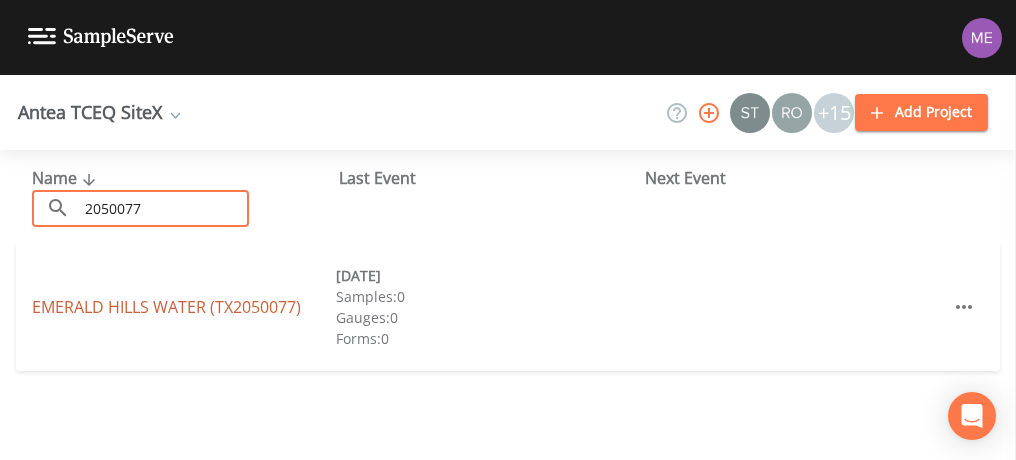 type on "2050077" 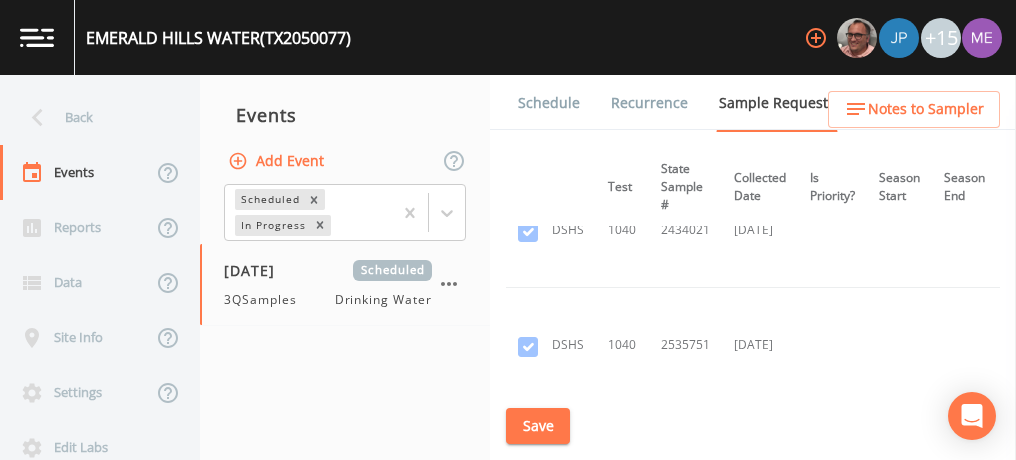 scroll, scrollTop: 0, scrollLeft: 320, axis: horizontal 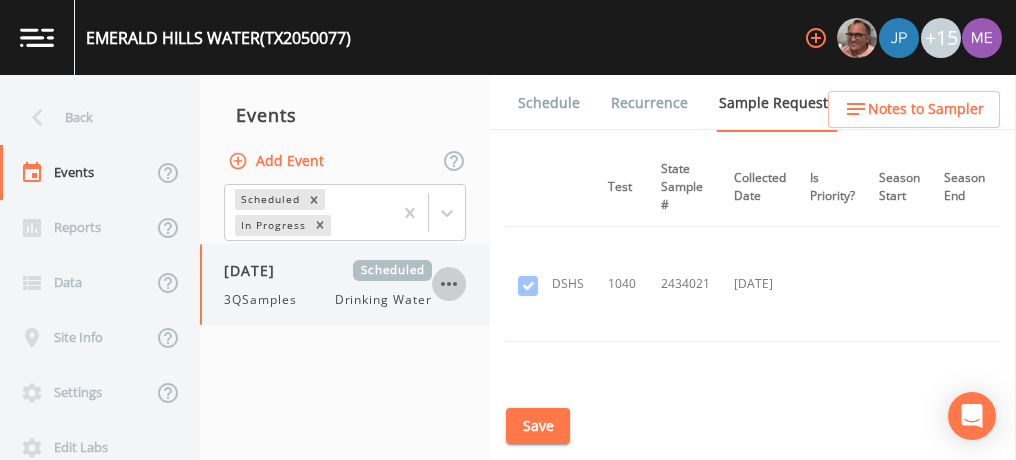 click 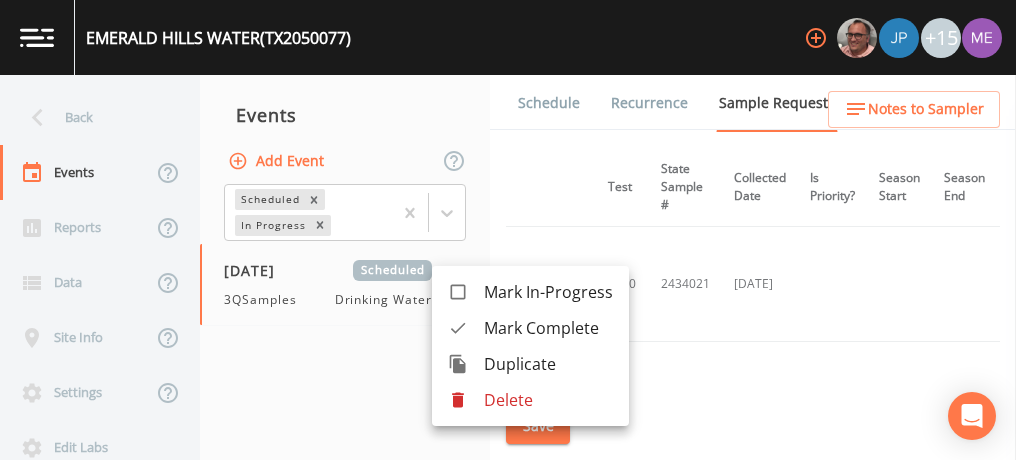 click on "Delete" at bounding box center [548, 400] 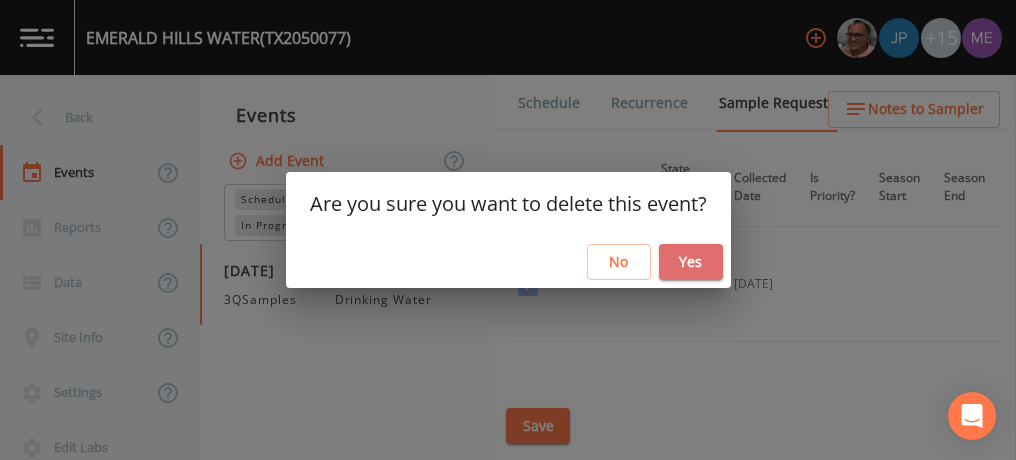 click on "Yes" at bounding box center (691, 262) 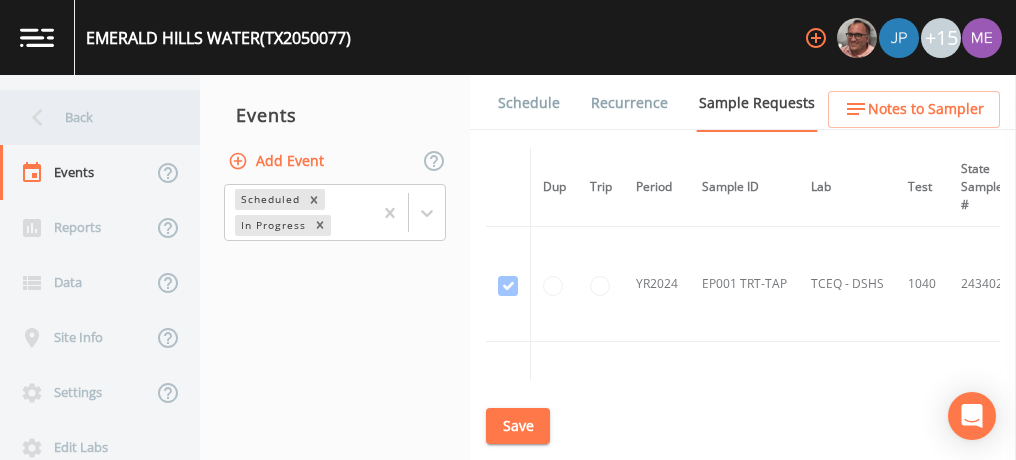 click on "Back" at bounding box center [90, 117] 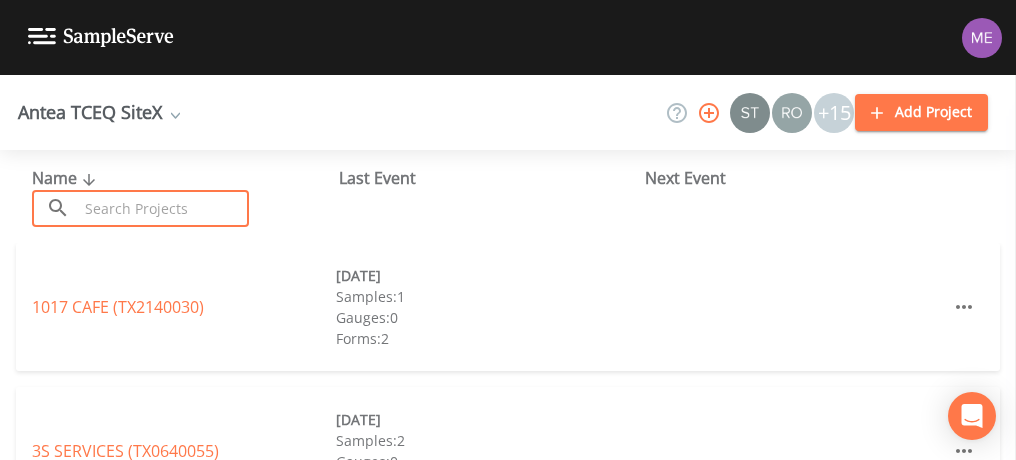 click at bounding box center (163, 208) 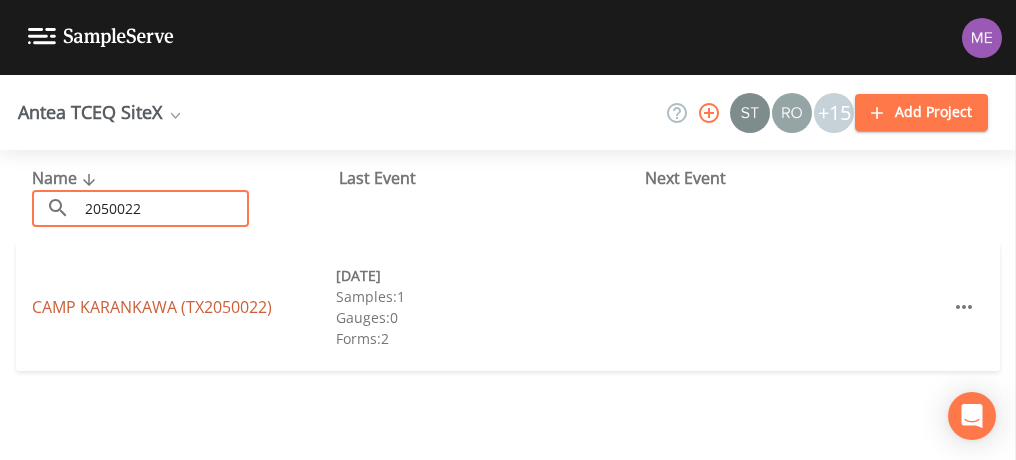 type on "2050022" 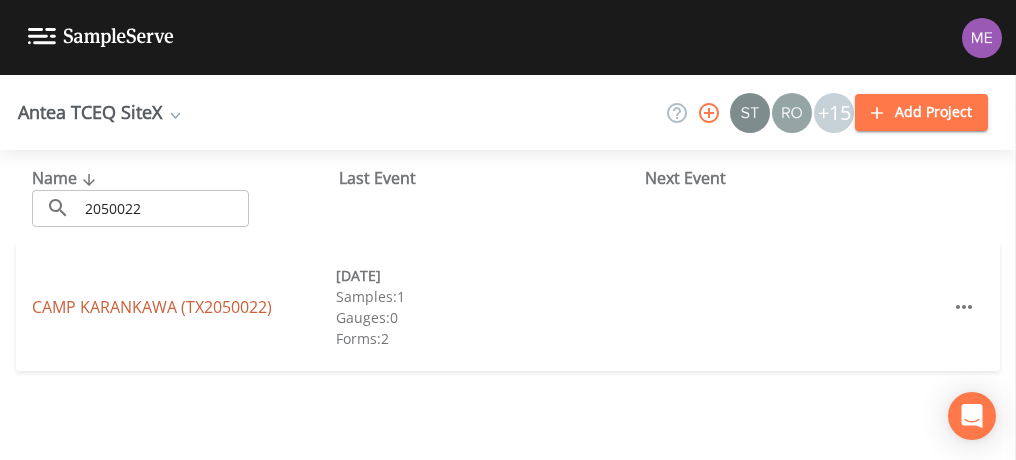 click on "CAMP KARANKAWA   (TX2050022)" at bounding box center (152, 307) 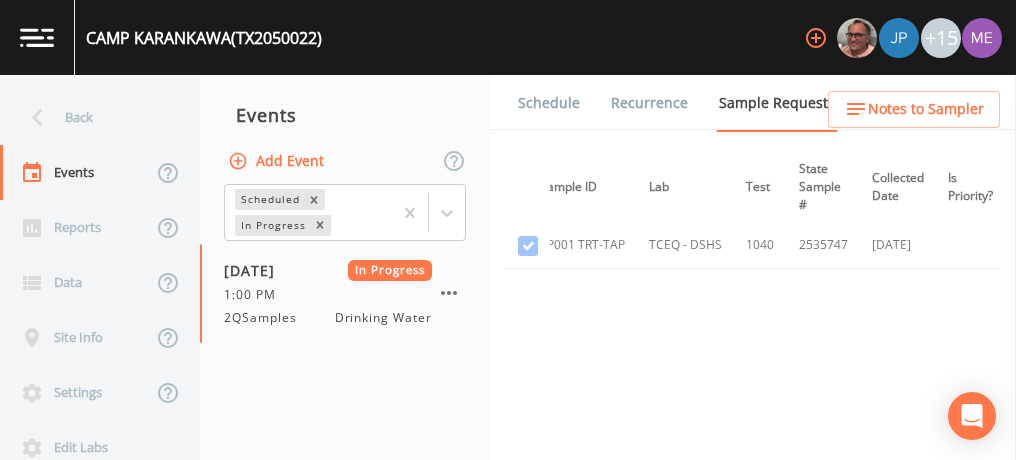 scroll, scrollTop: 236, scrollLeft: 187, axis: both 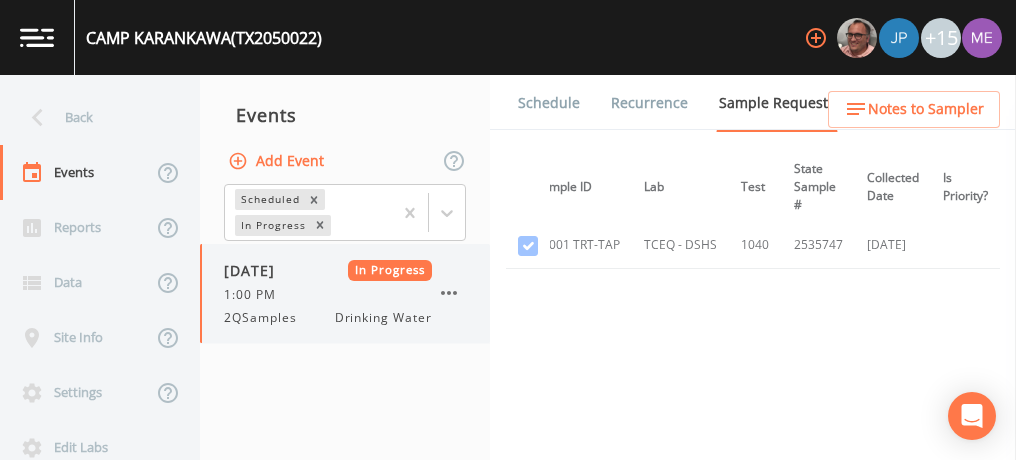 click 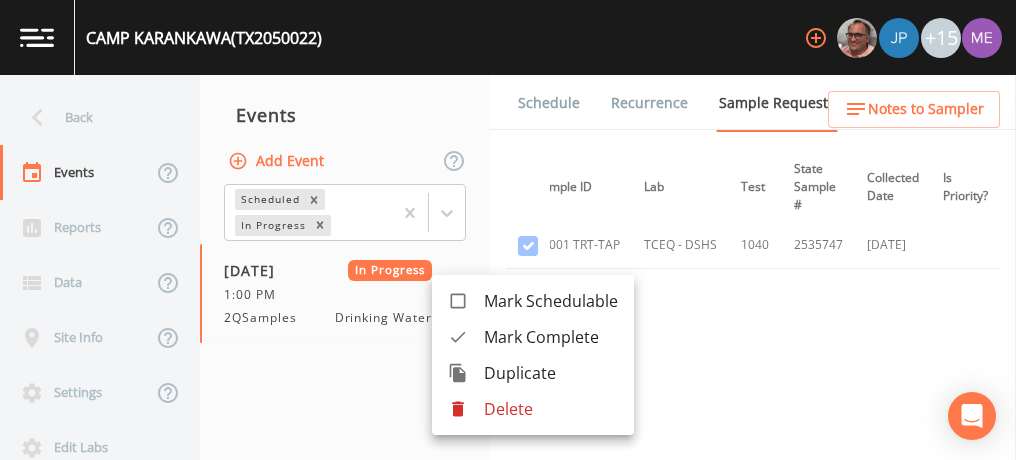 click on "Mark Complete" at bounding box center [551, 337] 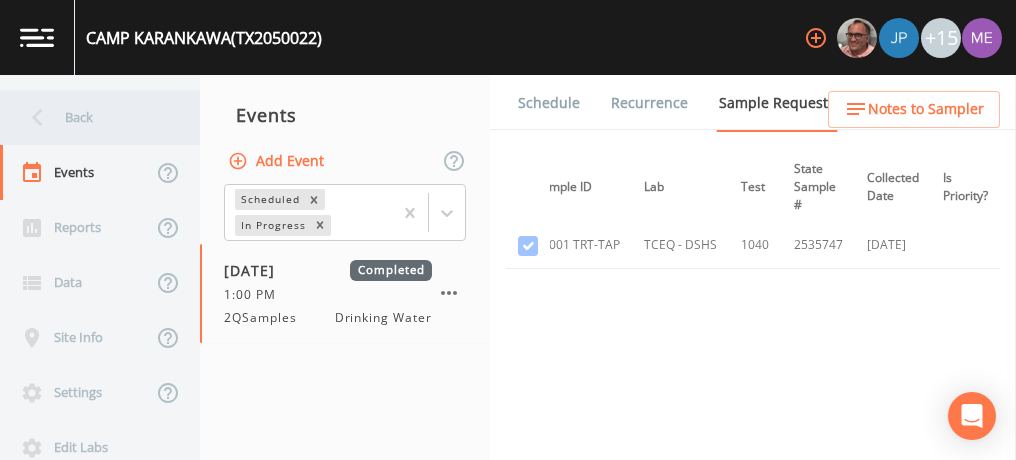click on "Back" at bounding box center [90, 117] 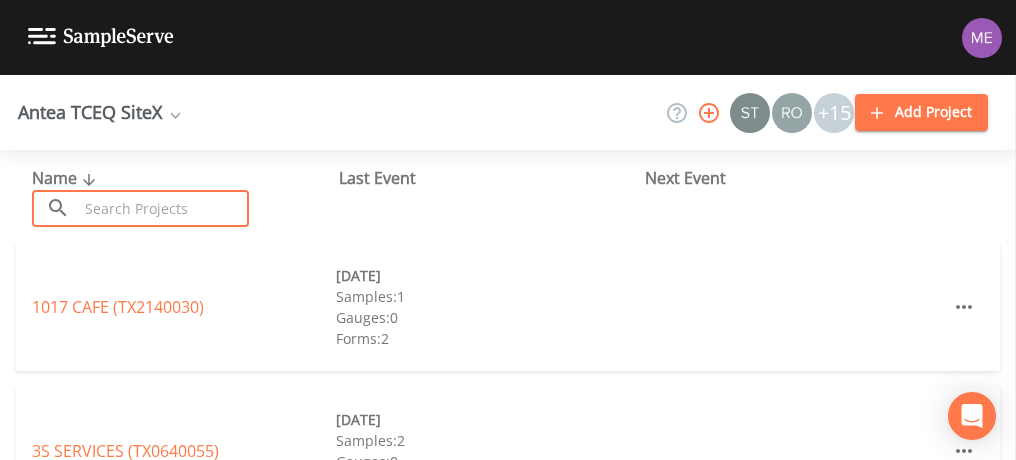 click at bounding box center [163, 208] 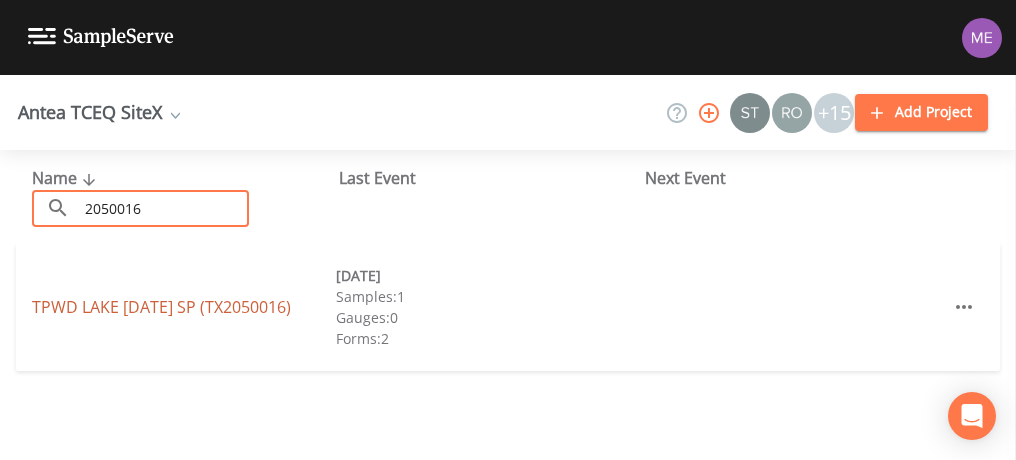 type on "2050016" 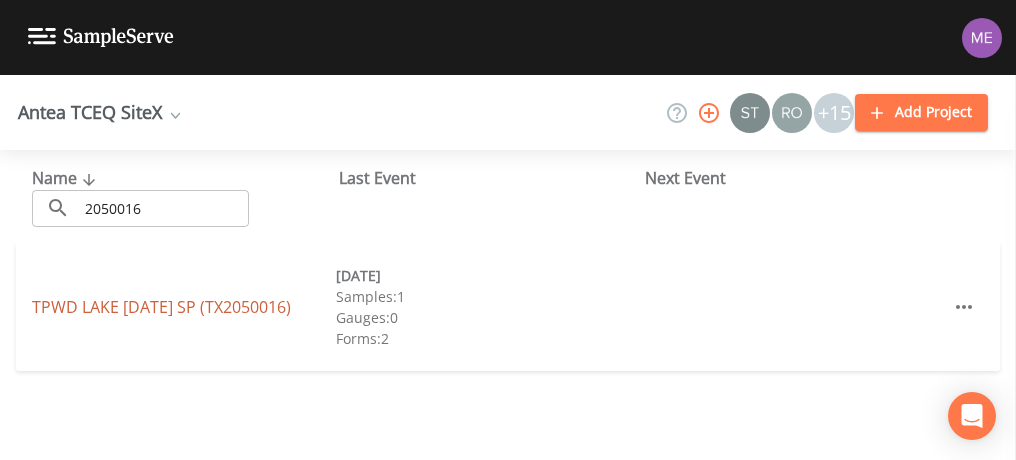 click on "TPWD LAKE CORPUS CHRISTI SP   (TX2050016)" at bounding box center [161, 307] 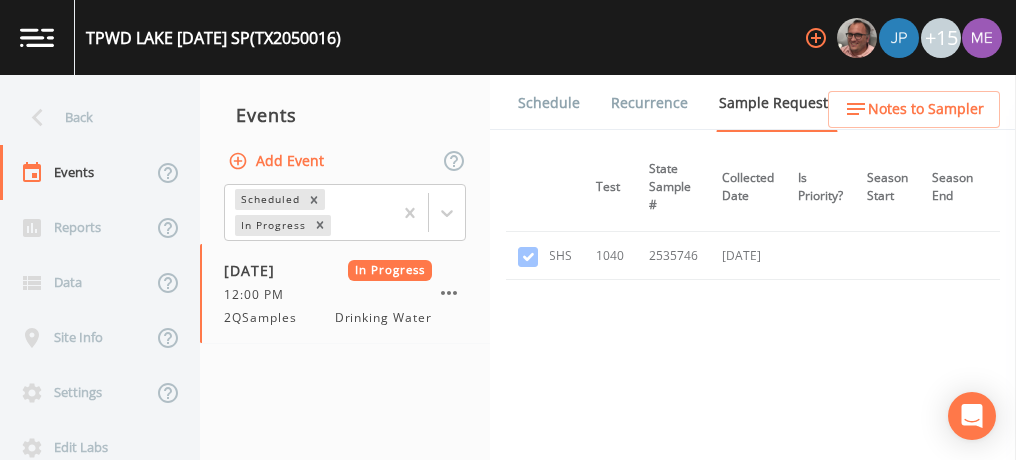 scroll, scrollTop: 225, scrollLeft: 396, axis: both 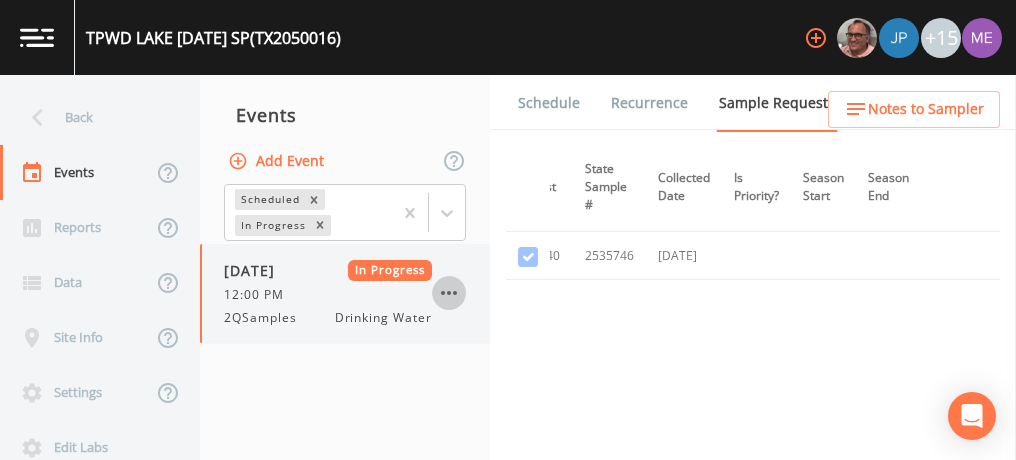 click 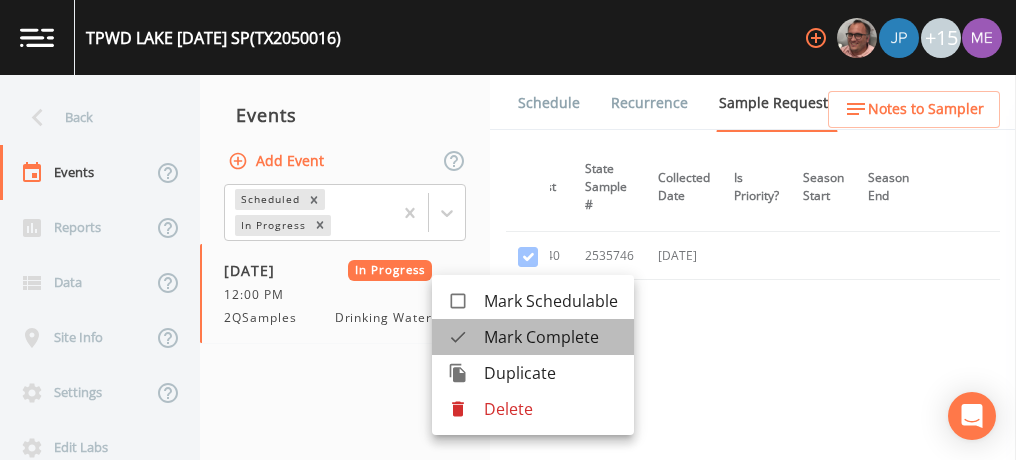 click on "Mark Complete" at bounding box center [551, 337] 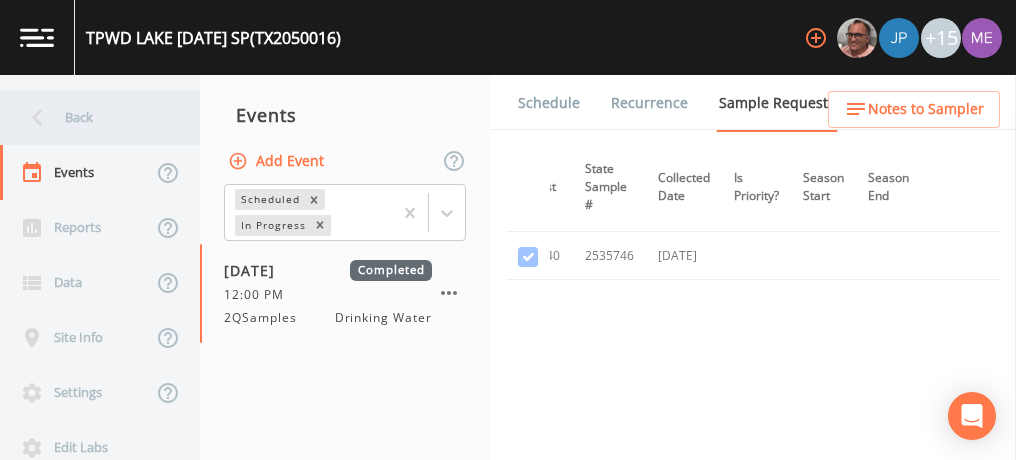 click on "Back" at bounding box center [90, 117] 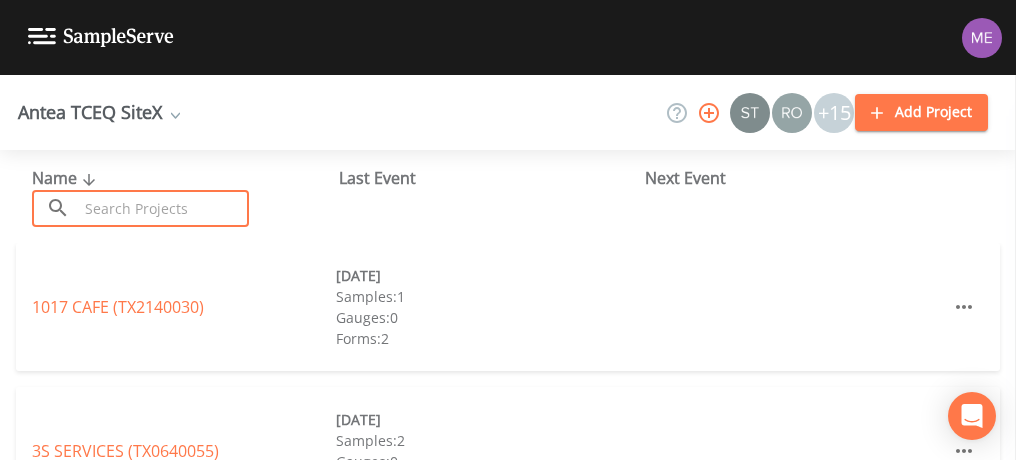 click at bounding box center [163, 208] 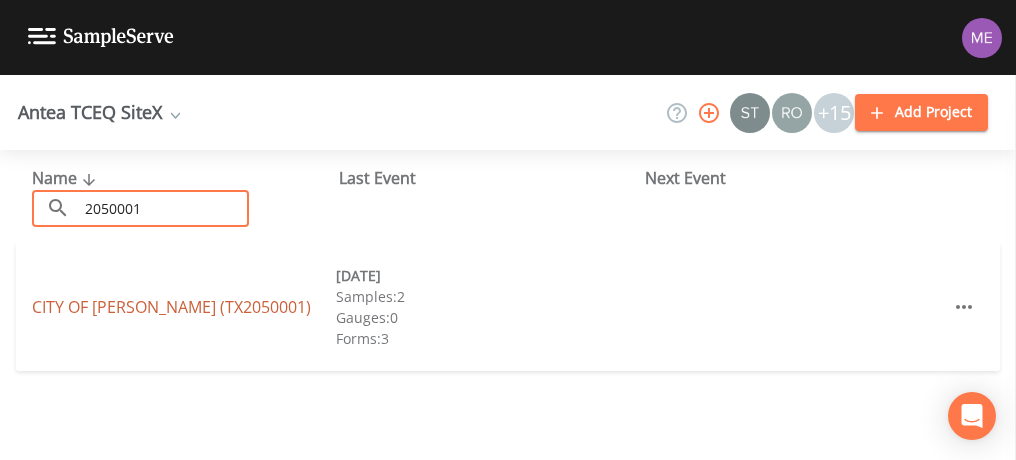 type on "2050001" 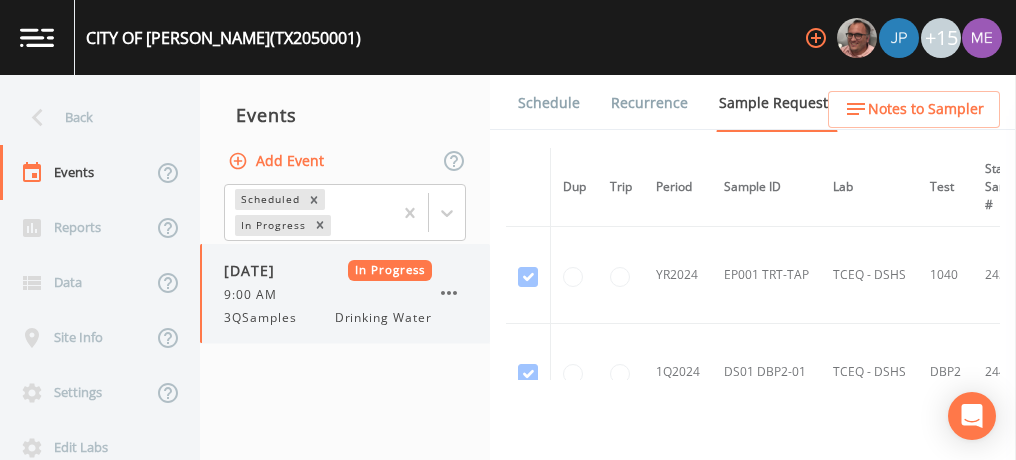 click 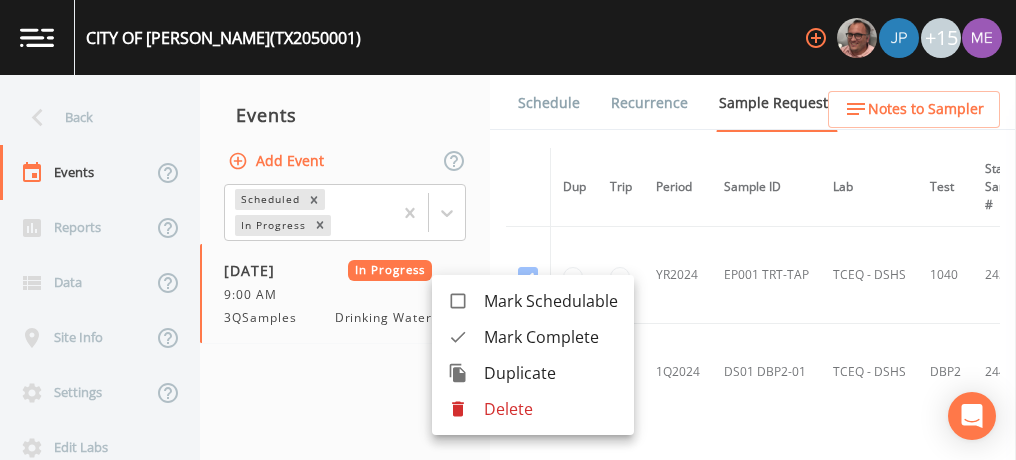 click at bounding box center [466, 337] 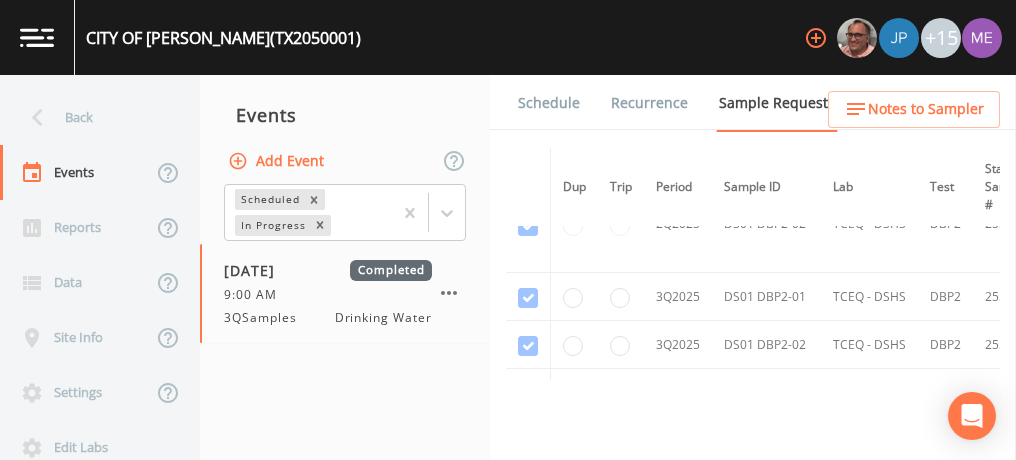 scroll, scrollTop: 1426, scrollLeft: 0, axis: vertical 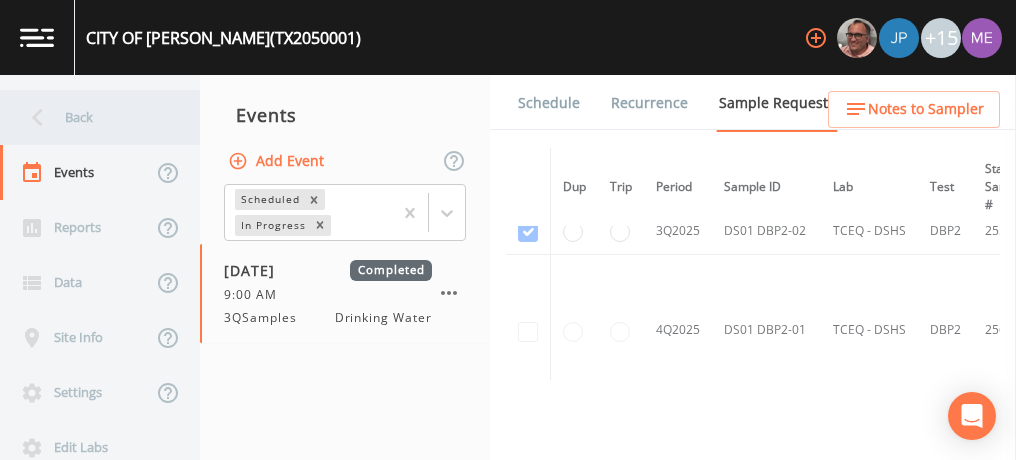 click on "Back" at bounding box center [90, 117] 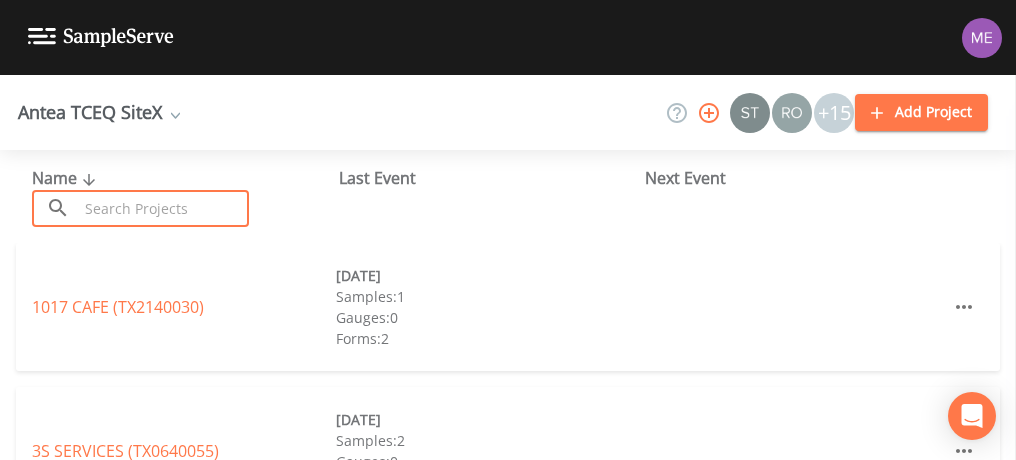 click at bounding box center (163, 208) 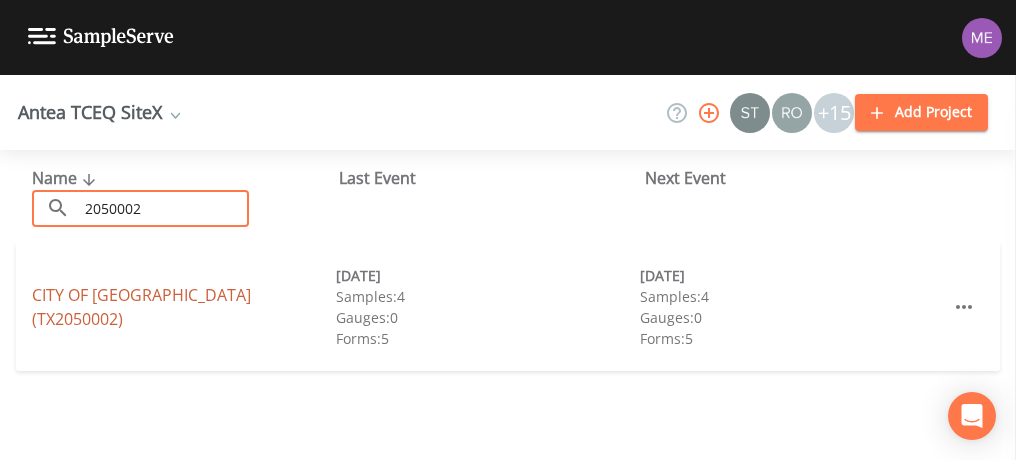type on "2050002" 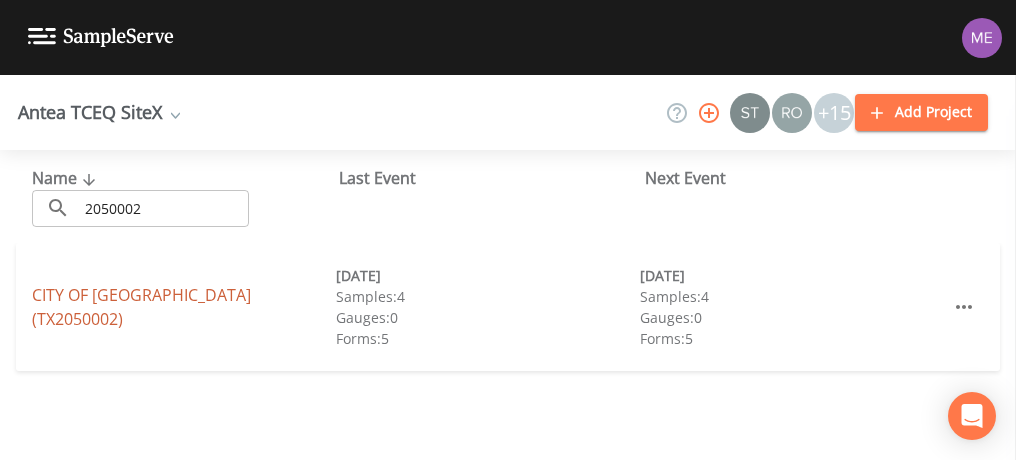 click on "CITY OF INGLESIDE   (TX2050002)" at bounding box center [141, 307] 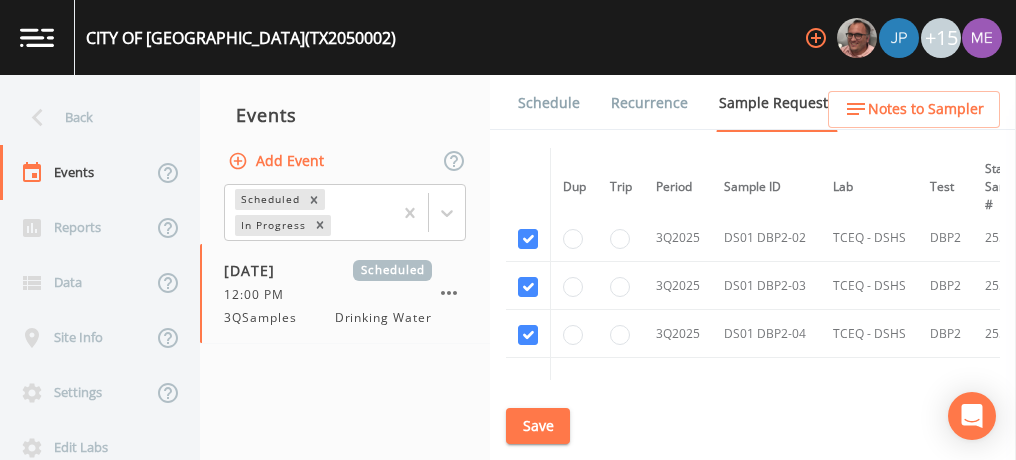 scroll, scrollTop: 2874, scrollLeft: 477, axis: both 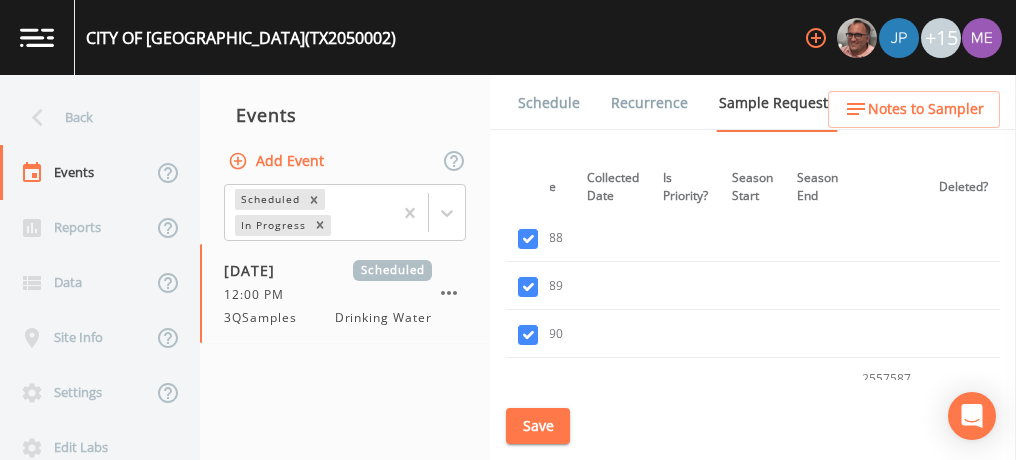 click on "Schedule" at bounding box center [549, 103] 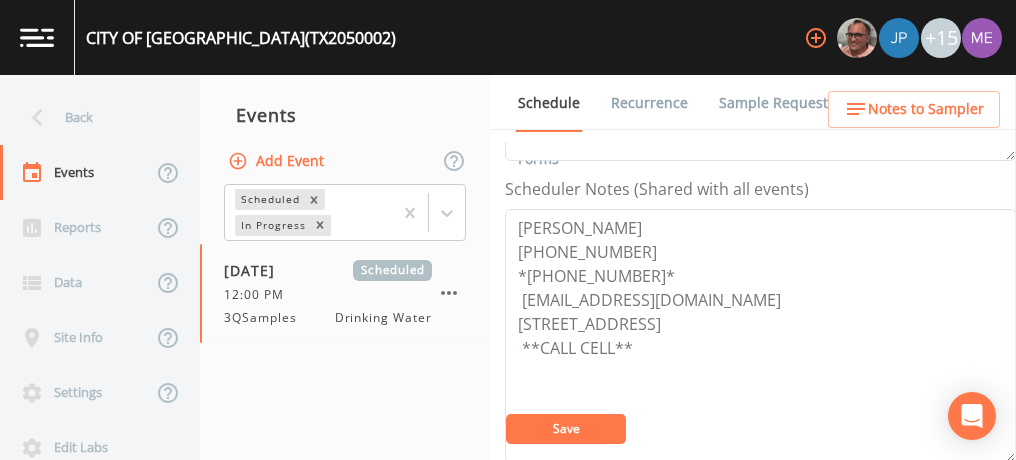 scroll, scrollTop: 524, scrollLeft: 0, axis: vertical 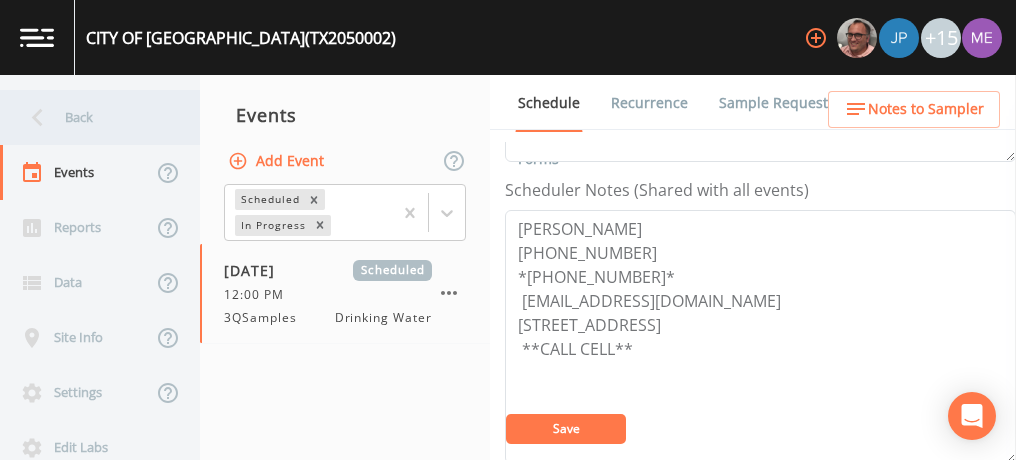 click on "Back" at bounding box center [90, 117] 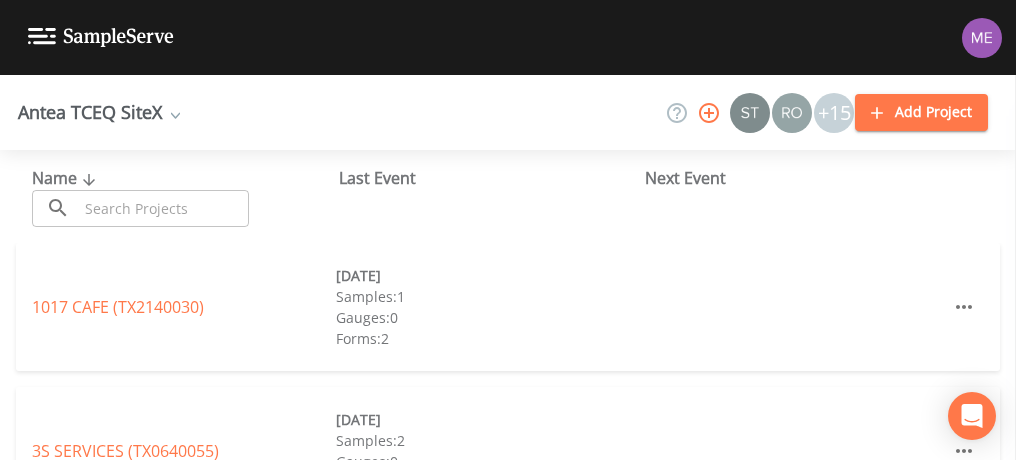 click at bounding box center (163, 208) 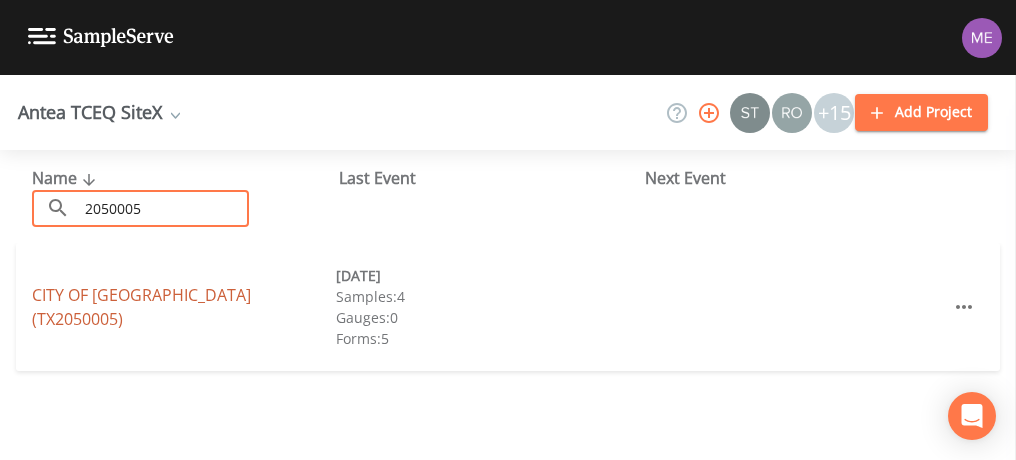 type on "2050005" 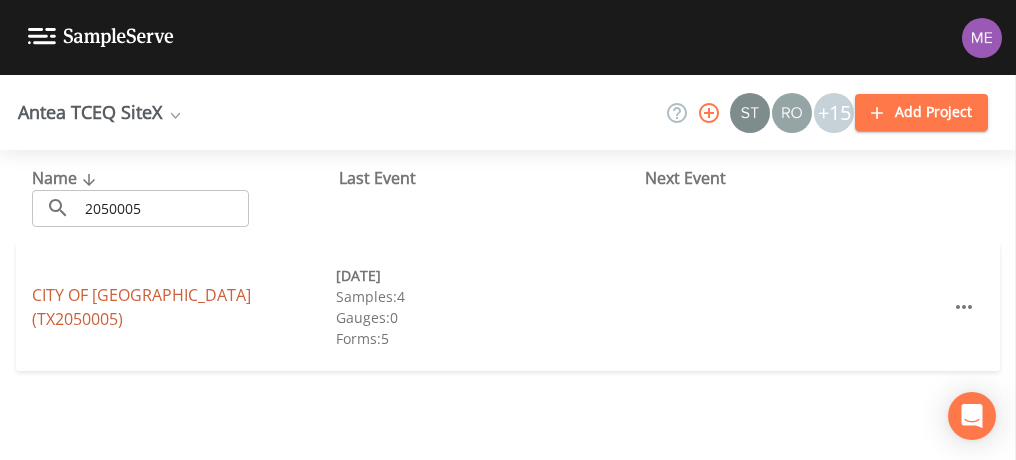 click on "CITY OF PORTLAND   (TX2050005)" at bounding box center [141, 307] 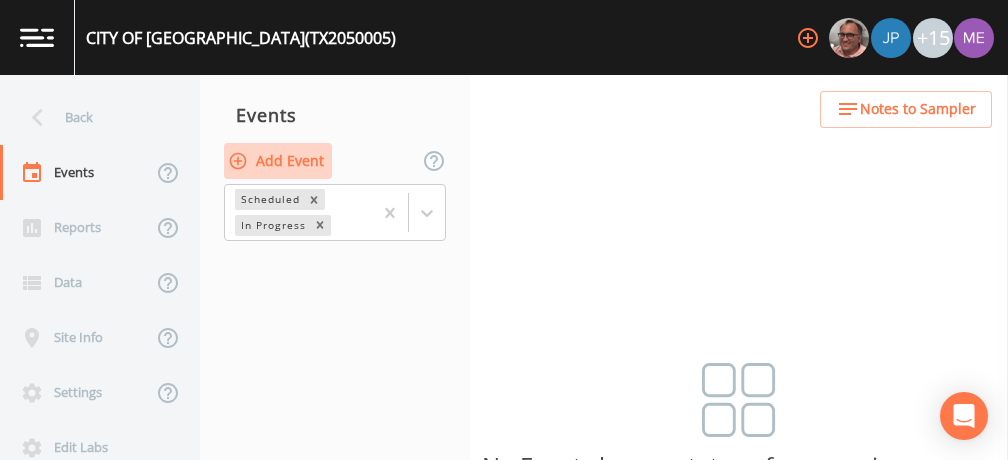 click on "Add Event" at bounding box center (278, 161) 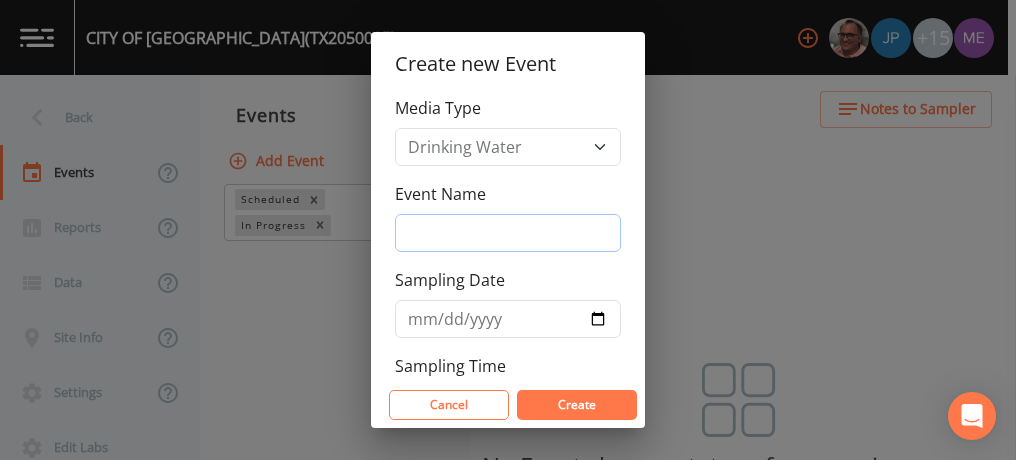 click on "Event Name" at bounding box center (508, 233) 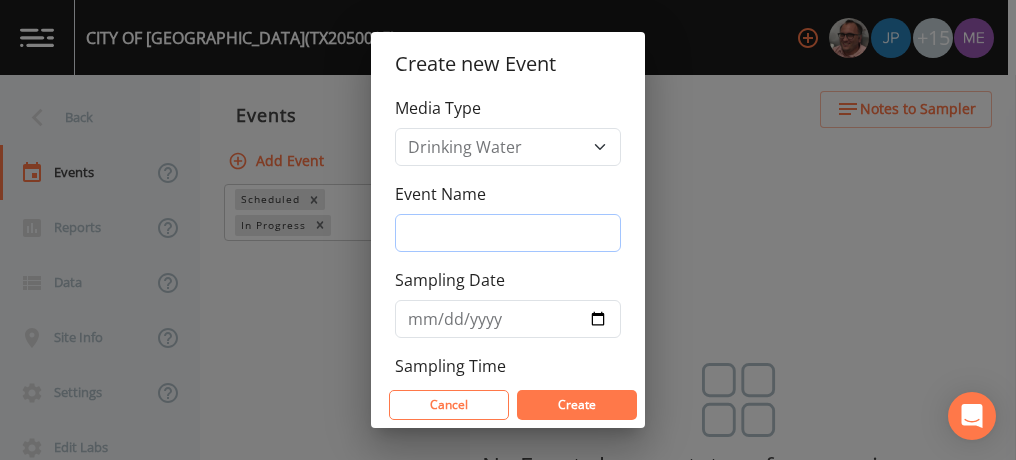 type on "3QSamples" 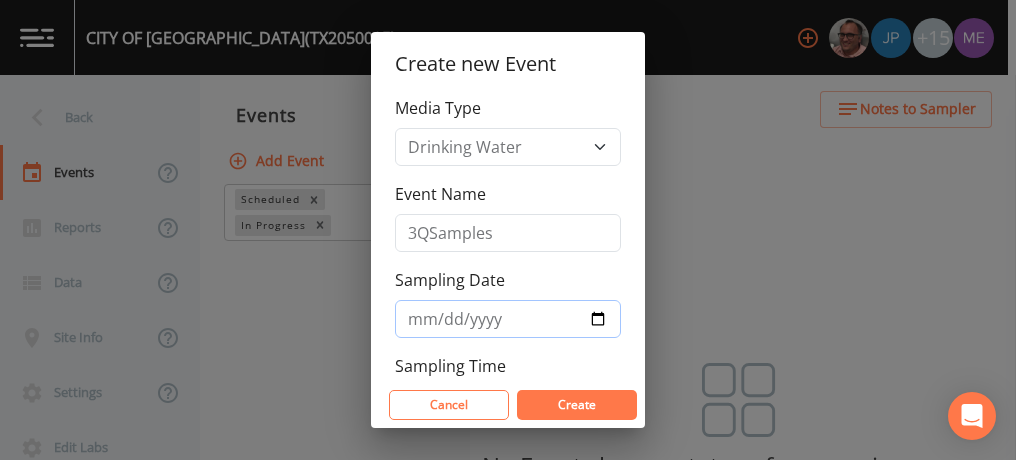 type on "2025-07-30" 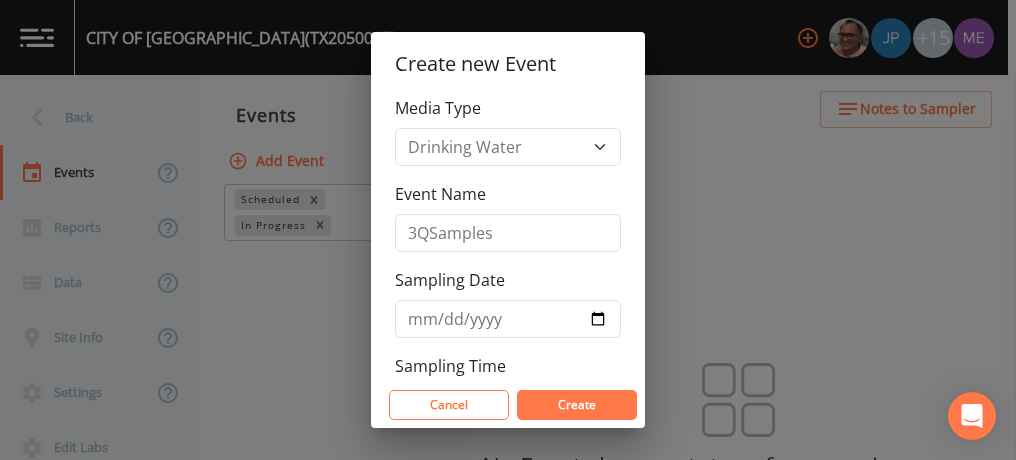 click on "Create" at bounding box center [577, 404] 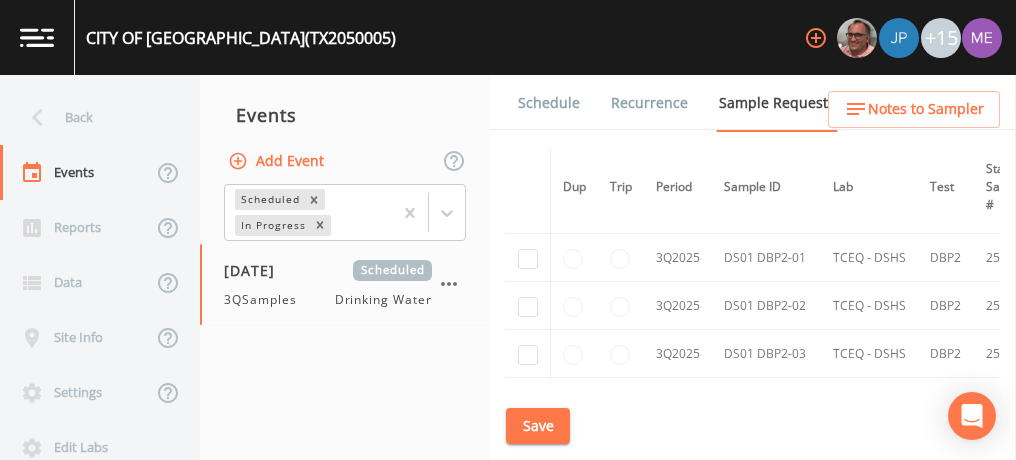 scroll, scrollTop: 3251, scrollLeft: 0, axis: vertical 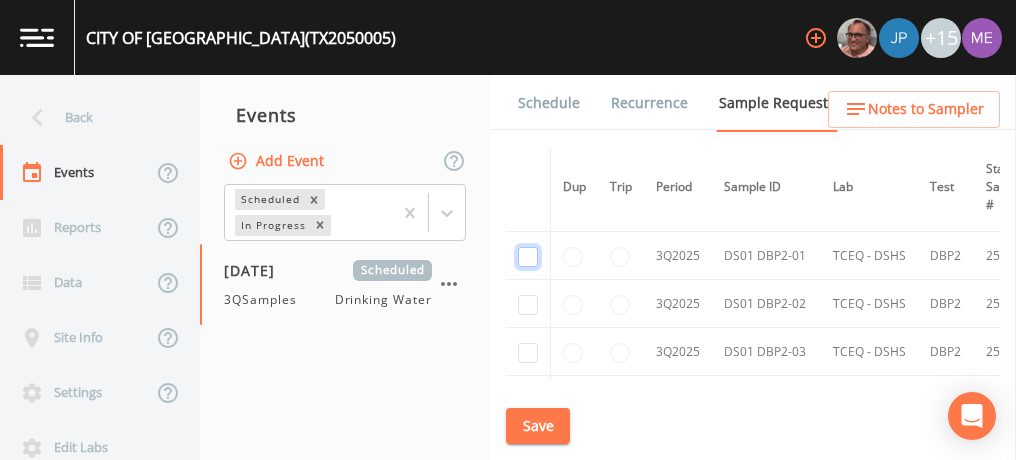click at bounding box center (528, -2735) 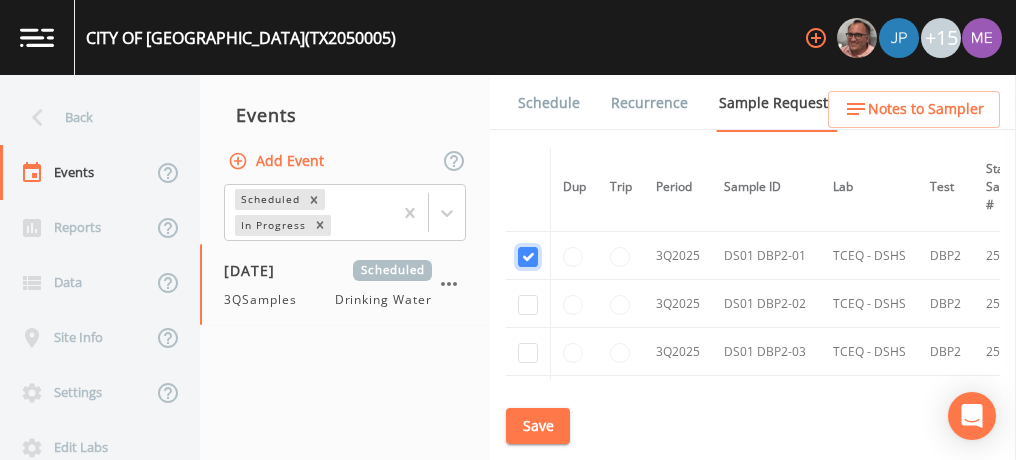 checkbox on "true" 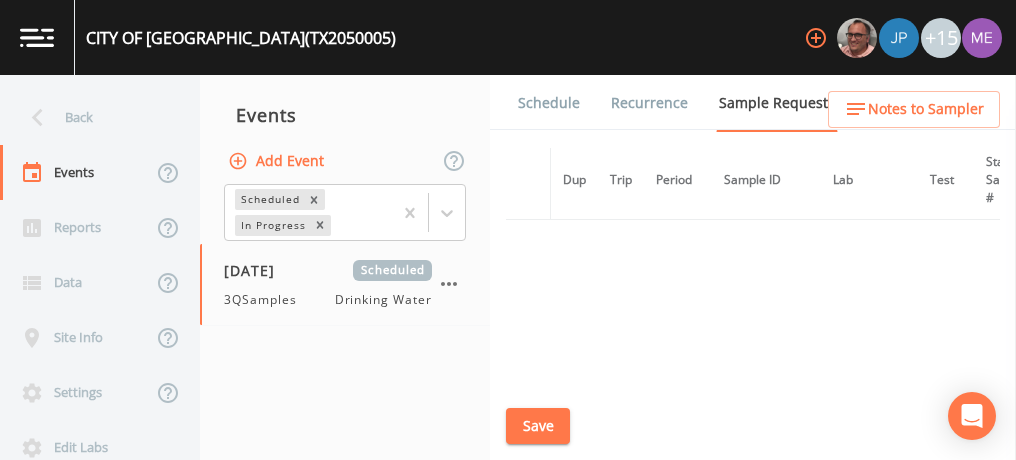 scroll, scrollTop: 2756, scrollLeft: 0, axis: vertical 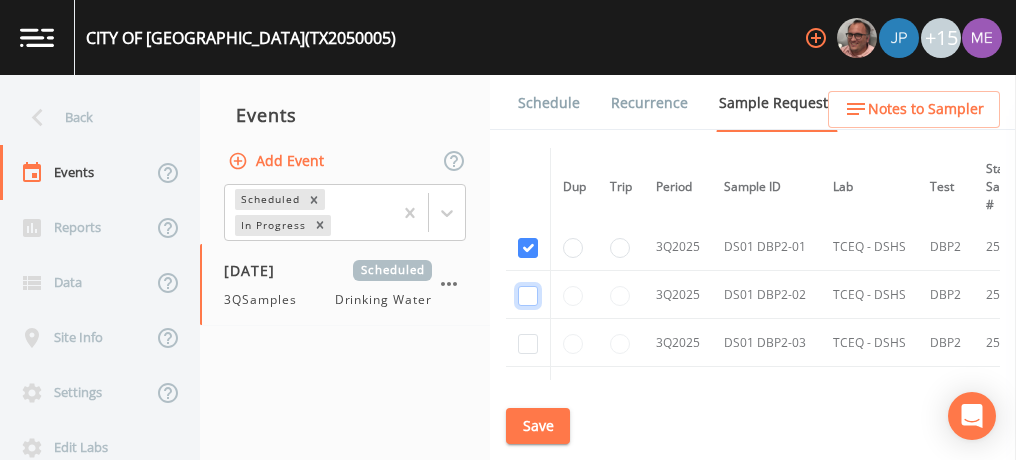 click at bounding box center [528, -2188] 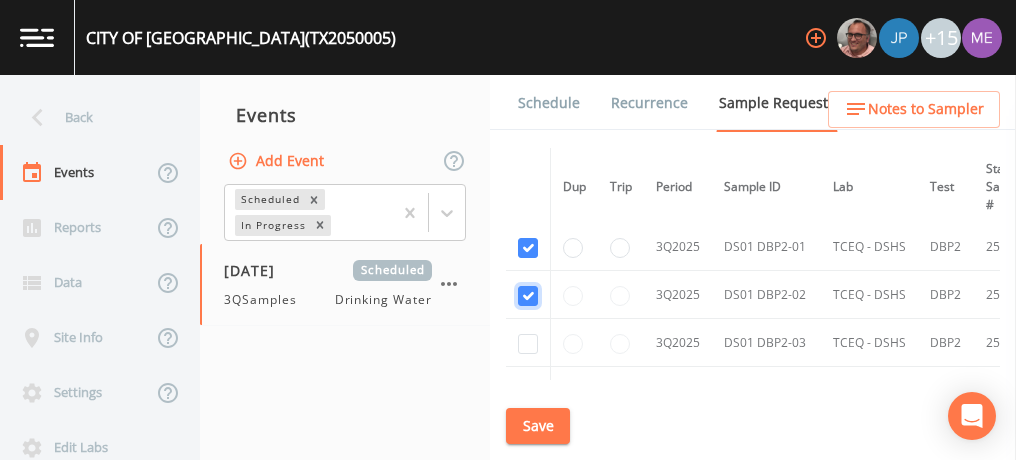 checkbox on "true" 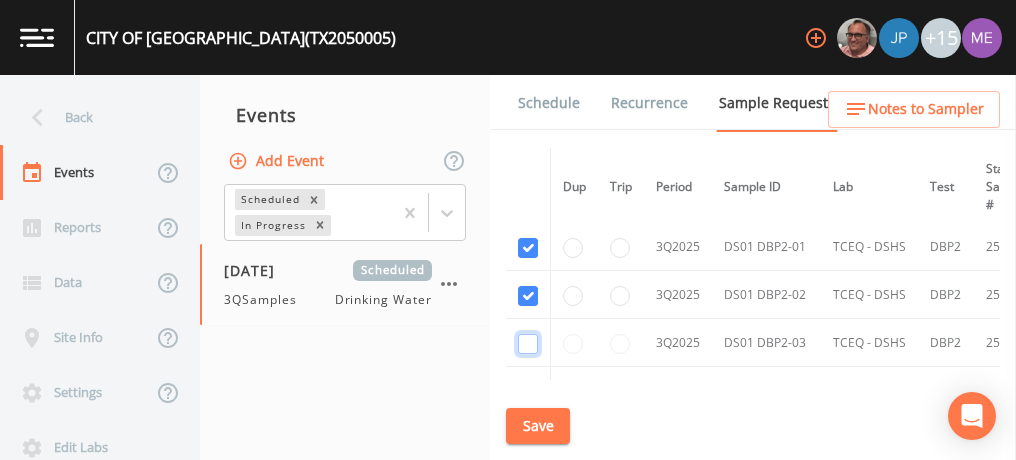 click at bounding box center (528, -2091) 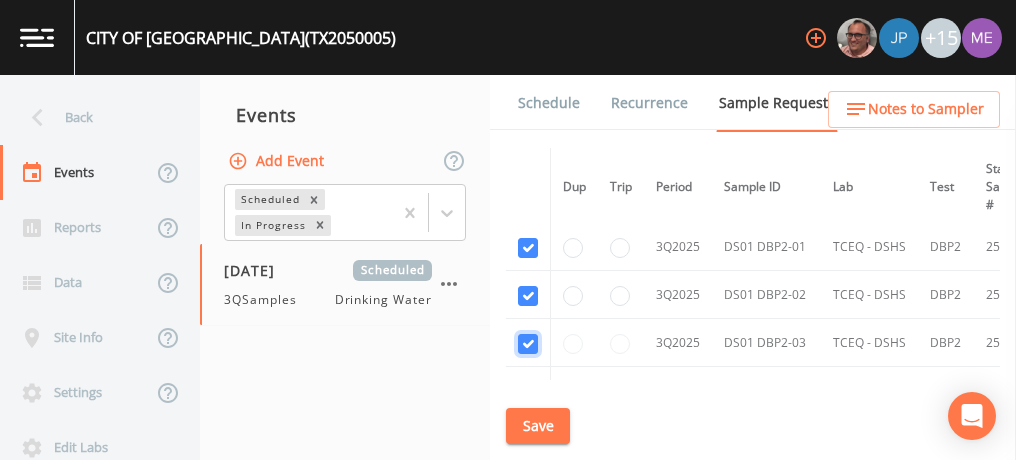 checkbox on "true" 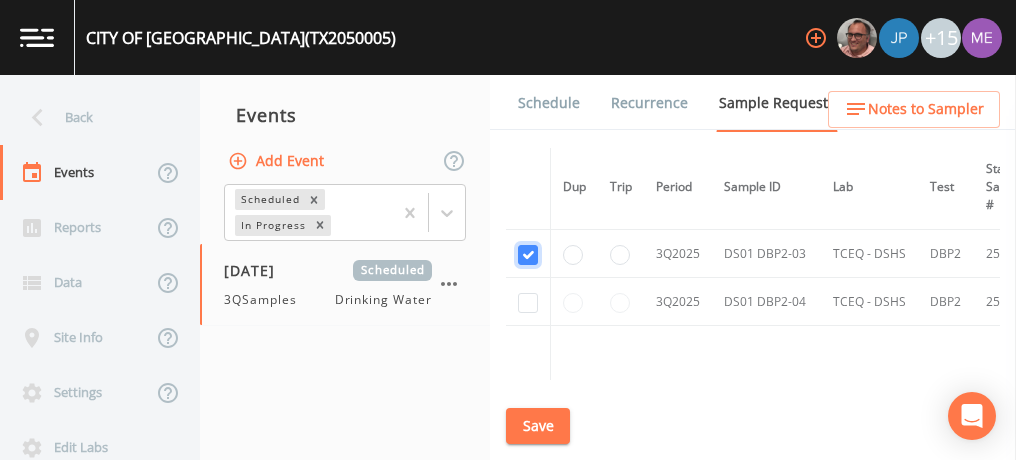 scroll, scrollTop: 2848, scrollLeft: 0, axis: vertical 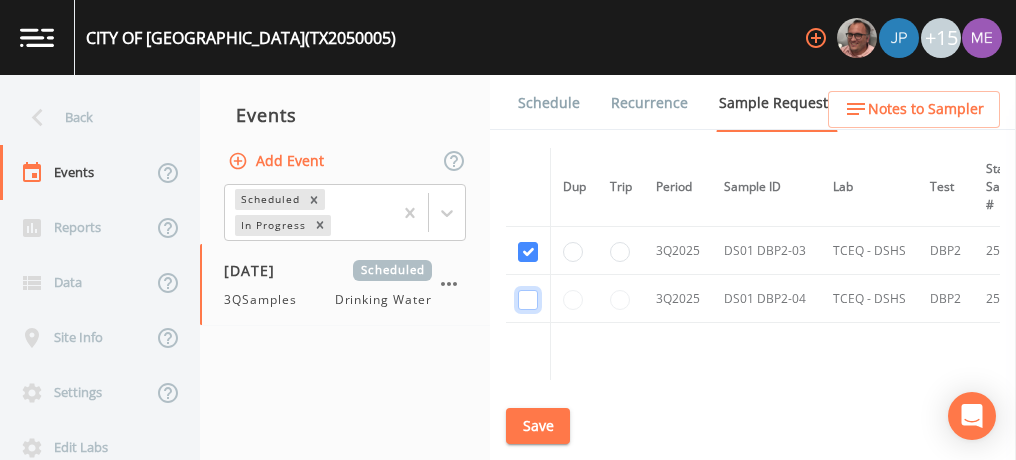 click at bounding box center (528, -2086) 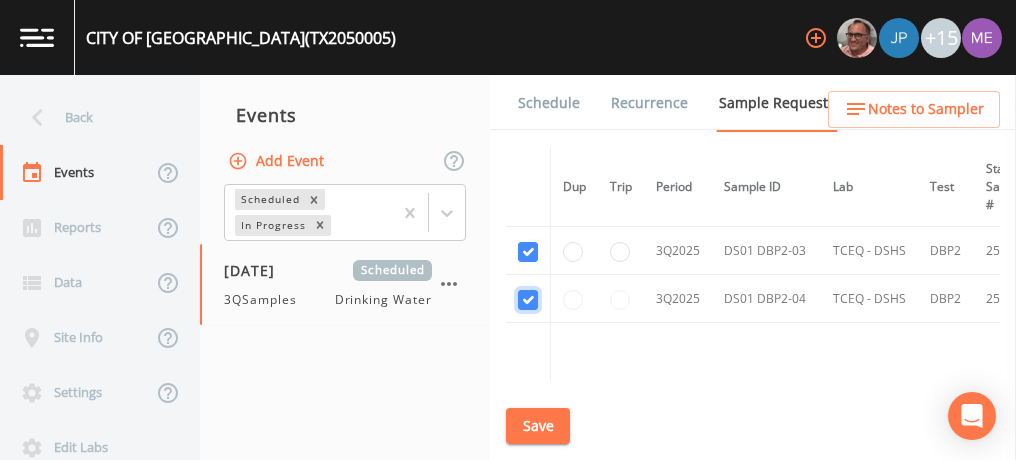 checkbox on "true" 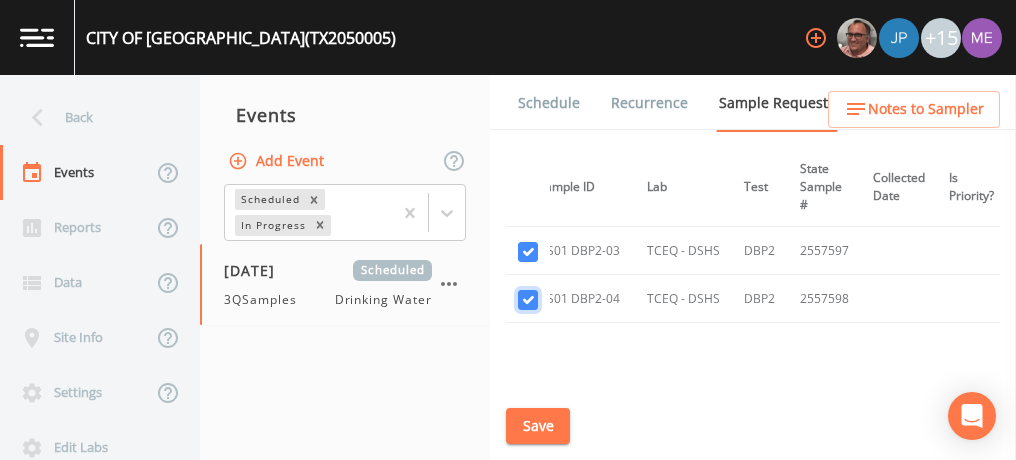 scroll, scrollTop: 2848, scrollLeft: 185, axis: both 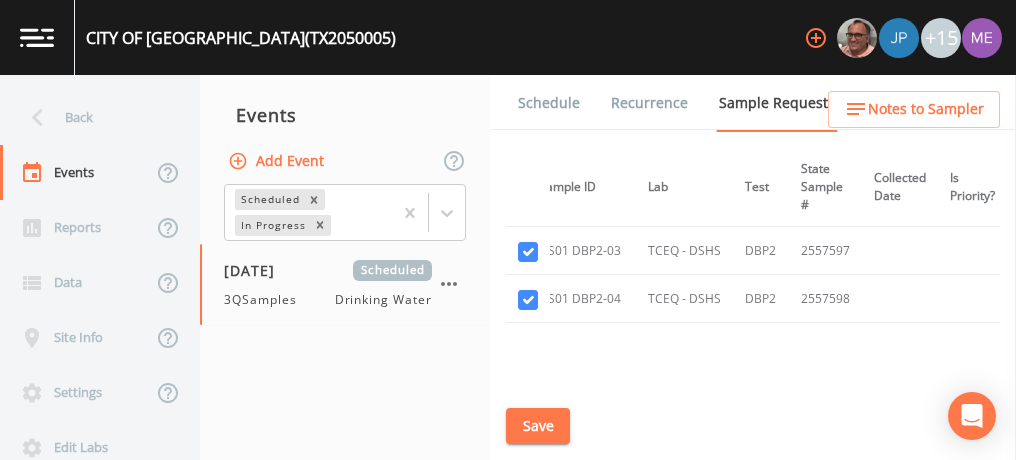 click on "Save" at bounding box center [538, 426] 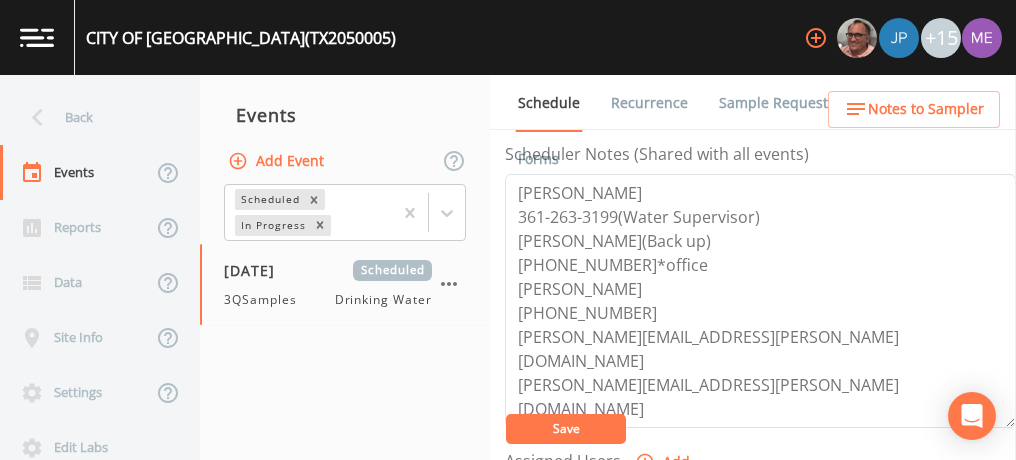 scroll, scrollTop: 500, scrollLeft: 0, axis: vertical 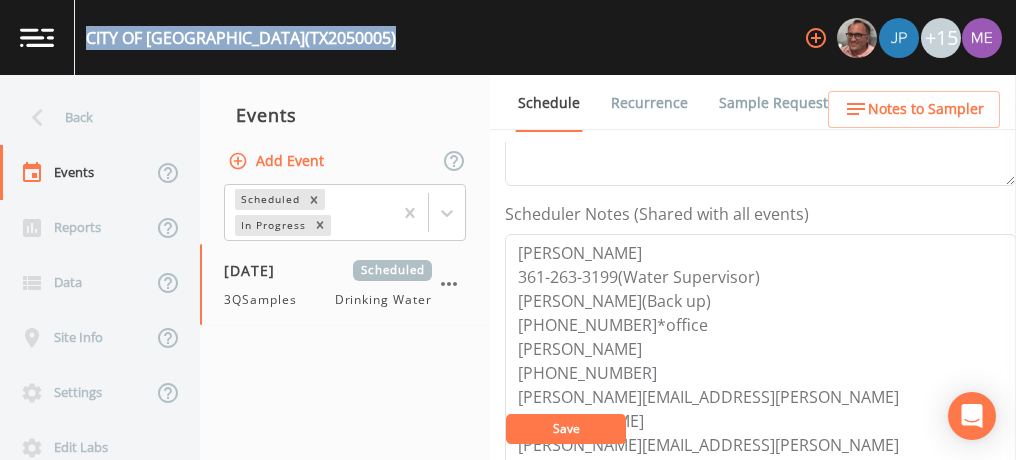 drag, startPoint x: 87, startPoint y: 38, endPoint x: 340, endPoint y: 40, distance: 253.0079 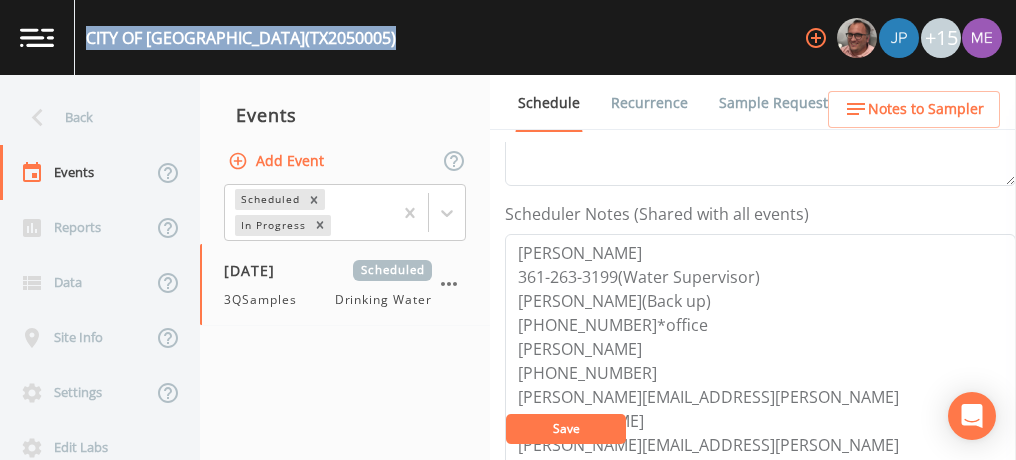 click on "CITY OF PORTLAND  (TX2050005) +15" at bounding box center [508, 37] 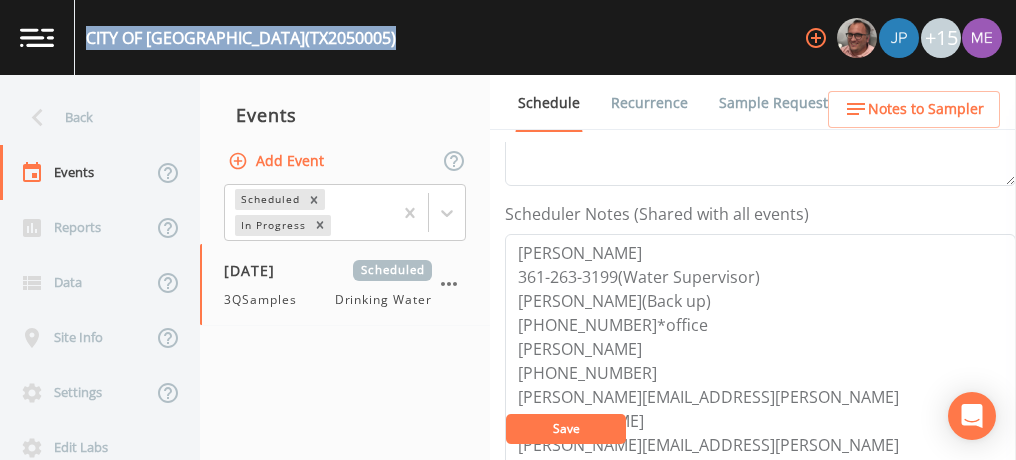 copy on "CITY OF PORTLAND  (TX2050005)" 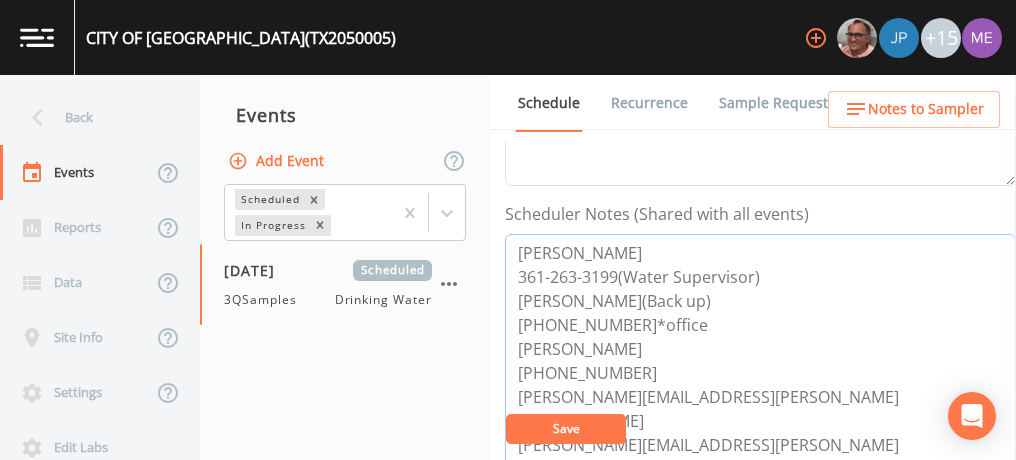 drag, startPoint x: 513, startPoint y: 247, endPoint x: 769, endPoint y: 268, distance: 256.8599 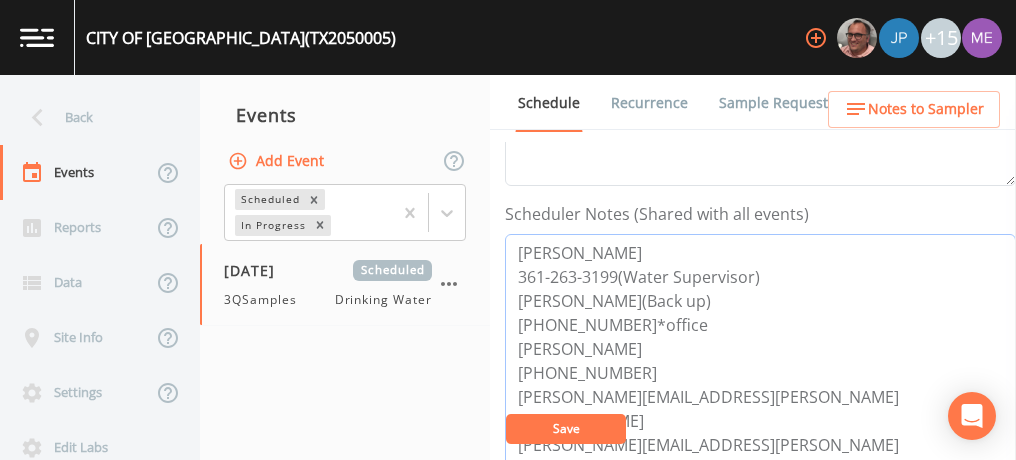 click on "Joseph Rangel
361-263-3199(Water Supervisor)
Ronnie(Back up)
361-777-4601*office
Jose Sandoval
361-218-5463
jose.sandoval@cityofportlandtx.gov
Joseph.rangel@portlandtx.gov" at bounding box center (760, 361) 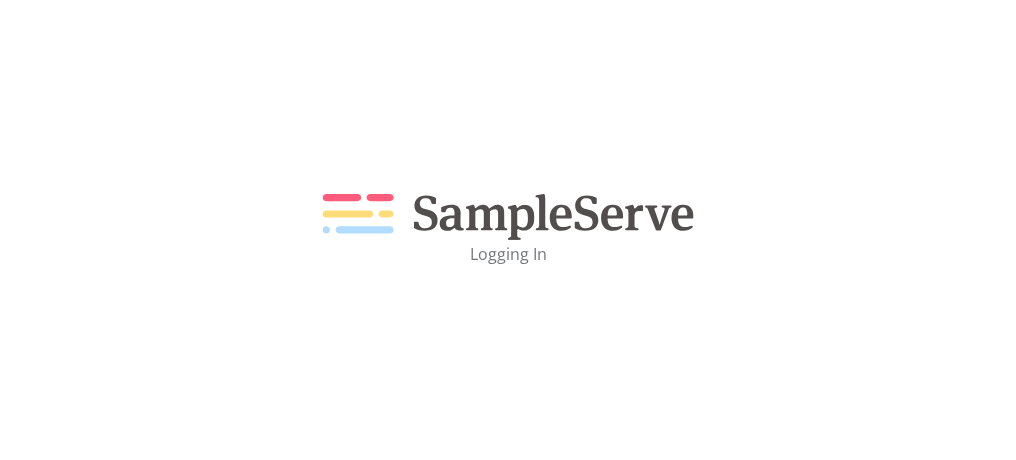 scroll, scrollTop: 0, scrollLeft: 0, axis: both 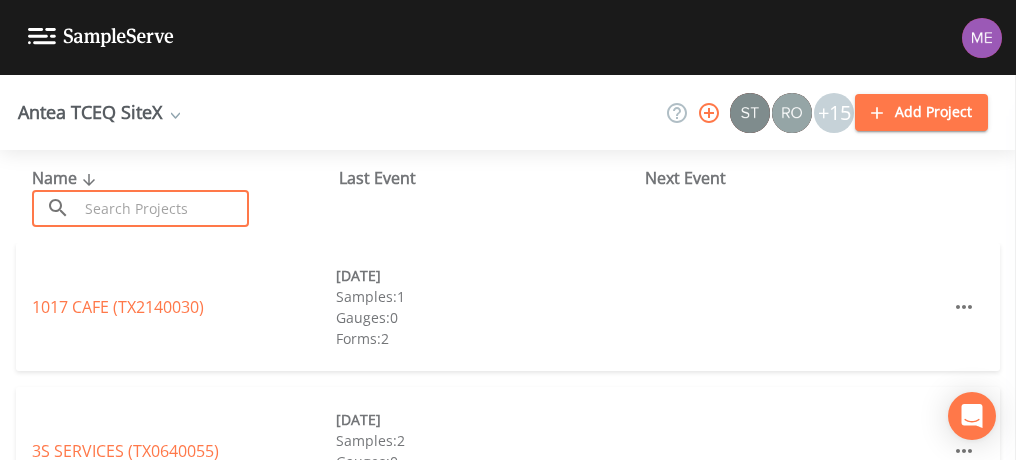 click at bounding box center [163, 208] 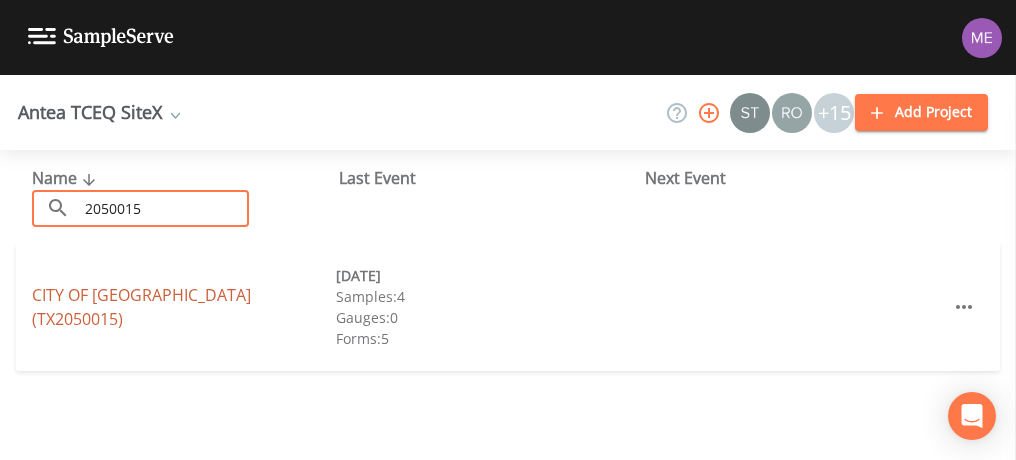 type on "2050015" 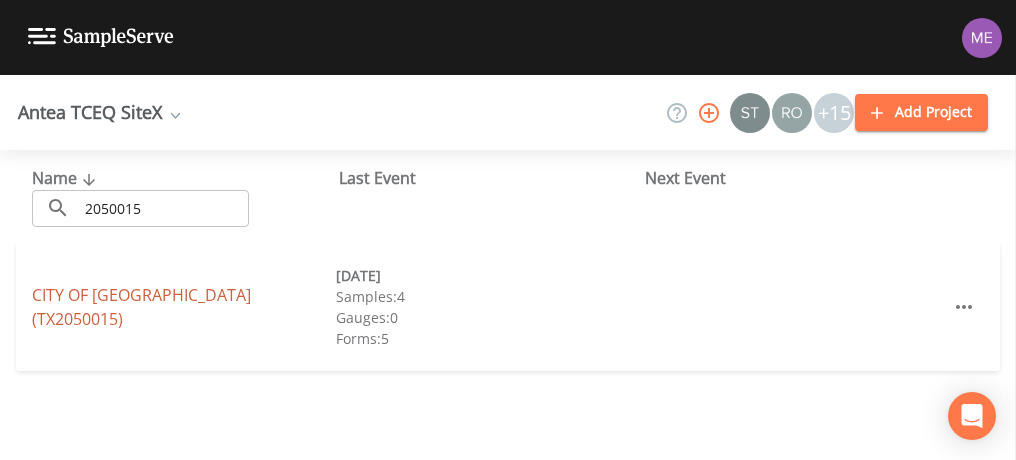 click on "CITY OF [GEOGRAPHIC_DATA]   (TX2050015)" at bounding box center (141, 307) 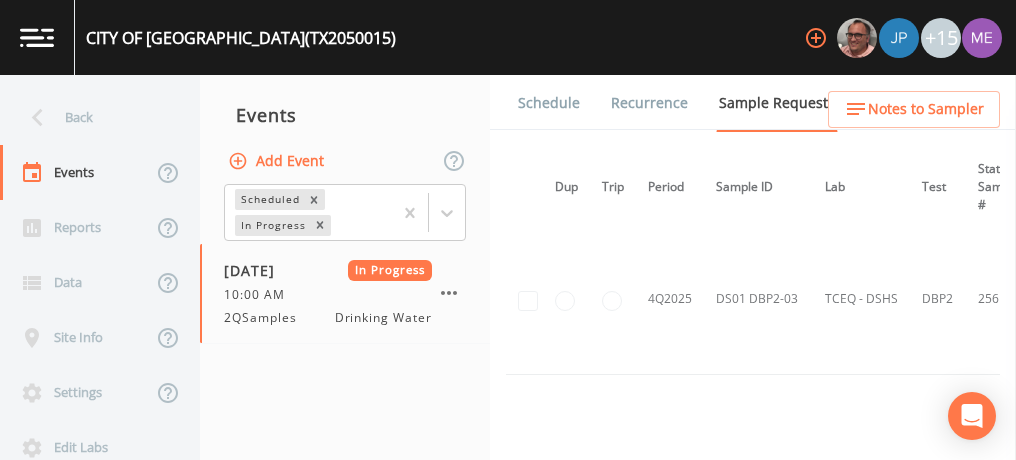 scroll, scrollTop: 2201, scrollLeft: 8, axis: both 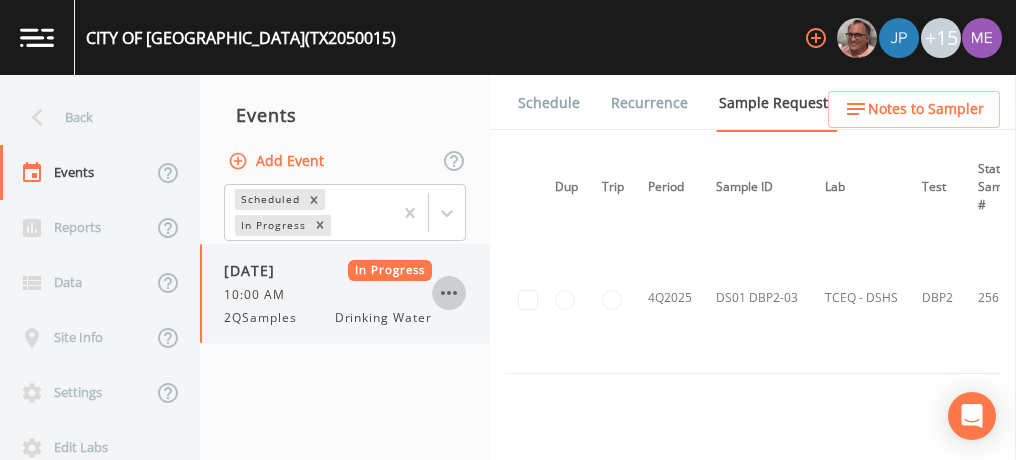 click 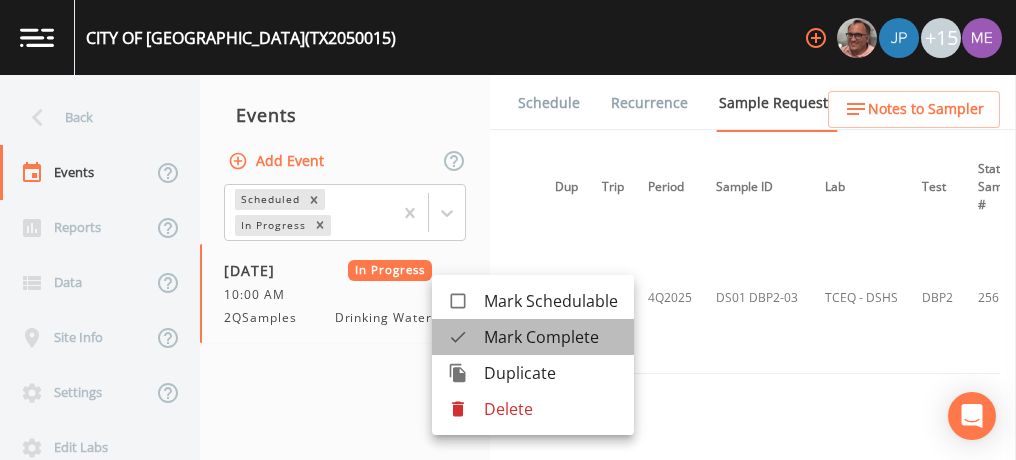 click on "Mark Complete" at bounding box center [551, 337] 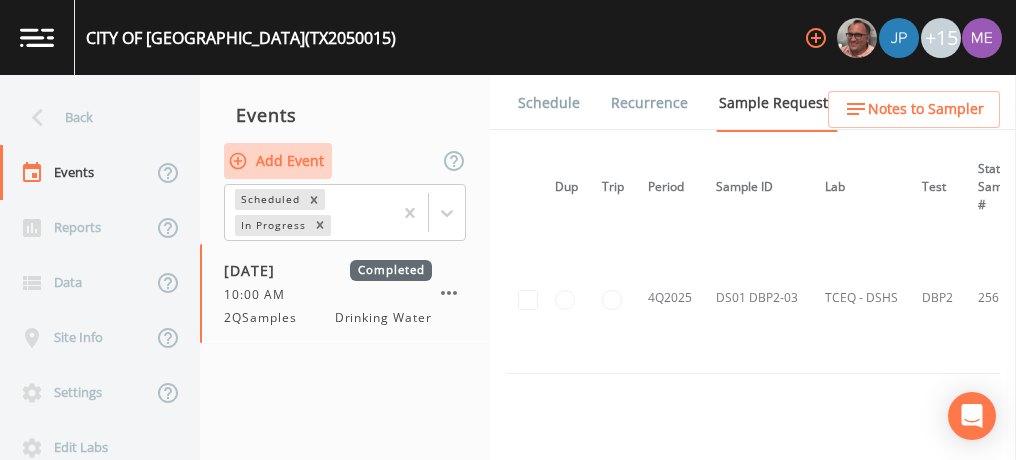 click on "Add Event" at bounding box center (278, 161) 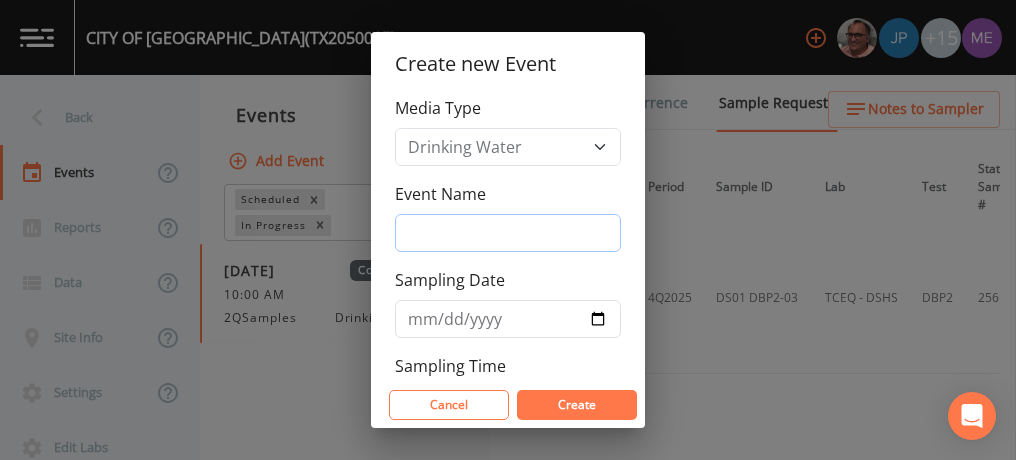 click on "Event Name" at bounding box center (508, 233) 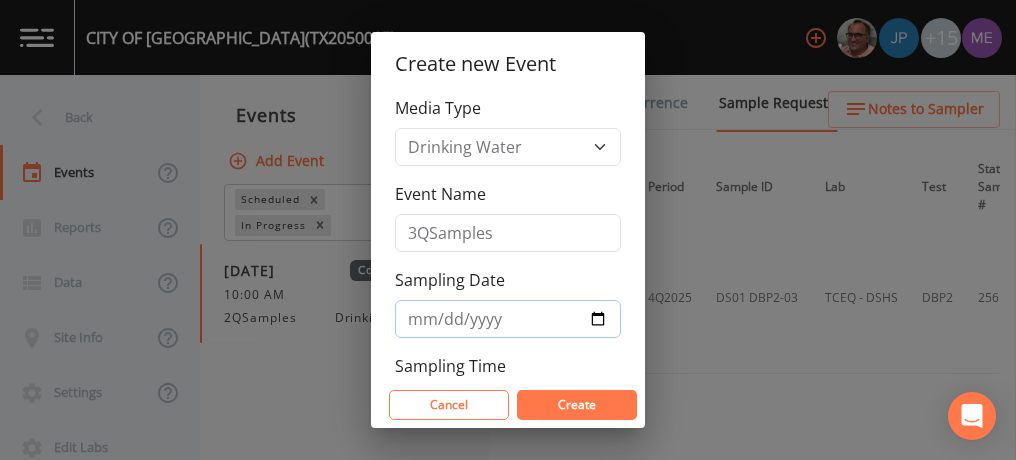 type on "[DATE]" 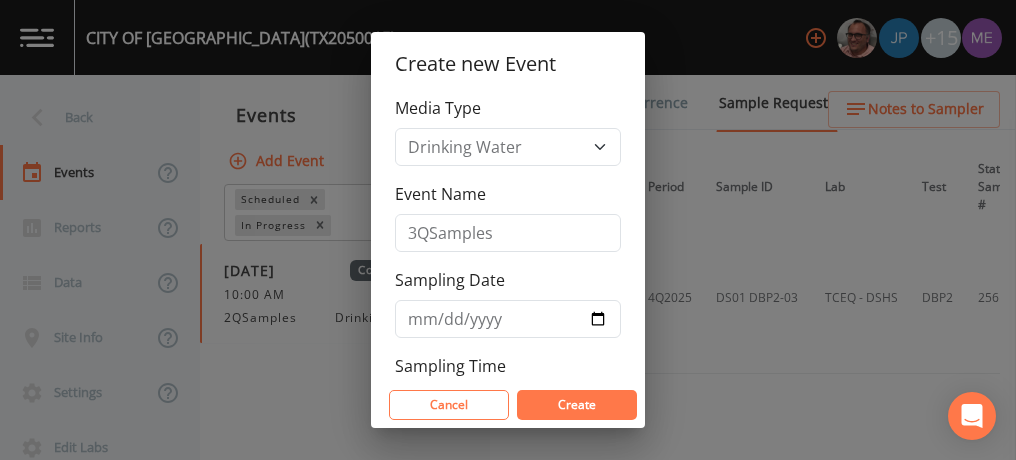 click on "Create" at bounding box center (577, 405) 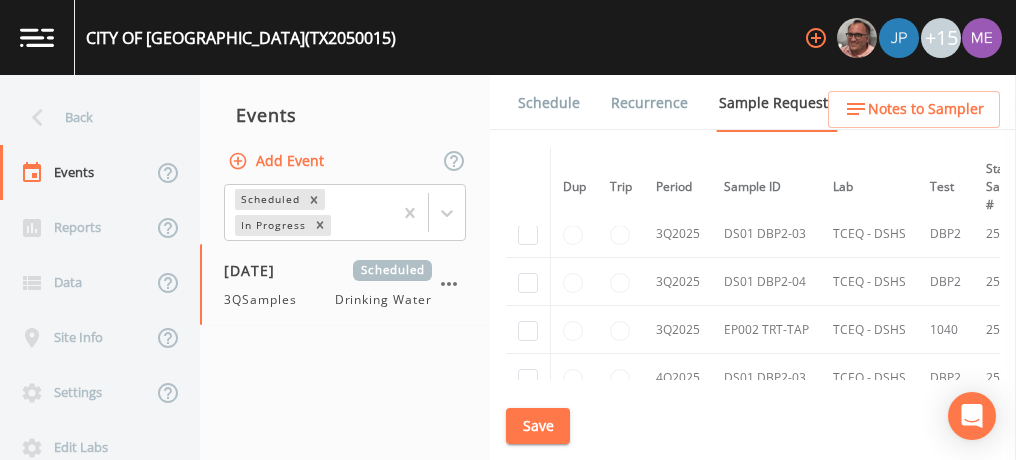 scroll, scrollTop: 2276, scrollLeft: 0, axis: vertical 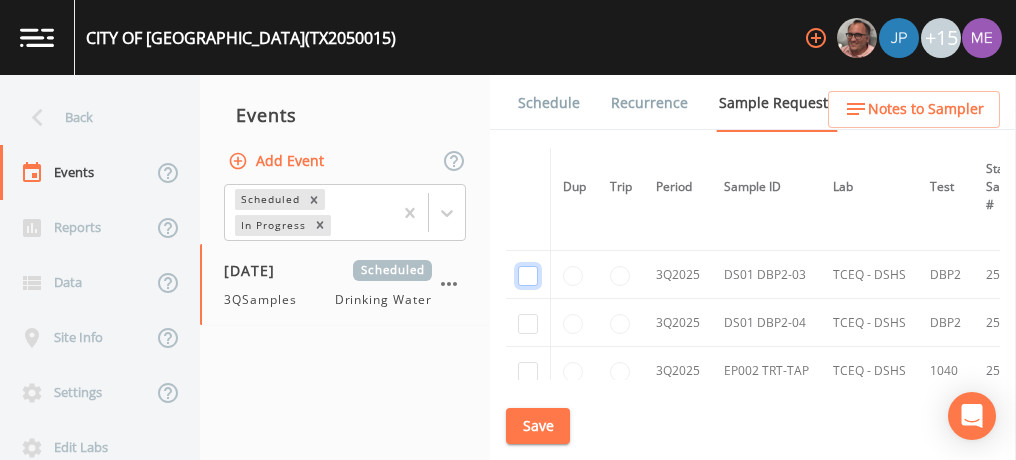 click at bounding box center [528, -1875] 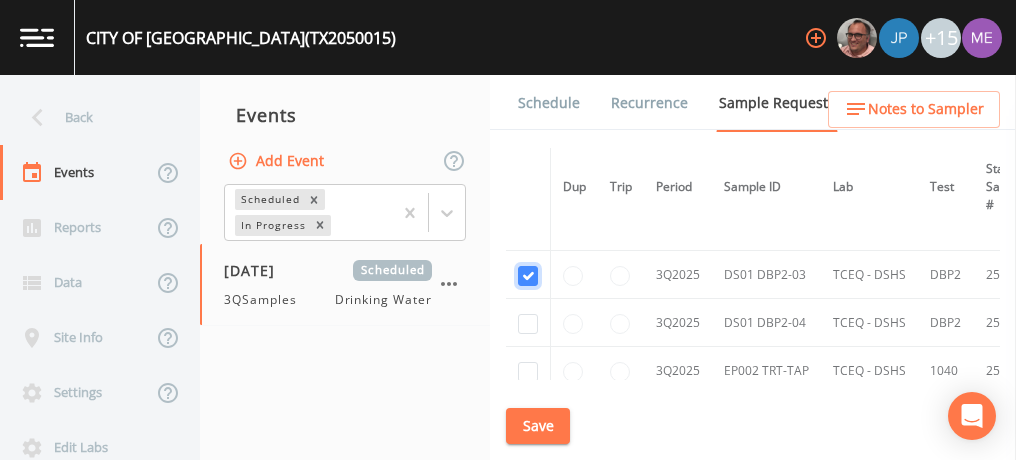 checkbox on "true" 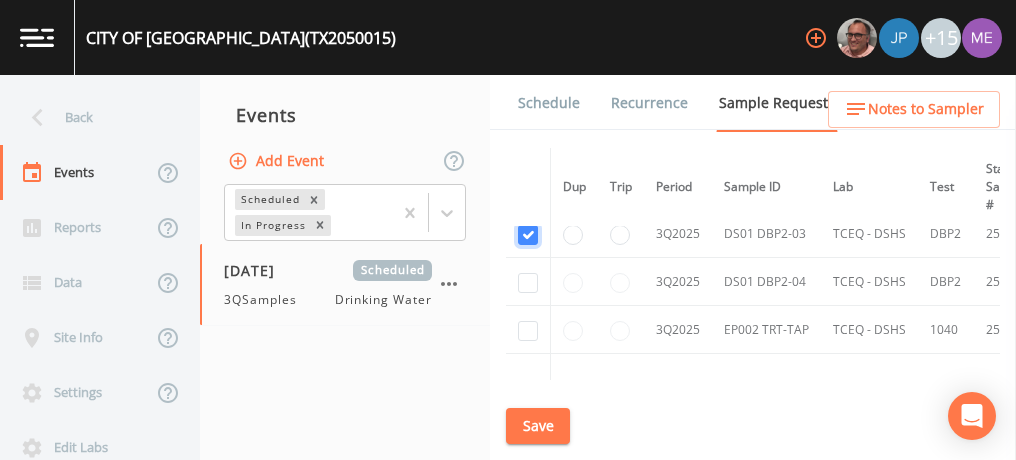 scroll, scrollTop: 1960, scrollLeft: 0, axis: vertical 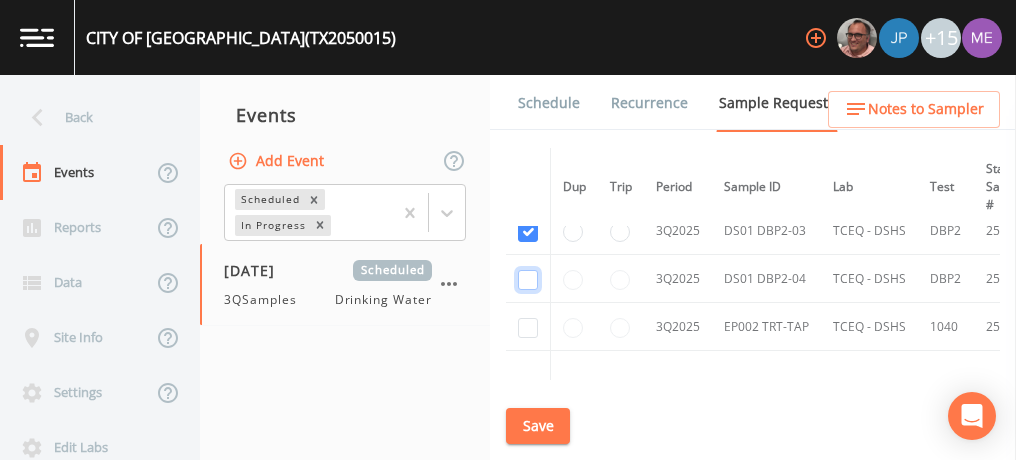 click at bounding box center [528, -1489] 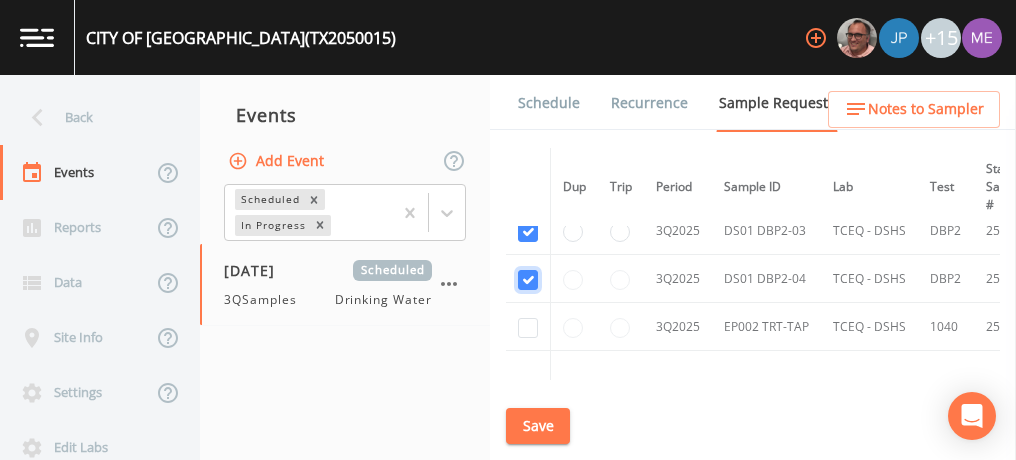 checkbox on "true" 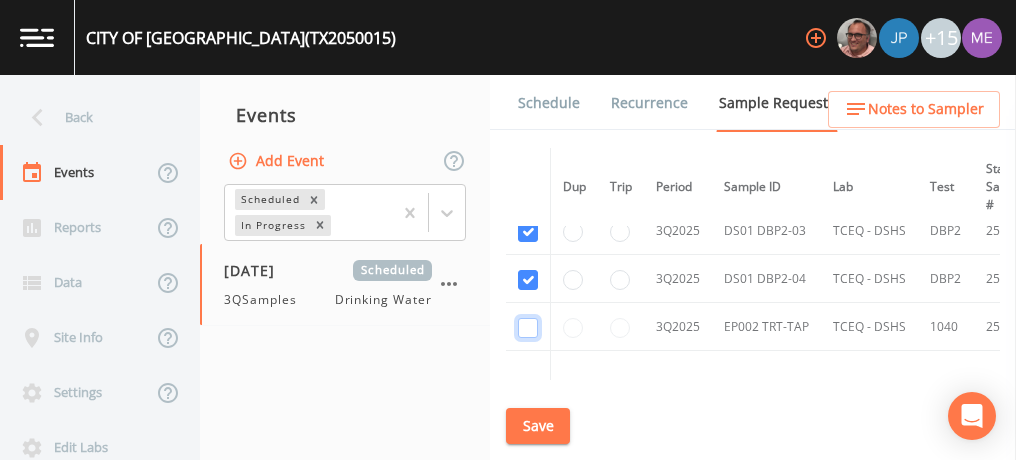 click at bounding box center (528, -1392) 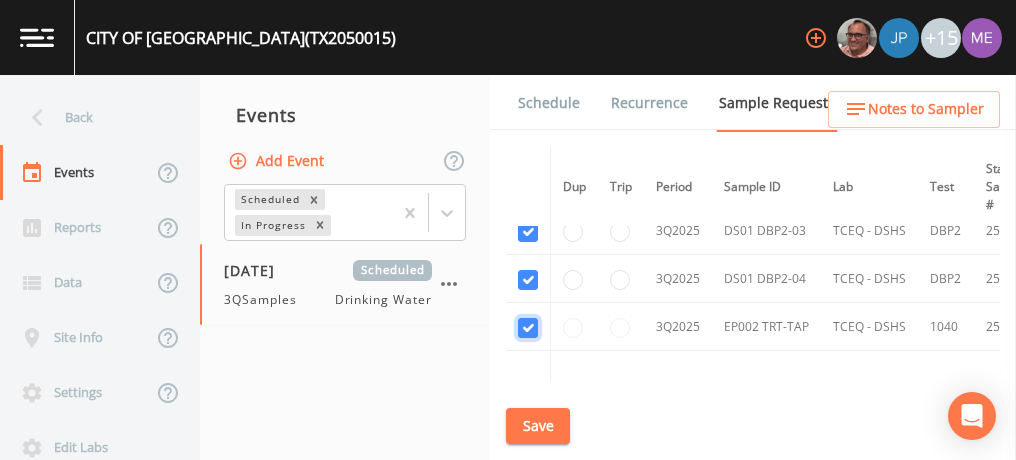 checkbox on "true" 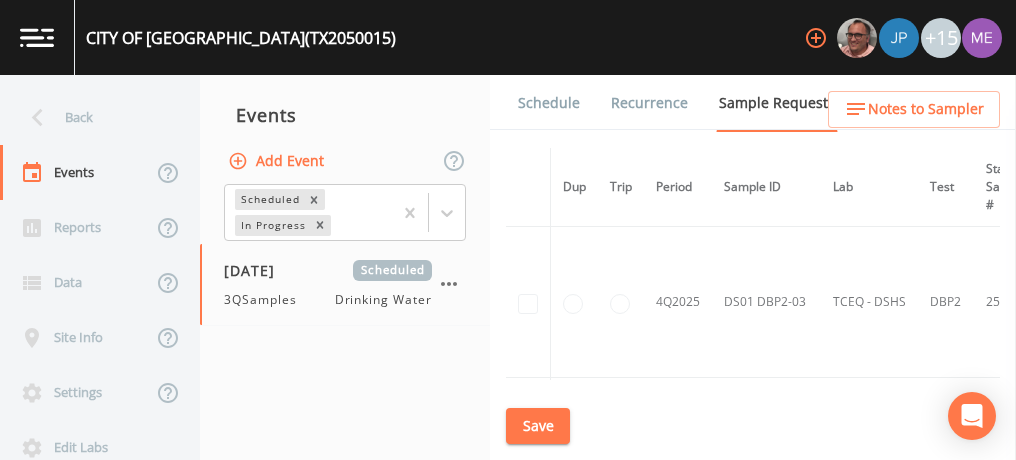 scroll, scrollTop: 2085, scrollLeft: 0, axis: vertical 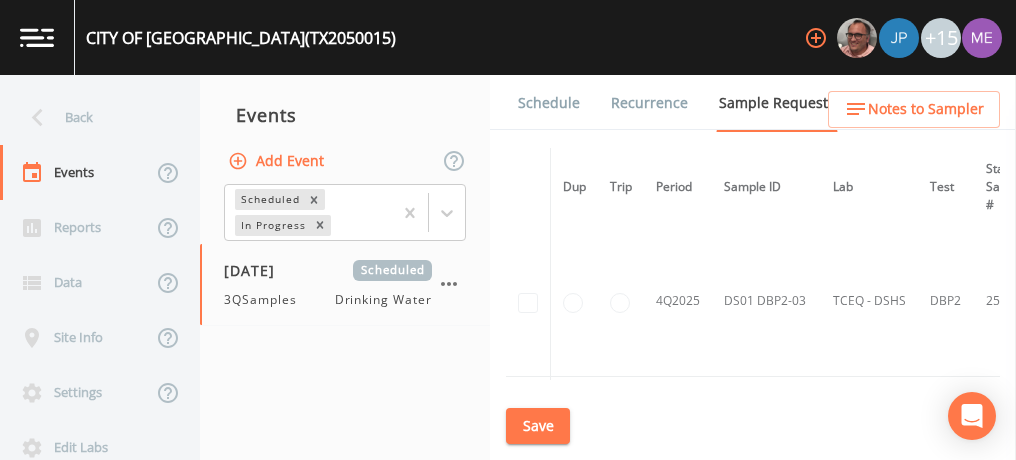 click on "Save" at bounding box center [538, 426] 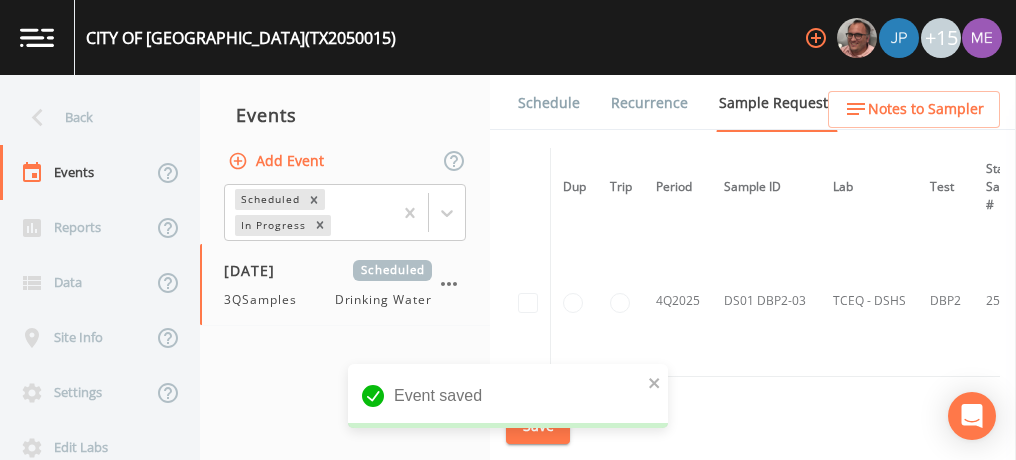 click on "Schedule" at bounding box center (549, 103) 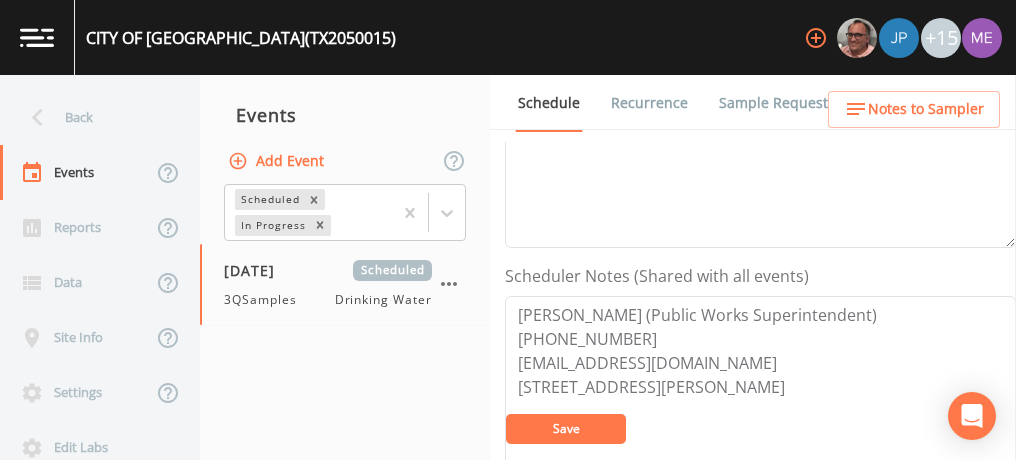 scroll, scrollTop: 440, scrollLeft: 0, axis: vertical 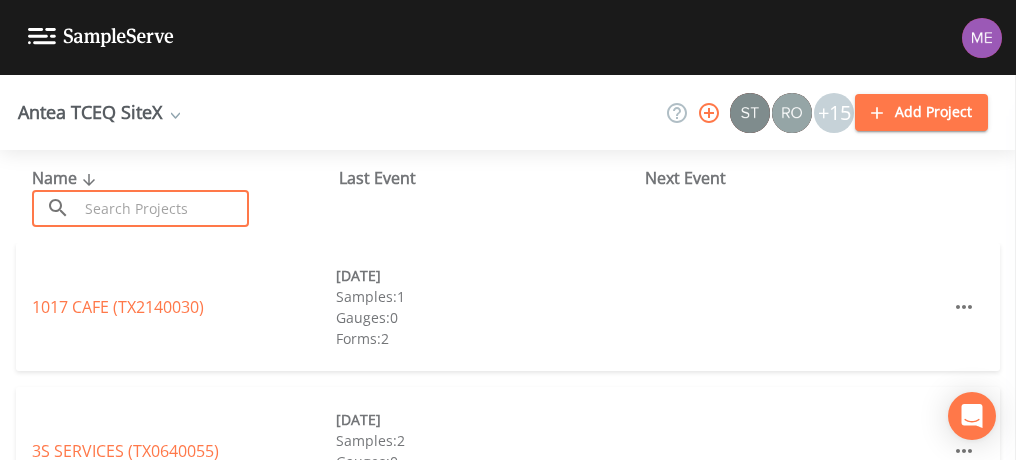 click at bounding box center [163, 208] 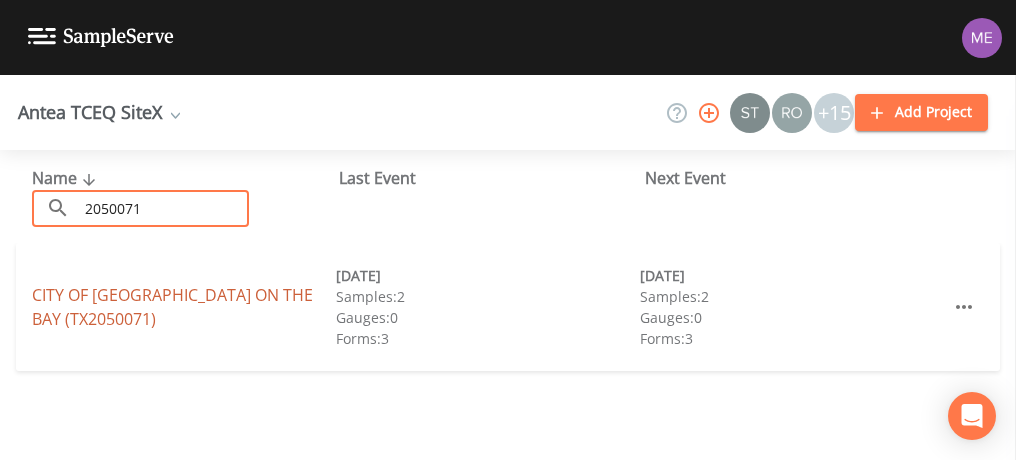 type on "2050071" 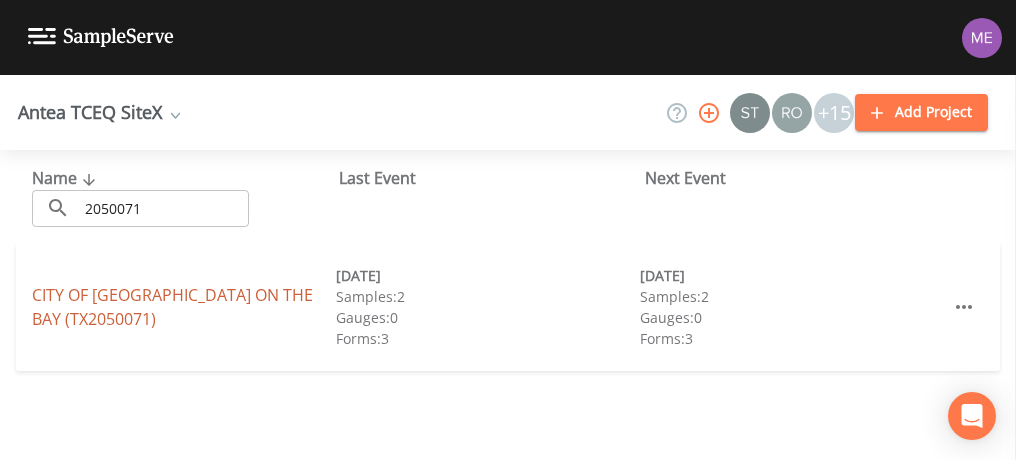 click on "CITY OF [GEOGRAPHIC_DATA] ON THE BAY   (TX2050071)" at bounding box center (172, 307) 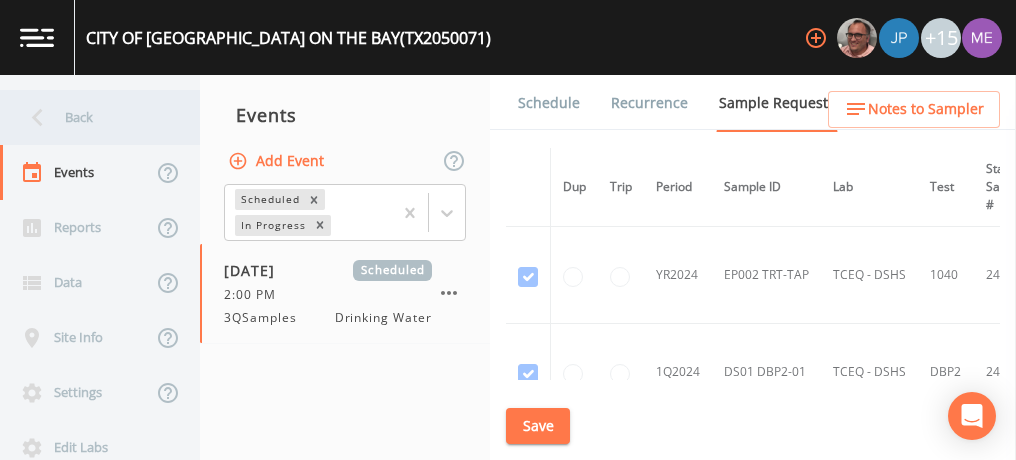 click on "Back" at bounding box center (90, 117) 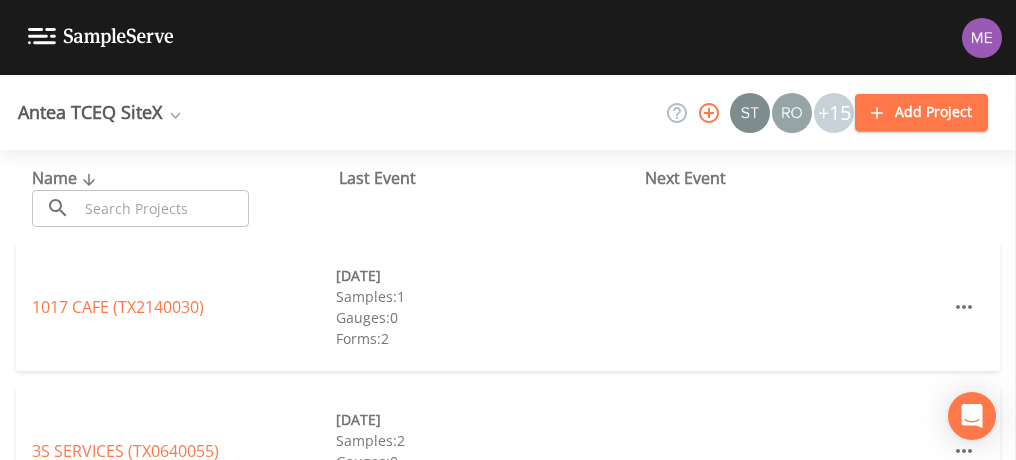 click at bounding box center [163, 208] 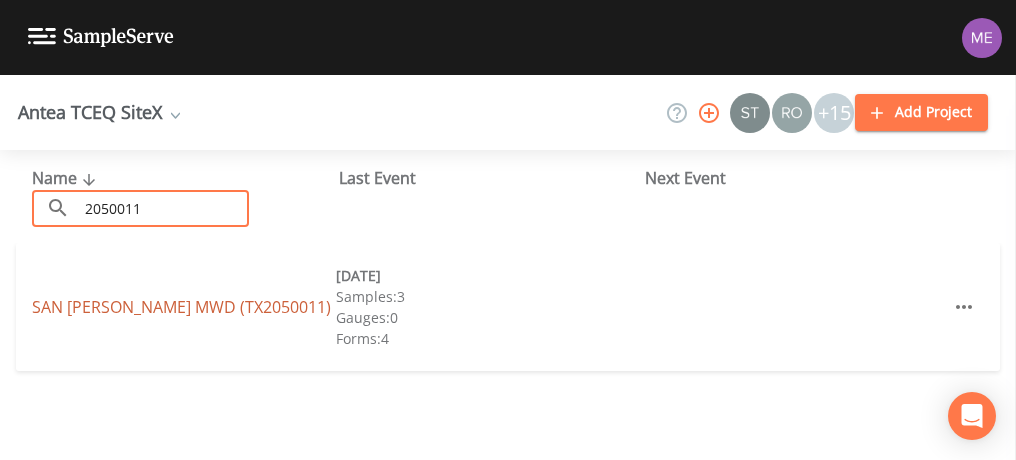 type on "2050011" 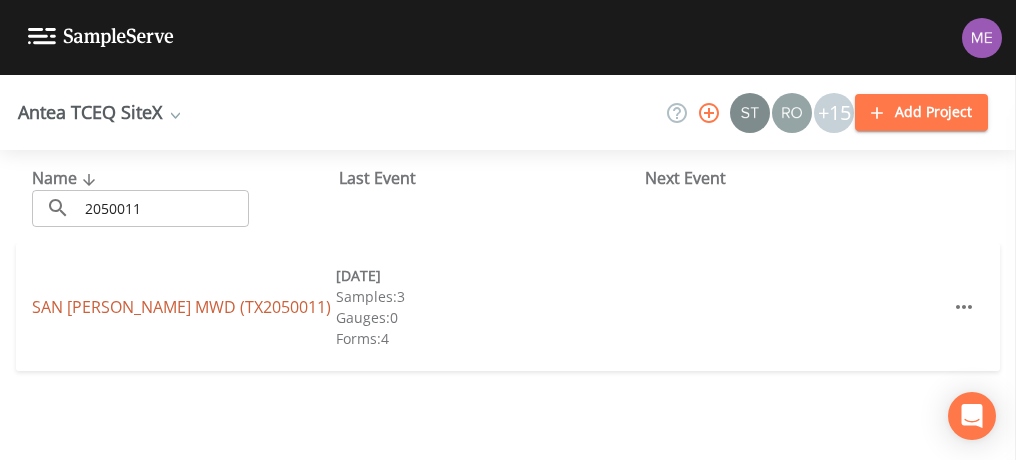 click on "SAN [PERSON_NAME] MWD   (TX2050011)" at bounding box center [181, 307] 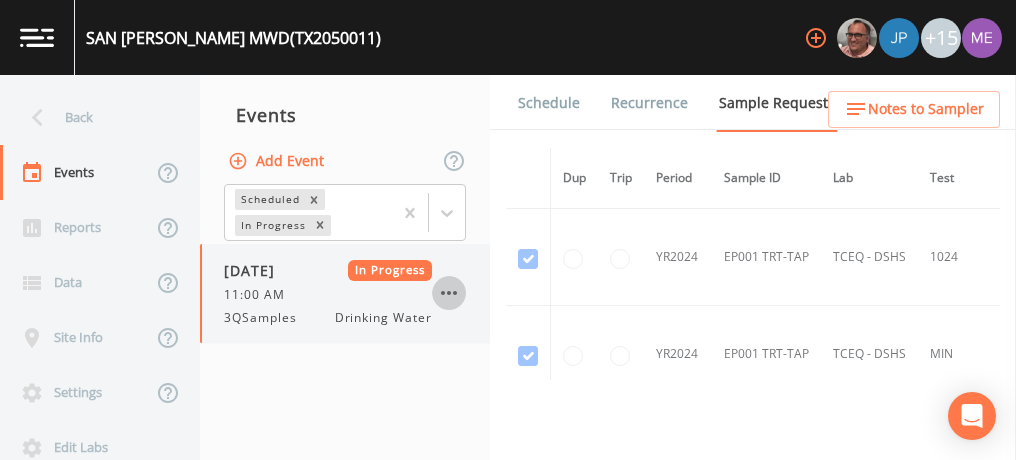 click 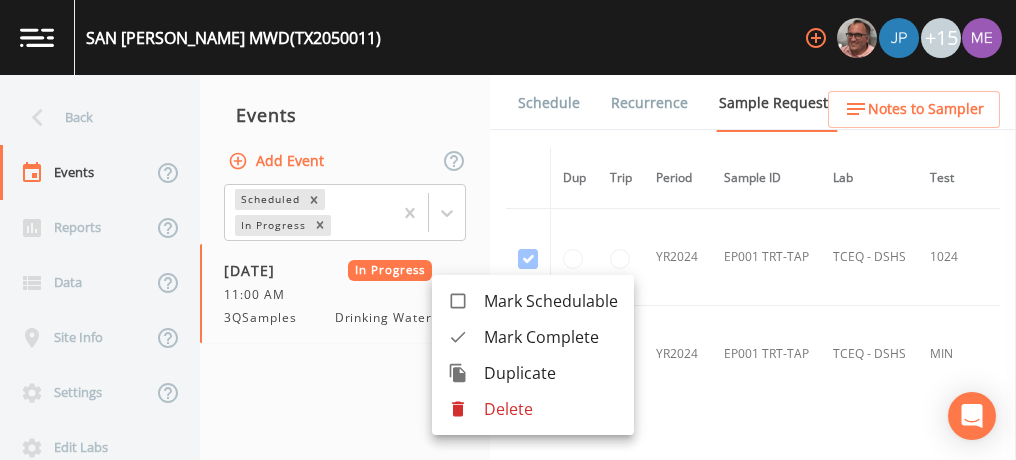 click on "Mark Complete" at bounding box center [551, 337] 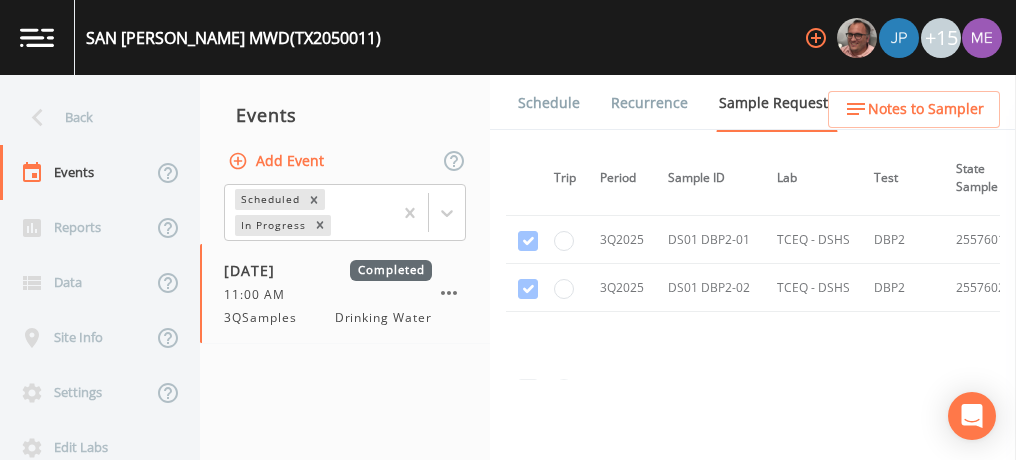 scroll, scrollTop: 2708, scrollLeft: 0, axis: vertical 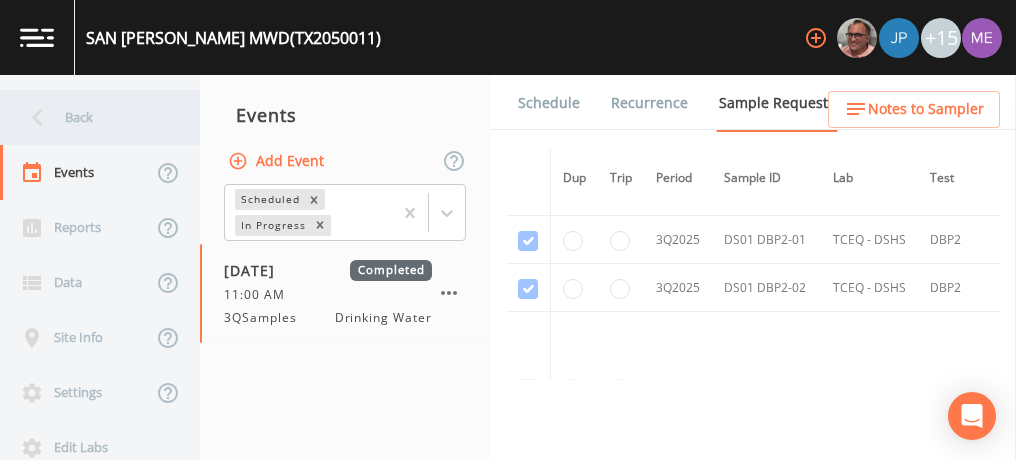 click on "Back" at bounding box center [90, 117] 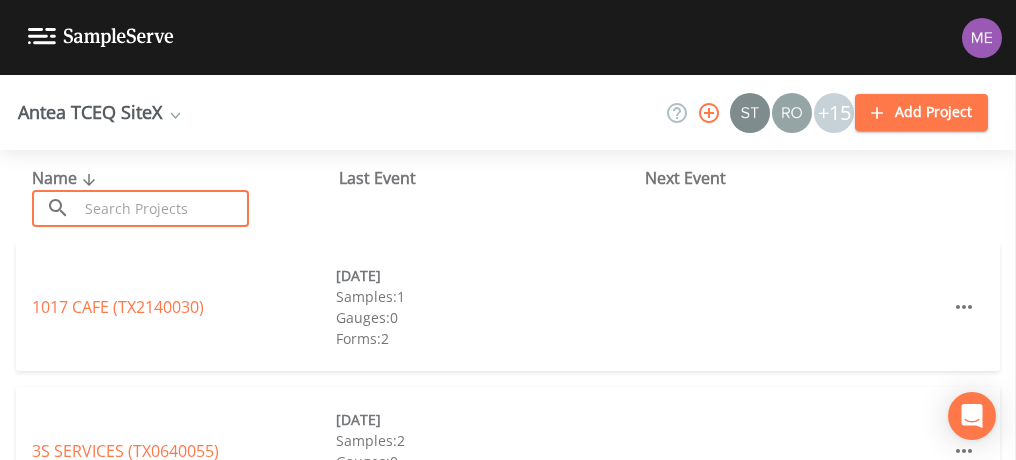 click at bounding box center (163, 208) 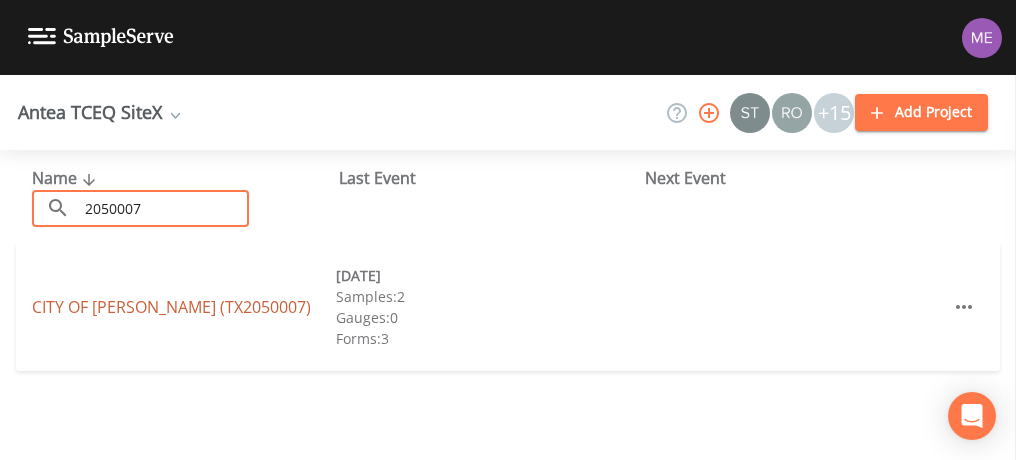 type on "2050007" 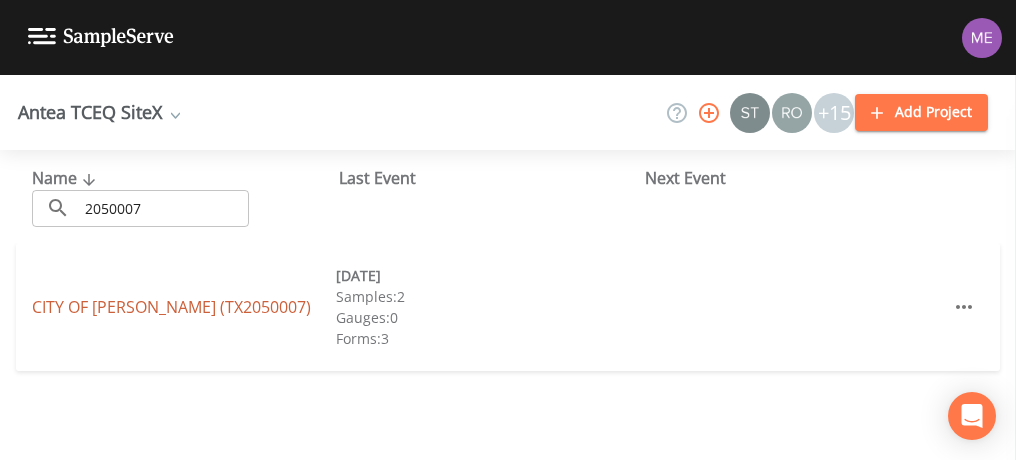 click on "CITY OF [GEOGRAPHIC_DATA]   (TX2050007)" at bounding box center (171, 307) 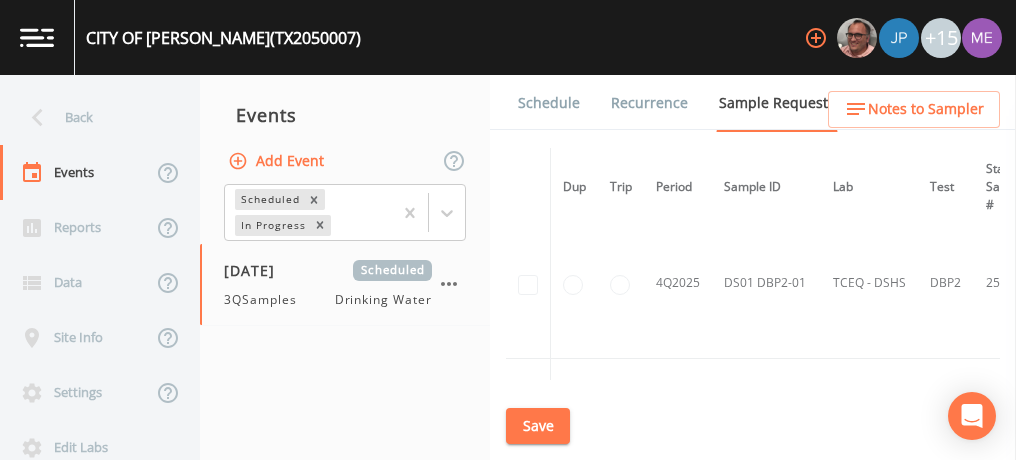 scroll, scrollTop: 1477, scrollLeft: 0, axis: vertical 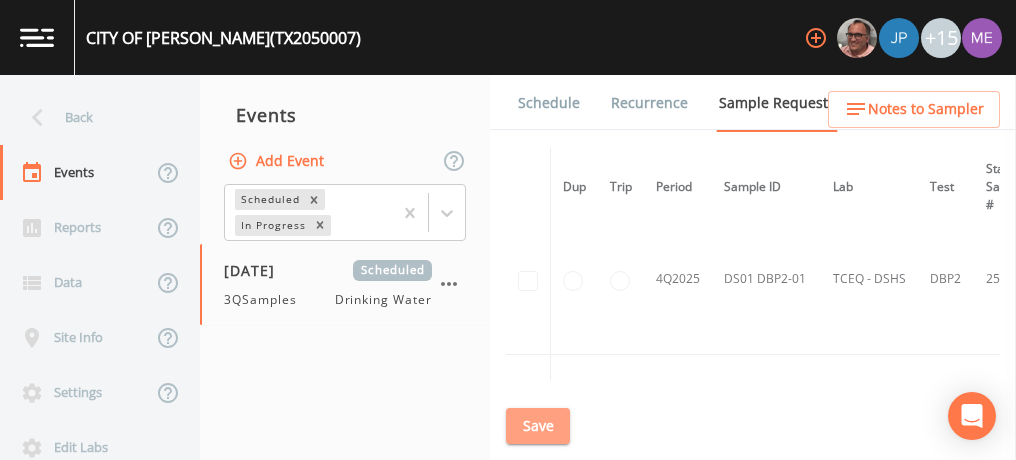 click on "Save" at bounding box center (538, 426) 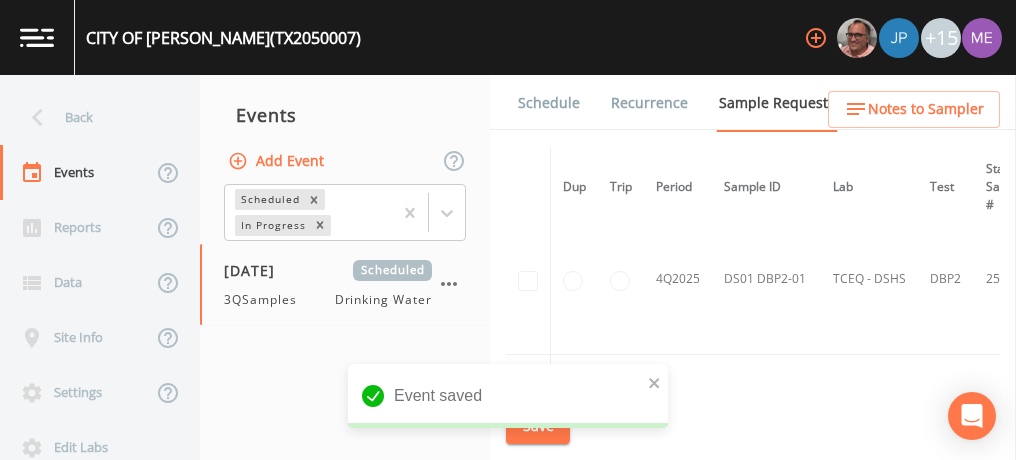 click on "Schedule" at bounding box center (549, 103) 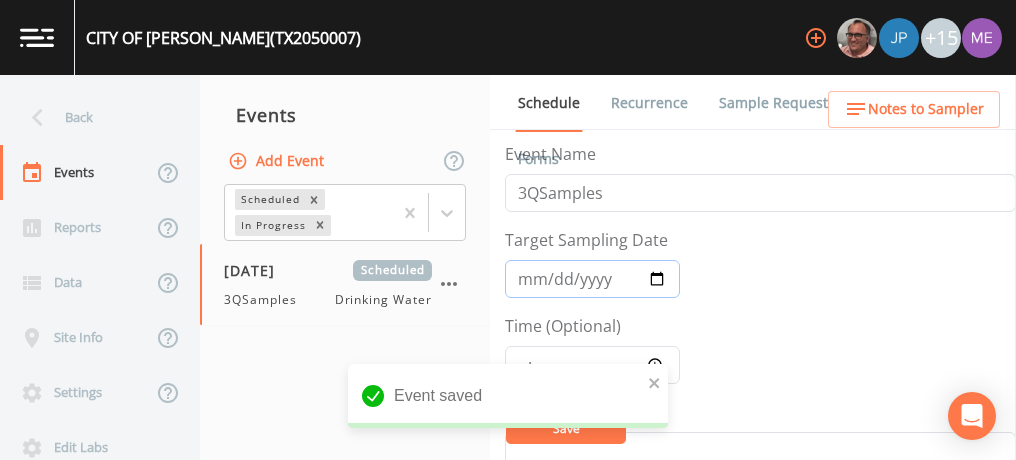 click on "[DATE]" at bounding box center [592, 279] 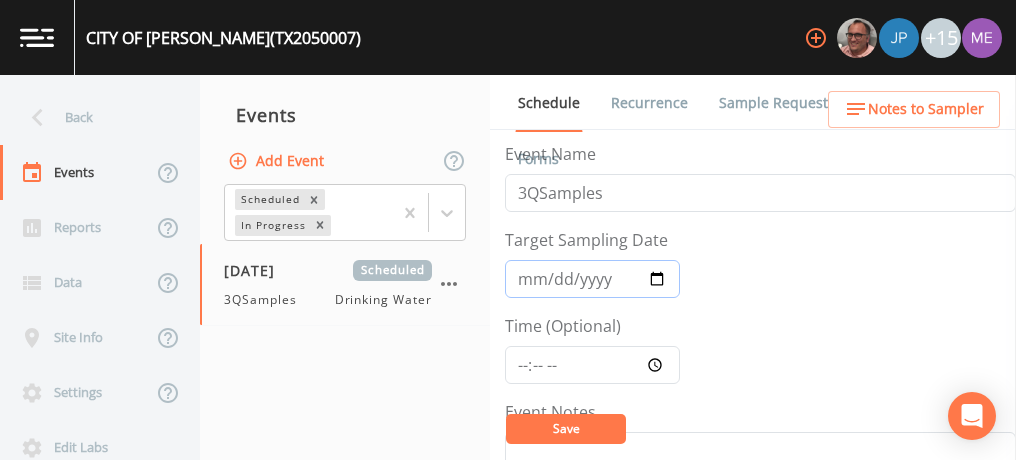 type on "[DATE]" 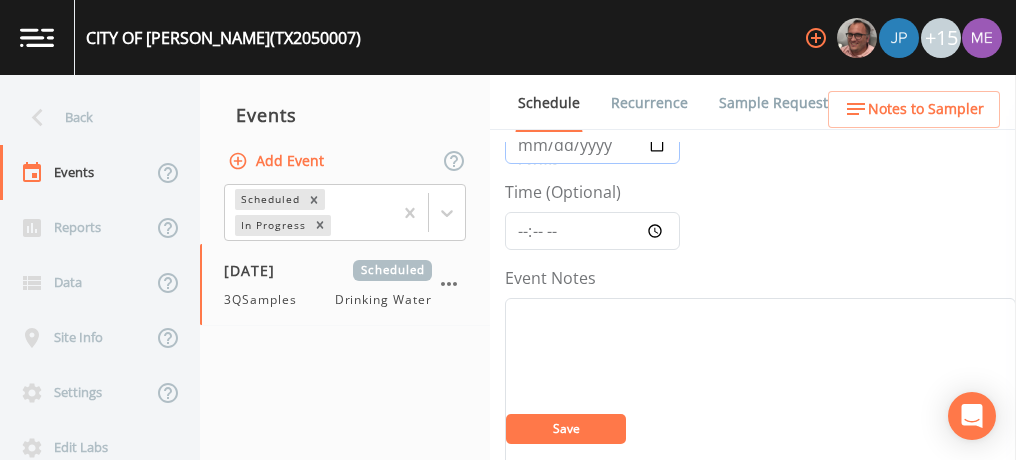 scroll, scrollTop: 118, scrollLeft: 0, axis: vertical 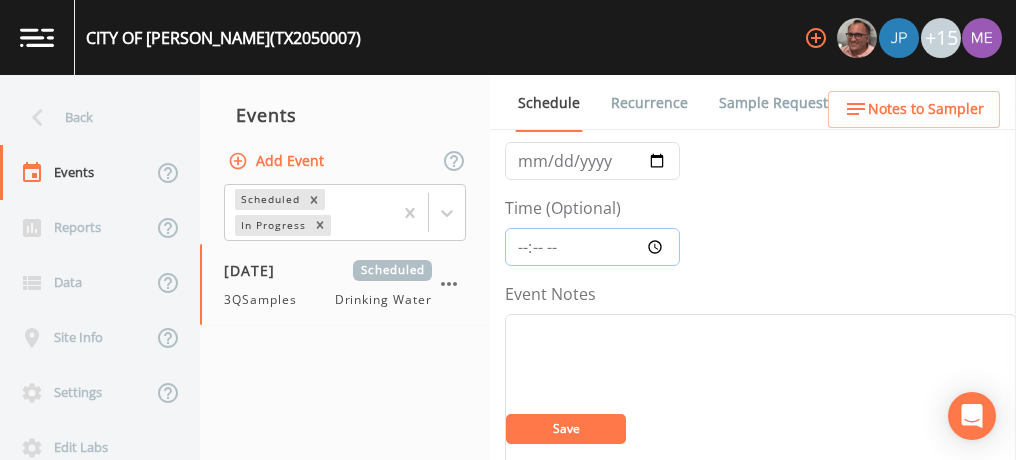 click on "Time (Optional)" at bounding box center (592, 247) 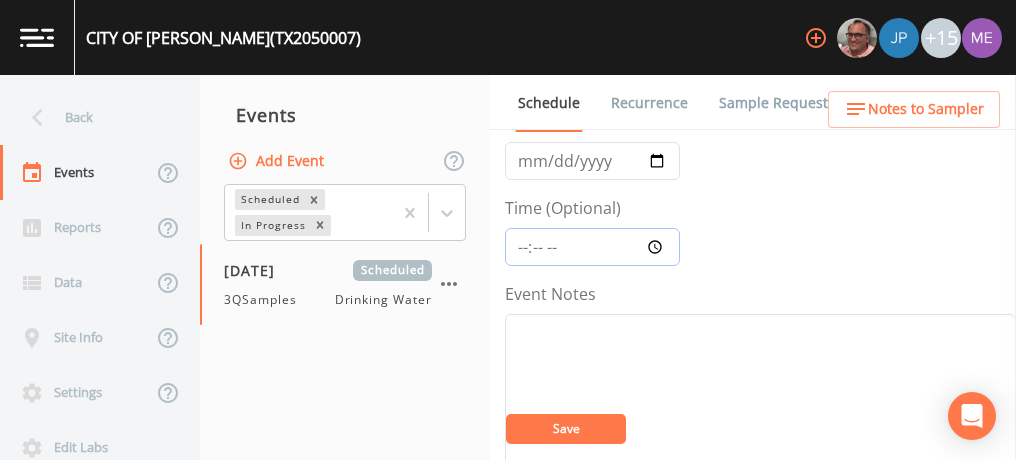 type on "10:30" 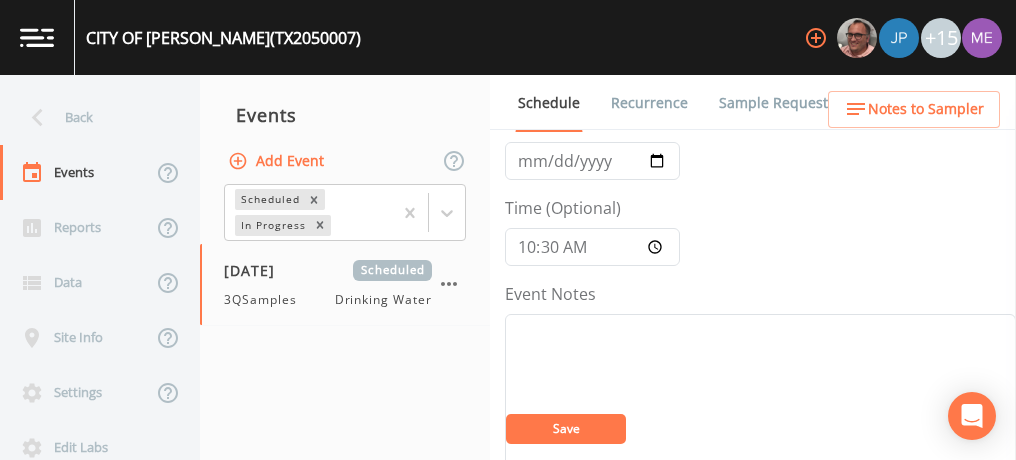 click on "Save" at bounding box center [566, 428] 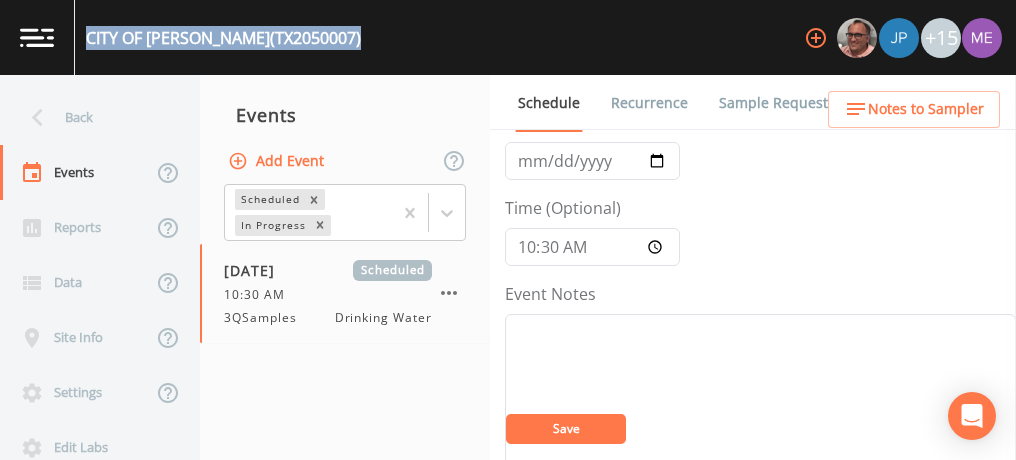 drag, startPoint x: 87, startPoint y: 37, endPoint x: 284, endPoint y: 40, distance: 197.02284 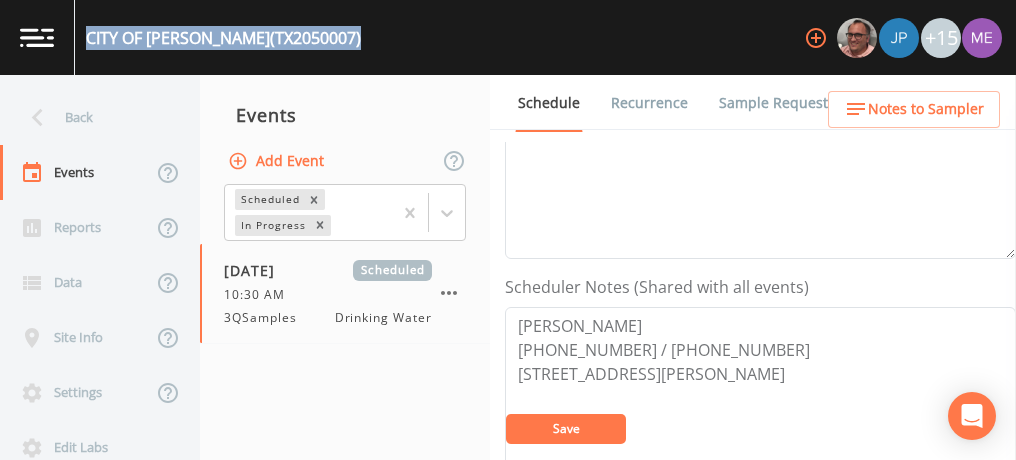scroll, scrollTop: 428, scrollLeft: 0, axis: vertical 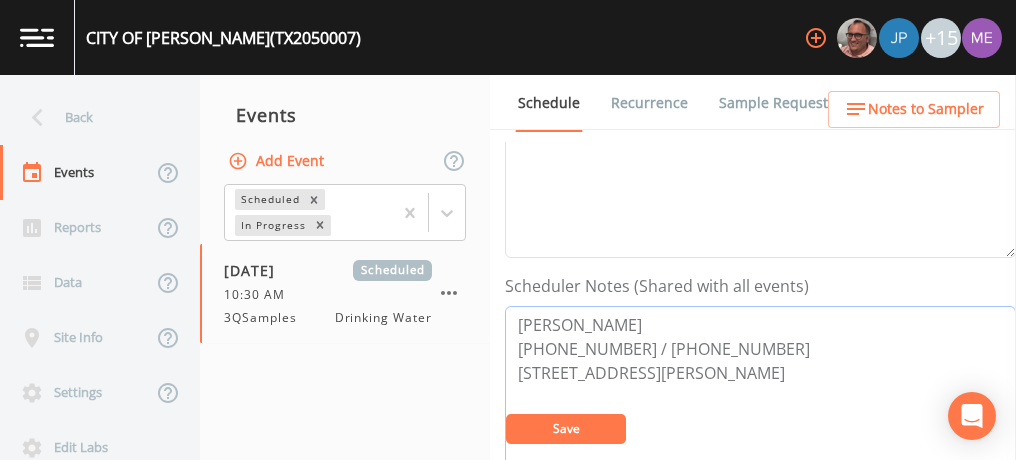 drag, startPoint x: 519, startPoint y: 316, endPoint x: 735, endPoint y: 340, distance: 217.32924 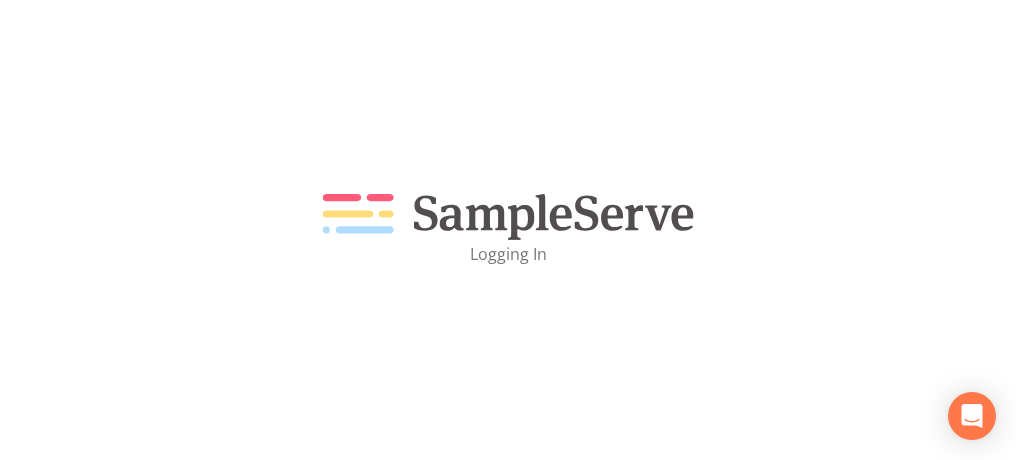 scroll, scrollTop: 0, scrollLeft: 0, axis: both 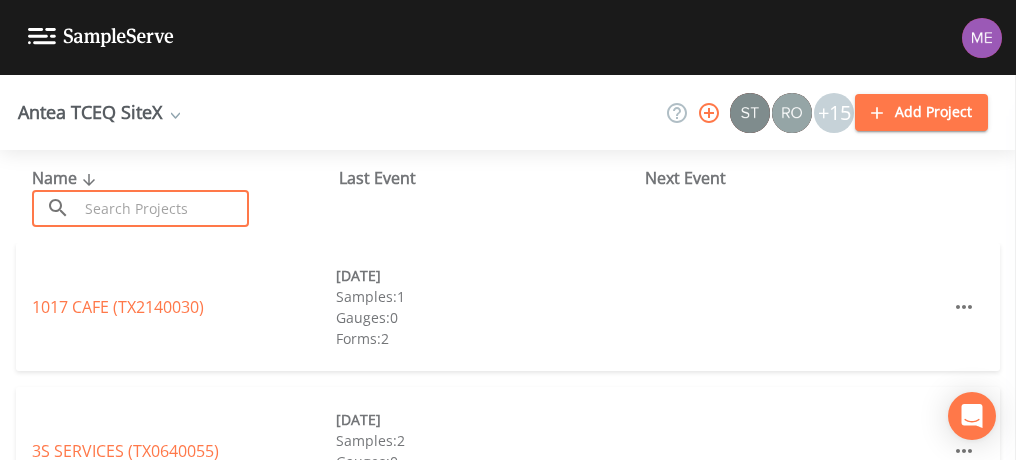 click at bounding box center (163, 208) 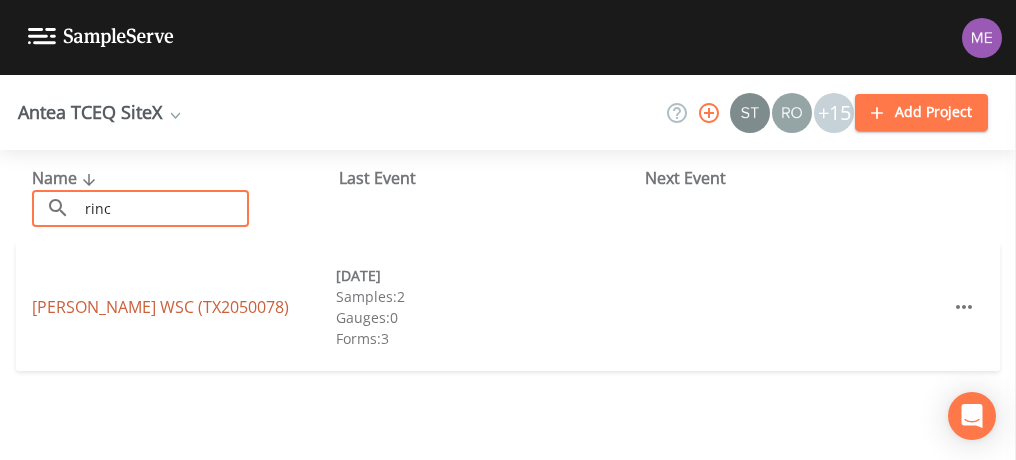 type on "rinc" 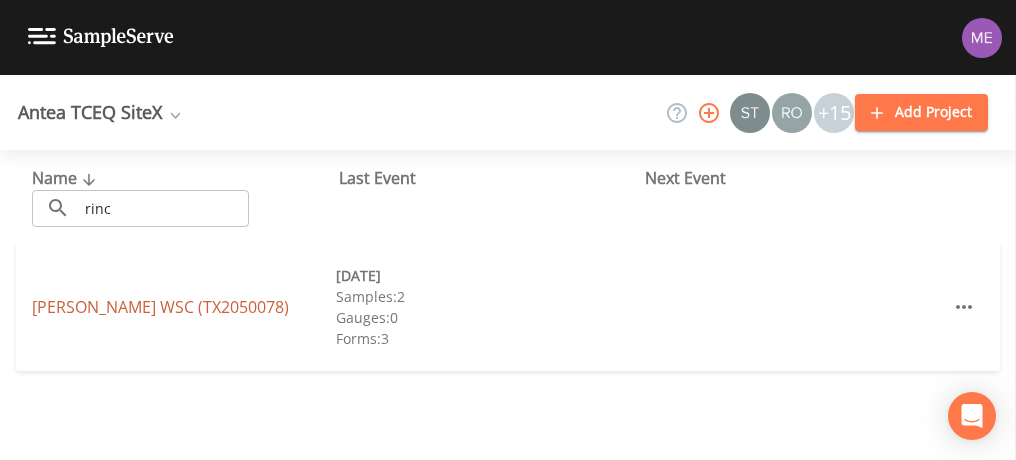 click on "[PERSON_NAME] WSC   (TX2050078)" at bounding box center (160, 307) 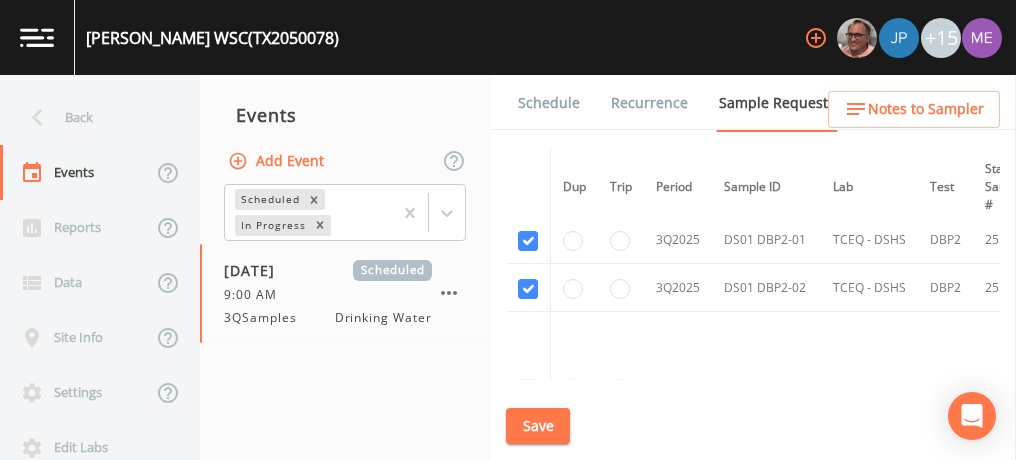 scroll, scrollTop: 1758, scrollLeft: 0, axis: vertical 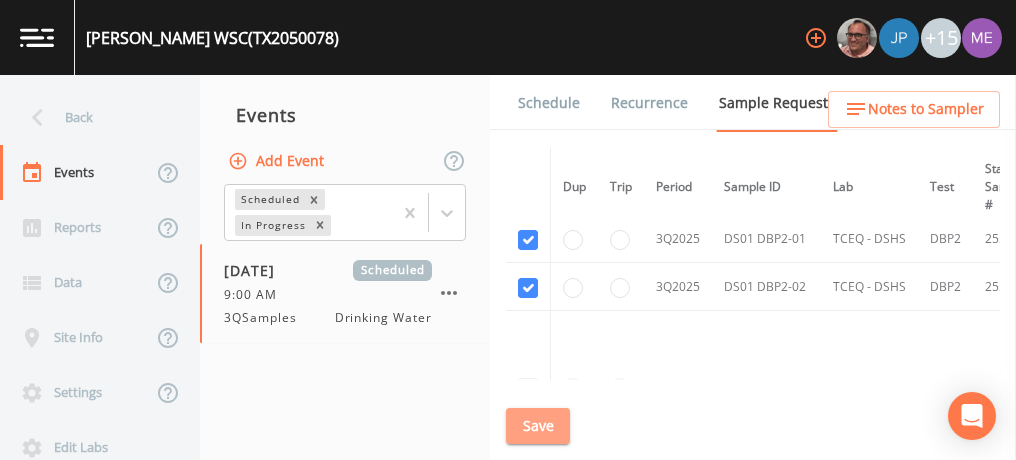 click on "Save" at bounding box center [538, 426] 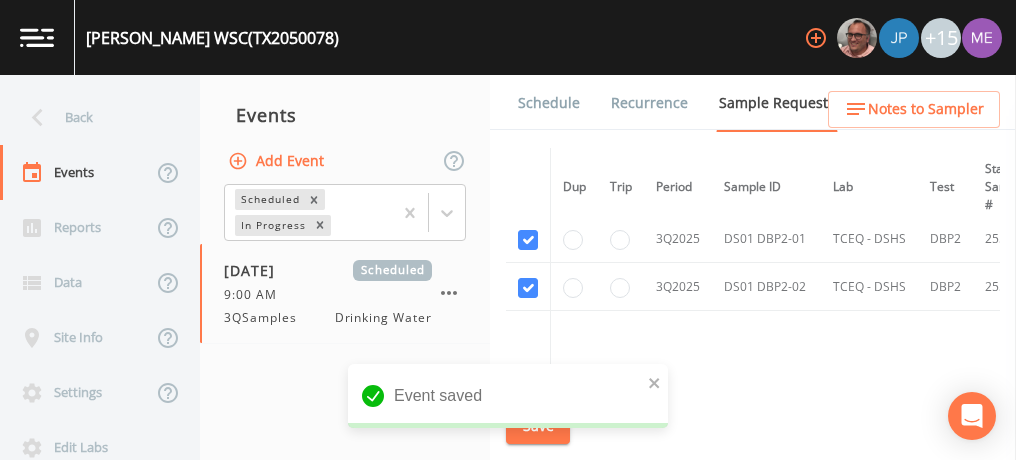 click on "Schedule" at bounding box center [549, 103] 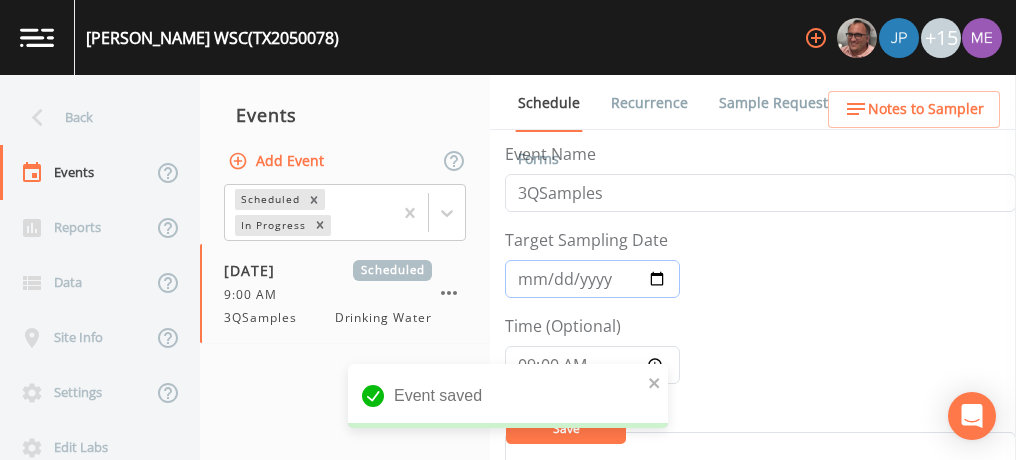 click on "[DATE]" at bounding box center (592, 279) 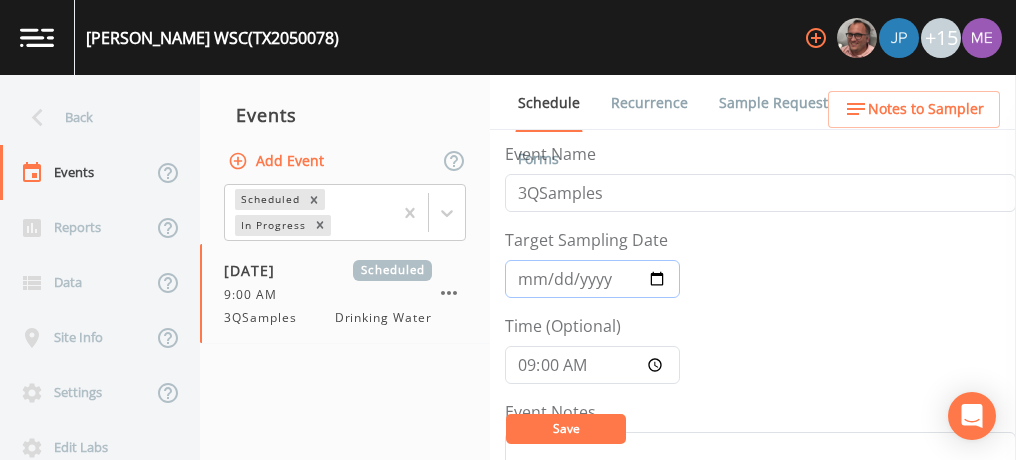 type on "[DATE]" 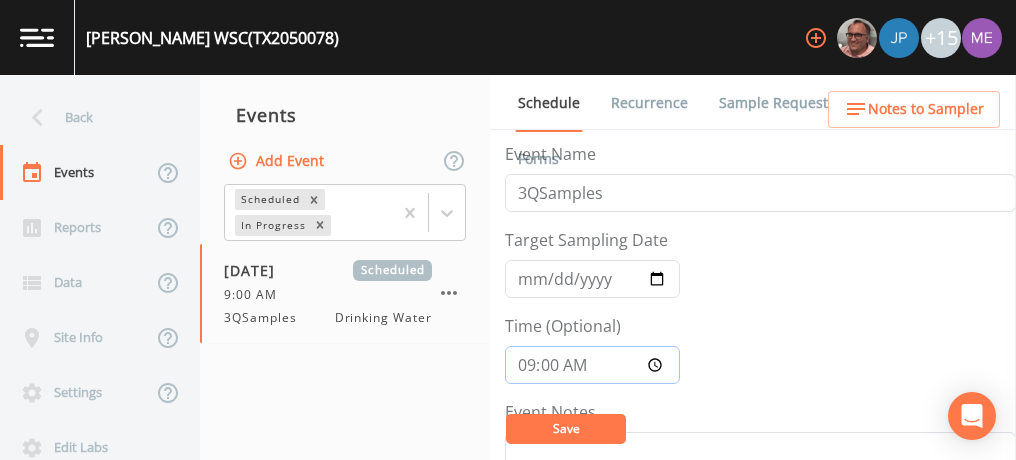 click on "09:00:00" at bounding box center (592, 365) 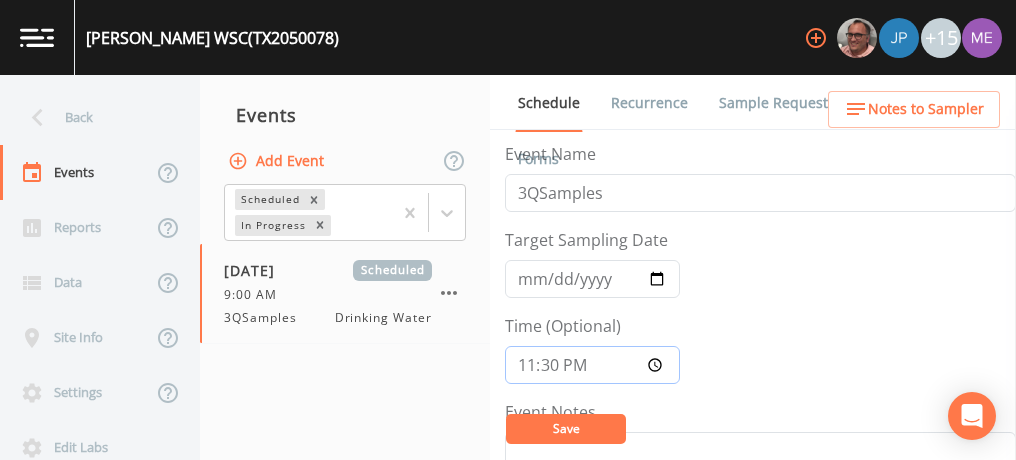 click on "23:30" at bounding box center (592, 365) 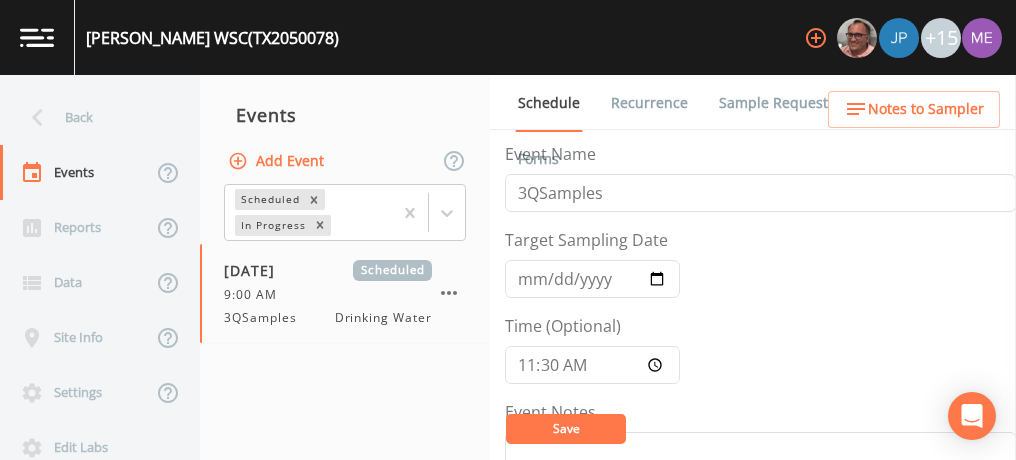 click on "Save" at bounding box center (566, 428) 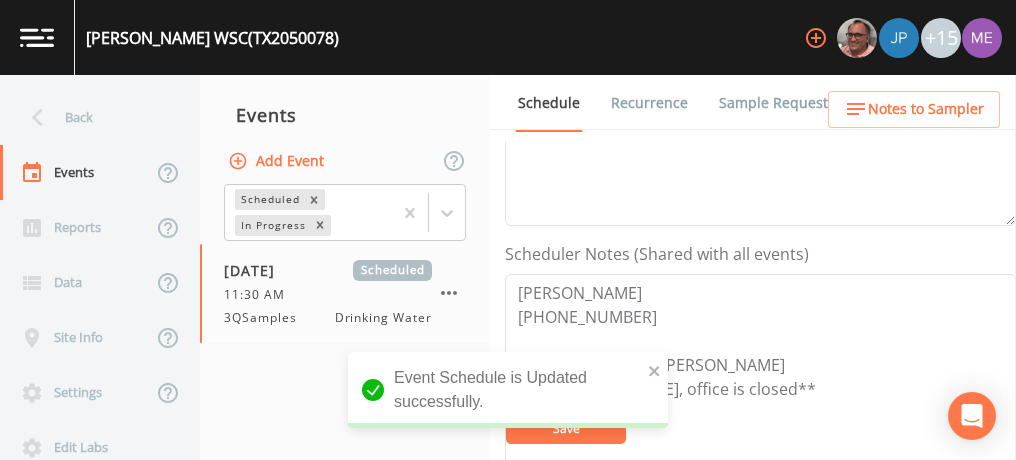 scroll, scrollTop: 500, scrollLeft: 0, axis: vertical 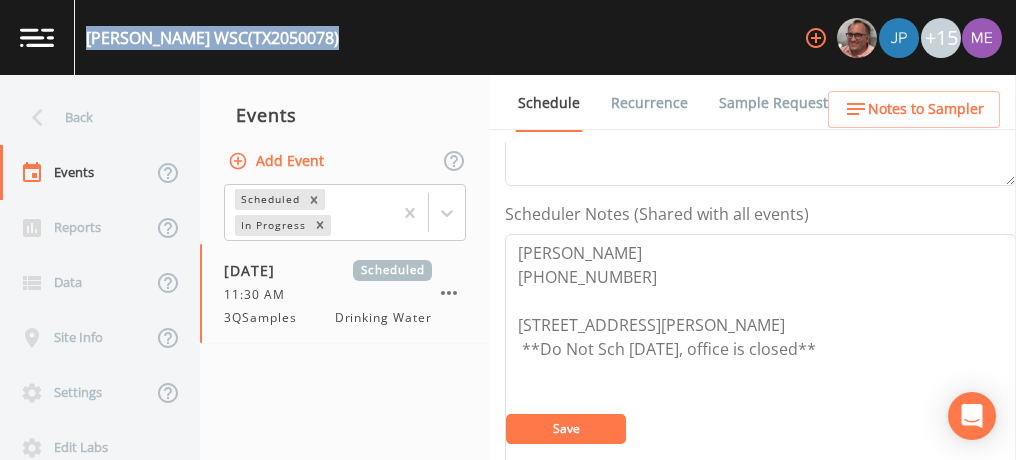 drag, startPoint x: 88, startPoint y: 36, endPoint x: 294, endPoint y: 41, distance: 206.06067 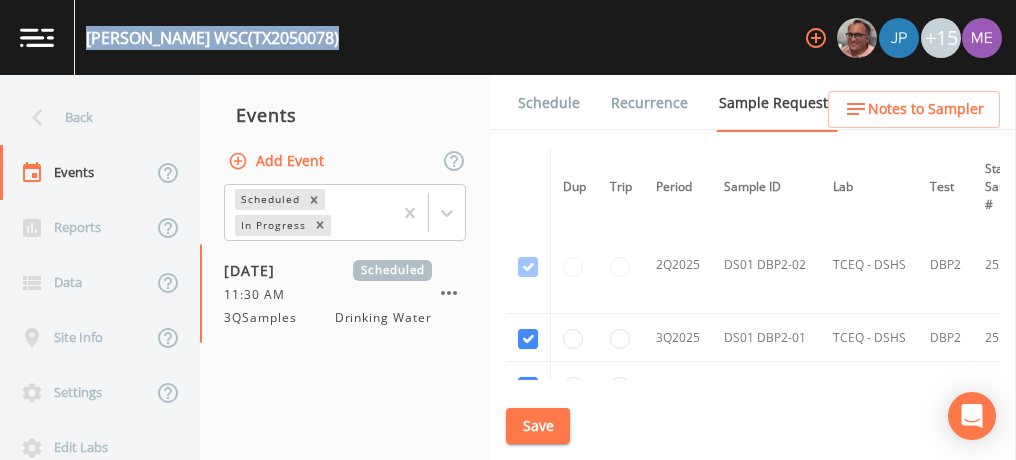 scroll, scrollTop: 1658, scrollLeft: 0, axis: vertical 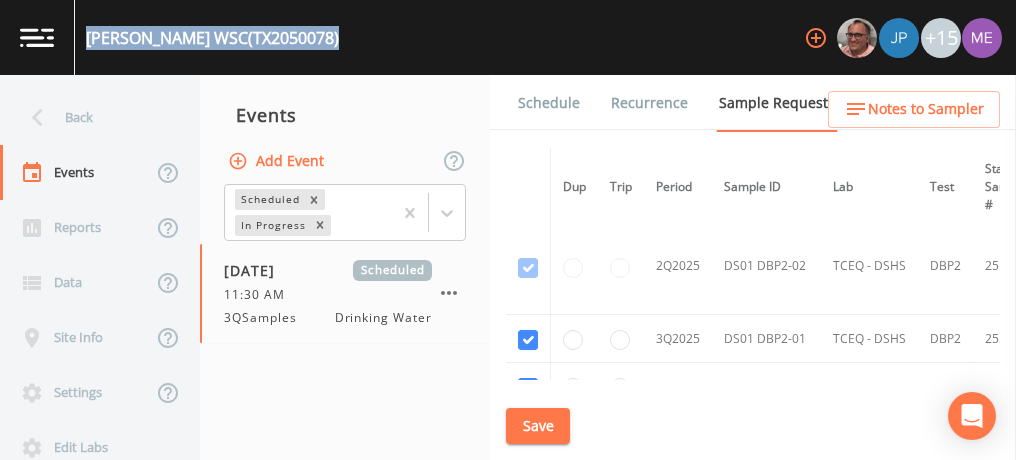 click on "Schedule" at bounding box center (549, 103) 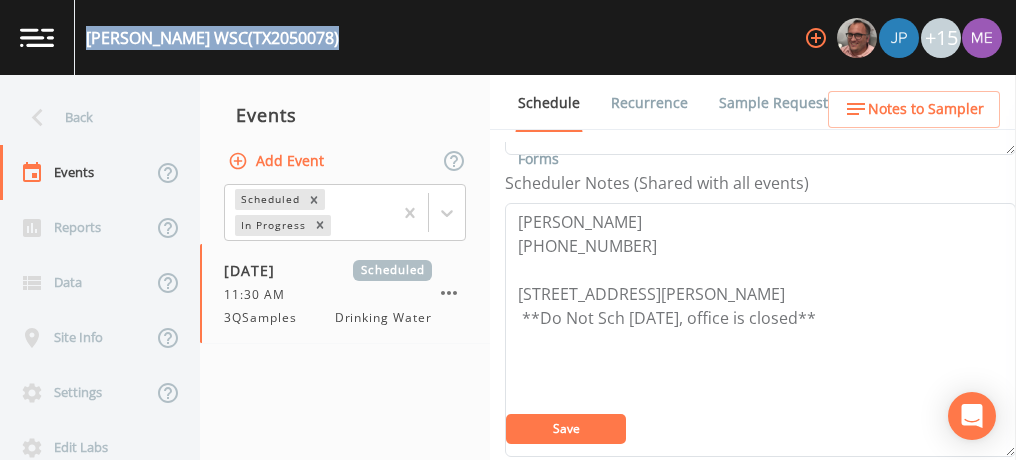 scroll, scrollTop: 532, scrollLeft: 0, axis: vertical 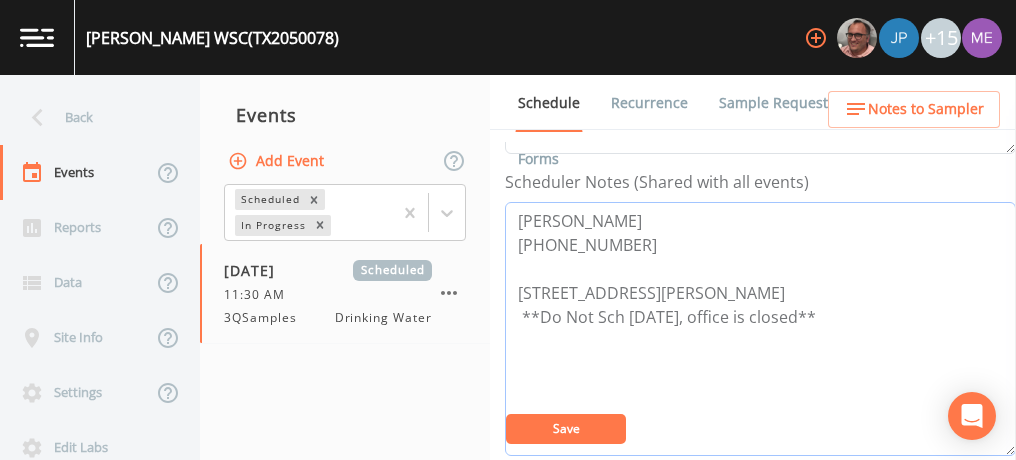 drag, startPoint x: 514, startPoint y: 219, endPoint x: 621, endPoint y: 242, distance: 109.444046 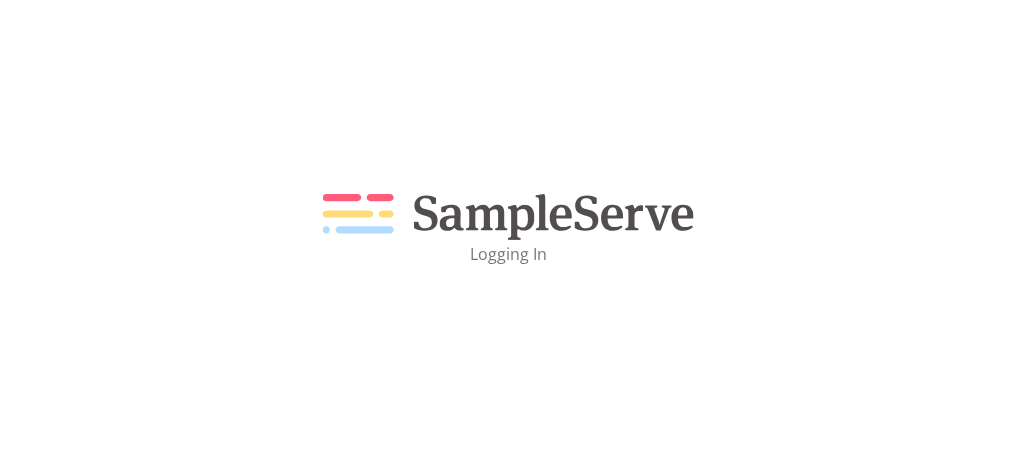 scroll, scrollTop: 0, scrollLeft: 0, axis: both 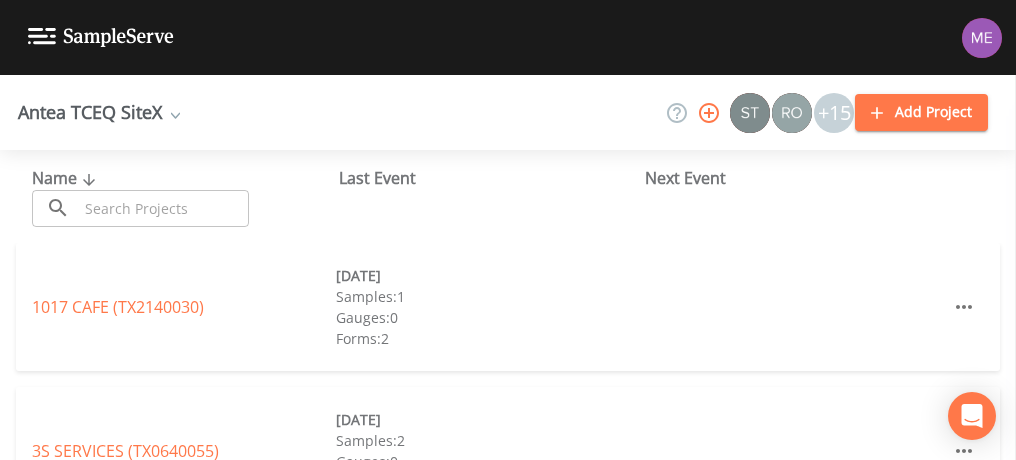 click at bounding box center (163, 208) 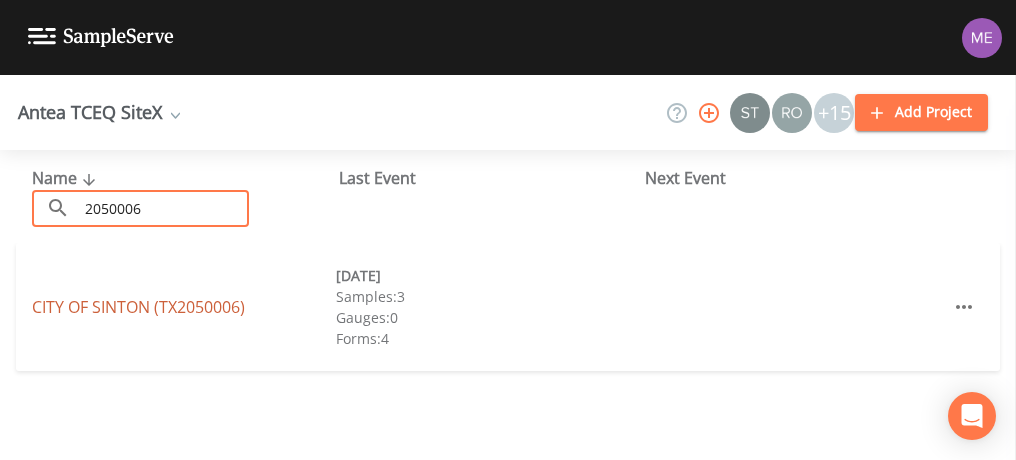 type on "2050006" 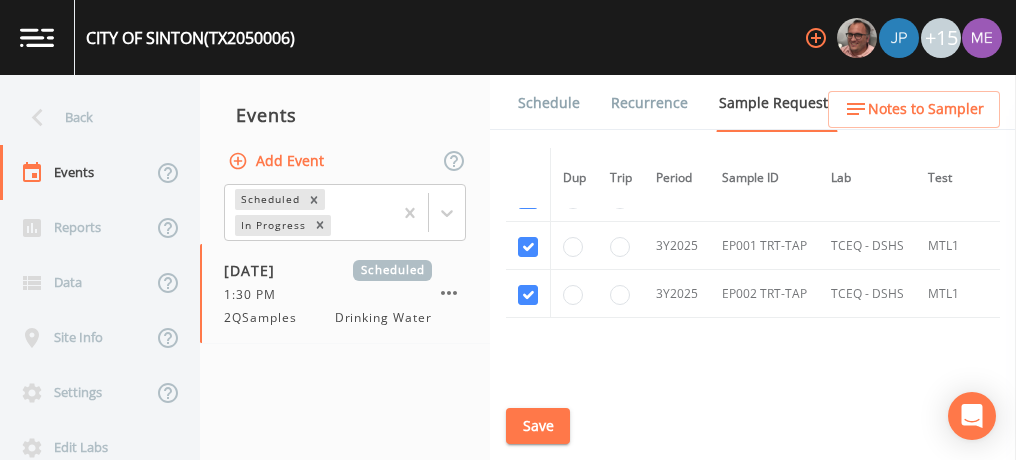 scroll, scrollTop: 1826, scrollLeft: 0, axis: vertical 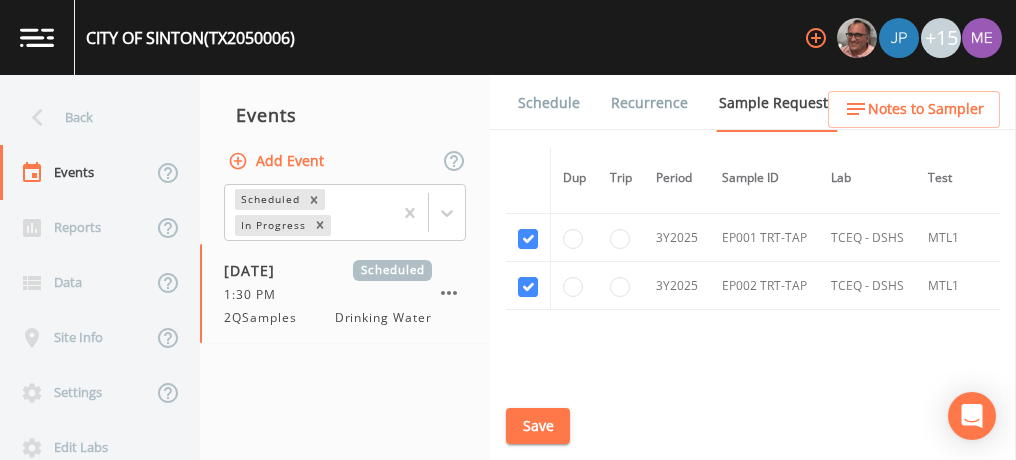 click on "Schedule" at bounding box center (549, 103) 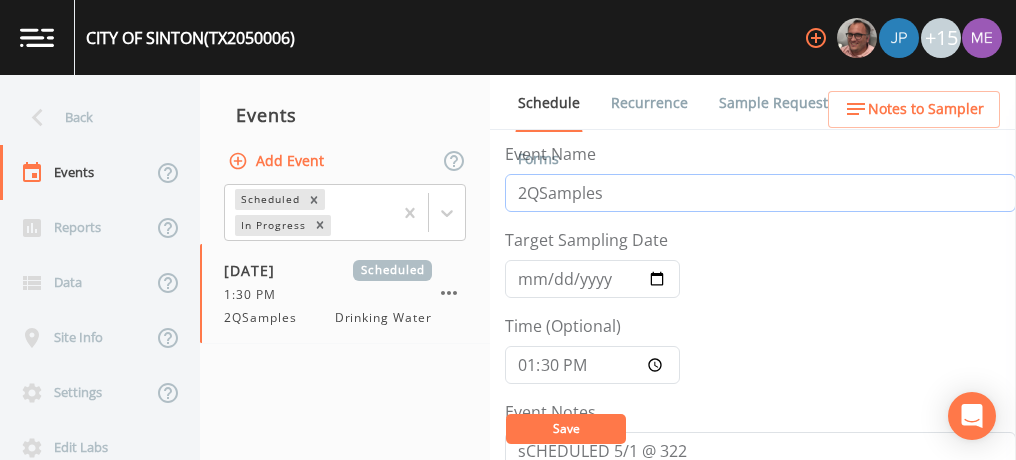 click on "2QSamples" at bounding box center [760, 193] 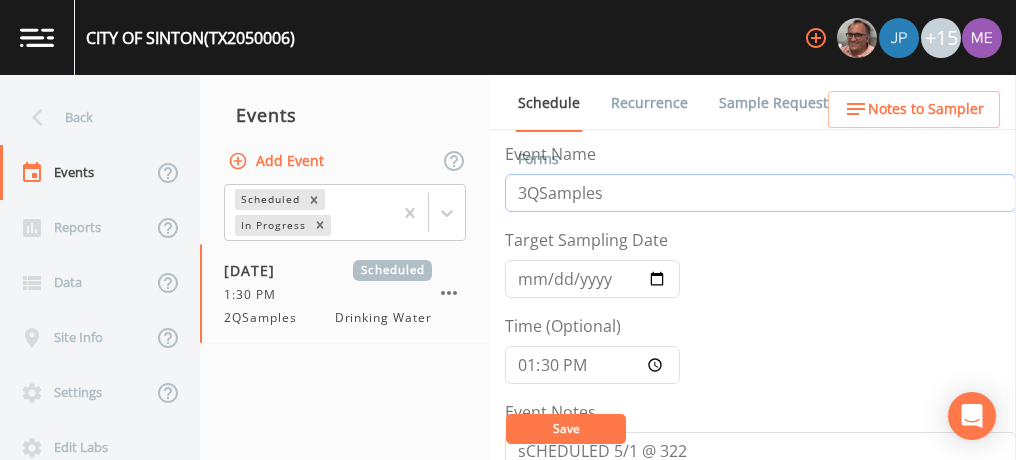 type on "3QSamples" 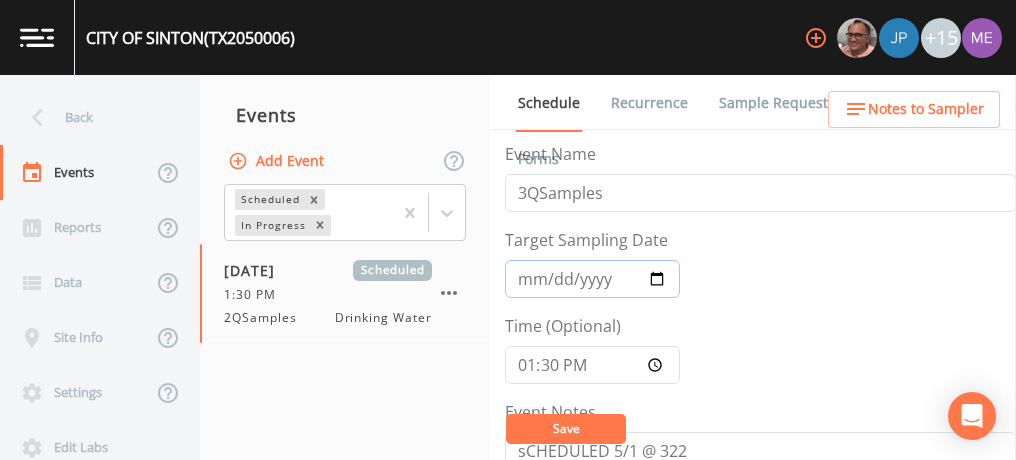 click on "2025-05-07" at bounding box center [592, 279] 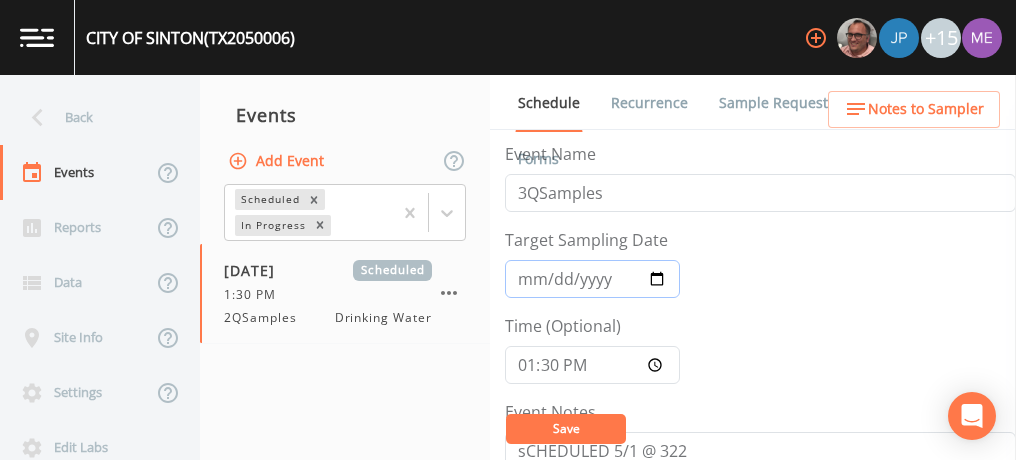 type on "2025-07-30" 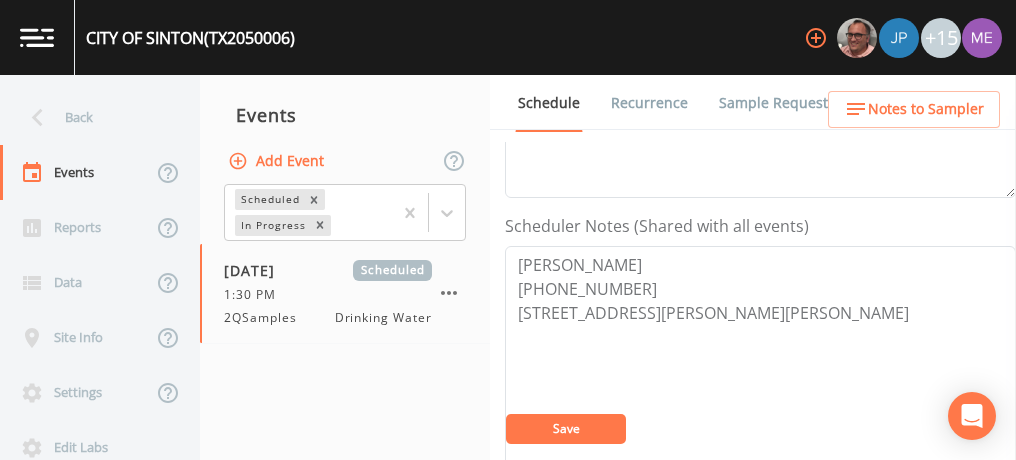 scroll, scrollTop: 486, scrollLeft: 0, axis: vertical 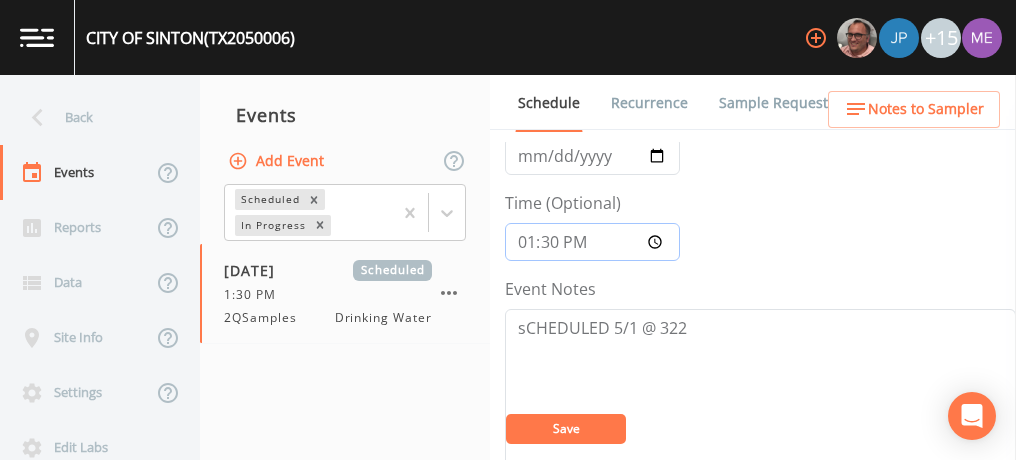 click on "13:30:00" at bounding box center (592, 242) 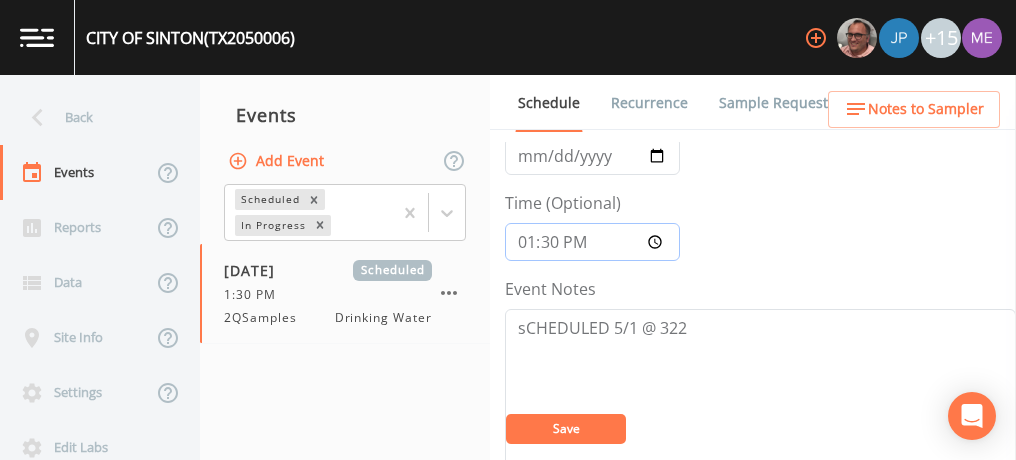 type on "13:00" 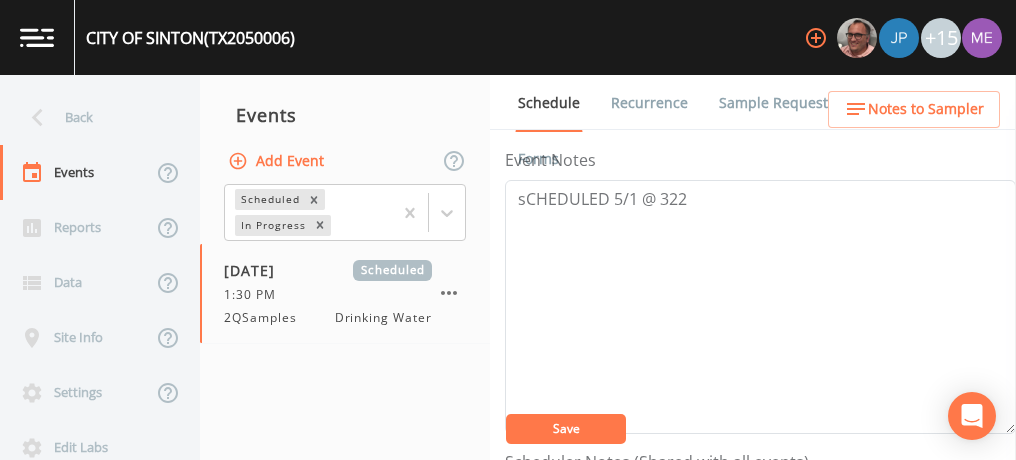 scroll, scrollTop: 235, scrollLeft: 0, axis: vertical 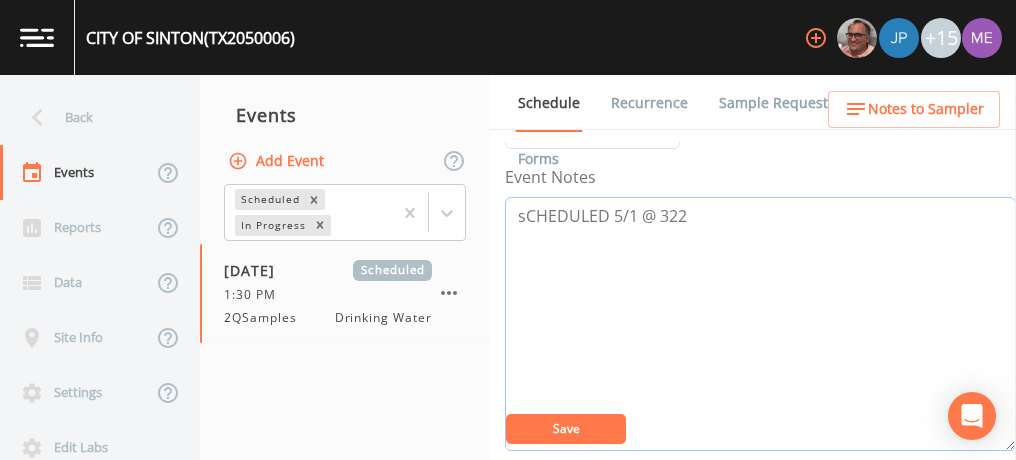 click on "sCHEDULED 5/1 @ 322" at bounding box center (760, 324) 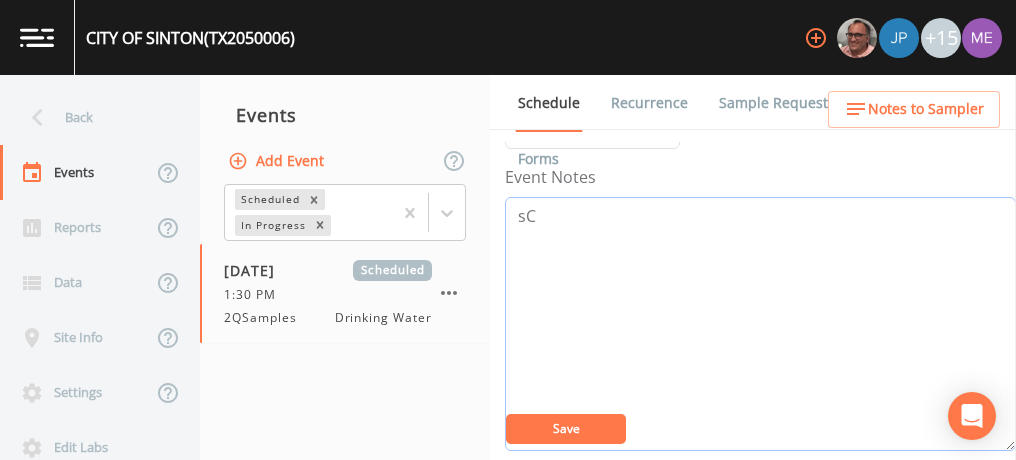 type on "s" 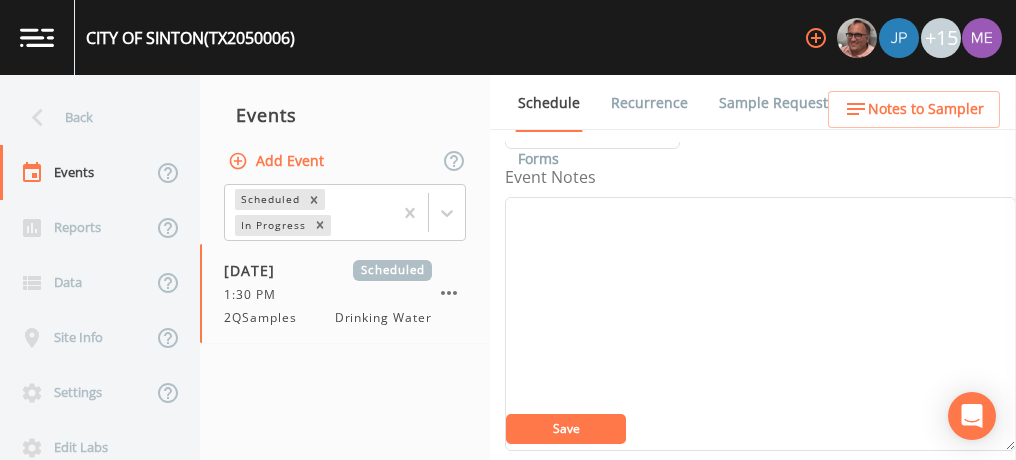 click on "Save" at bounding box center (566, 429) 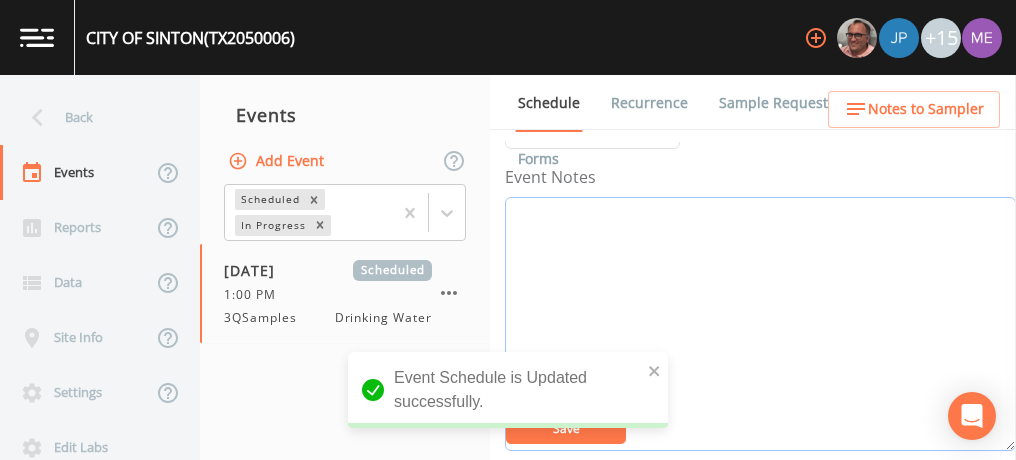 click on "Event Notes" at bounding box center [760, 324] 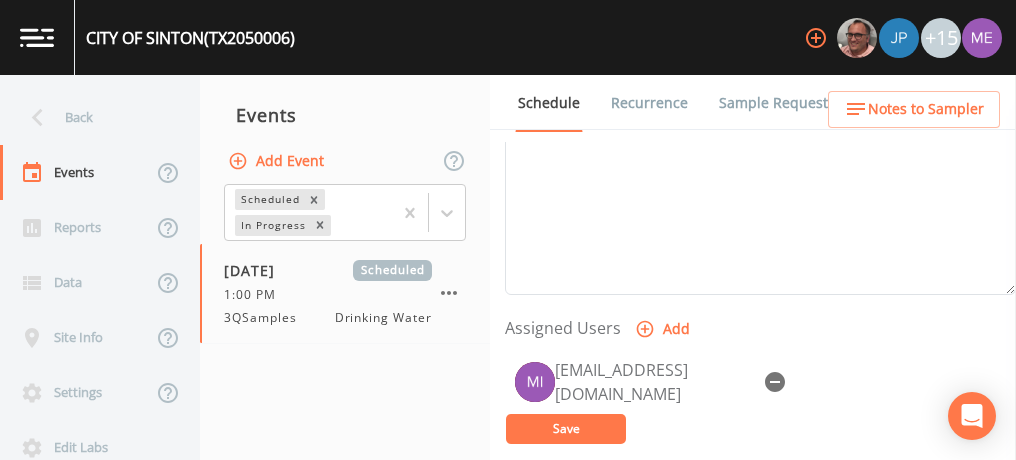 scroll, scrollTop: 726, scrollLeft: 0, axis: vertical 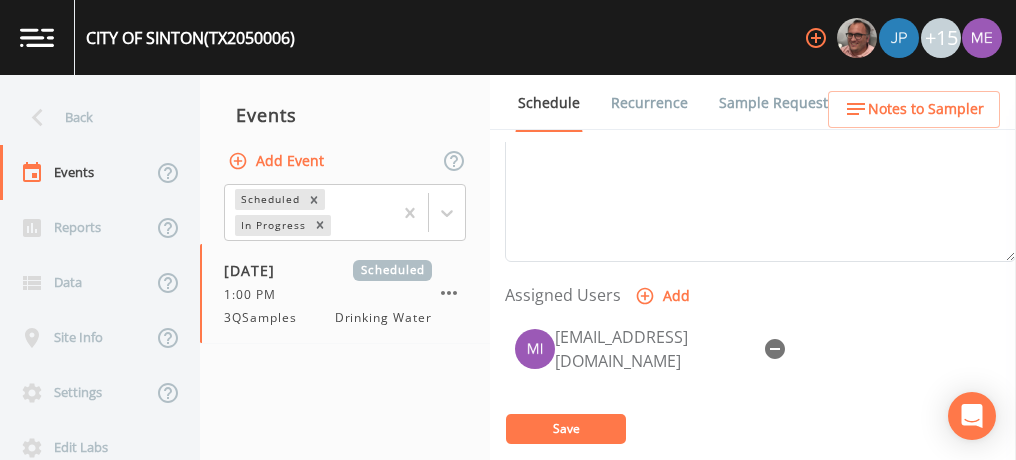 type on "confirmed with jake 7/24" 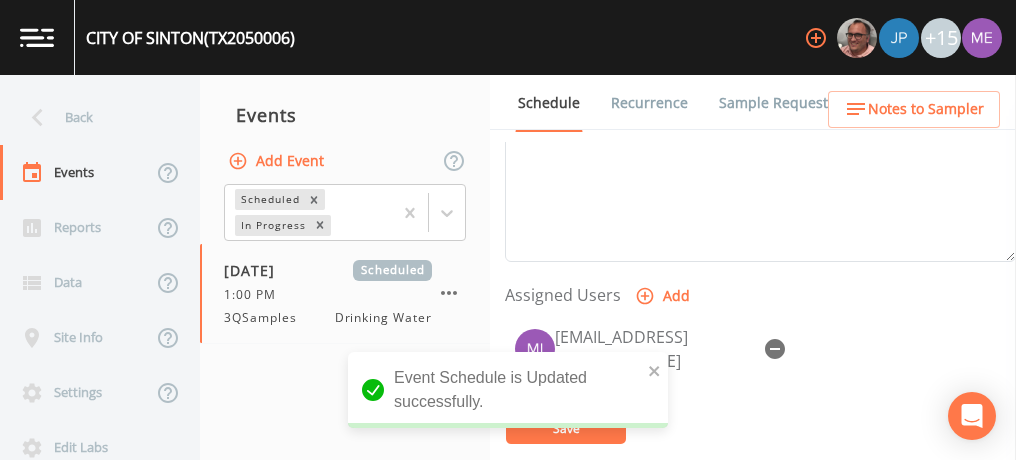 click on "Notes to Sampler" at bounding box center (926, 109) 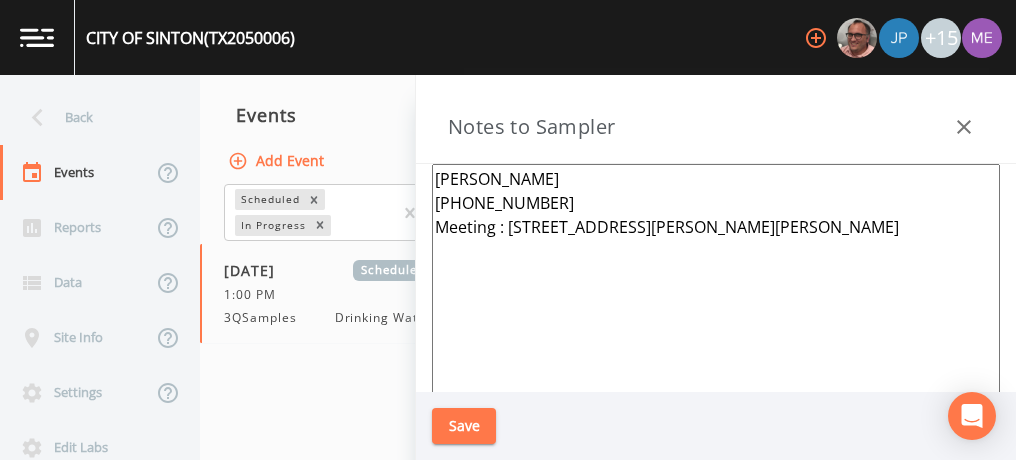 click on "JAKE SINTON
361-222-0378
Meeting : 330 N Luque Ave, SINTON 78387" at bounding box center (716, 407) 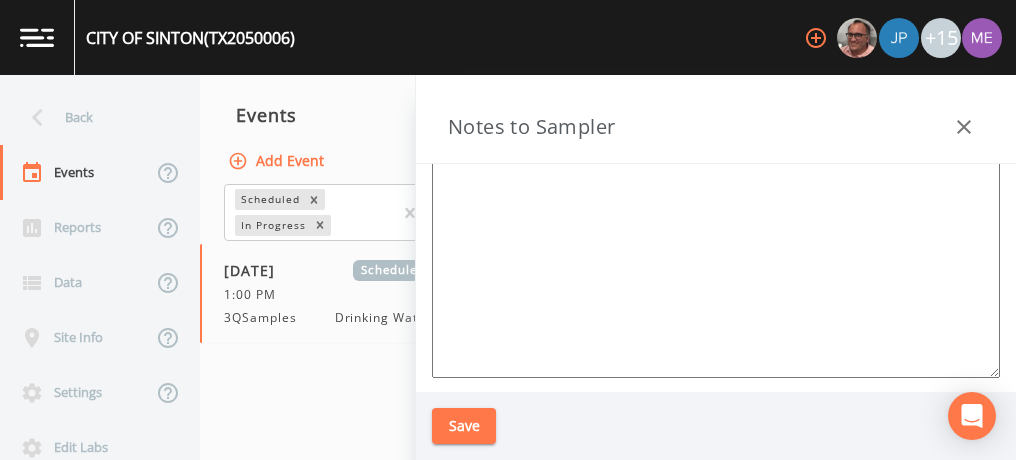 scroll, scrollTop: 0, scrollLeft: 0, axis: both 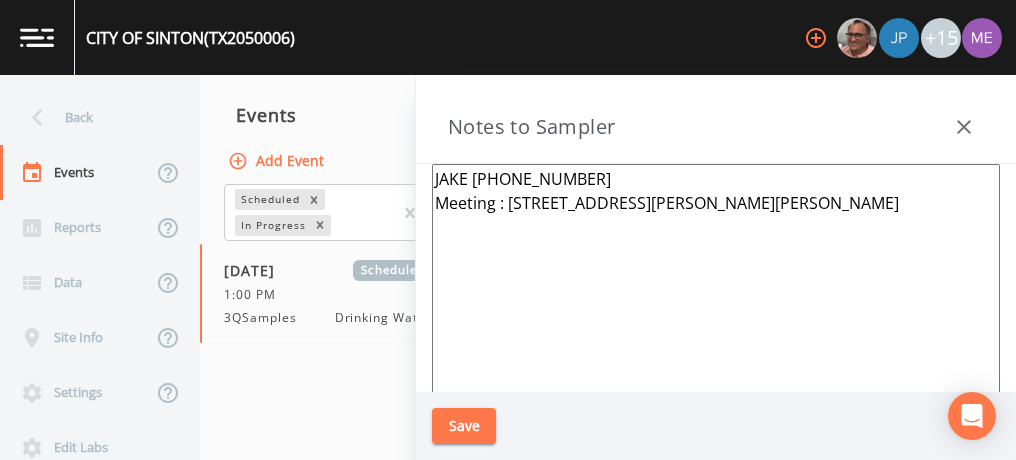 type on "JAKE 361-222-0378
Meeting : 330 N Luque Ave, SINTON 78387" 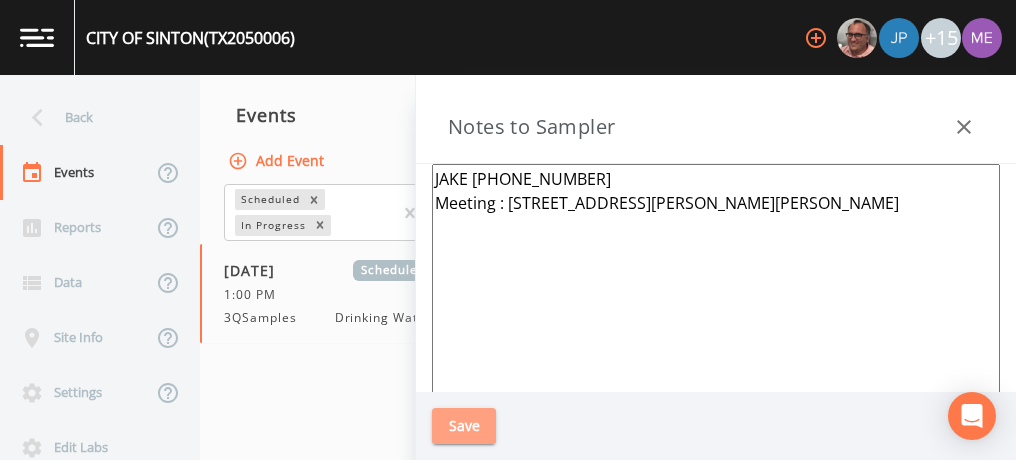 click on "Save" at bounding box center [464, 426] 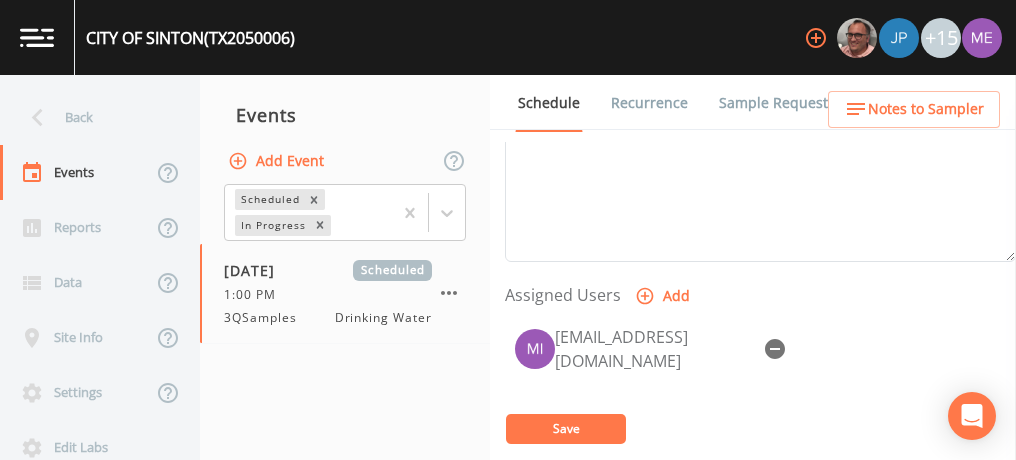 click on "Save" at bounding box center (566, 428) 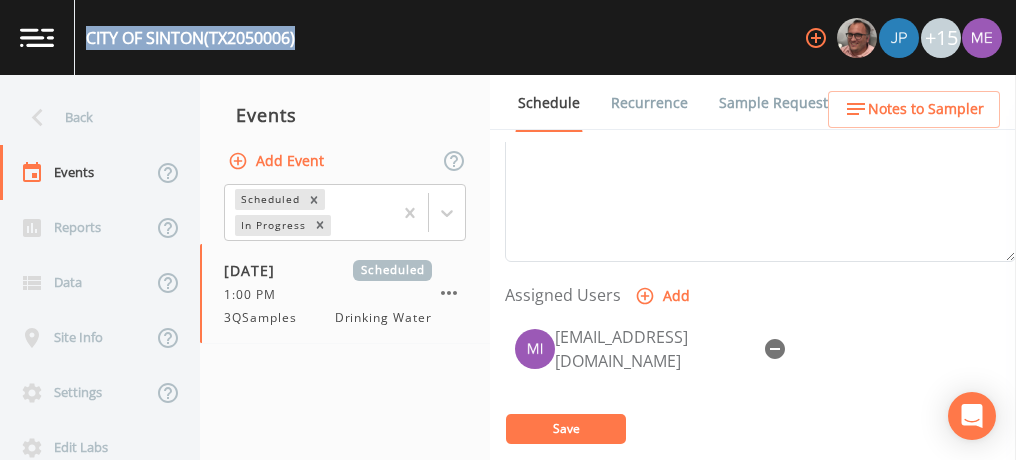 drag, startPoint x: 90, startPoint y: 36, endPoint x: 301, endPoint y: 33, distance: 211.02133 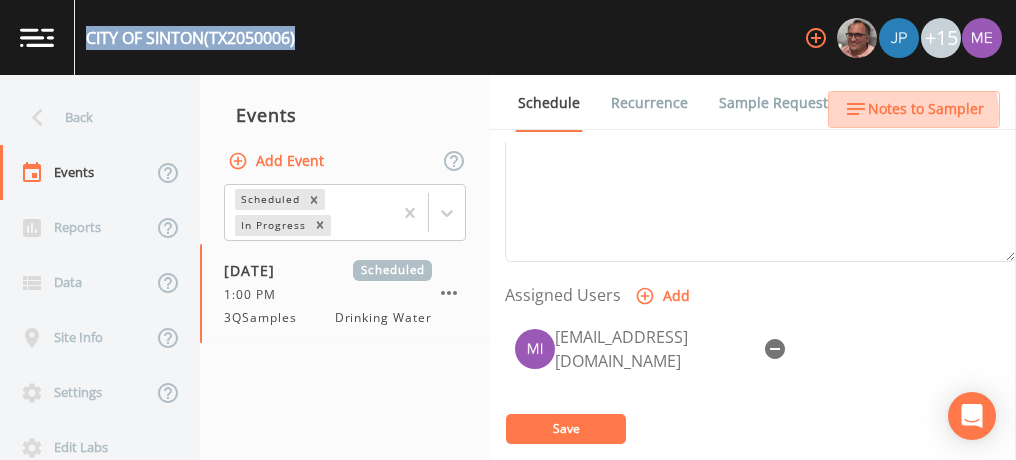 click on "Notes to Sampler" at bounding box center (926, 109) 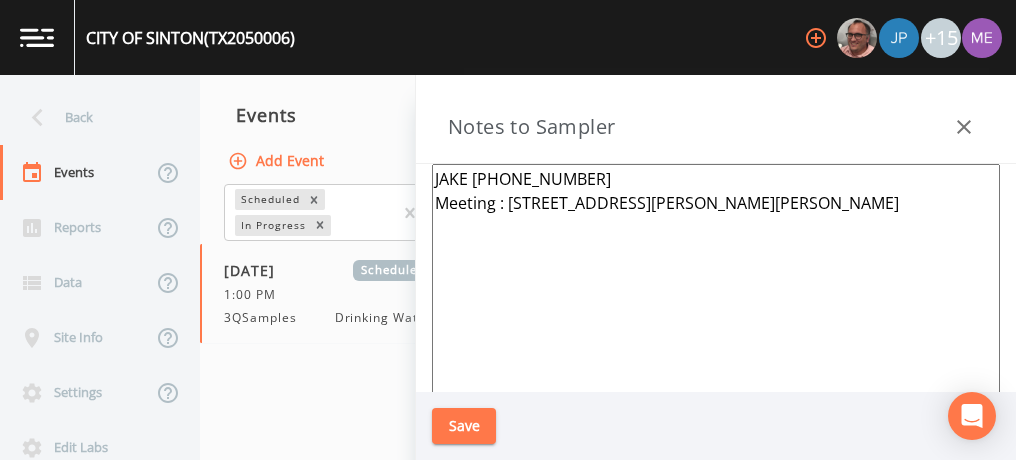 drag, startPoint x: 433, startPoint y: 177, endPoint x: 572, endPoint y: 188, distance: 139.43457 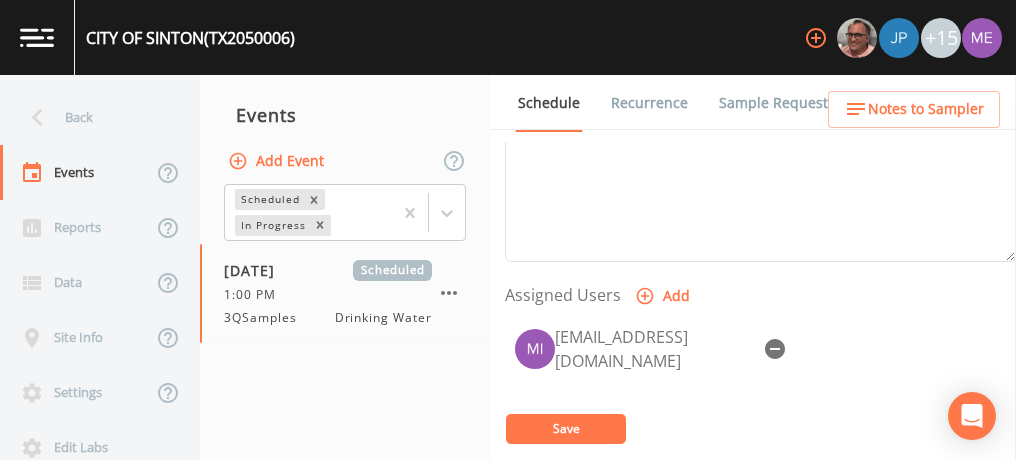 click on "Sample Requests" at bounding box center (777, 103) 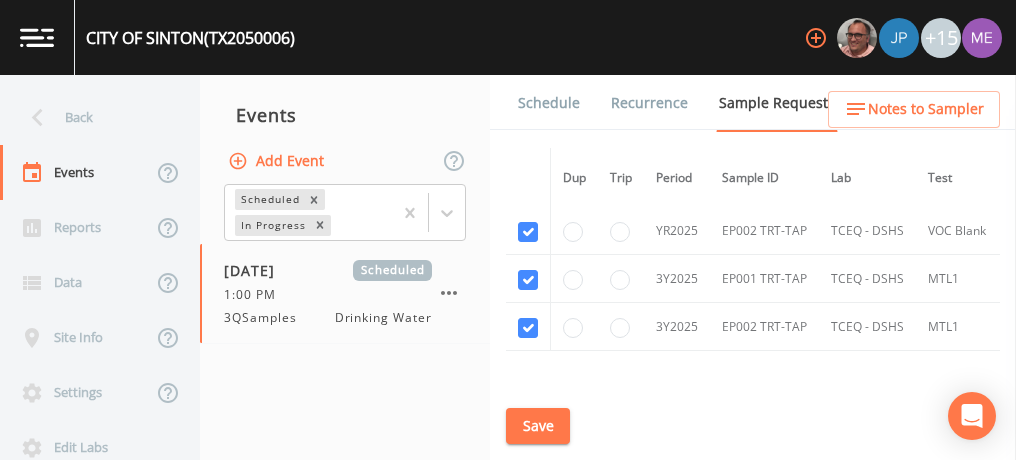 scroll, scrollTop: 1795, scrollLeft: 0, axis: vertical 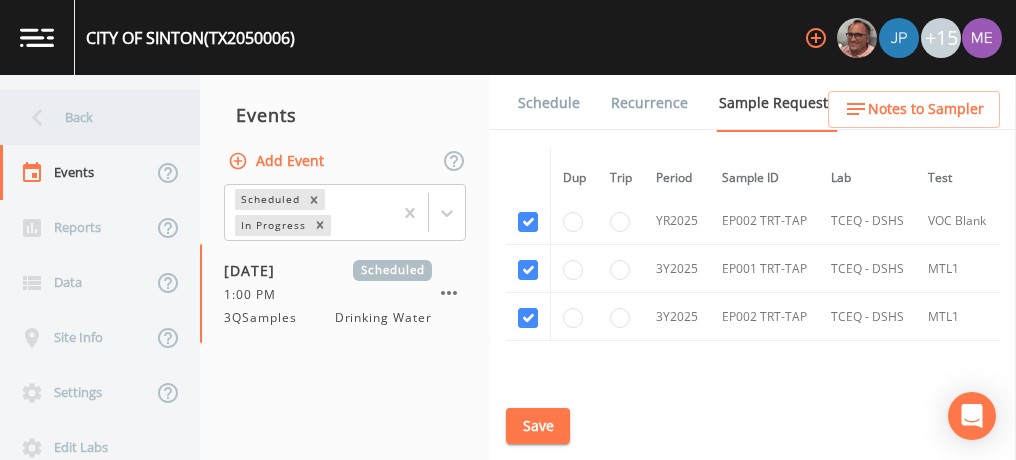 click on "Back" at bounding box center [90, 117] 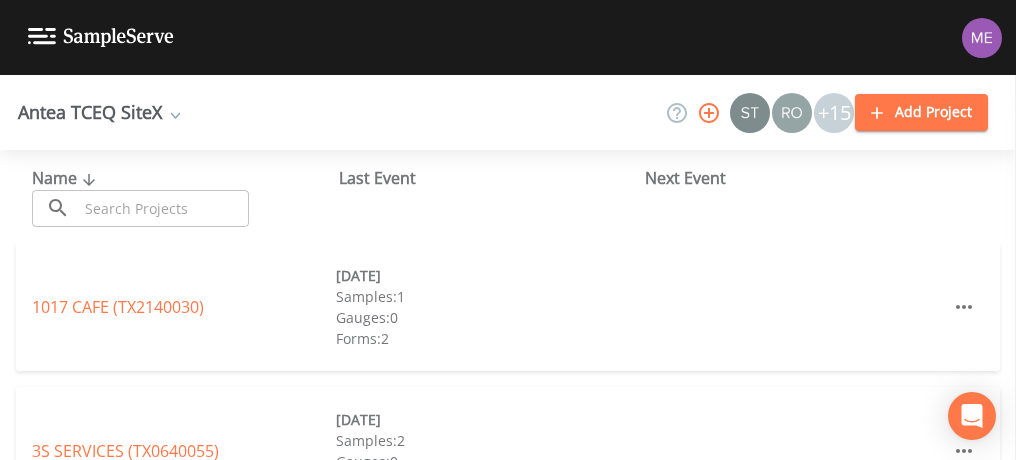 click at bounding box center (163, 208) 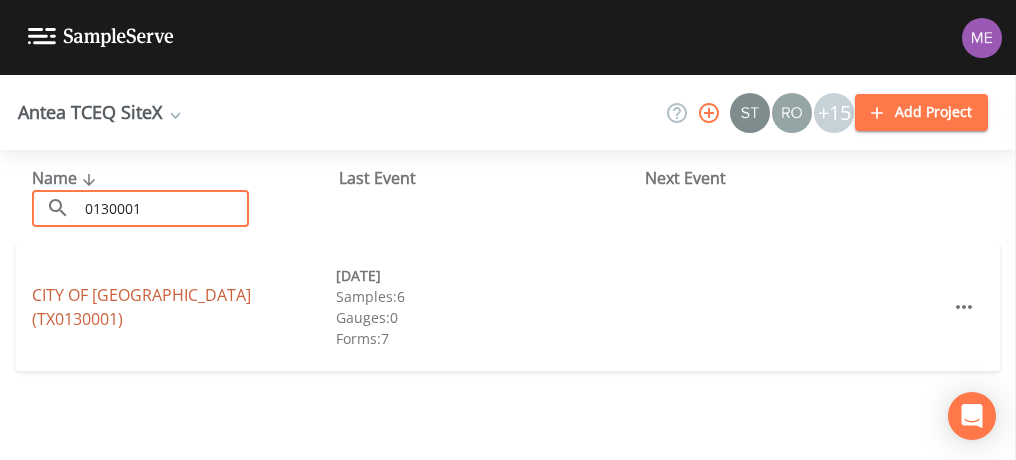 type on "0130001" 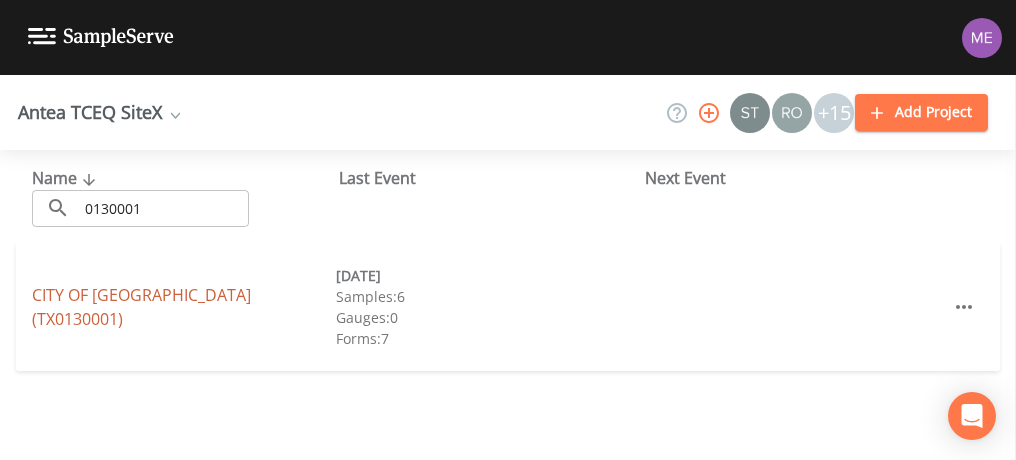 click on "CITY OF BEEVILLE   (TX0130001)" at bounding box center [141, 307] 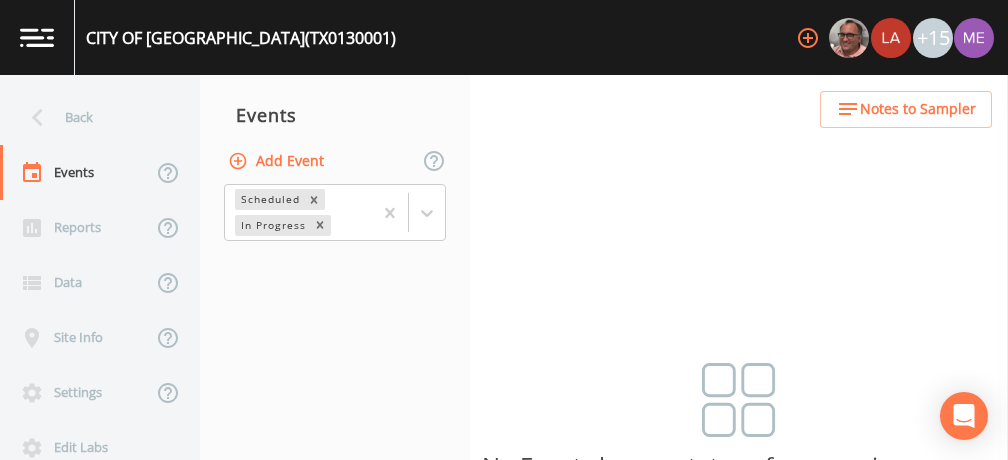 click on "Add Event" at bounding box center (278, 161) 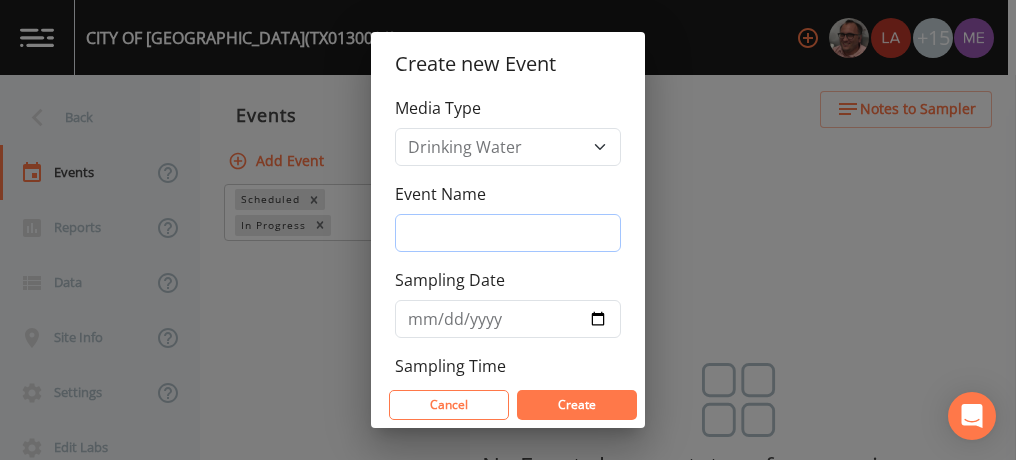 click on "Event Name" at bounding box center [508, 233] 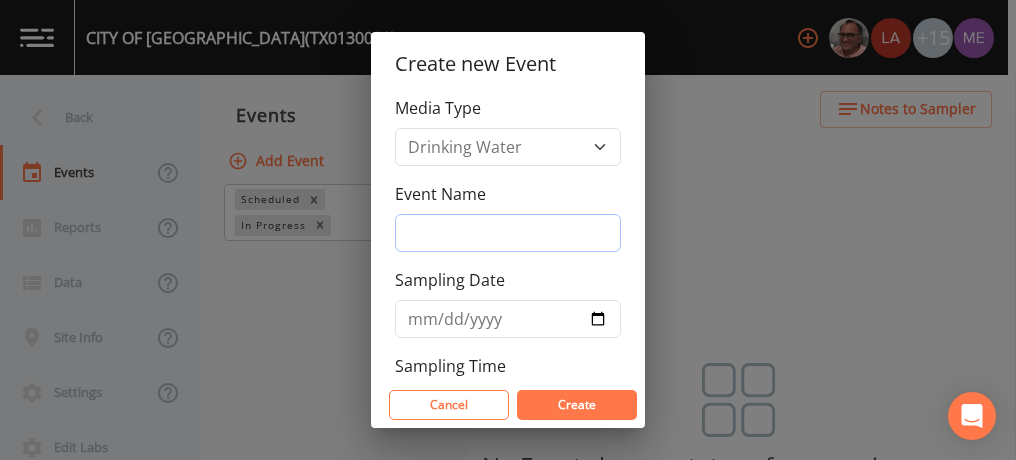 type on "3QSamples" 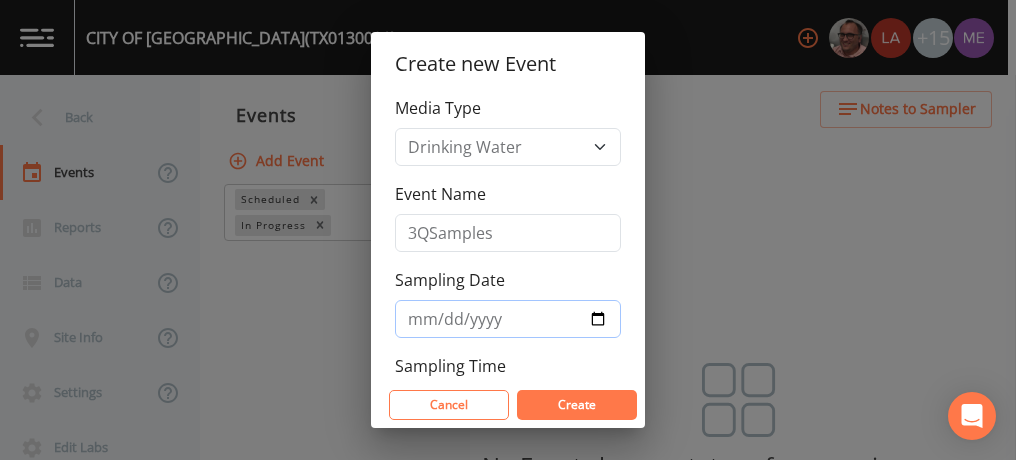 click on "2025-07-30" at bounding box center (508, 319) 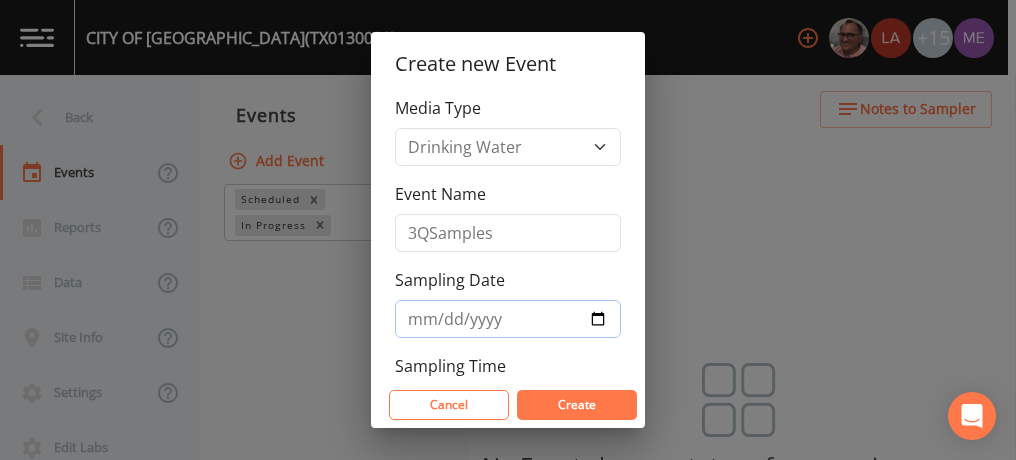type on "2025-07-31" 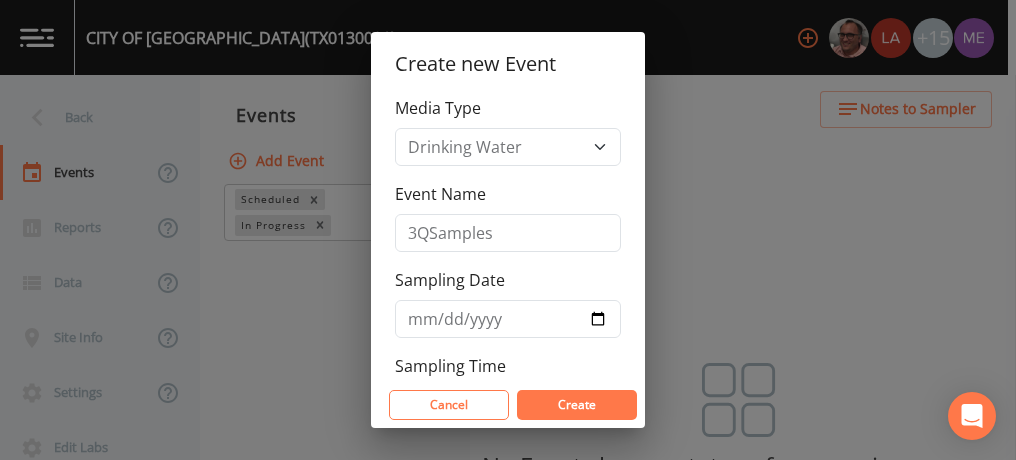 click on "Create" at bounding box center [577, 405] 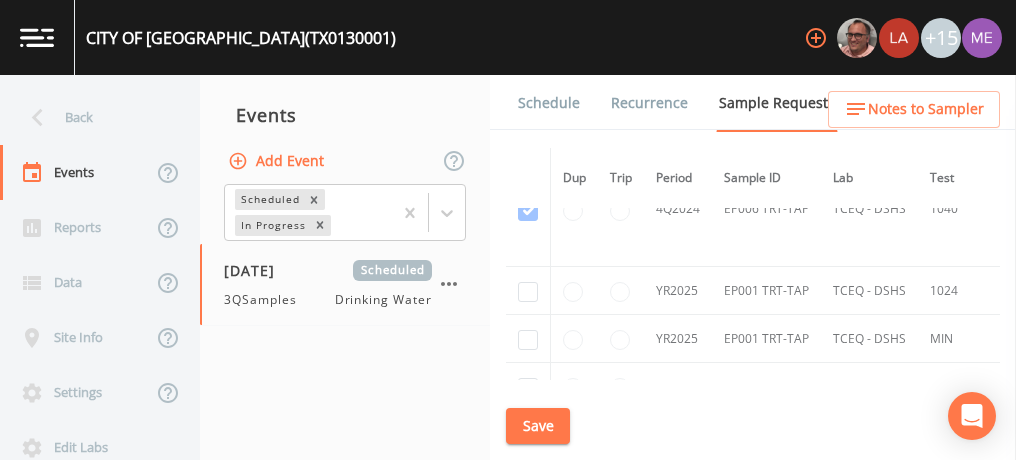 scroll, scrollTop: 3869, scrollLeft: 0, axis: vertical 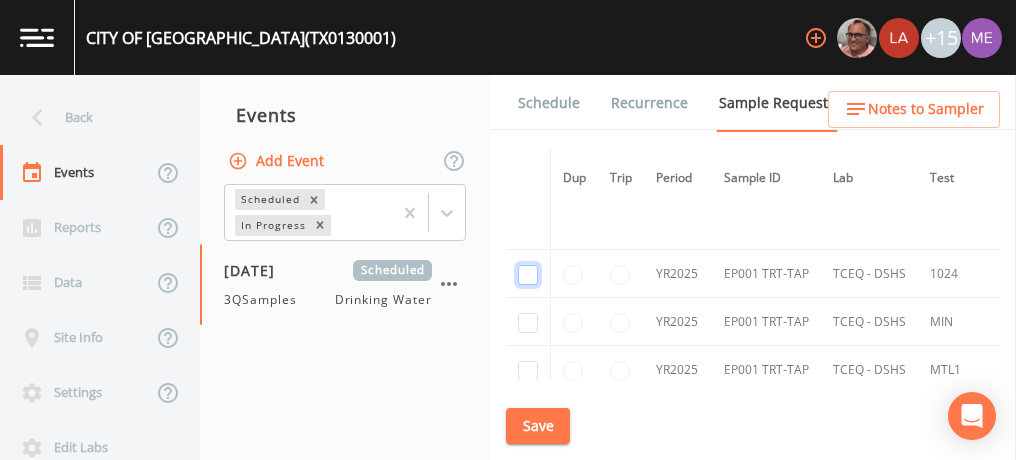 click at bounding box center [528, -3601] 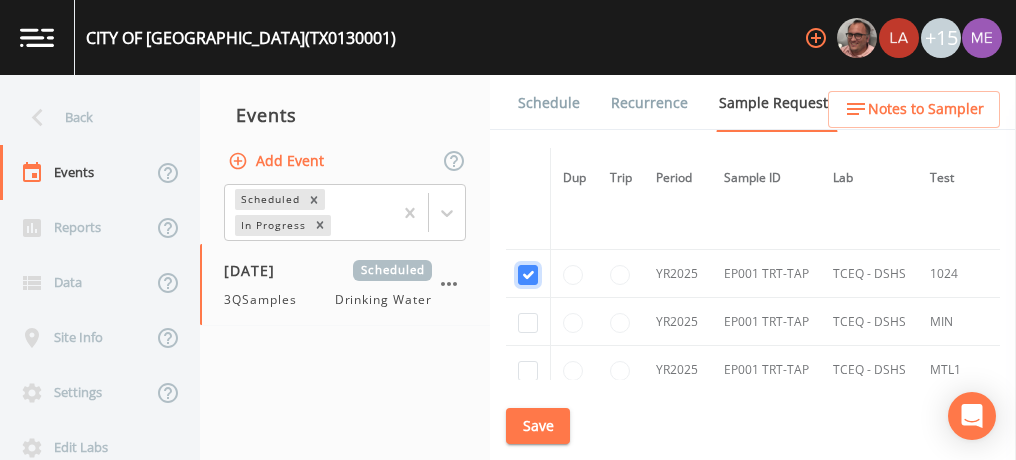 checkbox on "true" 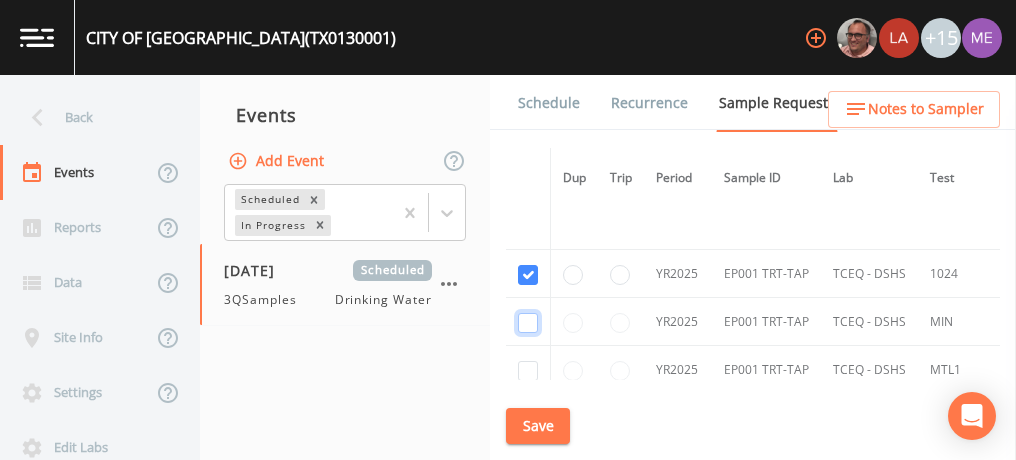 click at bounding box center [528, -3371] 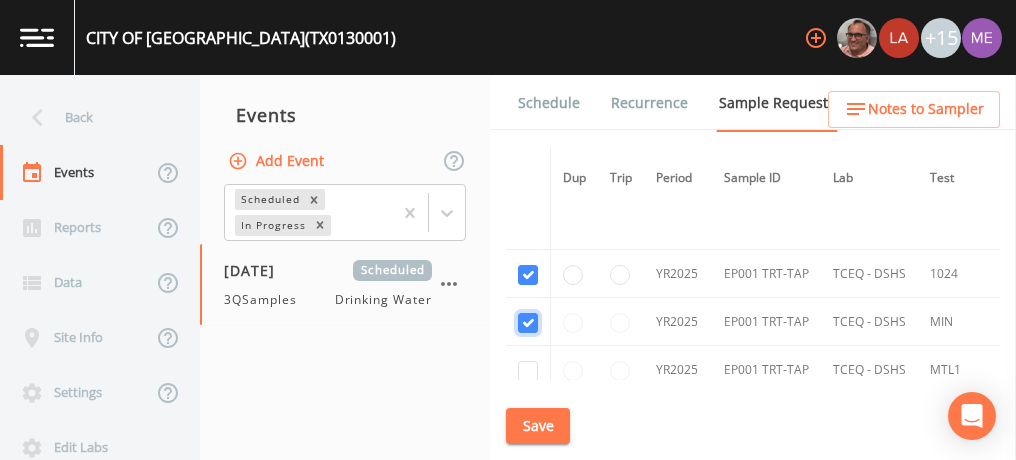 checkbox on "true" 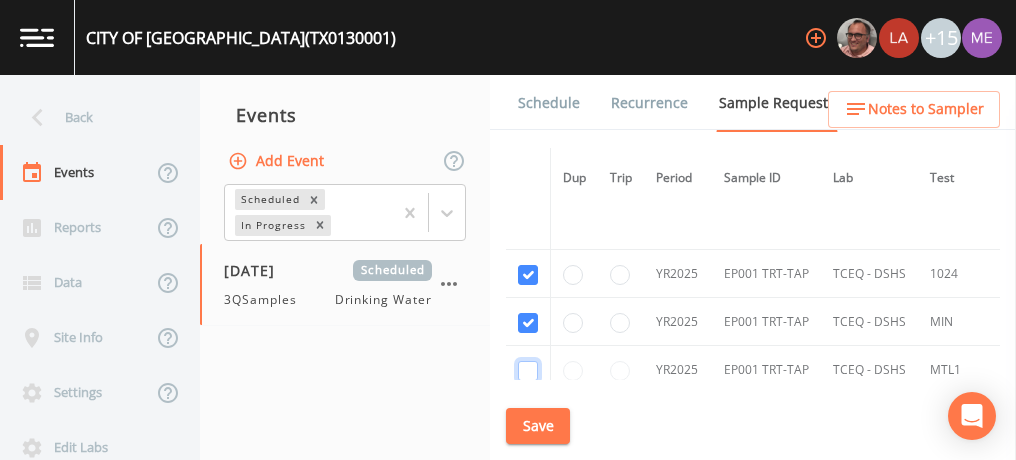 click at bounding box center (528, -3256) 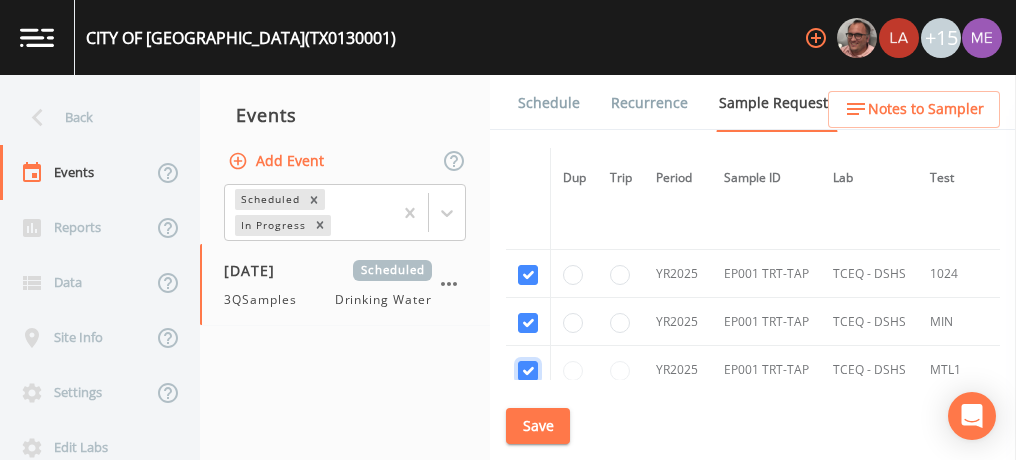checkbox on "true" 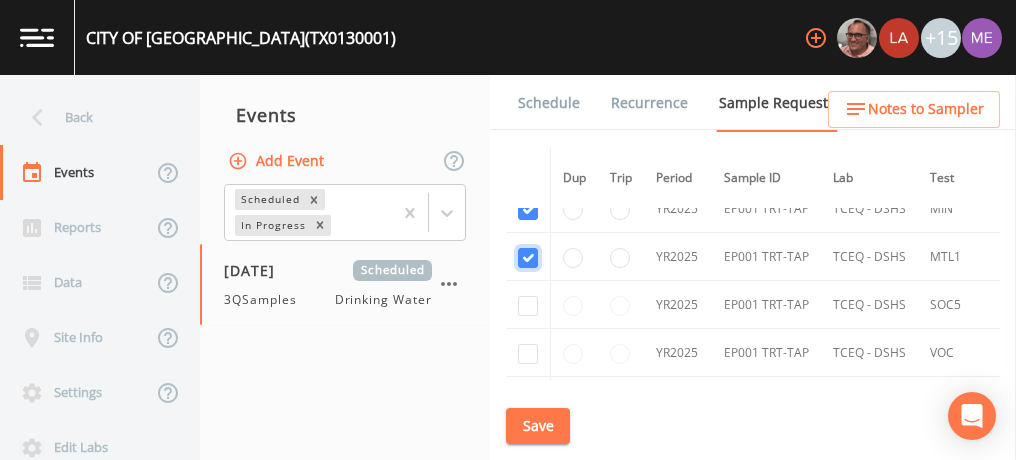 scroll, scrollTop: 4002, scrollLeft: 0, axis: vertical 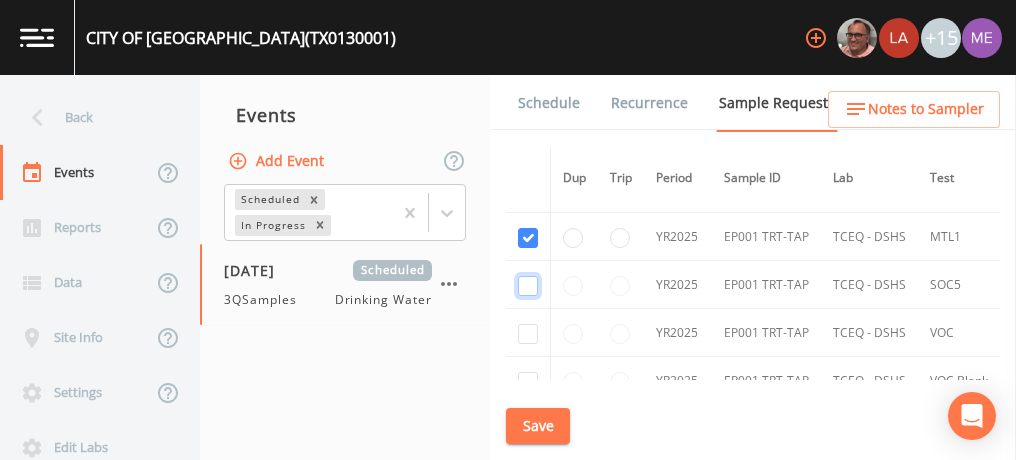 click at bounding box center [528, -3274] 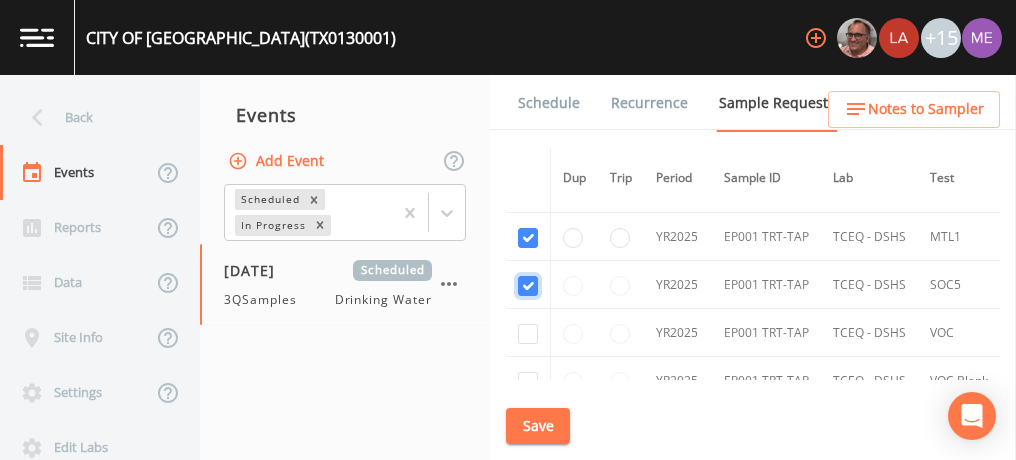 checkbox on "true" 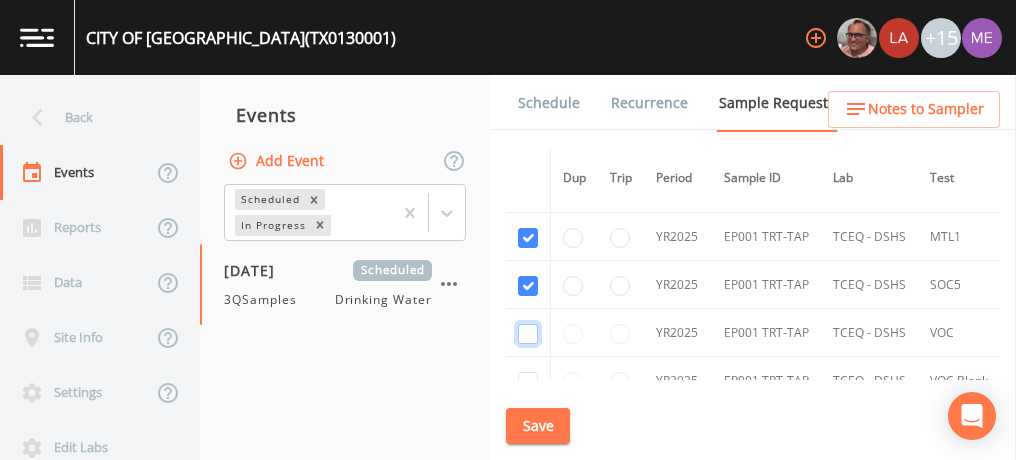 click at bounding box center (528, -3159) 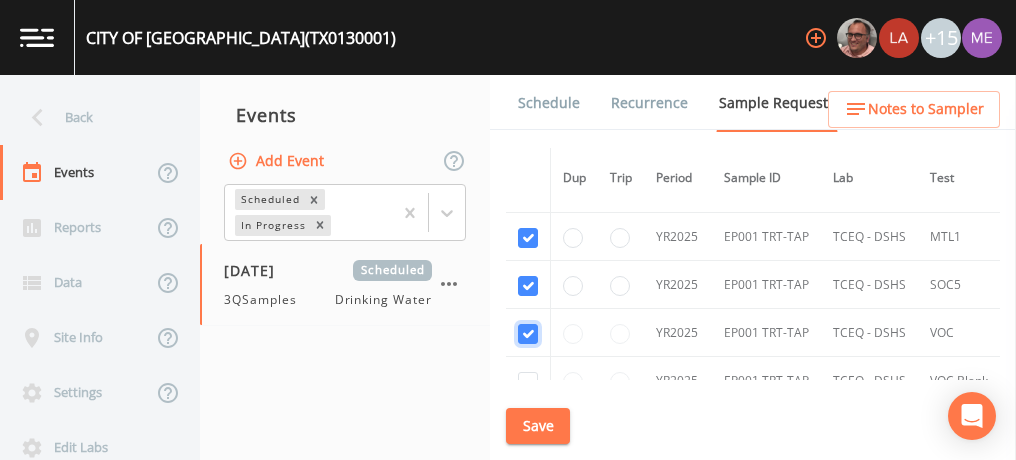 checkbox on "true" 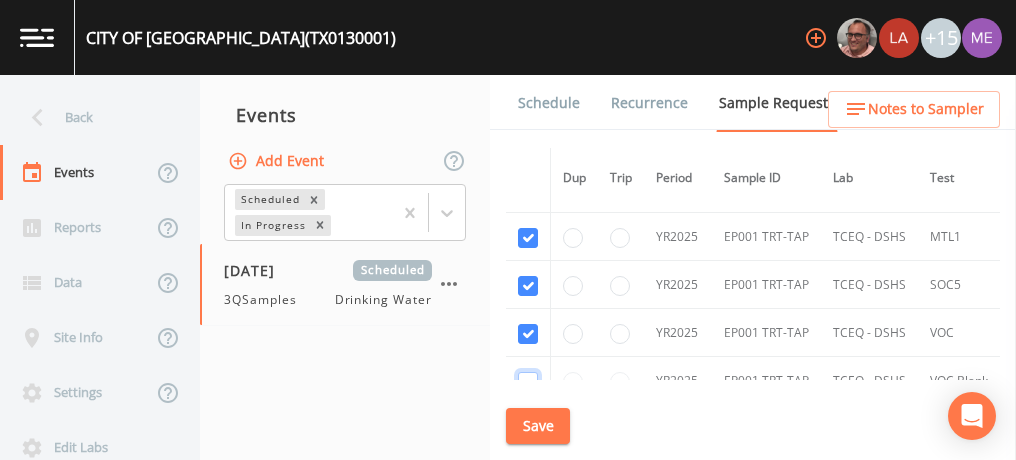 click at bounding box center (528, -3044) 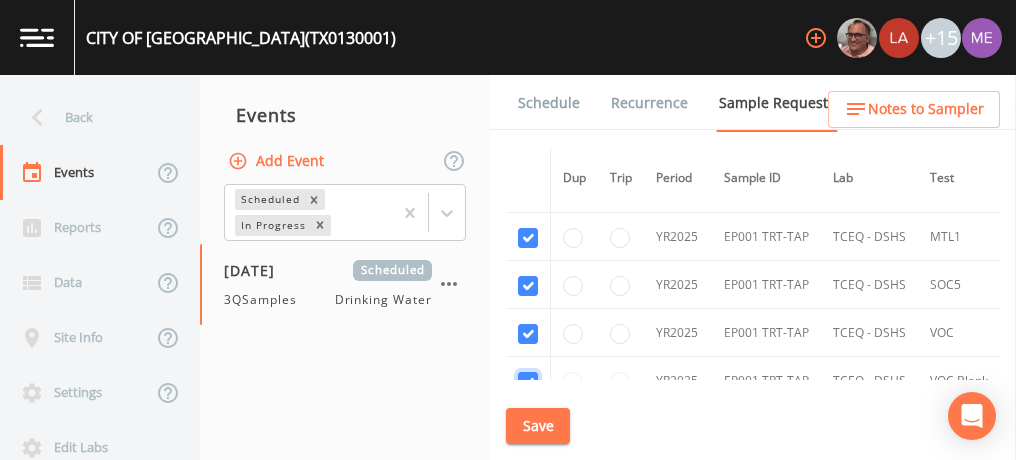 checkbox on "true" 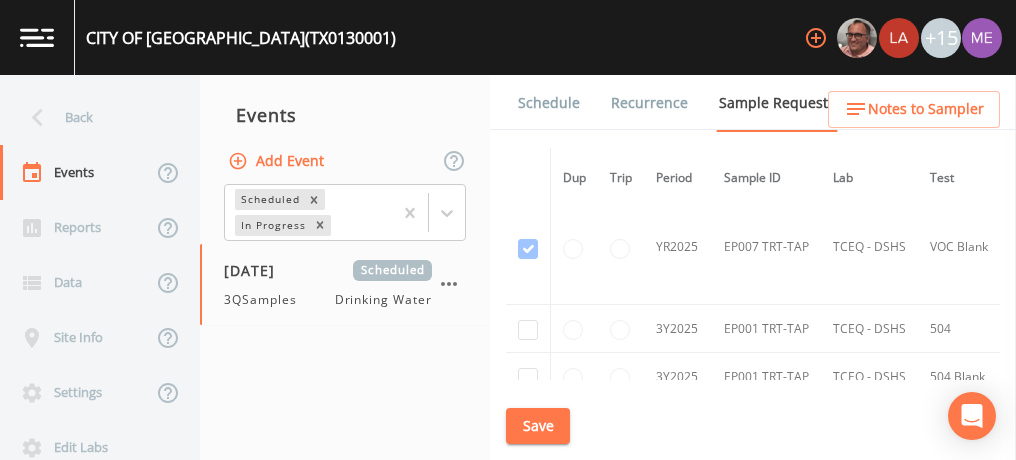scroll, scrollTop: 4908, scrollLeft: 0, axis: vertical 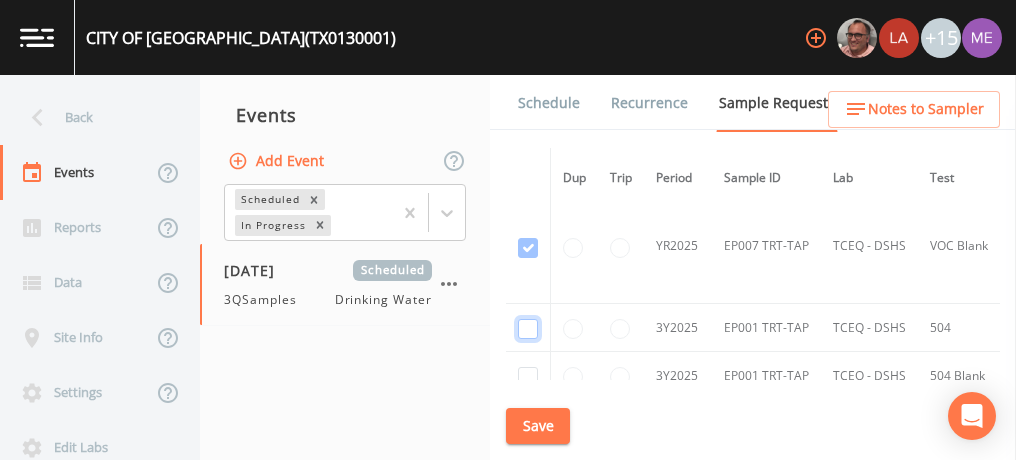click at bounding box center [528, 329] 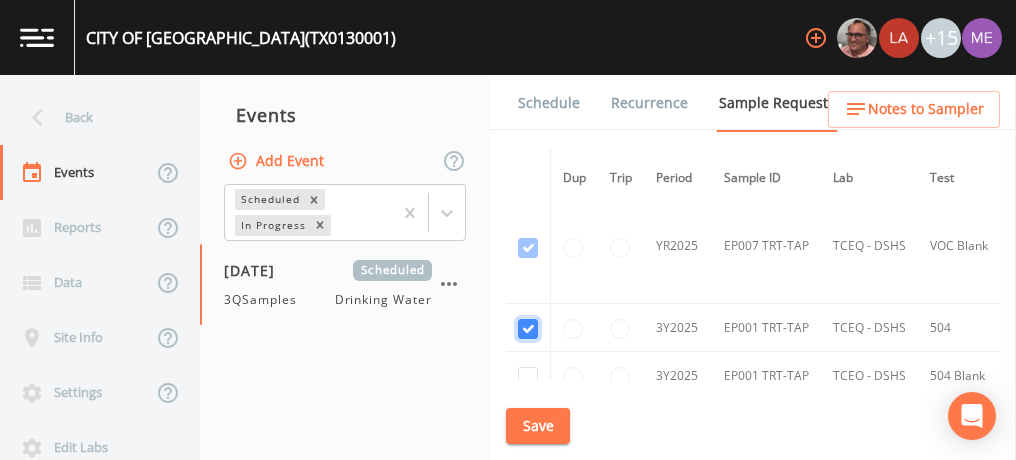 checkbox on "true" 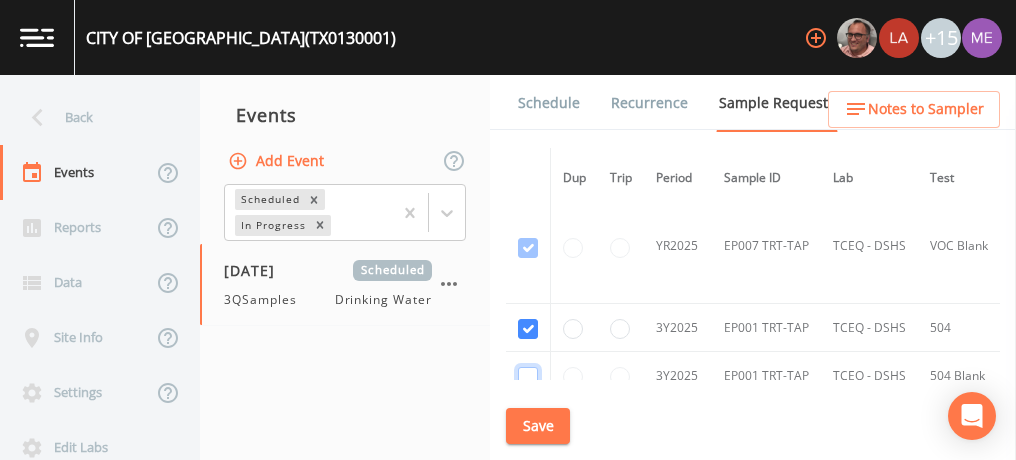 click at bounding box center [528, 377] 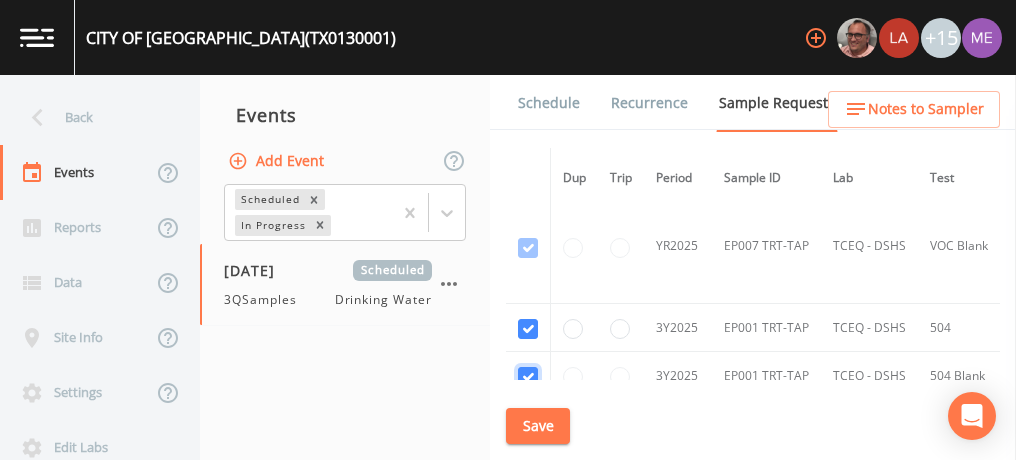 checkbox on "true" 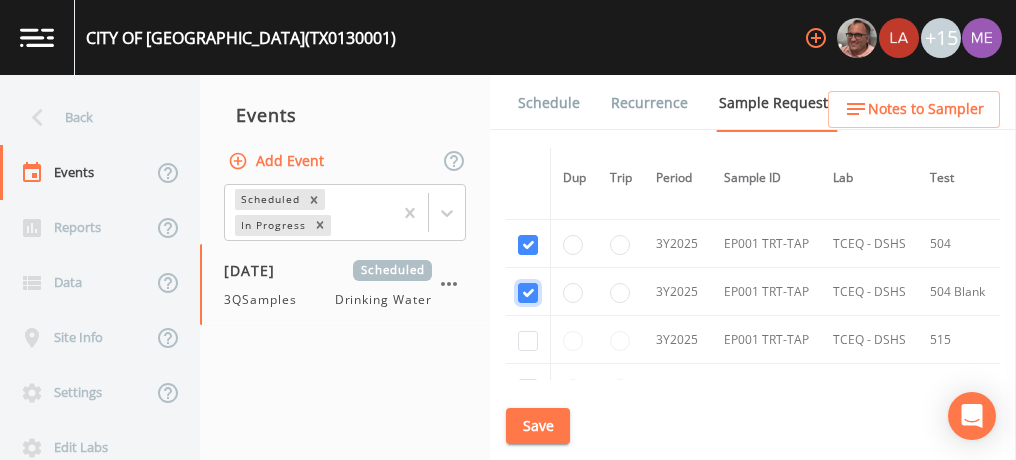 scroll, scrollTop: 4994, scrollLeft: 0, axis: vertical 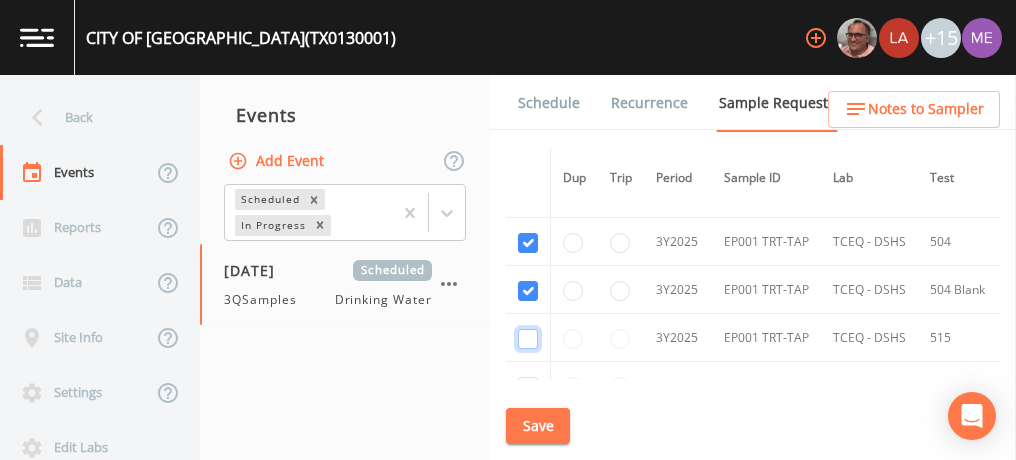 click at bounding box center (528, 339) 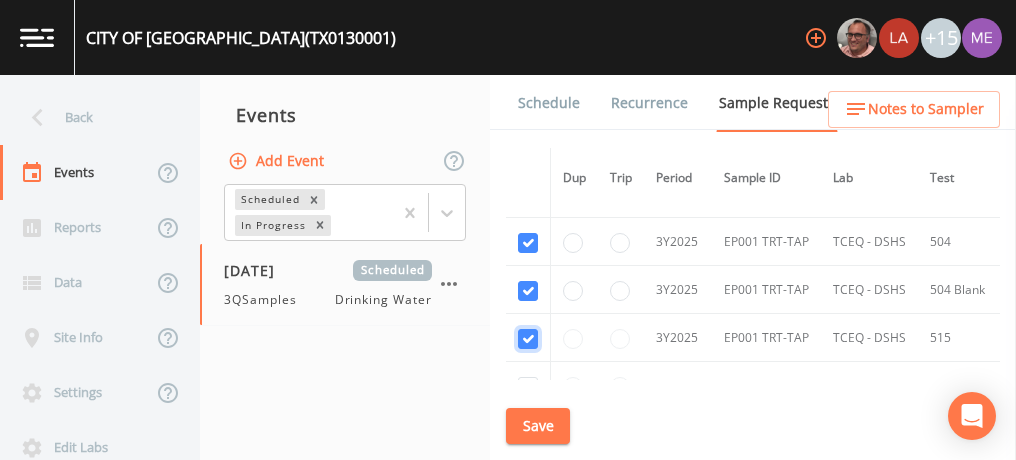 checkbox on "true" 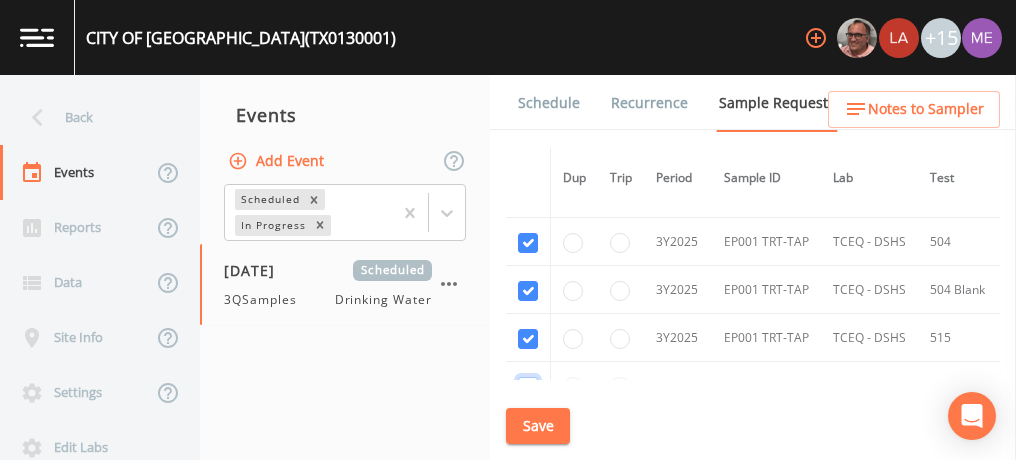 click at bounding box center (528, 387) 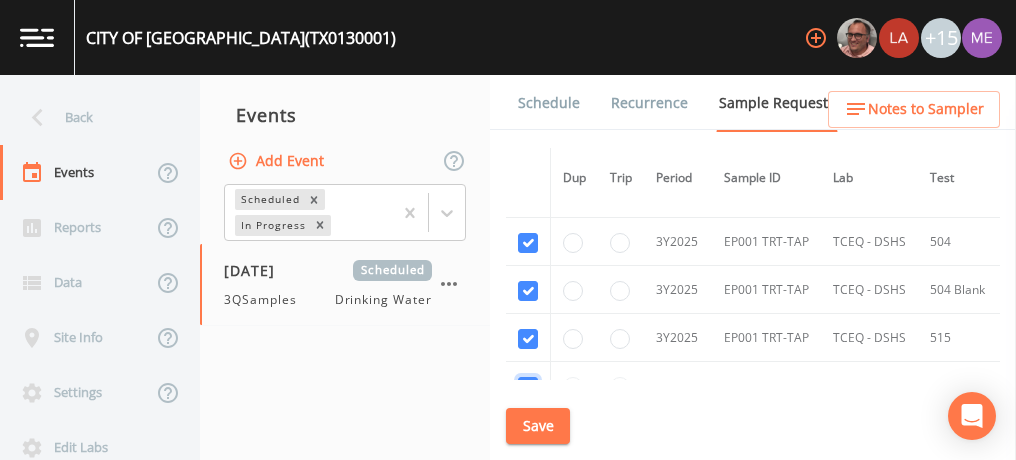 checkbox on "true" 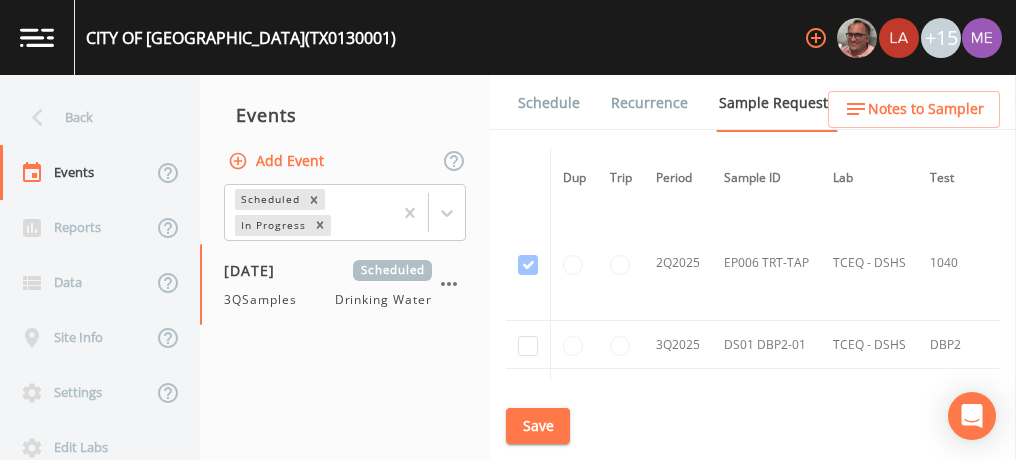 scroll, scrollTop: 7267, scrollLeft: 0, axis: vertical 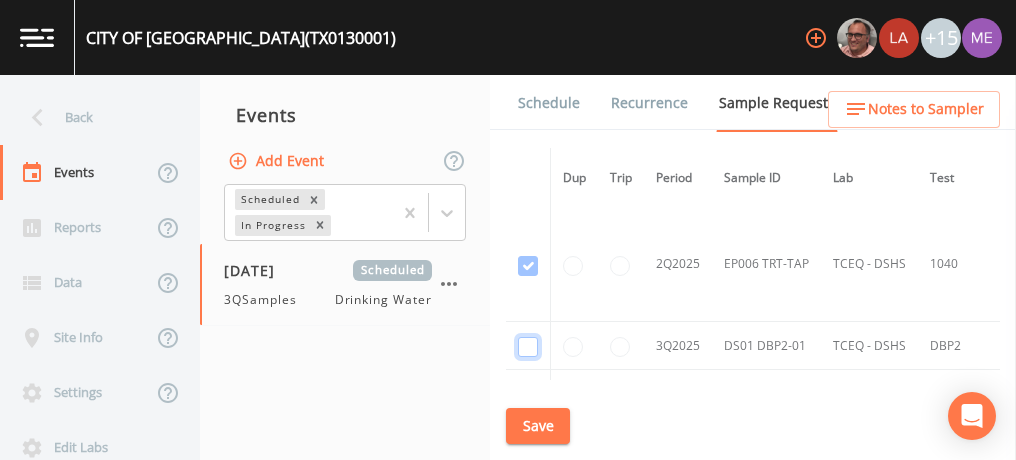 click at bounding box center (528, -5274) 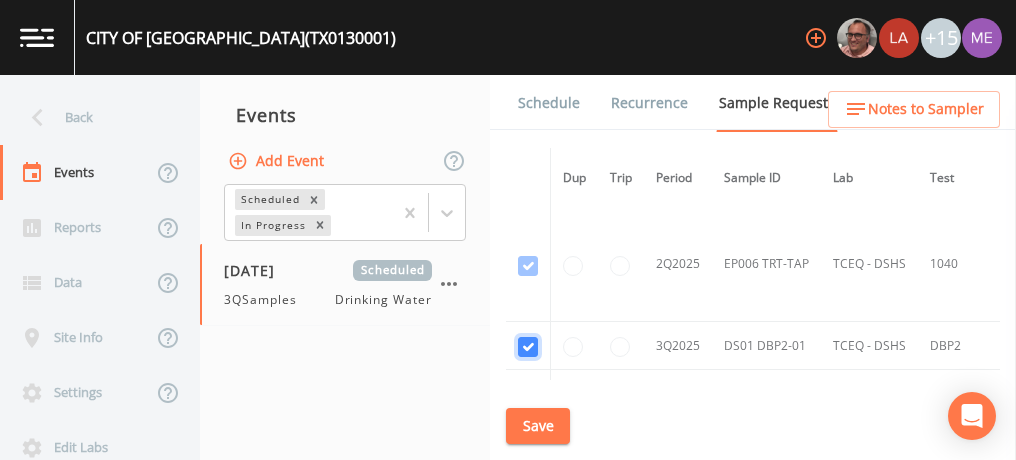 checkbox on "true" 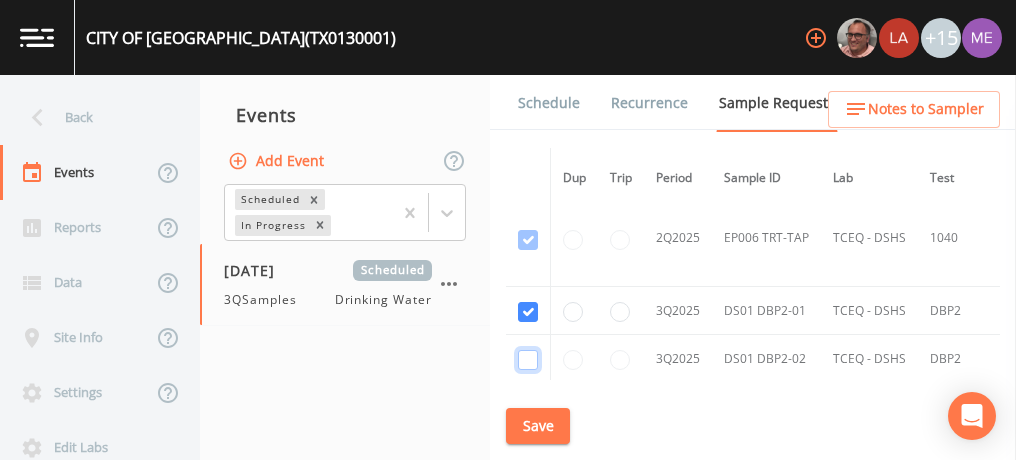 click at bounding box center [528, -4411] 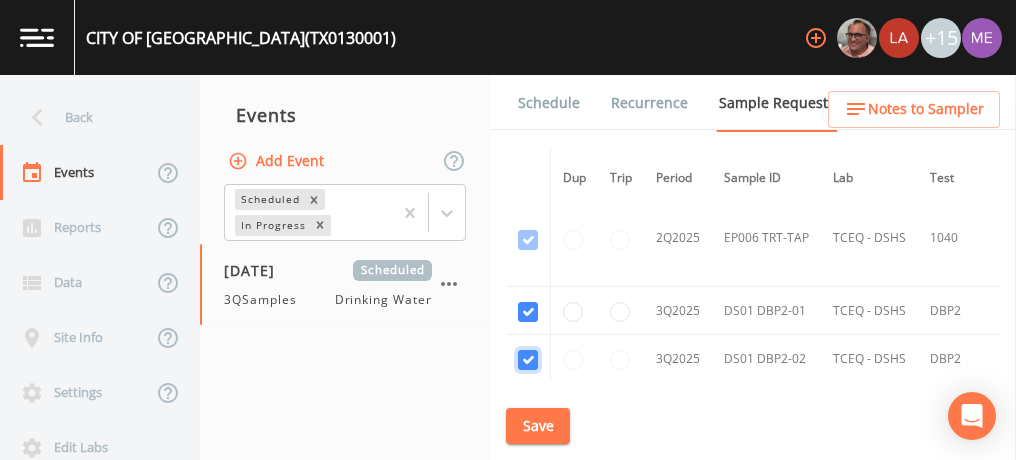 checkbox on "true" 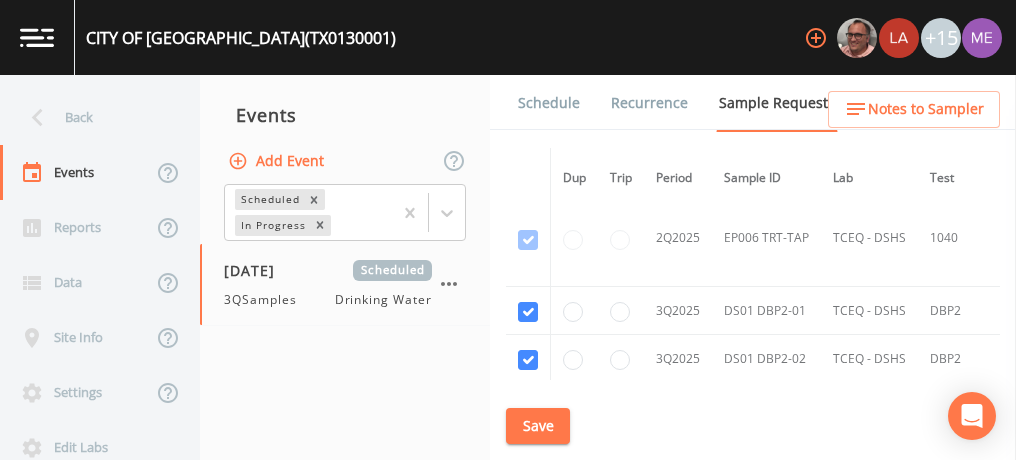 click at bounding box center (528, 407) 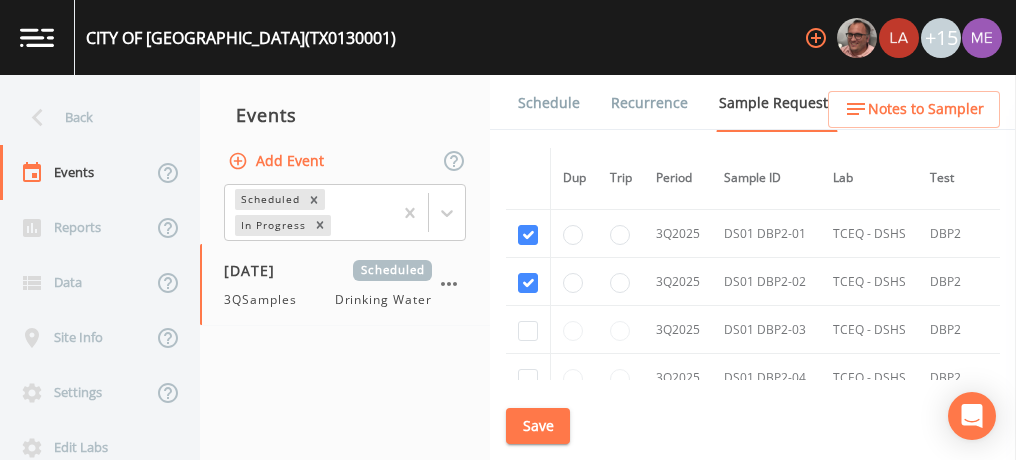 scroll, scrollTop: 6306, scrollLeft: 0, axis: vertical 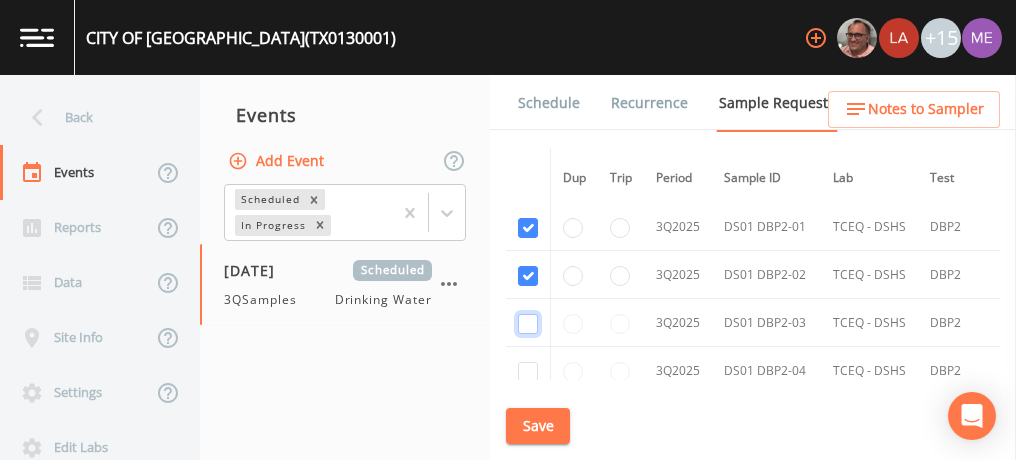click at bounding box center [528, -4398] 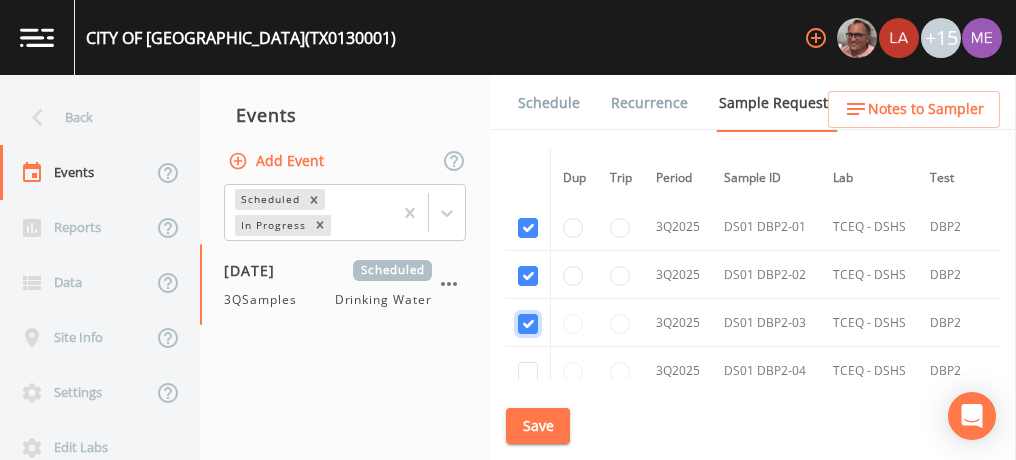 checkbox on "true" 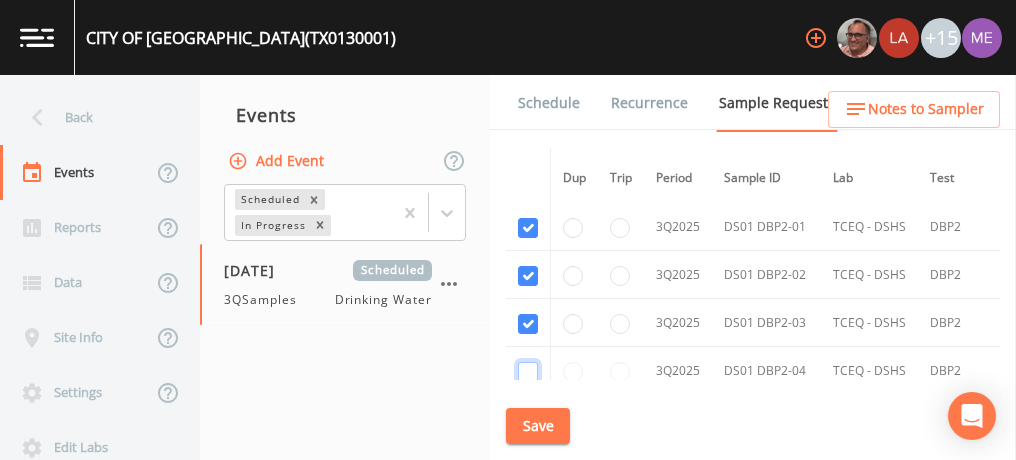 click at bounding box center (528, -4301) 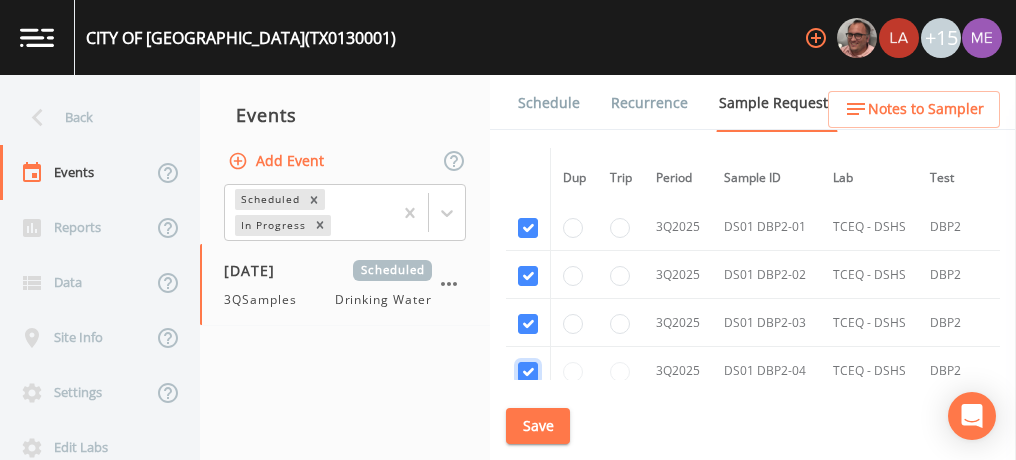 checkbox on "true" 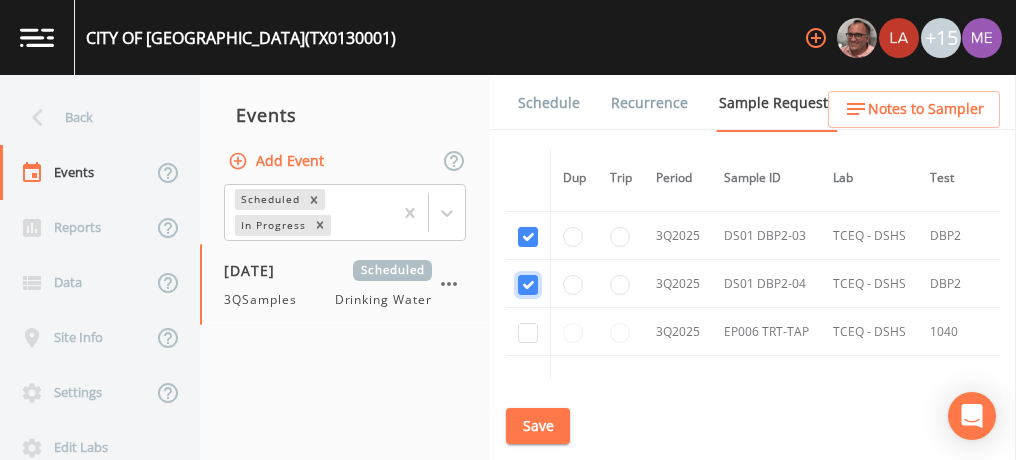 scroll, scrollTop: 6402, scrollLeft: 0, axis: vertical 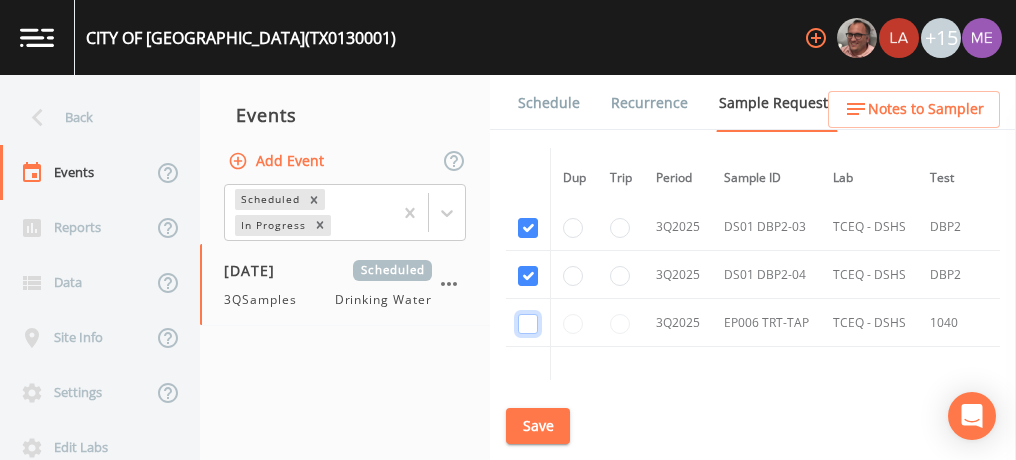 click at bounding box center [528, -3912] 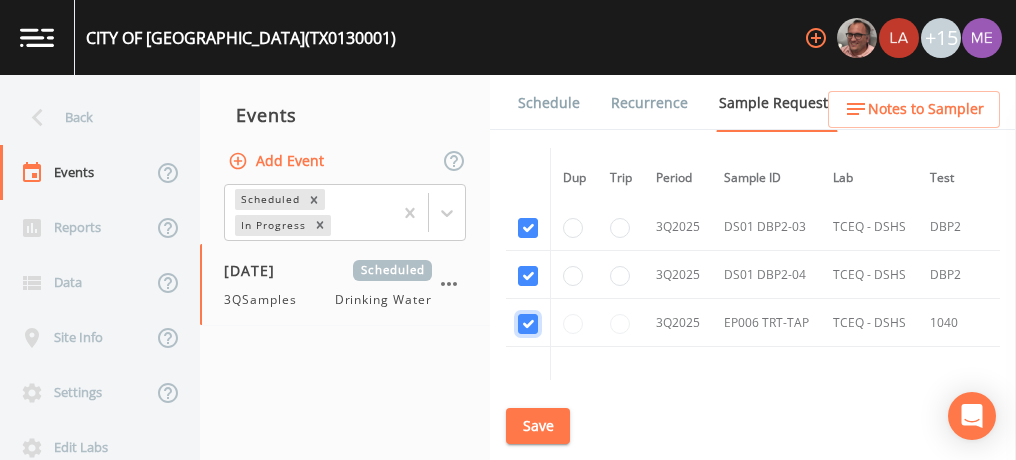checkbox on "true" 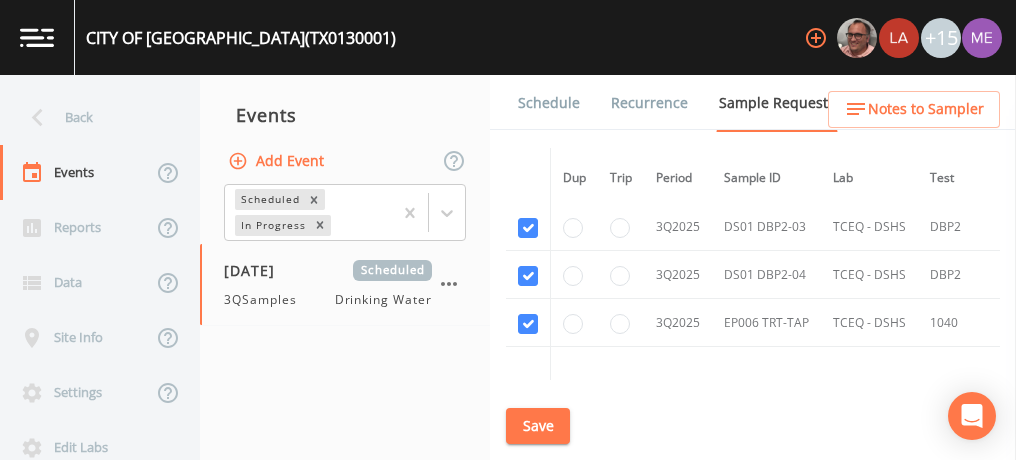 click on "Save" at bounding box center (538, 426) 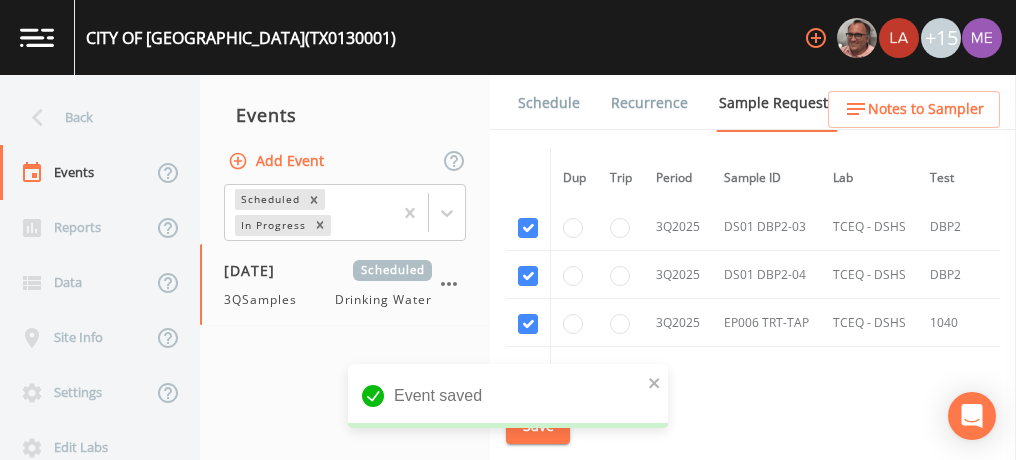 click on "CITY OF BEEVILLE  (TX0130001)" at bounding box center (241, 38) 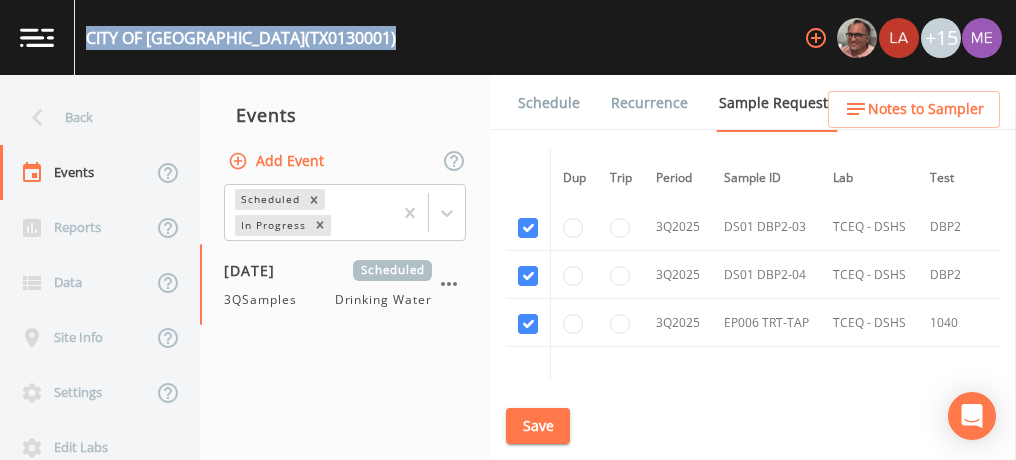 drag, startPoint x: 88, startPoint y: 33, endPoint x: 311, endPoint y: 43, distance: 223.2241 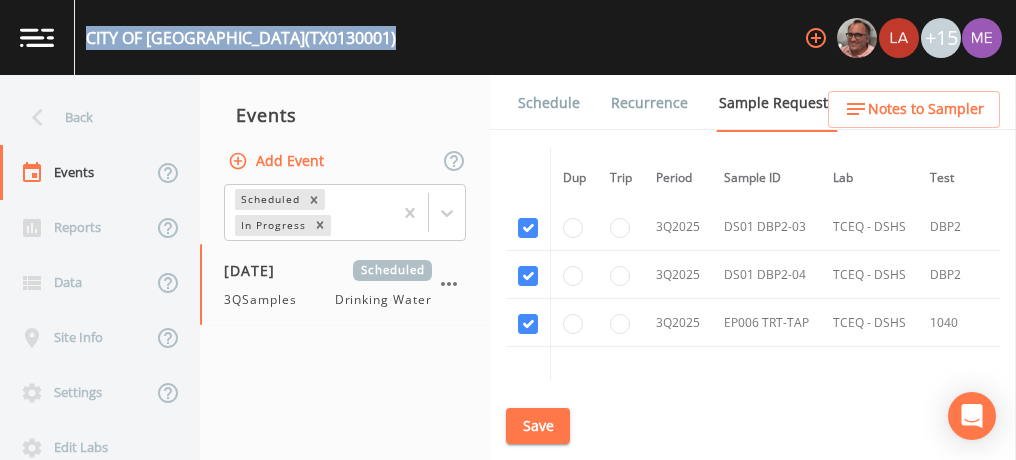 click on "CITY OF BEEVILLE  (TX0130001) +15" at bounding box center [508, 37] 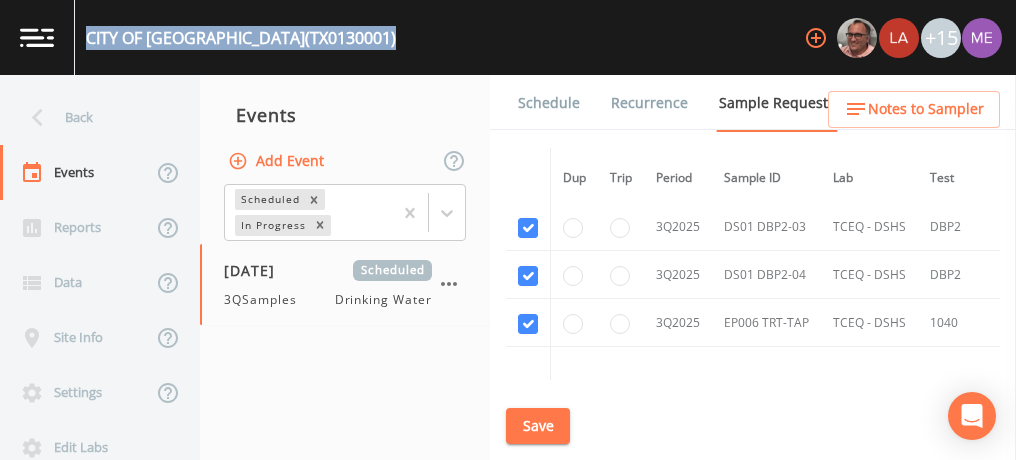 copy on "CITY OF BEEVILLE  (TX0130001)" 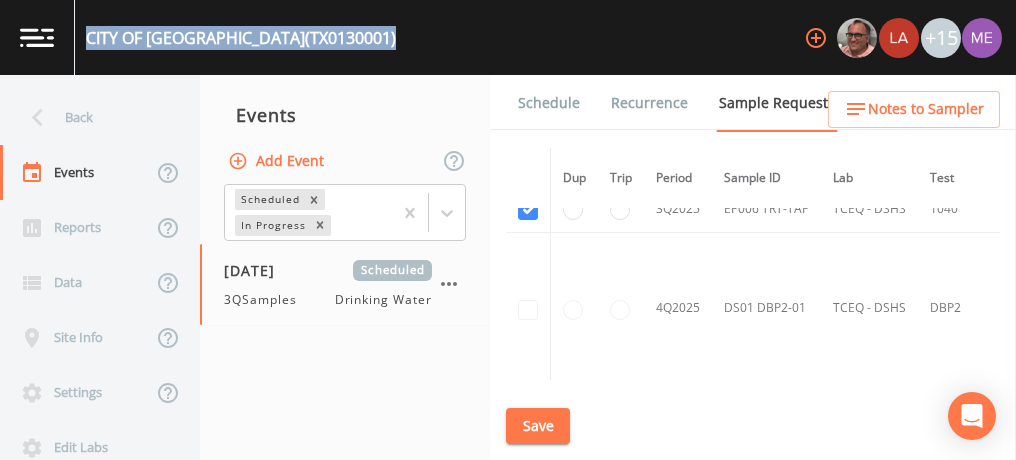 scroll, scrollTop: 6517, scrollLeft: 0, axis: vertical 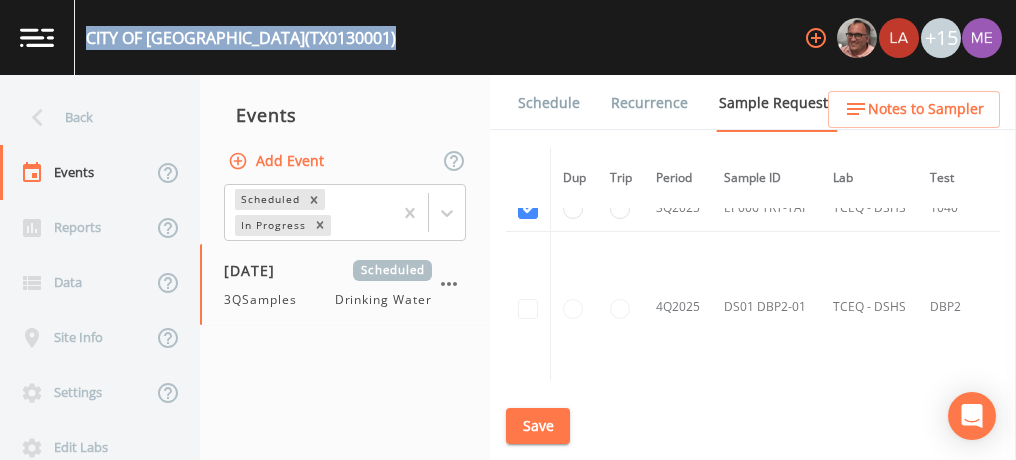 click on "Schedule" at bounding box center (549, 103) 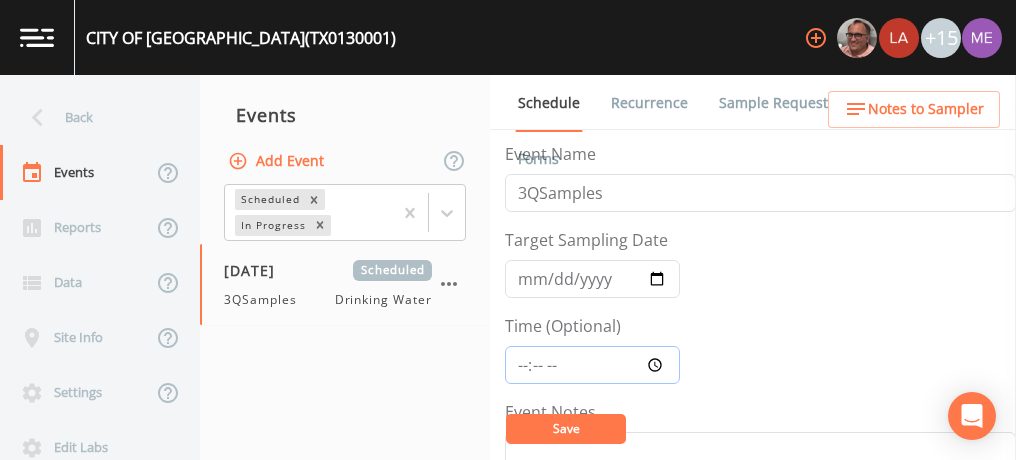 click on "Time (Optional)" at bounding box center (592, 365) 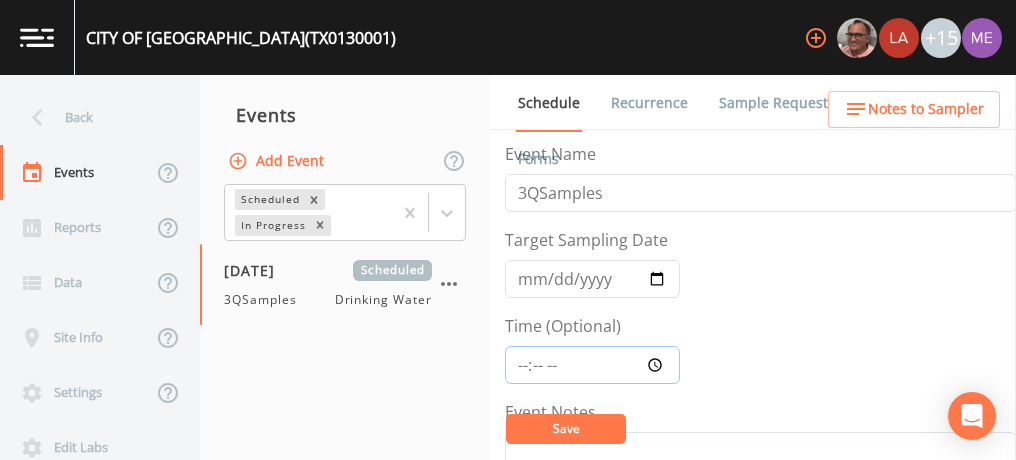 type on "09:00" 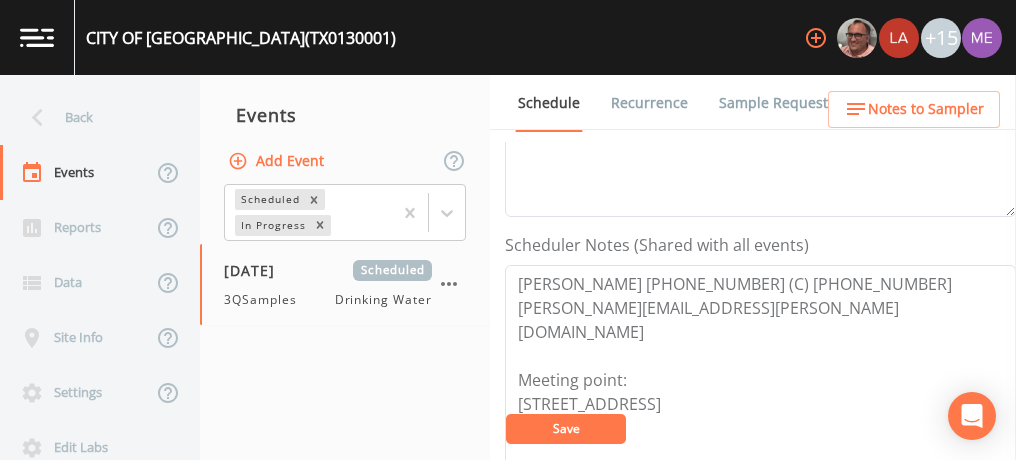 scroll, scrollTop: 470, scrollLeft: 0, axis: vertical 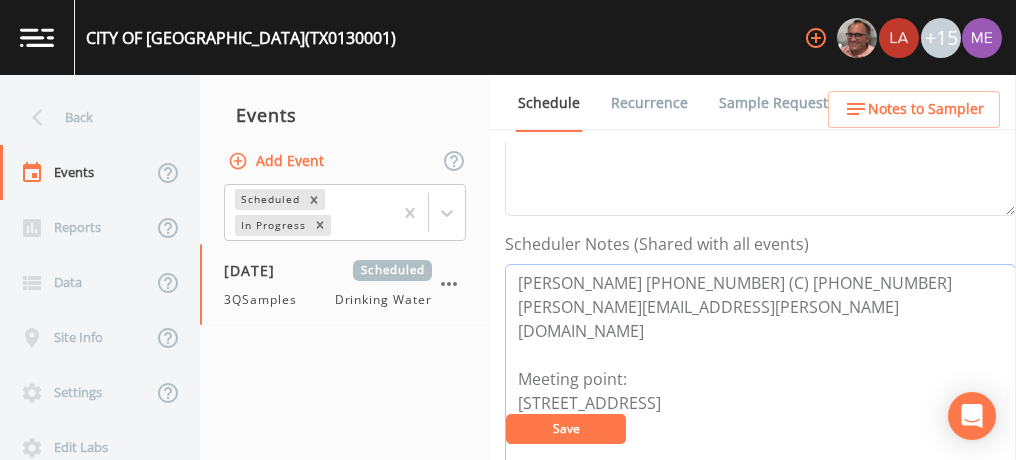 drag, startPoint x: 514, startPoint y: 273, endPoint x: 848, endPoint y: 271, distance: 334.00598 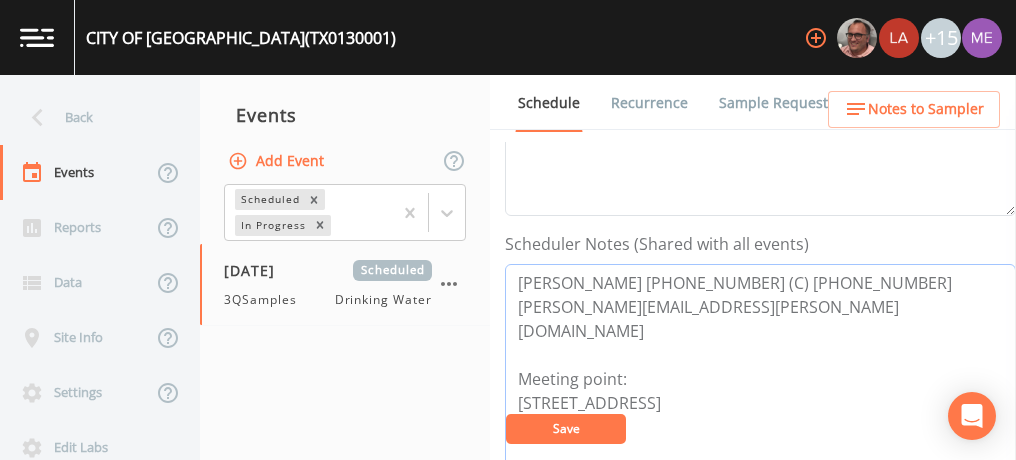 click on "John Herrera 956-301-1089 (C) 361-215-4971
john.herrera@inframark.com
Meeting point:
308 W Cleveland St, Beeville 78102" at bounding box center (760, 391) 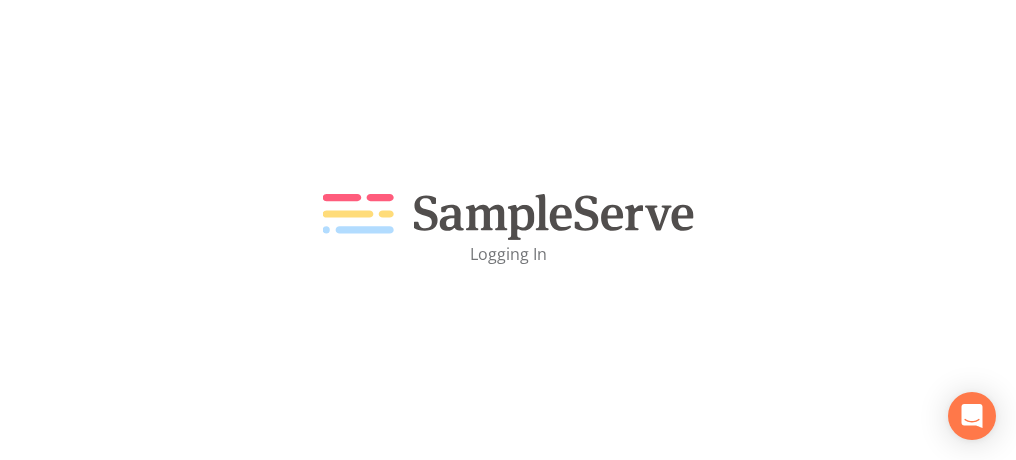 scroll, scrollTop: 0, scrollLeft: 0, axis: both 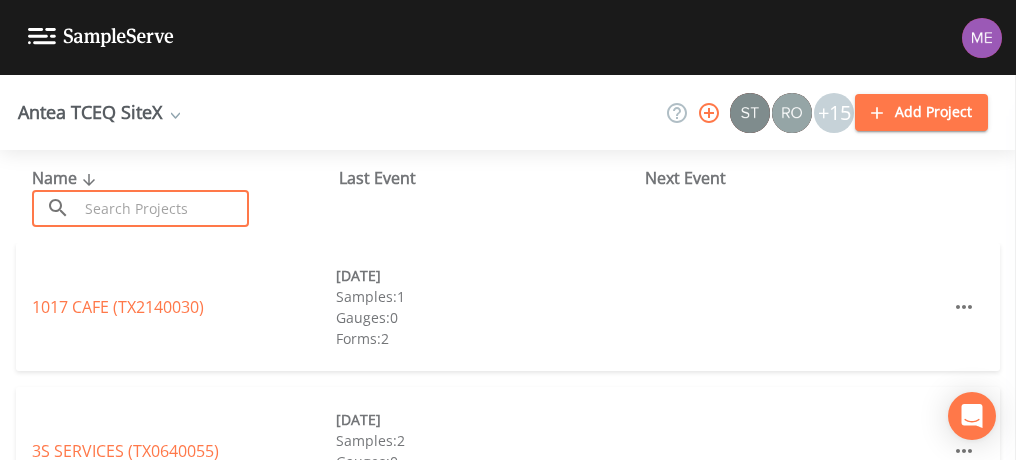 click at bounding box center [163, 208] 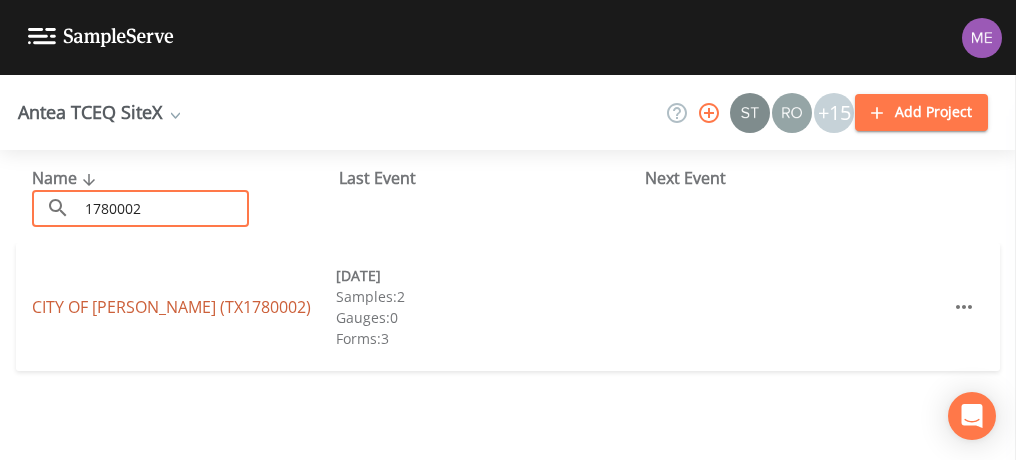 type on "1780002" 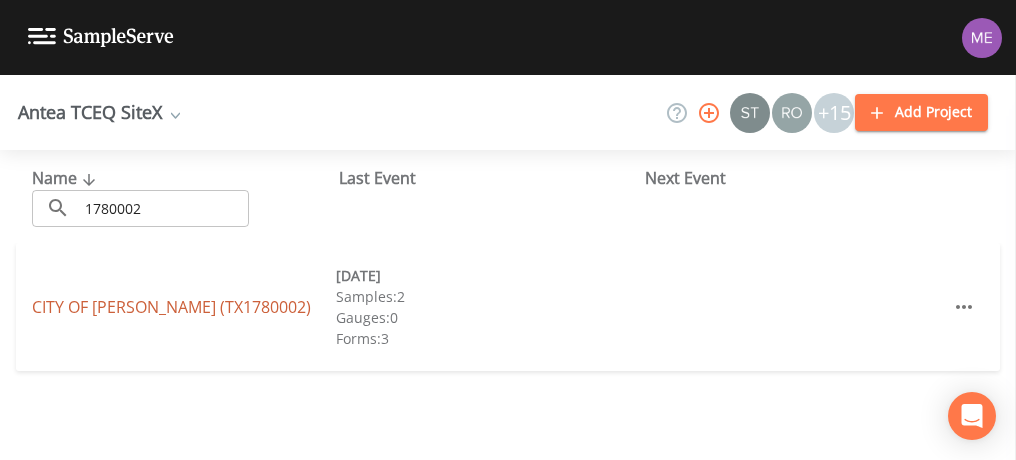 click on "[GEOGRAPHIC_DATA][PERSON_NAME]   (TX1780002)" at bounding box center (171, 307) 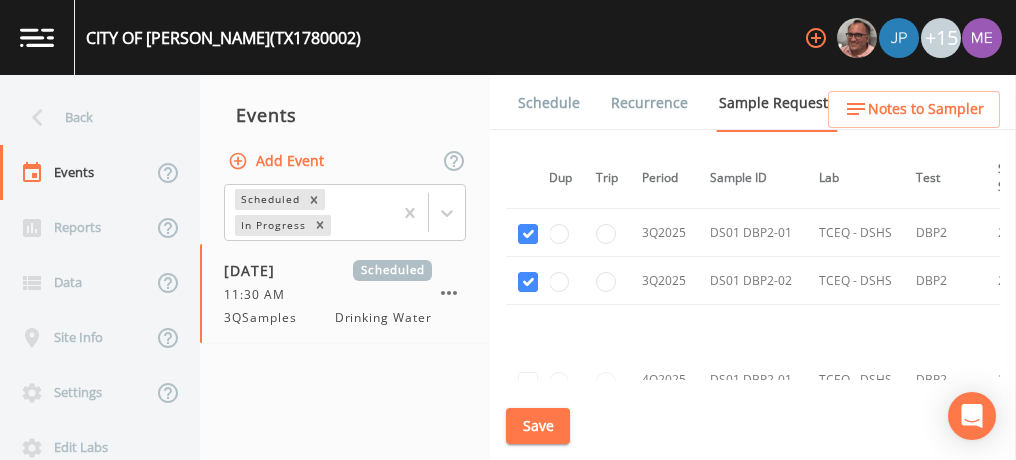 scroll, scrollTop: 1942, scrollLeft: 14, axis: both 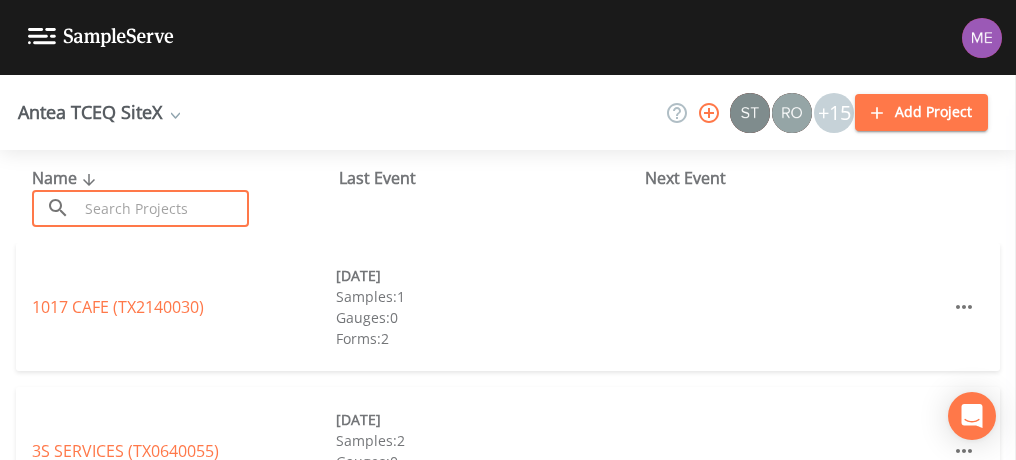 click at bounding box center [163, 208] 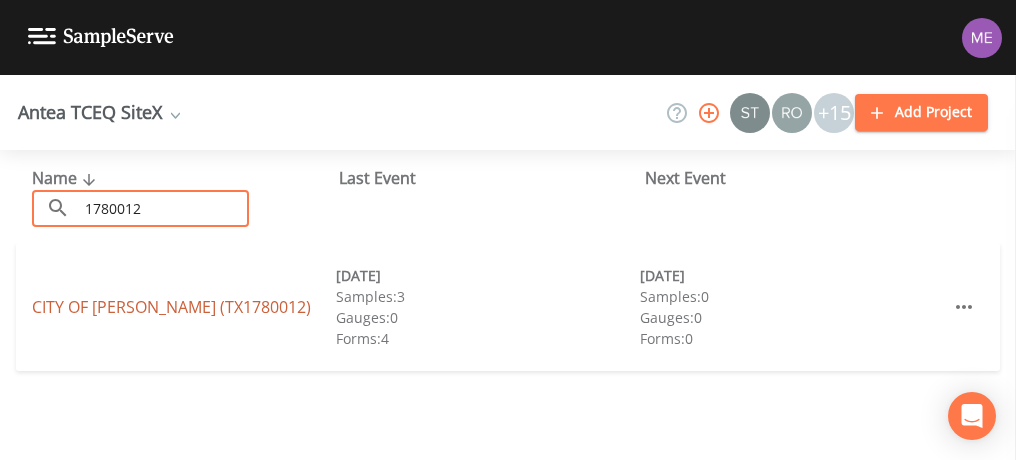 type on "1780012" 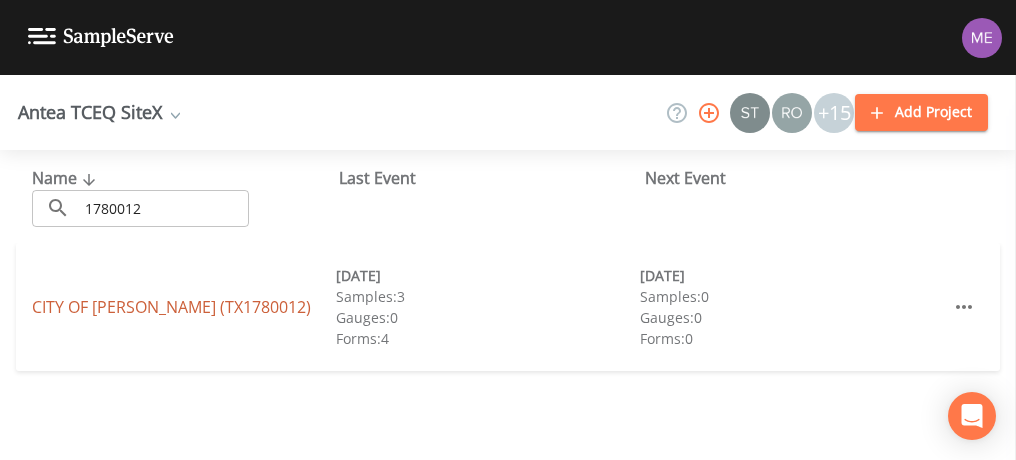 click on "CITY OF [GEOGRAPHIC_DATA]   (TX1780012)" at bounding box center [171, 307] 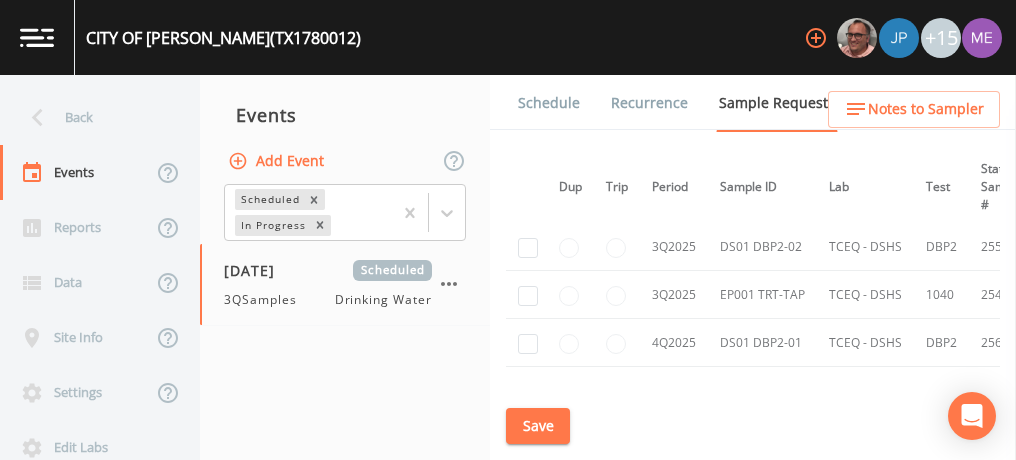 scroll, scrollTop: 2123, scrollLeft: 4, axis: both 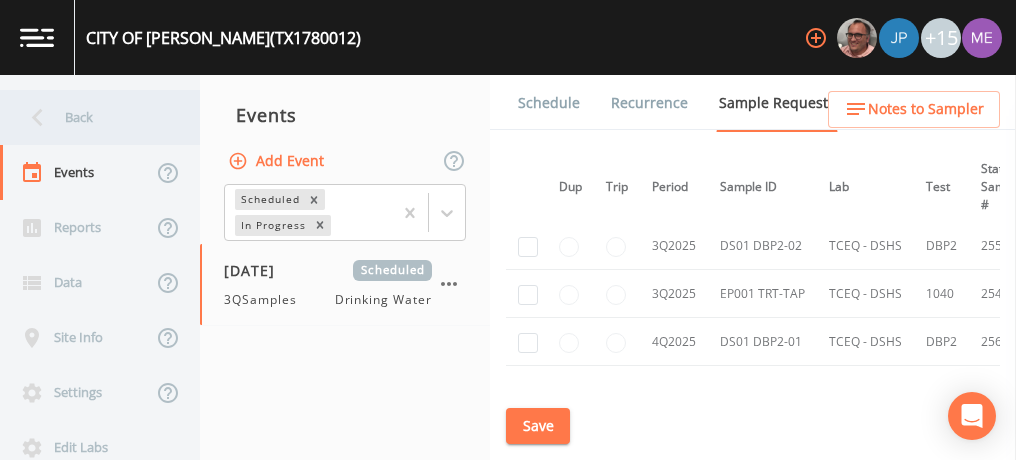 click on "Back" at bounding box center [90, 117] 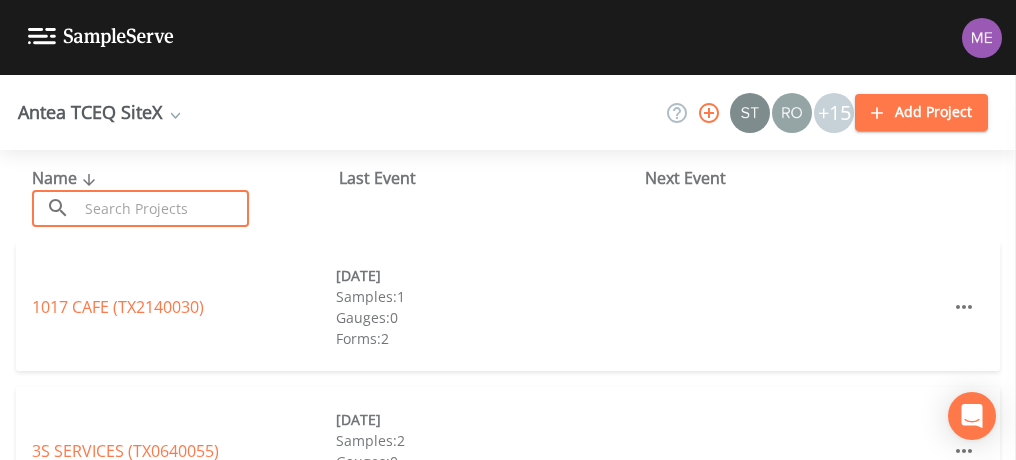 click at bounding box center (163, 208) 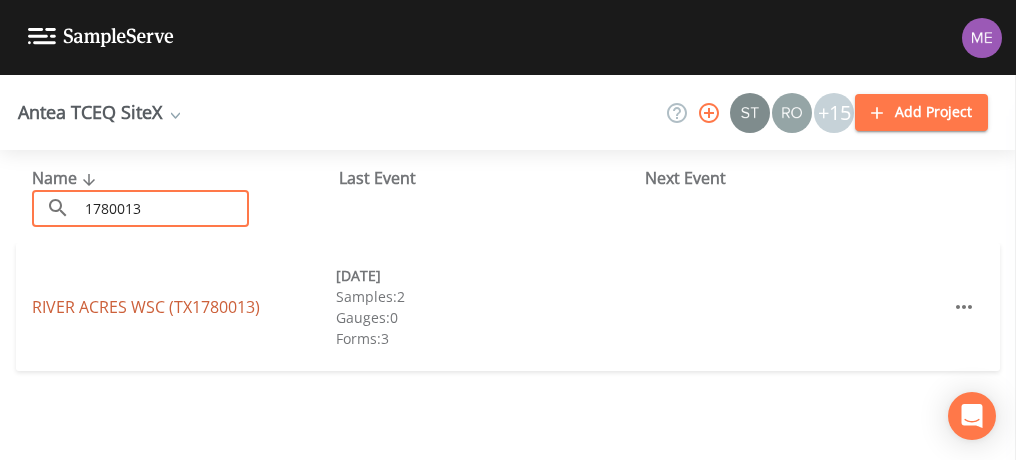 type on "1780013" 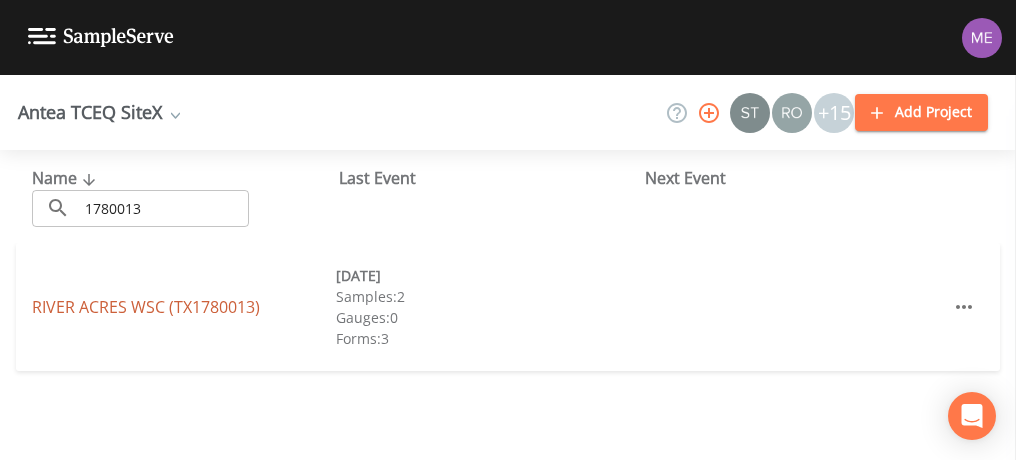click on "RIVER ACRES WSC   (TX1780013)" at bounding box center (146, 307) 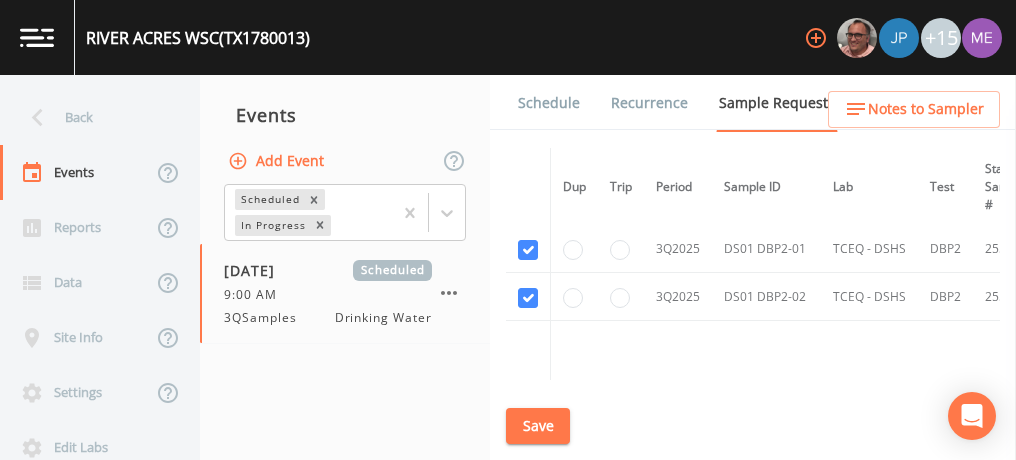 scroll, scrollTop: 1363, scrollLeft: 0, axis: vertical 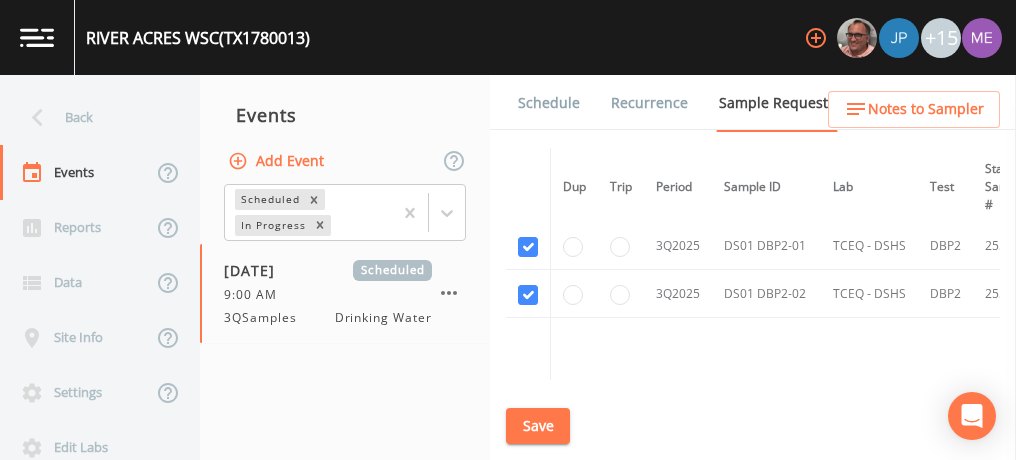 click on "Schedule" at bounding box center [549, 103] 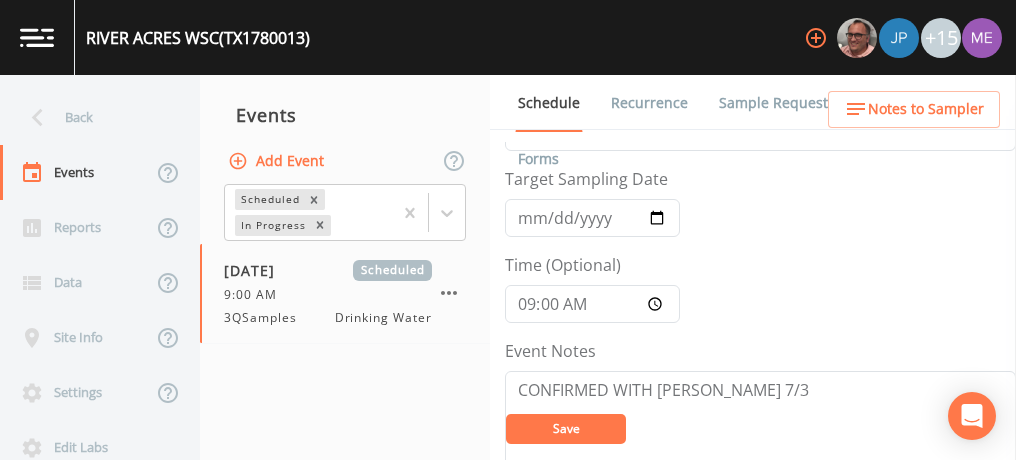 scroll, scrollTop: 60, scrollLeft: 0, axis: vertical 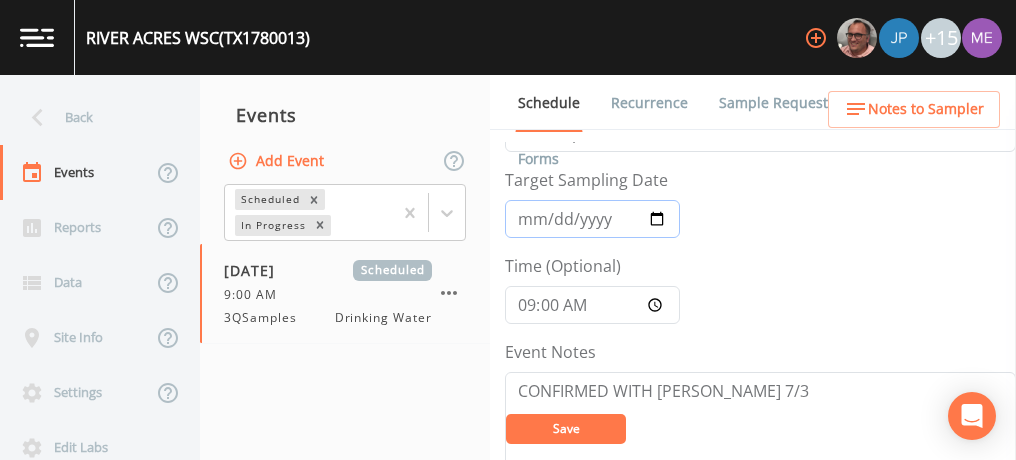 click on "[DATE]" at bounding box center (592, 219) 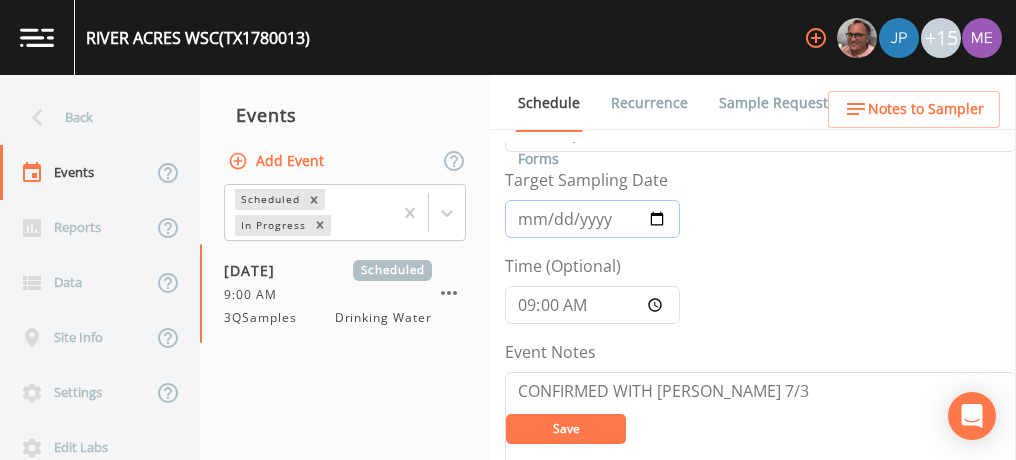 type on "[DATE]" 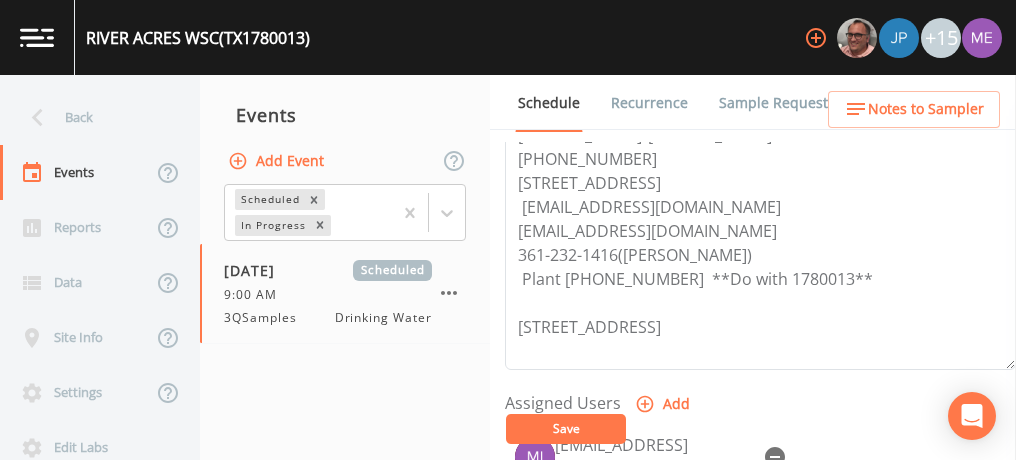 scroll, scrollTop: 634, scrollLeft: 0, axis: vertical 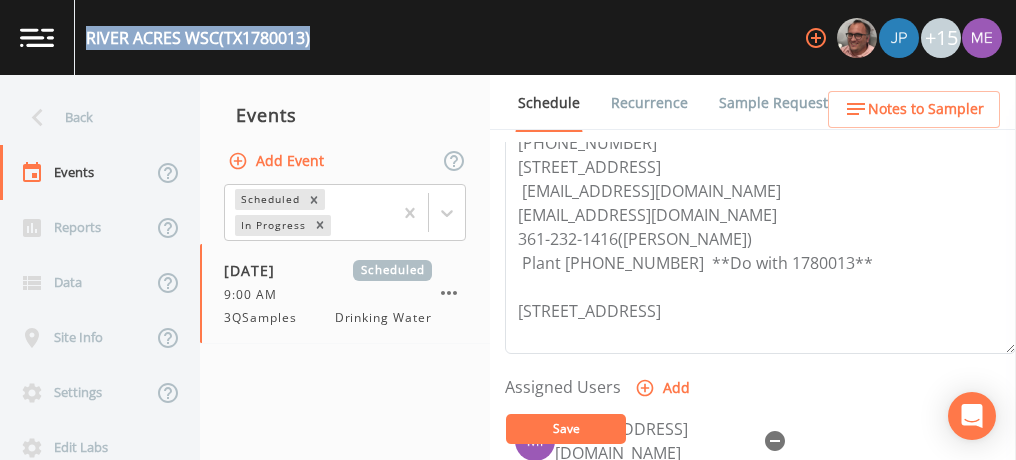 drag, startPoint x: 85, startPoint y: 32, endPoint x: 319, endPoint y: 42, distance: 234.21358 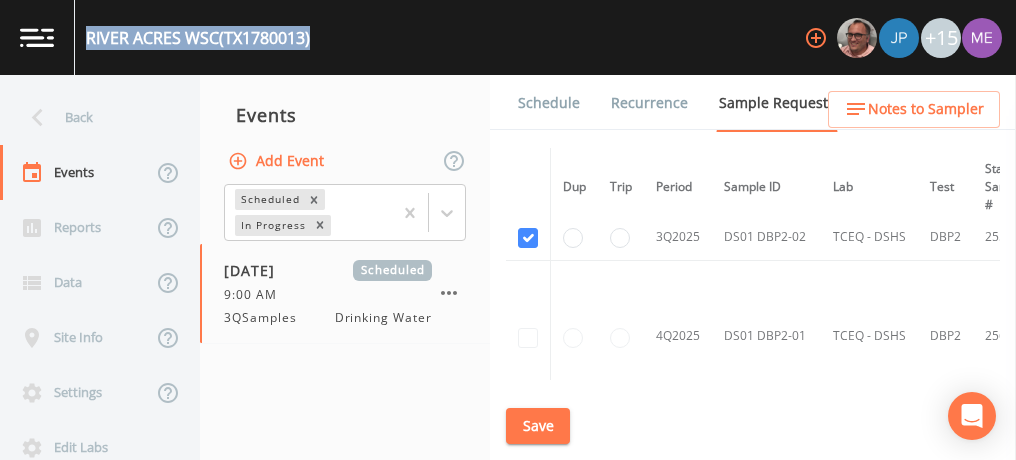 scroll, scrollTop: 1428, scrollLeft: 0, axis: vertical 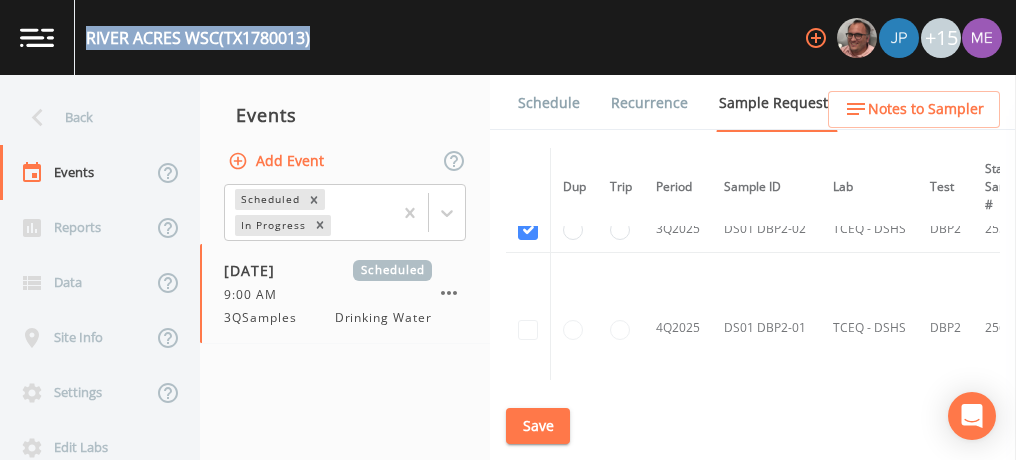 click on "Schedule" at bounding box center (549, 103) 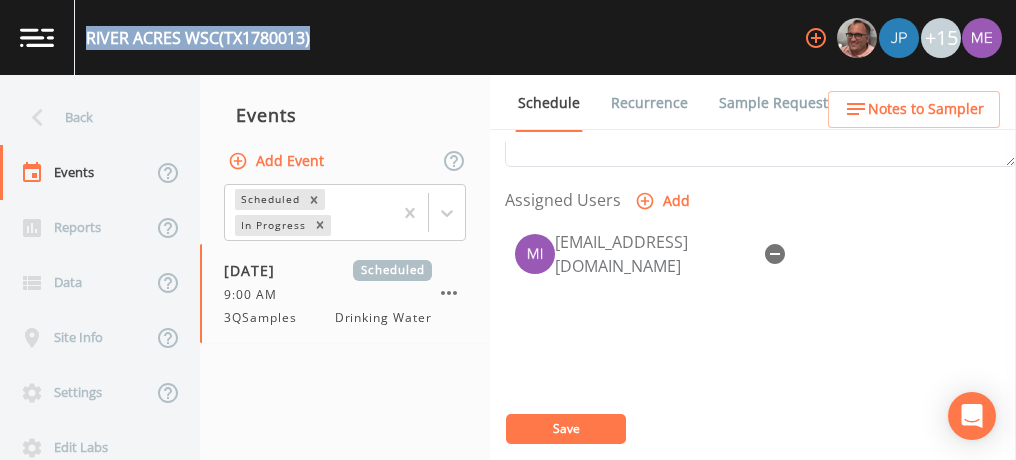 scroll, scrollTop: 822, scrollLeft: 0, axis: vertical 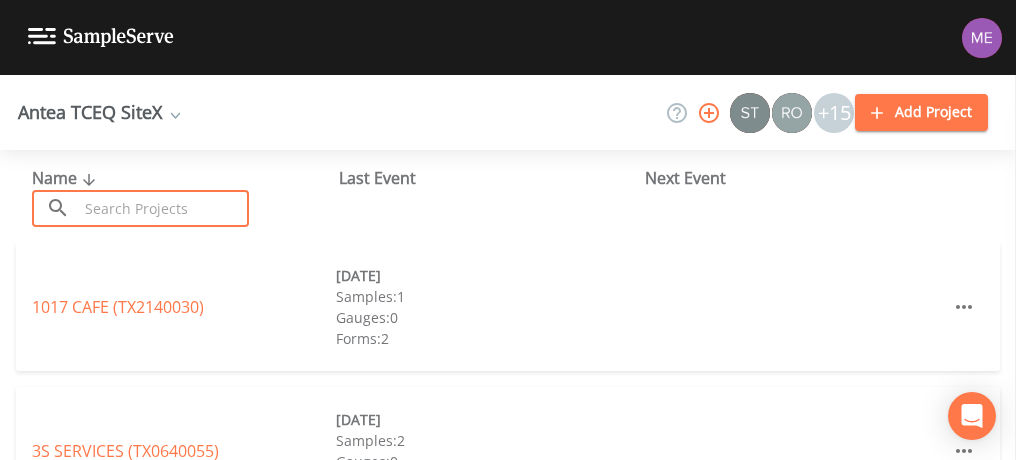 click at bounding box center (163, 208) 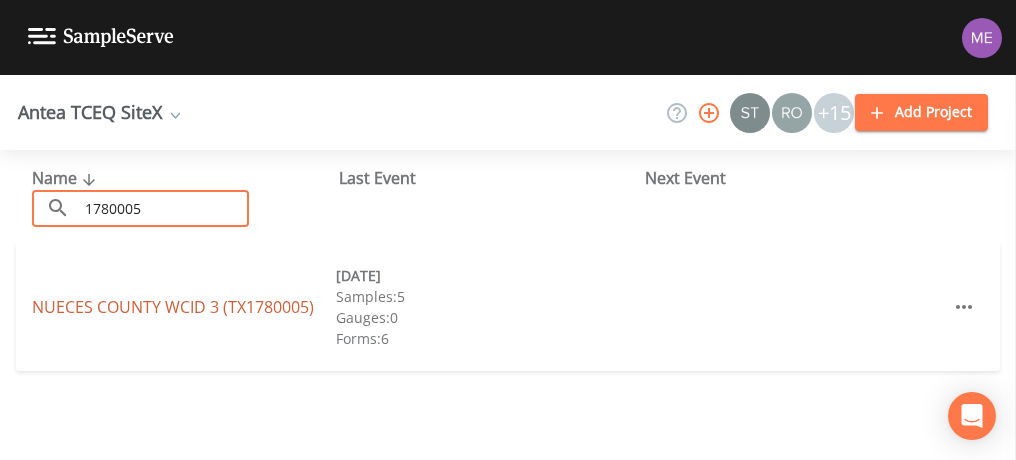 type on "1780005" 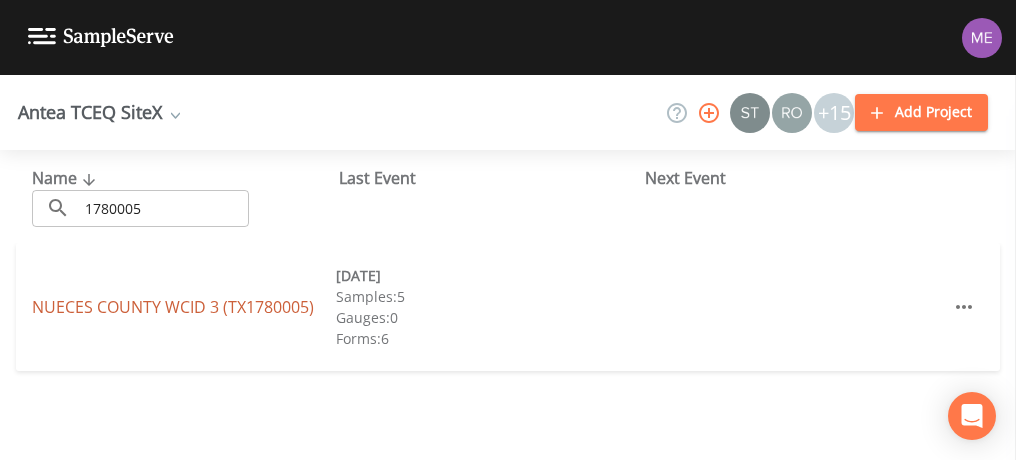 click on "NUECES COUNTY WCID 3   (TX1780005)" at bounding box center (173, 307) 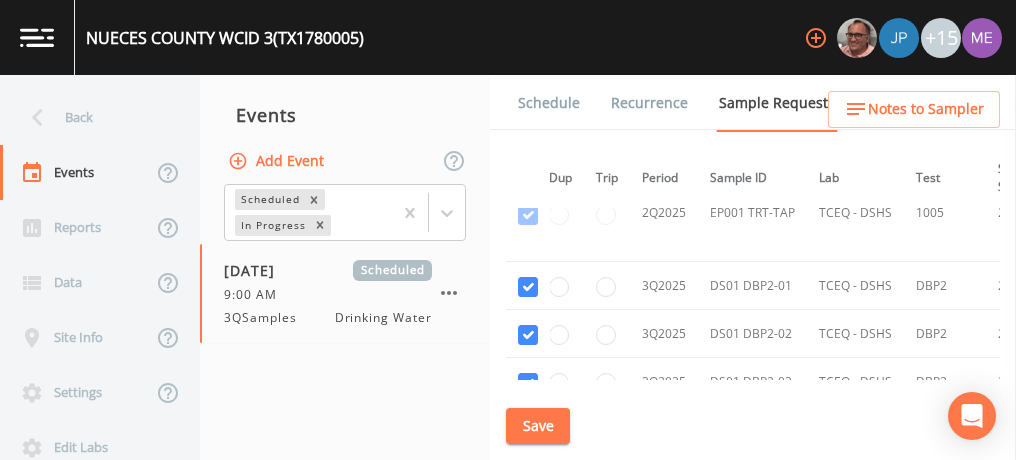 scroll, scrollTop: 4268, scrollLeft: 14, axis: both 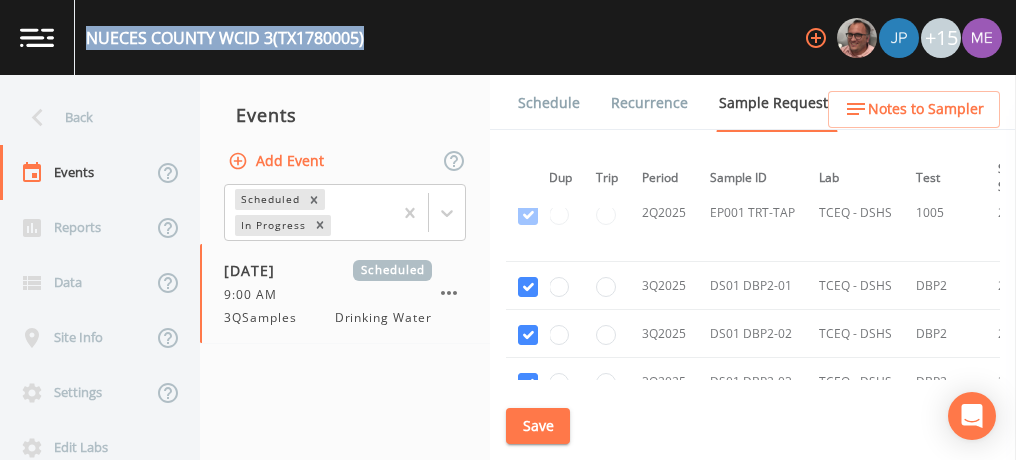 drag, startPoint x: 87, startPoint y: 38, endPoint x: 378, endPoint y: 34, distance: 291.0275 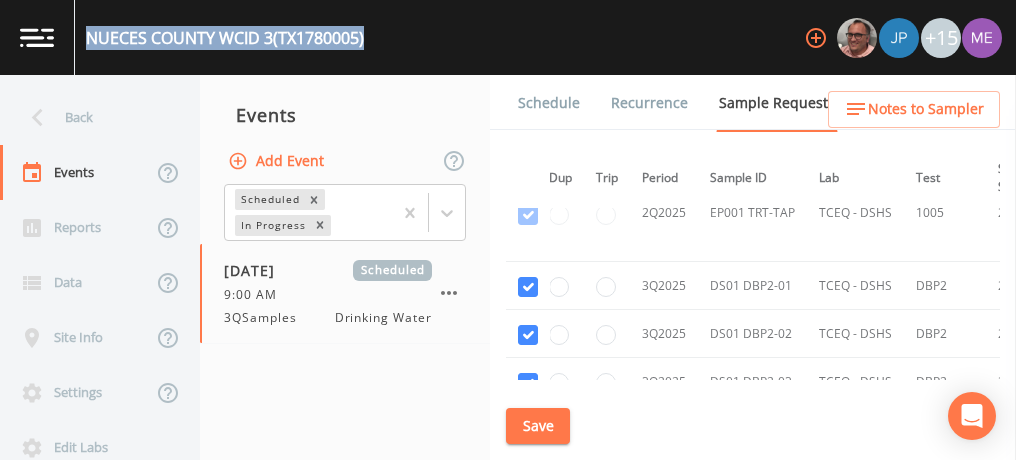 click on "[GEOGRAPHIC_DATA] 3  (TX1780005) +15" at bounding box center (508, 37) 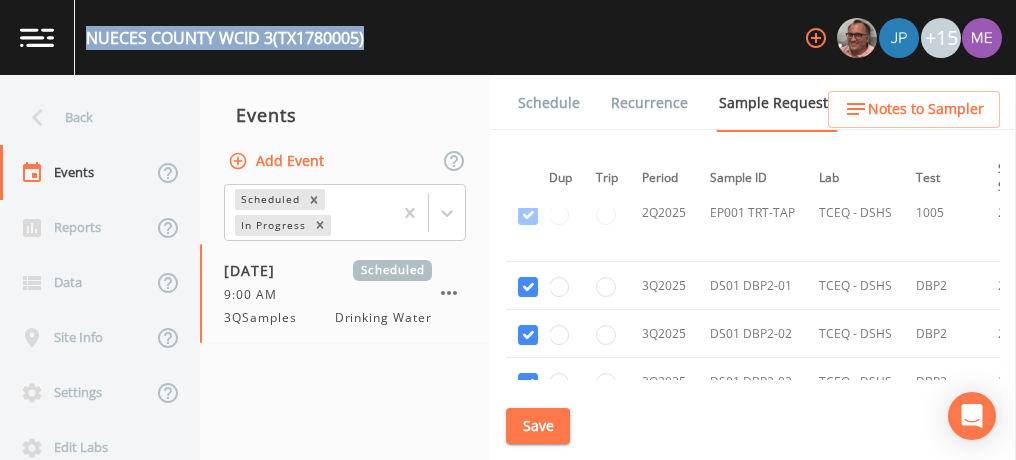 copy on "NUECES COUNTY WCID 3  (TX1780005)" 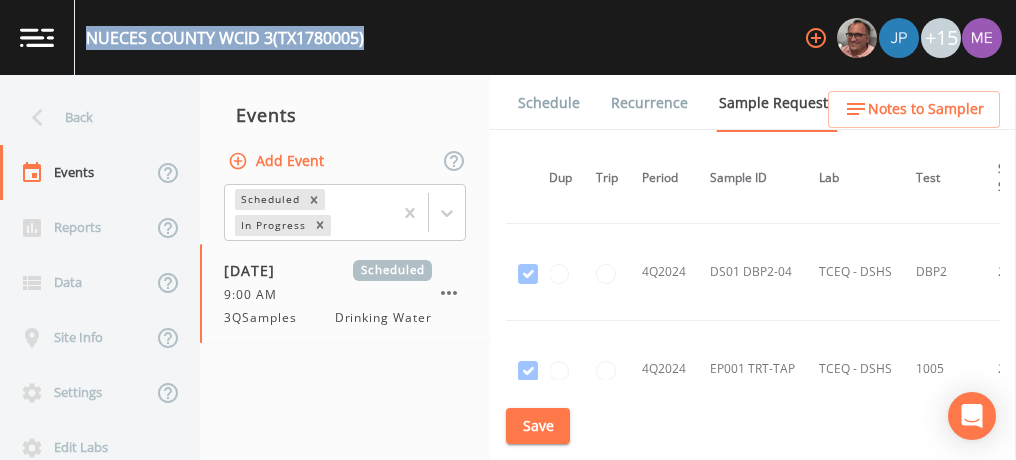 scroll, scrollTop: 2076, scrollLeft: 14, axis: both 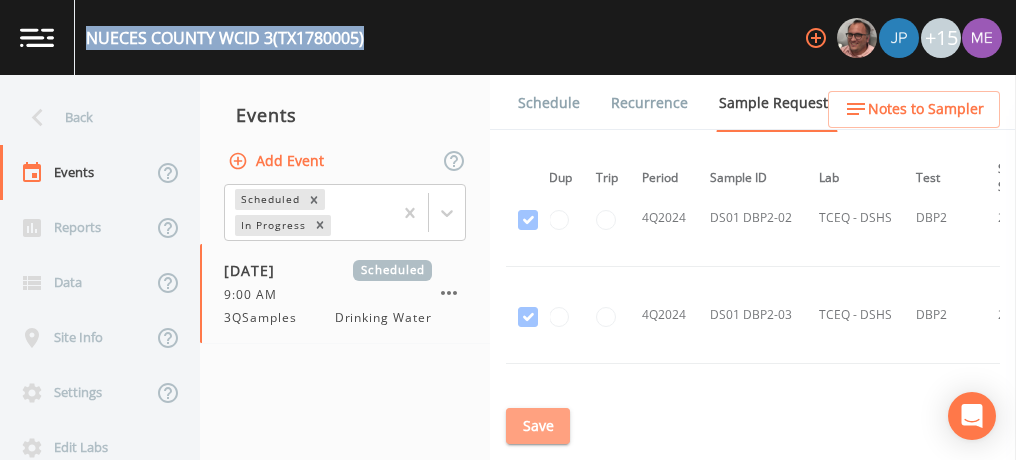 click on "Save" at bounding box center [538, 426] 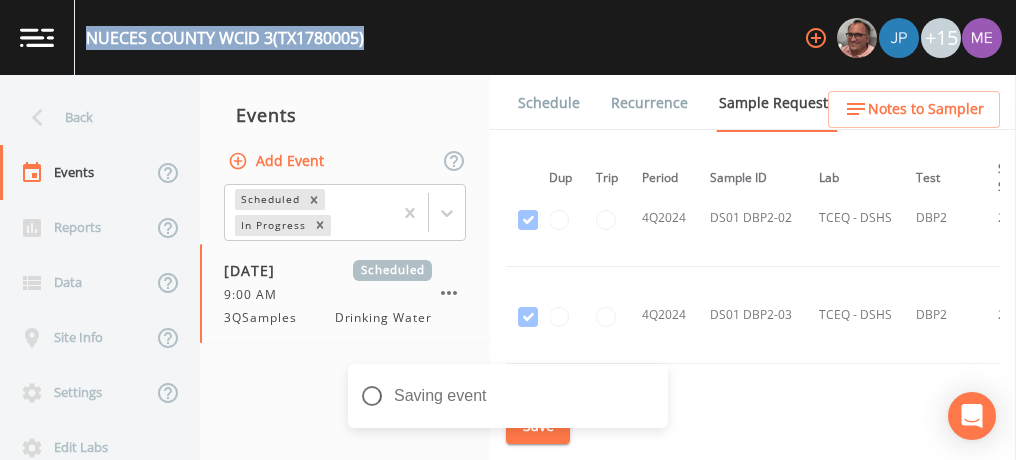 click on "Schedule" at bounding box center [549, 103] 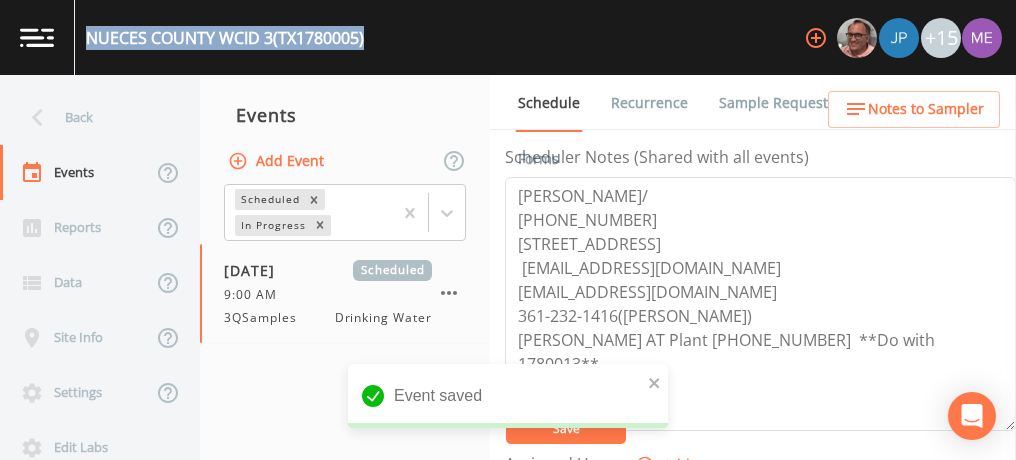scroll, scrollTop: 577, scrollLeft: 0, axis: vertical 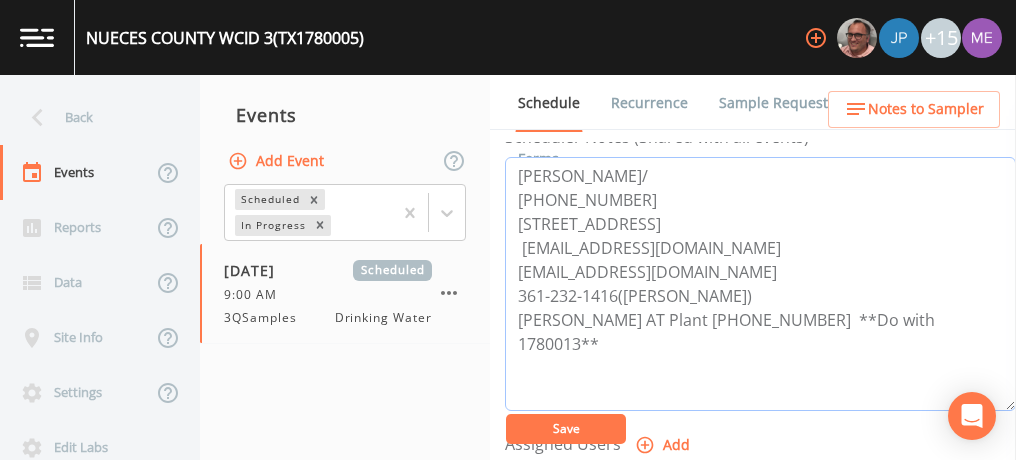 drag, startPoint x: 710, startPoint y: 317, endPoint x: 809, endPoint y: 314, distance: 99.04544 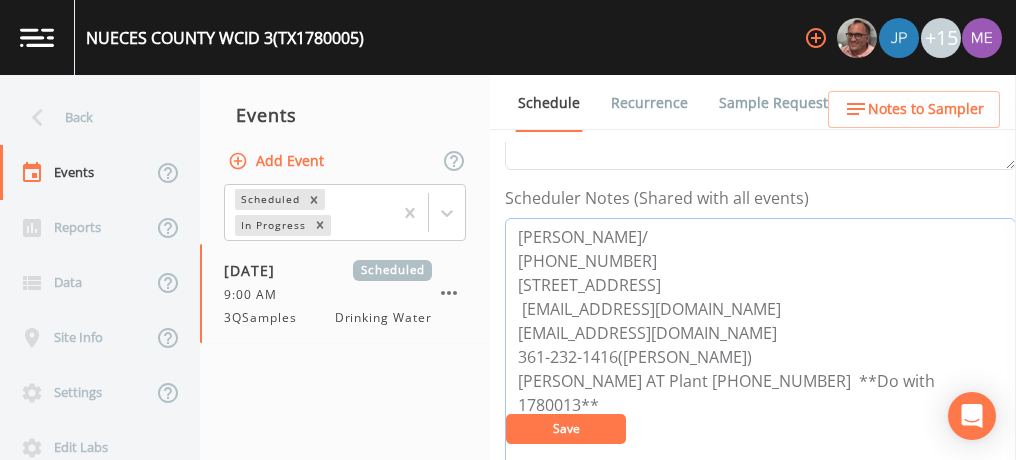 scroll, scrollTop: 515, scrollLeft: 0, axis: vertical 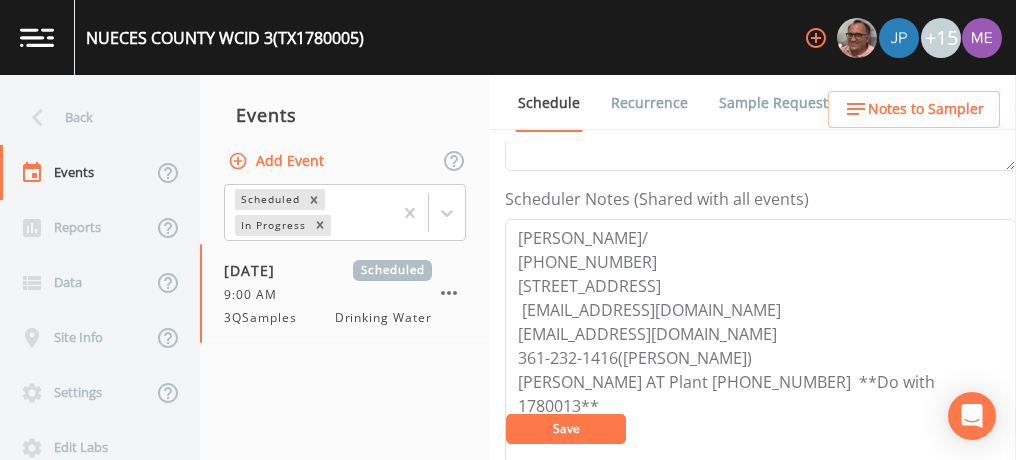 click on "Save" at bounding box center (566, 428) 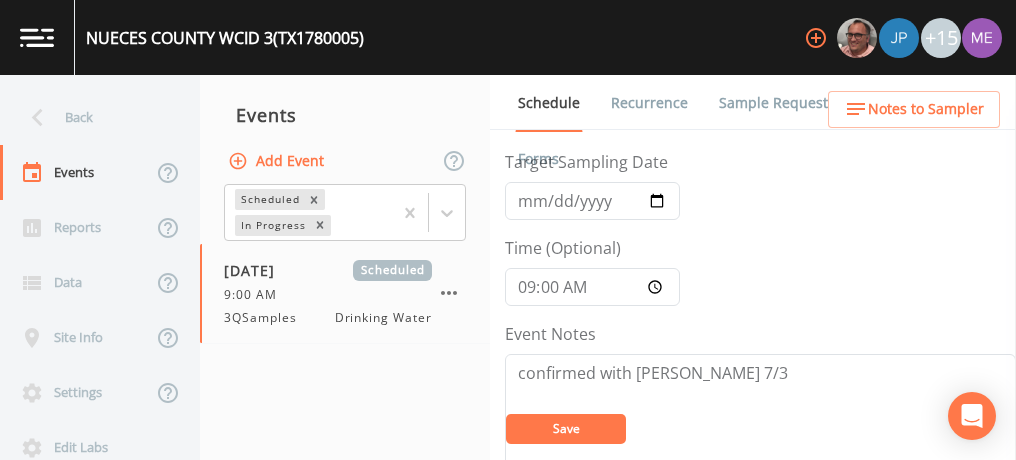 scroll, scrollTop: 77, scrollLeft: 0, axis: vertical 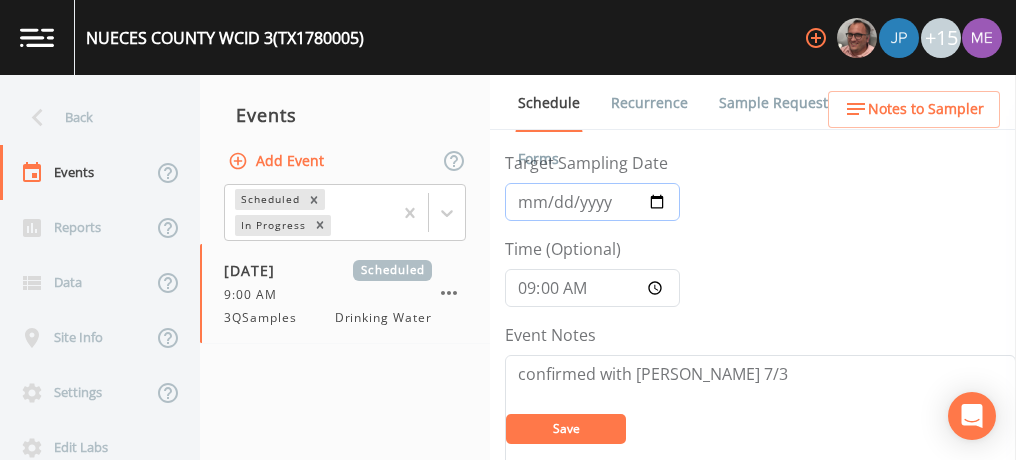 click on "2025-07-08" at bounding box center [592, 202] 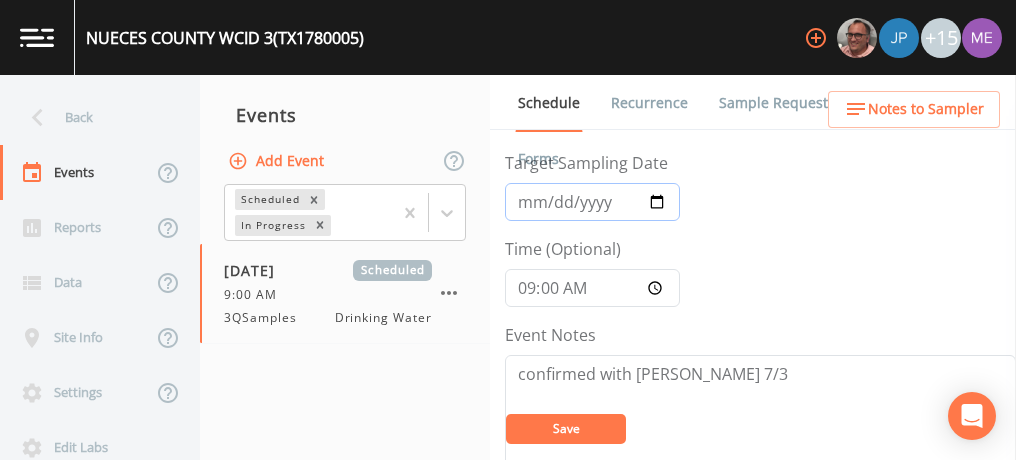 type on "2025-08-08" 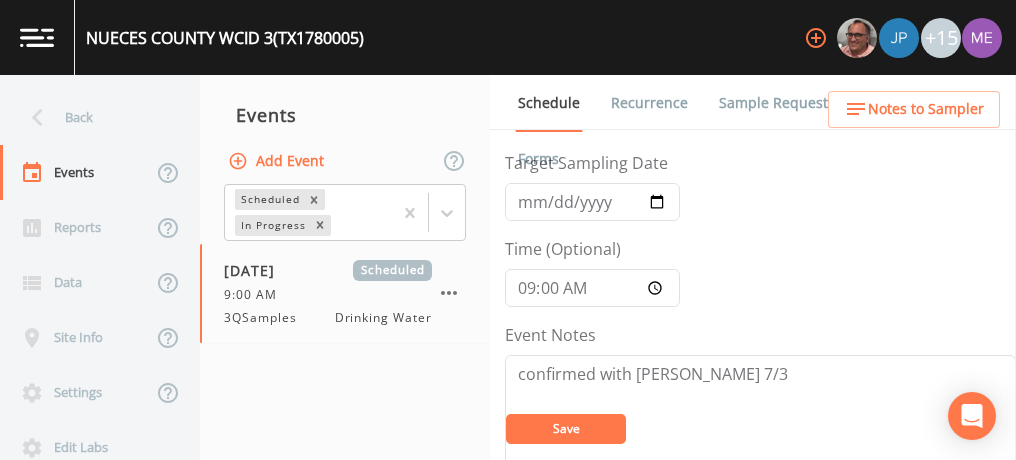 click on "Save" at bounding box center (566, 429) 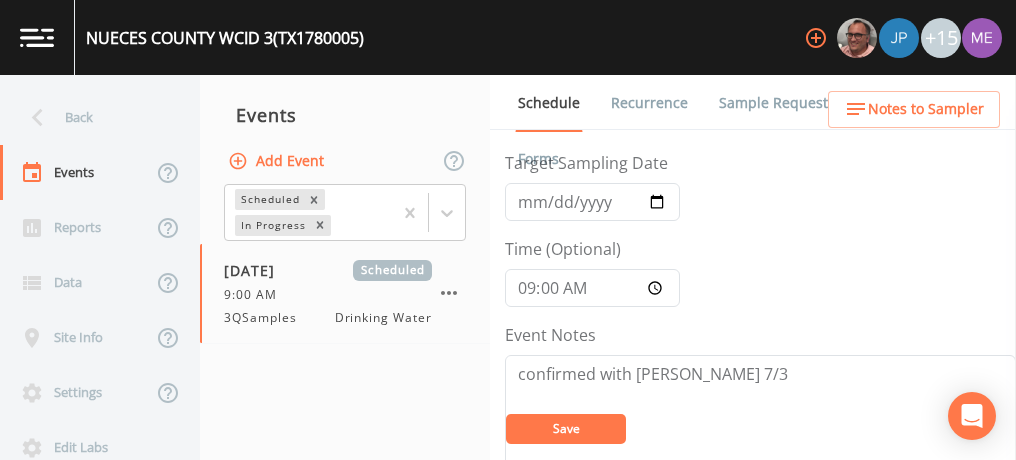 click on "Notes to Sampler" at bounding box center (926, 109) 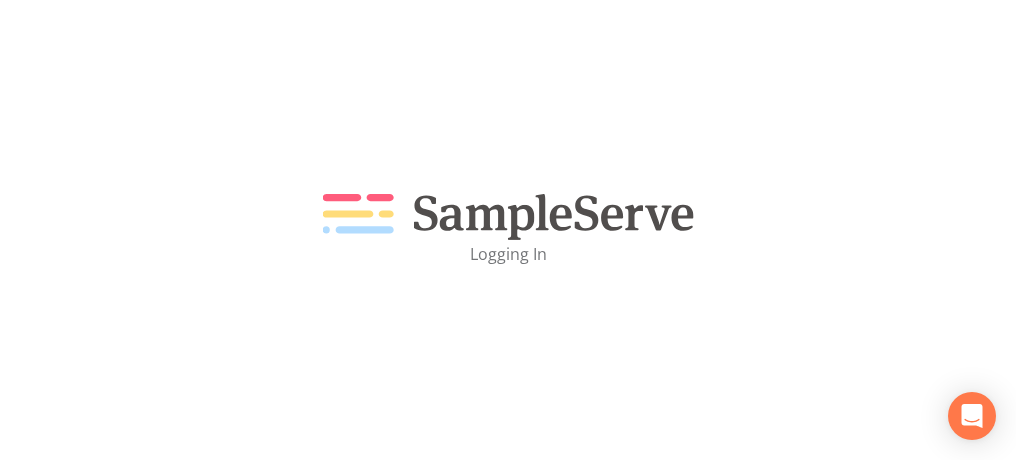 scroll, scrollTop: 0, scrollLeft: 0, axis: both 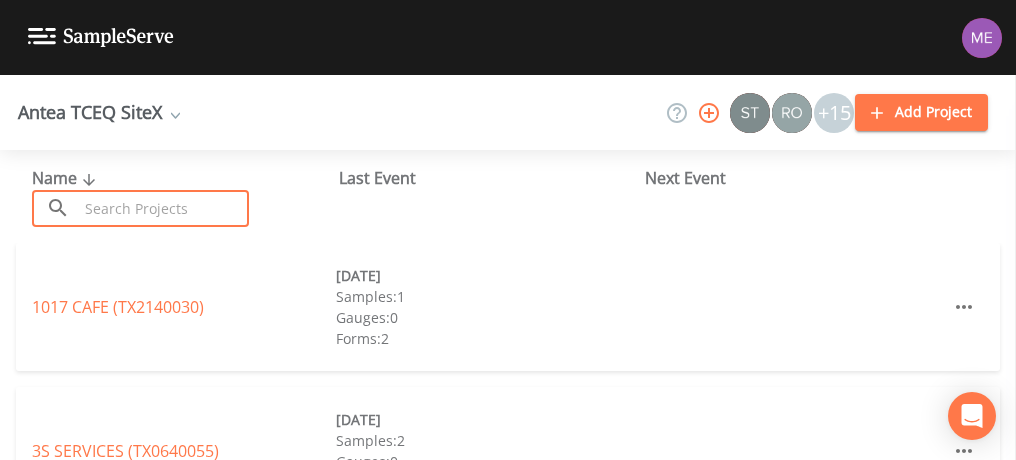 click at bounding box center [163, 208] 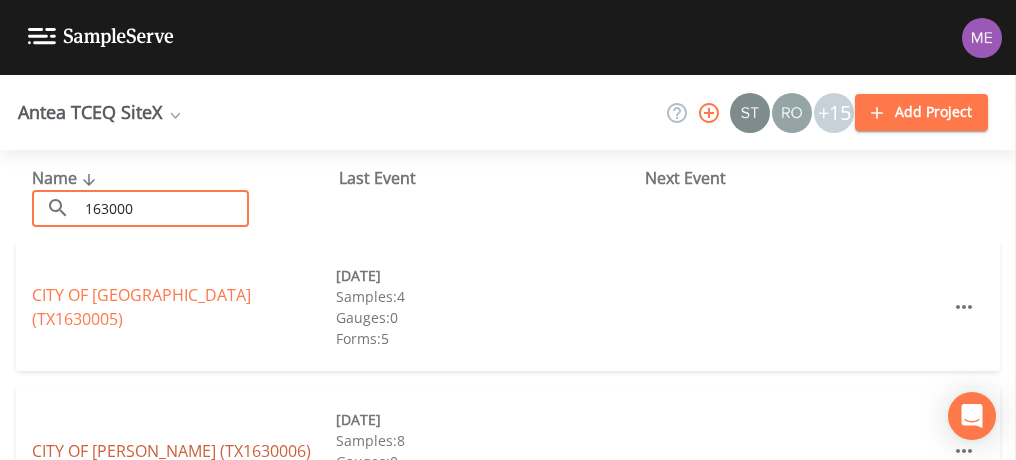 type on "163000" 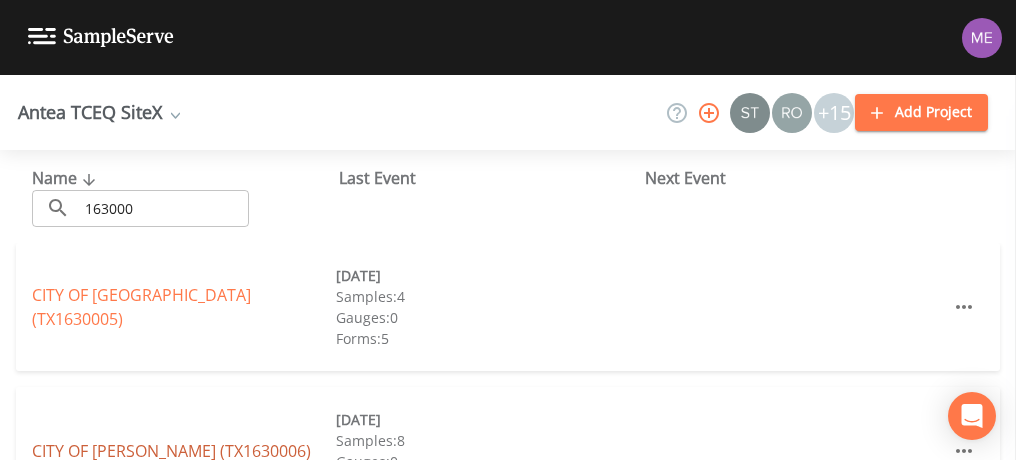 click on "CITY OF [PERSON_NAME]   (TX1630006)" at bounding box center (171, 451) 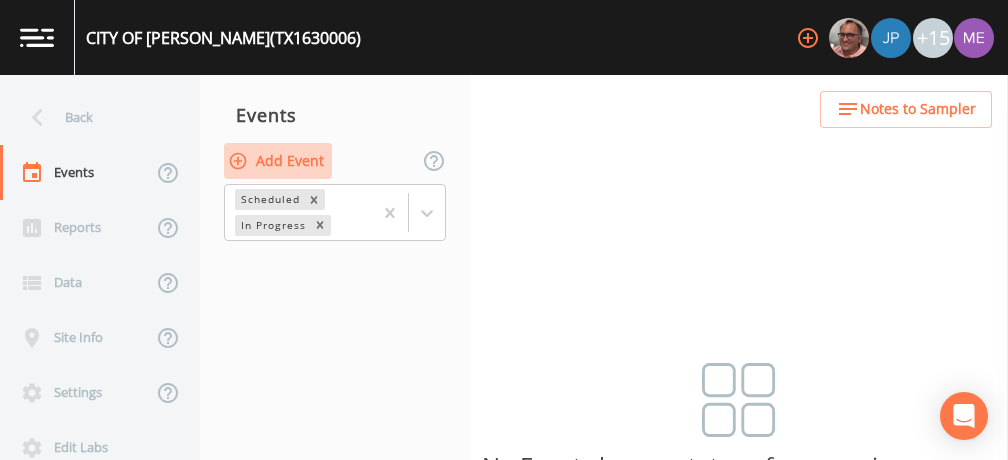 click on "Add Event" at bounding box center [278, 161] 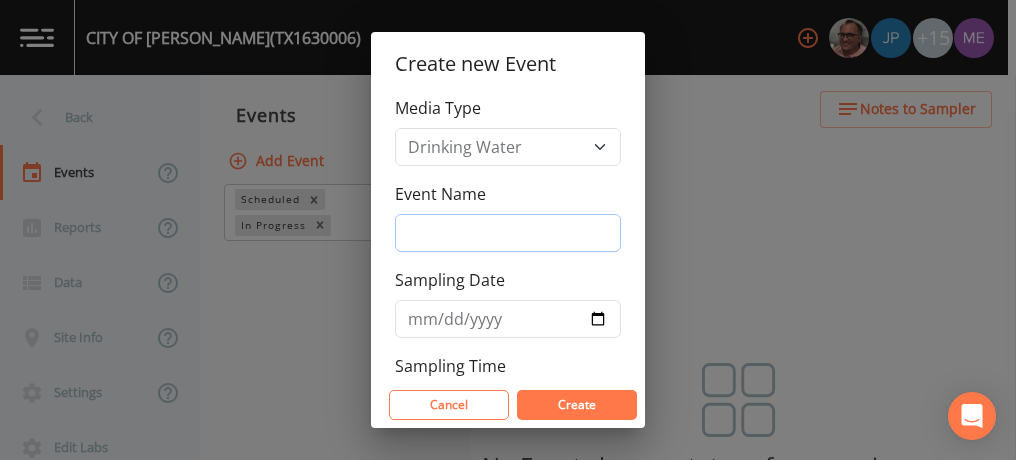 click on "Event Name" at bounding box center (508, 233) 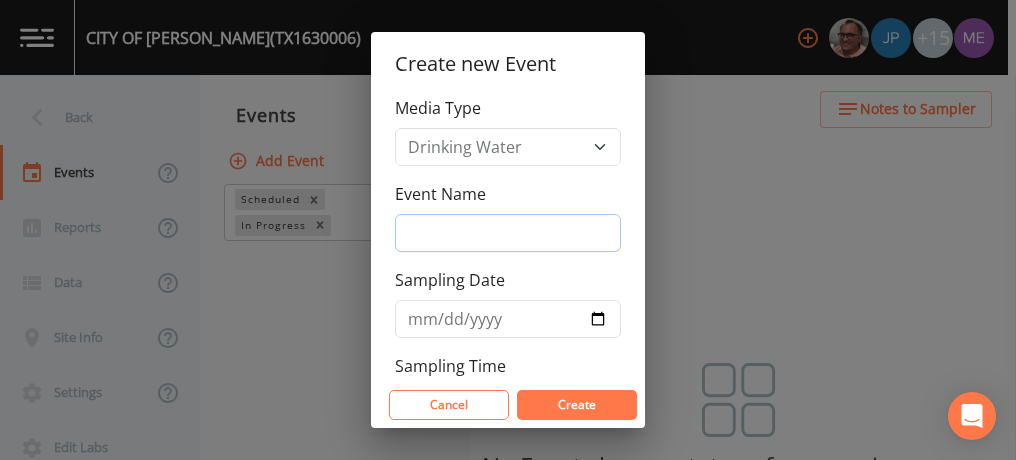 type on "3QSamples" 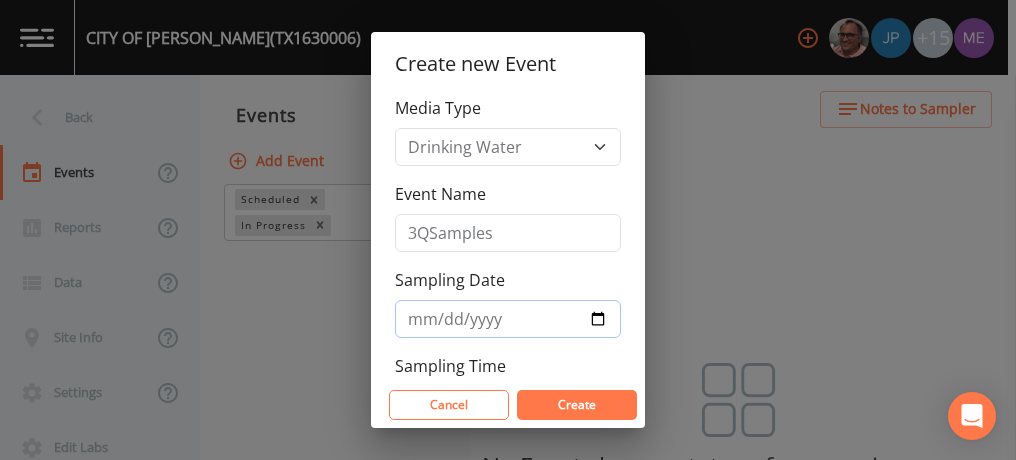 type on "[DATE]" 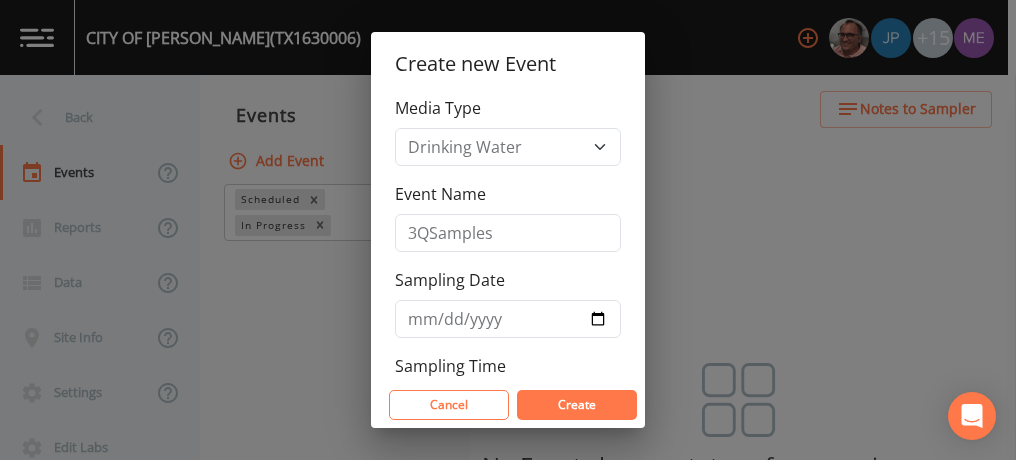 click on "Create" at bounding box center (577, 404) 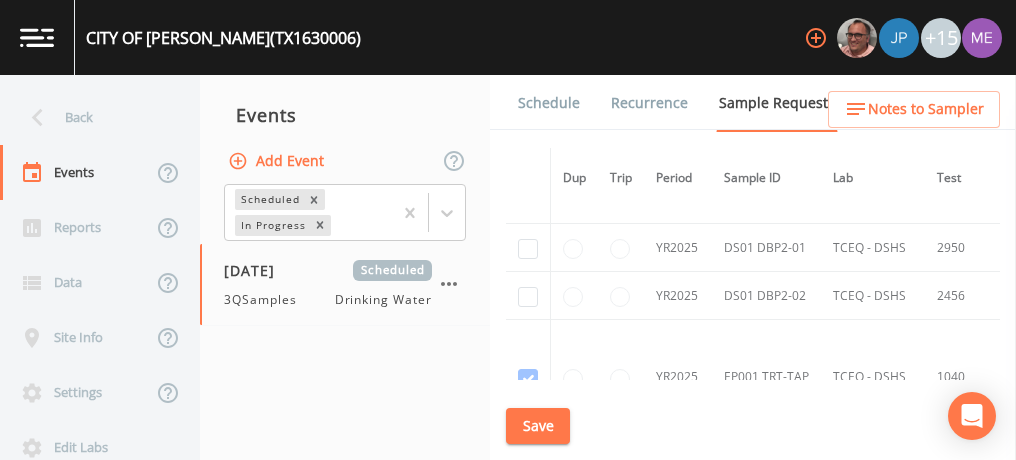 scroll, scrollTop: 3438, scrollLeft: 0, axis: vertical 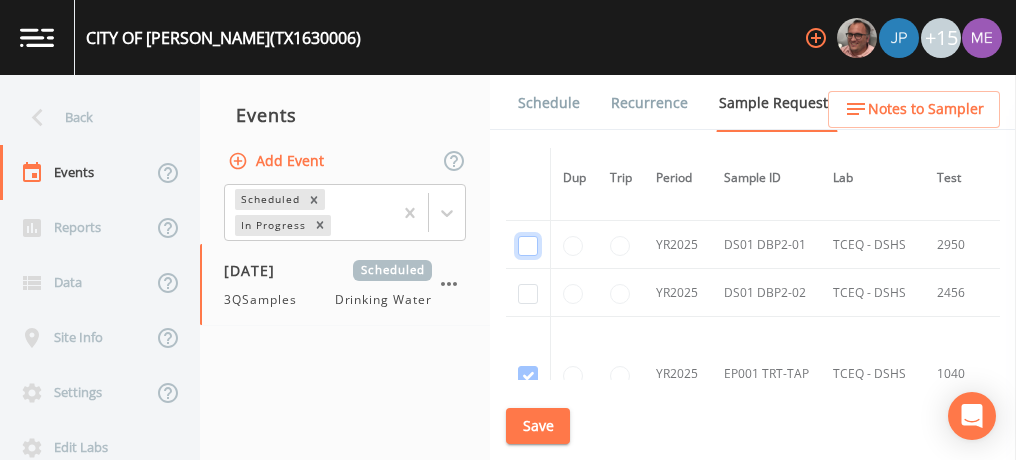 click at bounding box center (528, -3170) 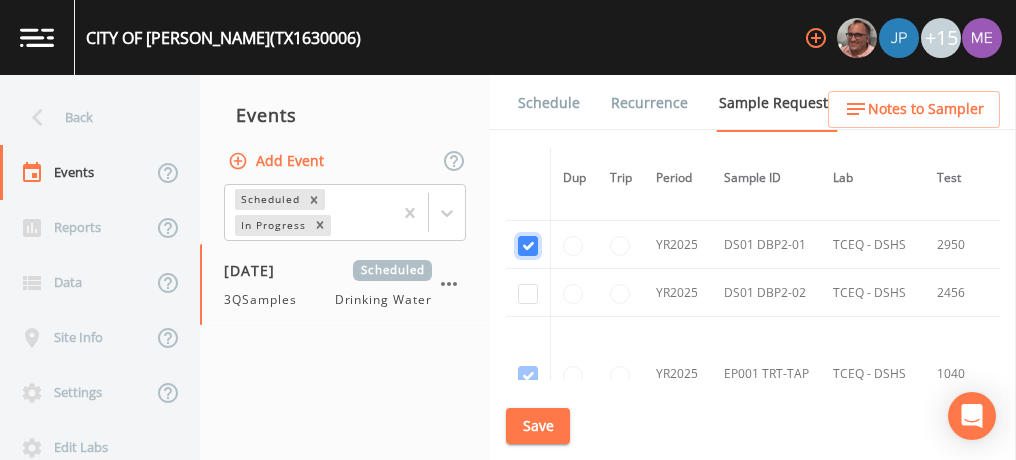 checkbox on "true" 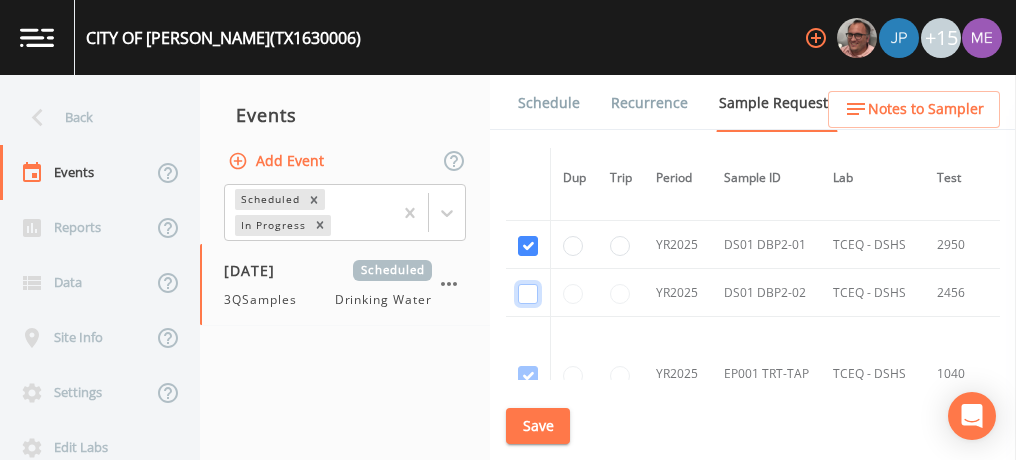 click at bounding box center [528, -3055] 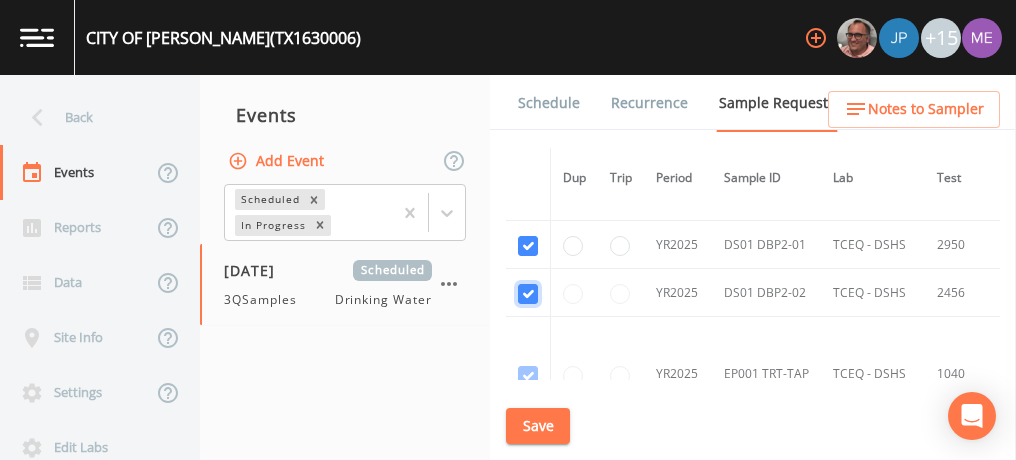 checkbox on "true" 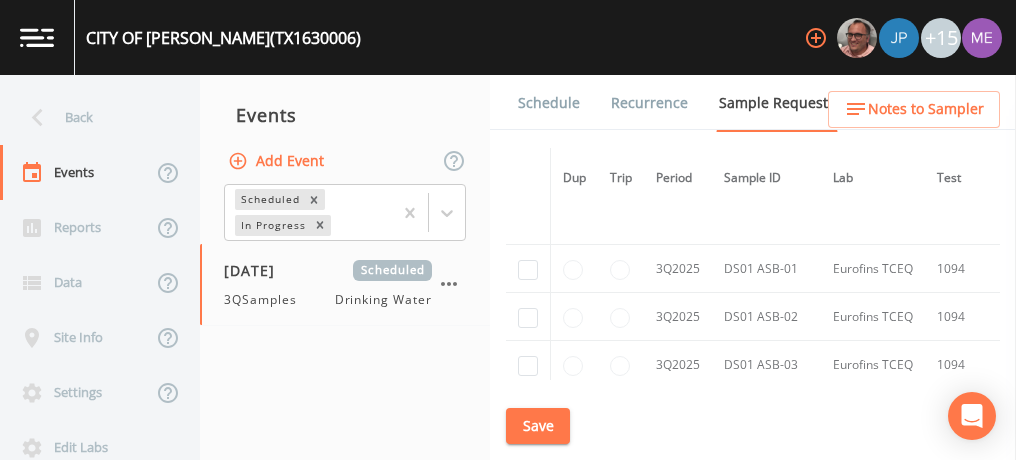 scroll, scrollTop: 5916, scrollLeft: 0, axis: vertical 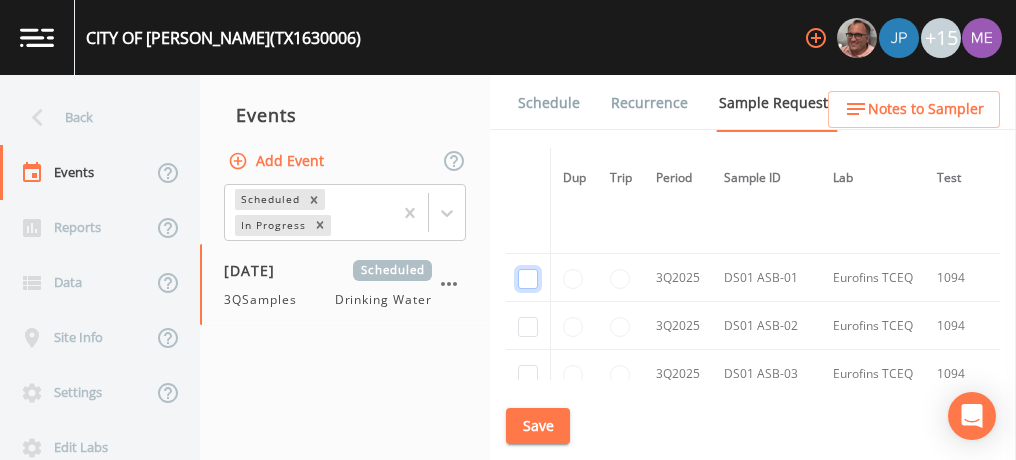 click at bounding box center [528, -4728] 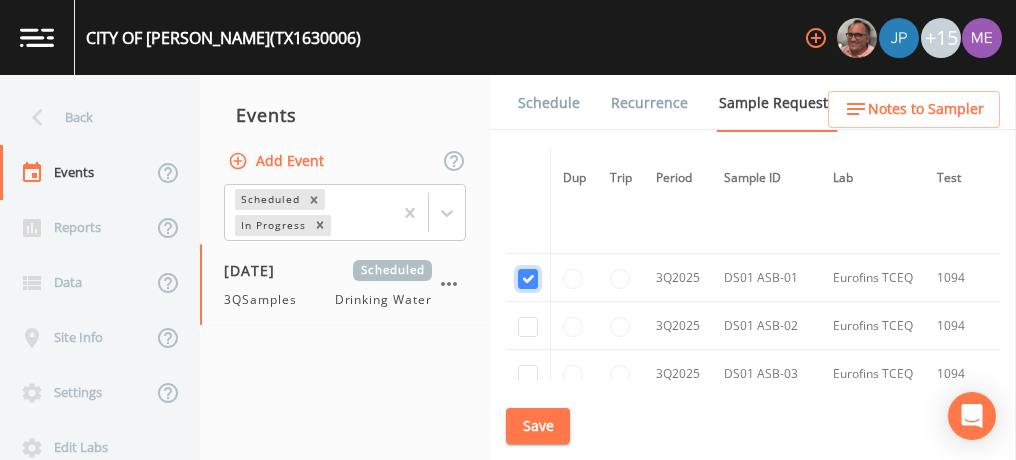 checkbox on "true" 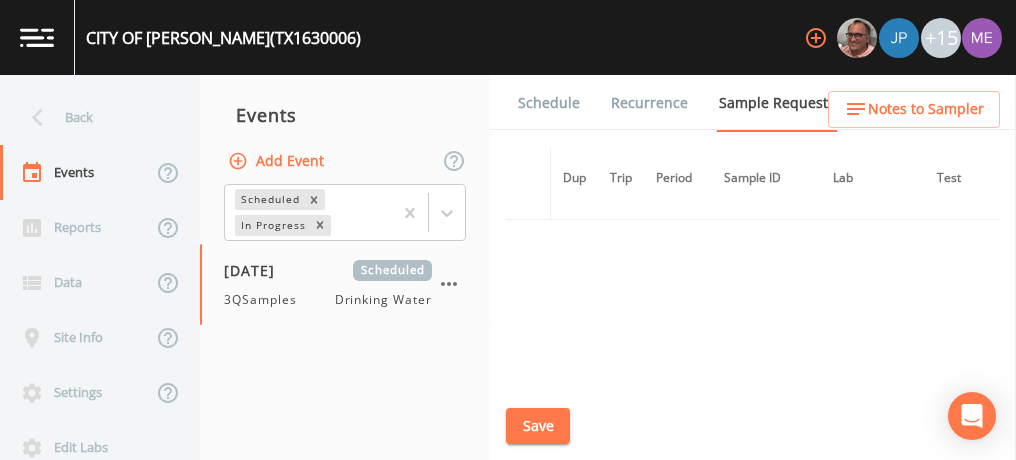 scroll, scrollTop: 5007, scrollLeft: 0, axis: vertical 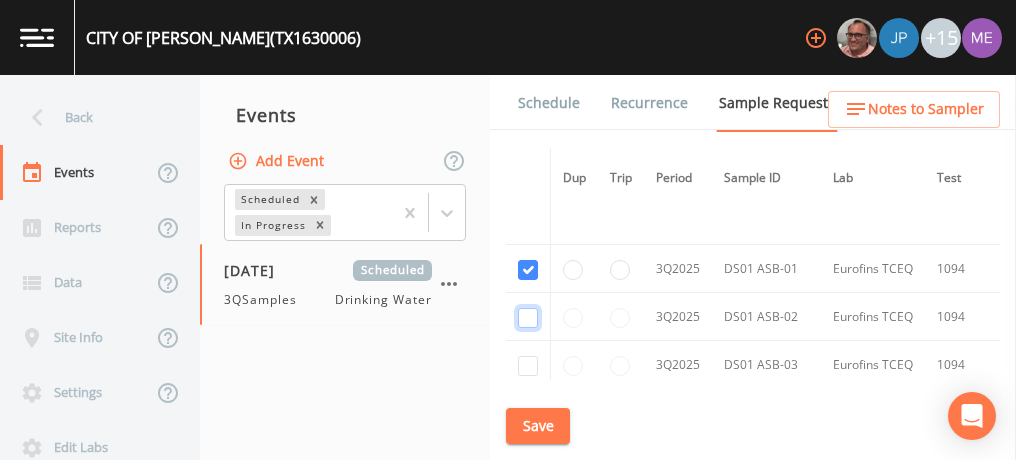 click at bounding box center [528, -3875] 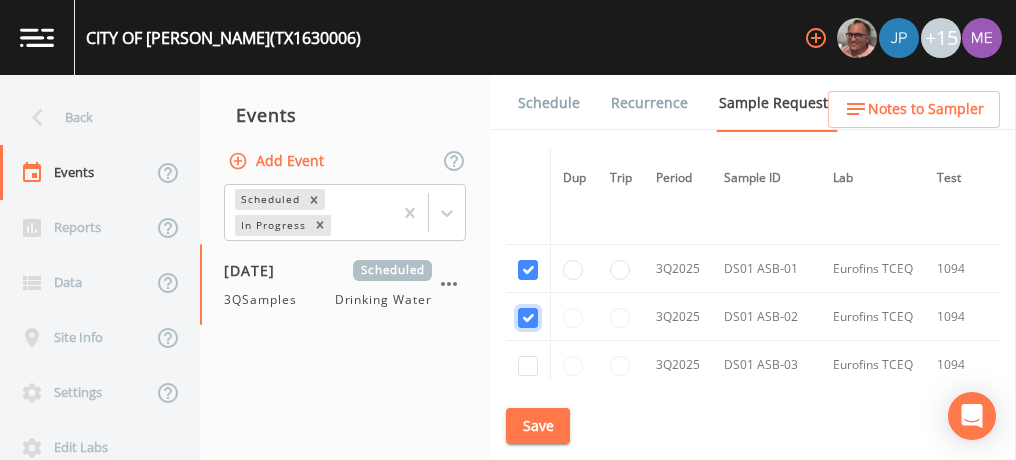 checkbox on "true" 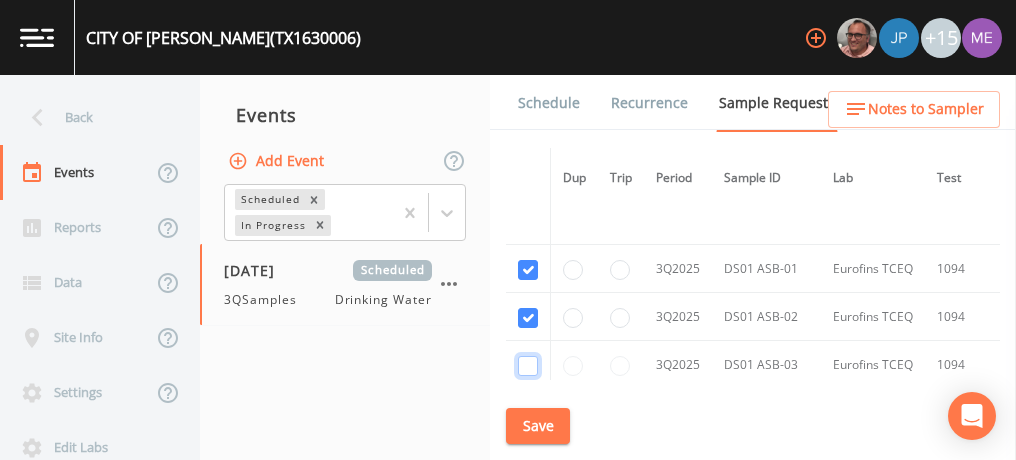 click at bounding box center (528, -3778) 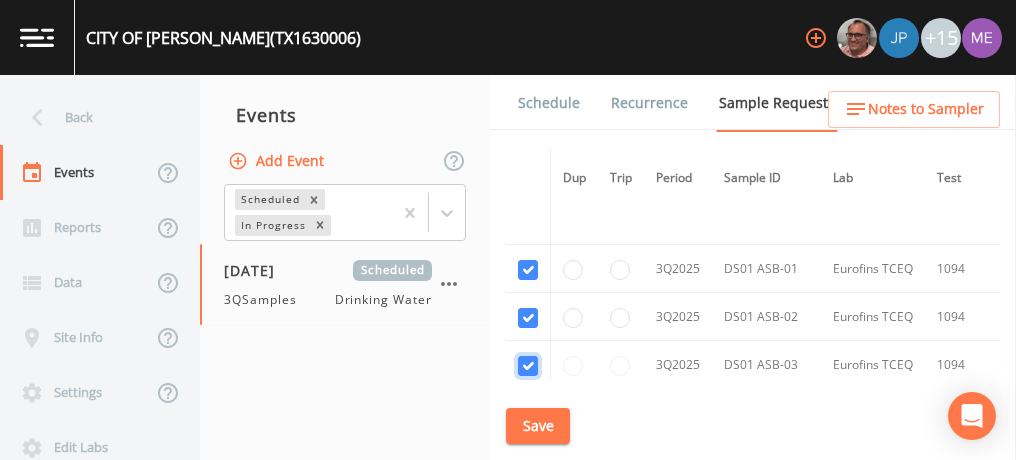 checkbox on "true" 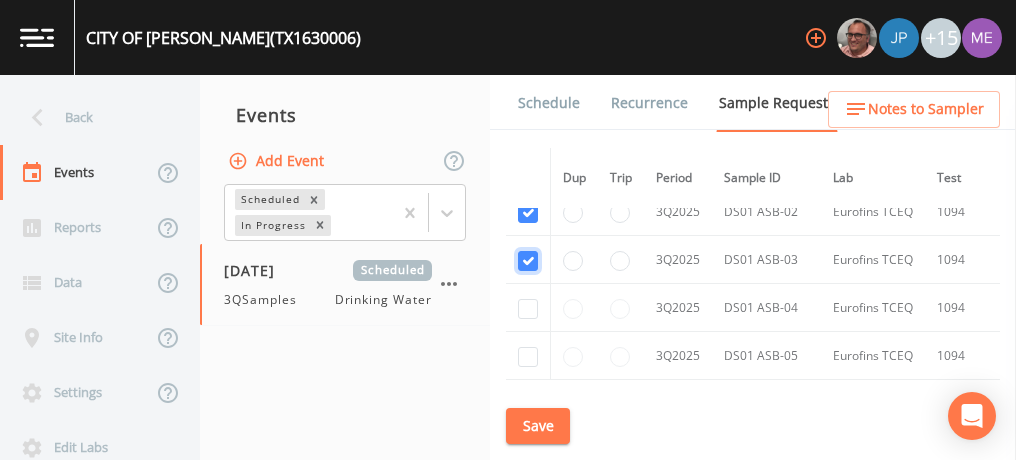 scroll, scrollTop: 5115, scrollLeft: 0, axis: vertical 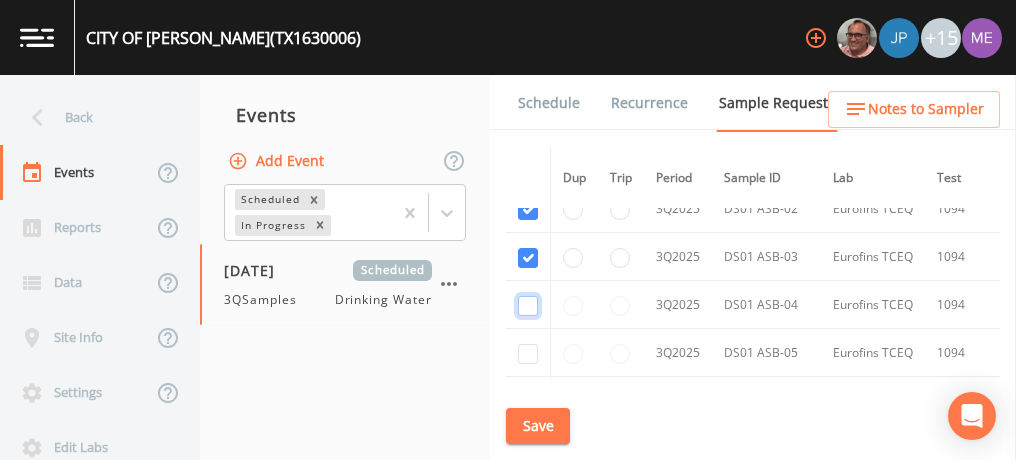 click at bounding box center (528, -3789) 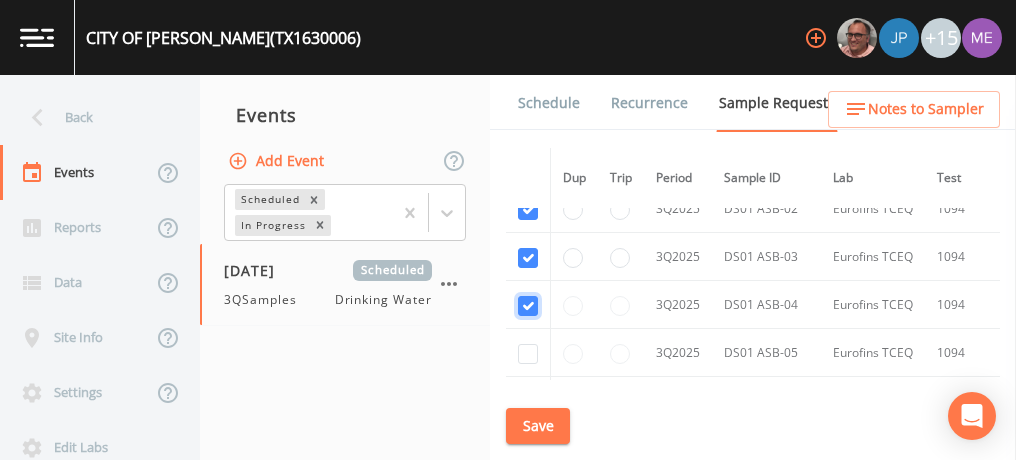 checkbox on "true" 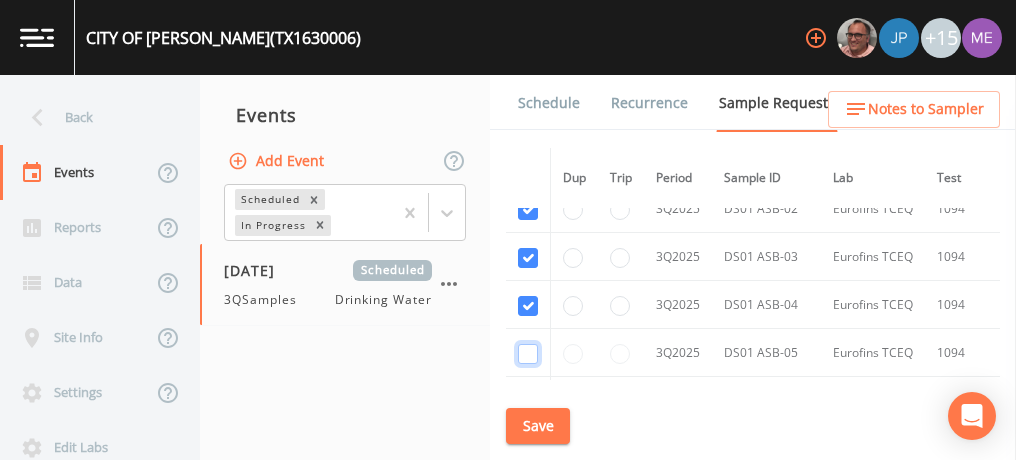 click at bounding box center [528, -3692] 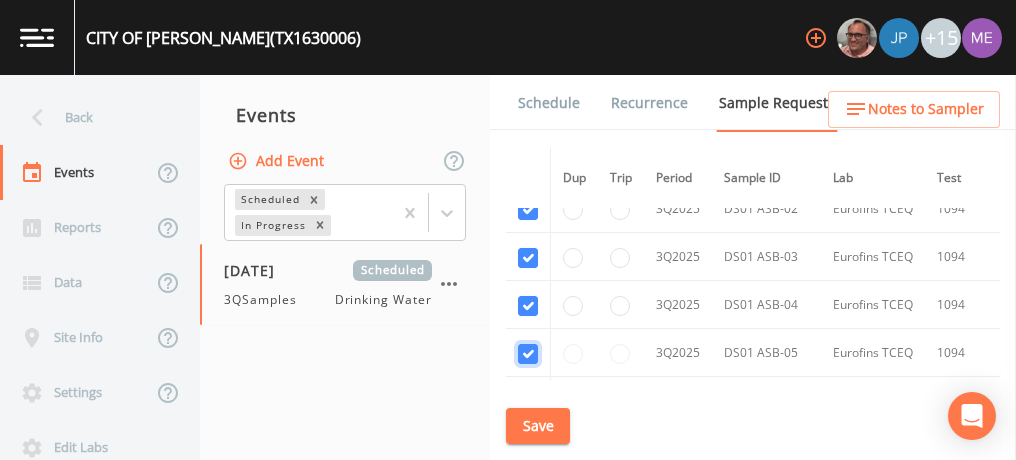 checkbox on "true" 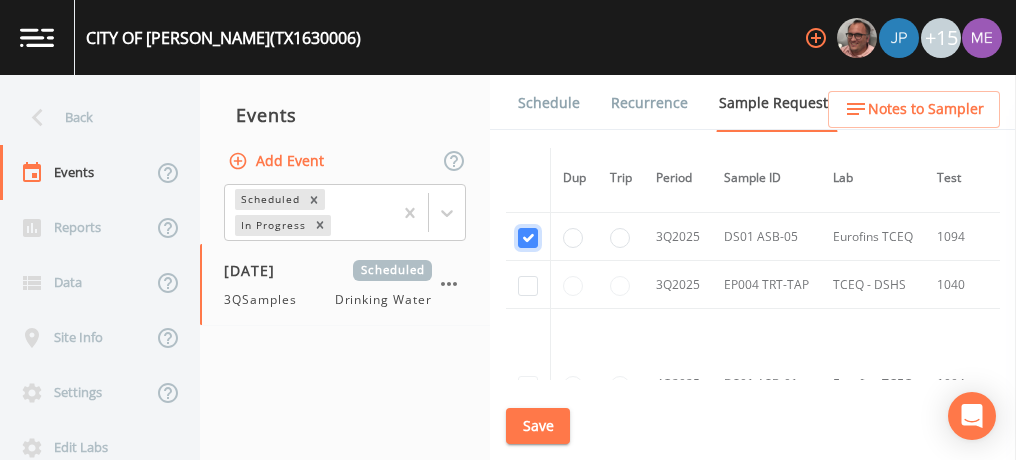 scroll, scrollTop: 5232, scrollLeft: 0, axis: vertical 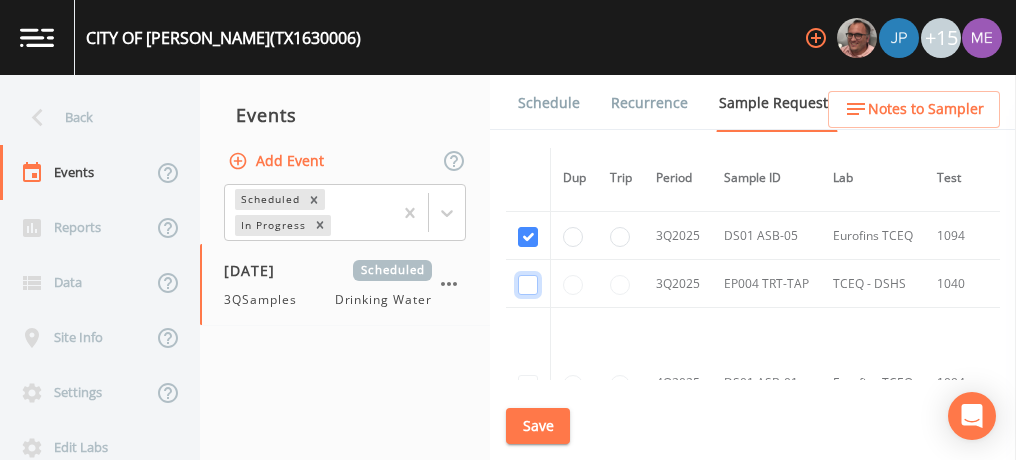 click at bounding box center (528, -2742) 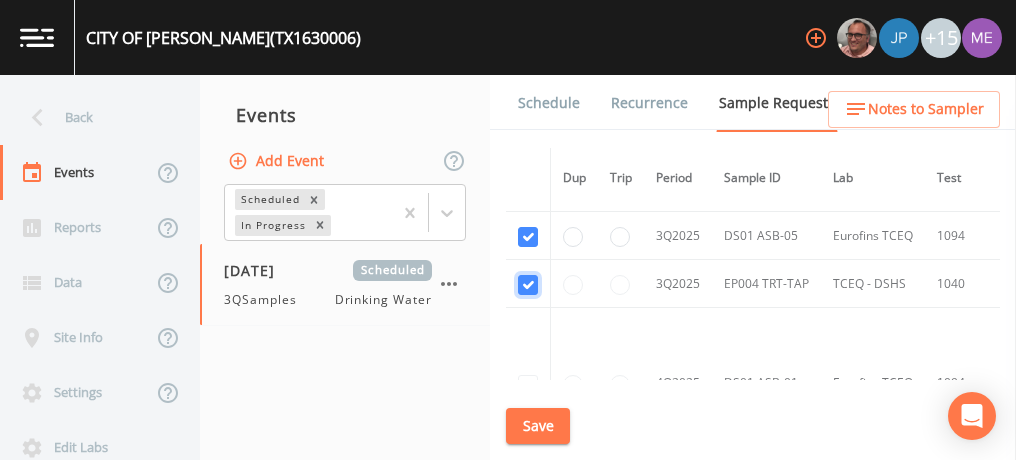 checkbox on "true" 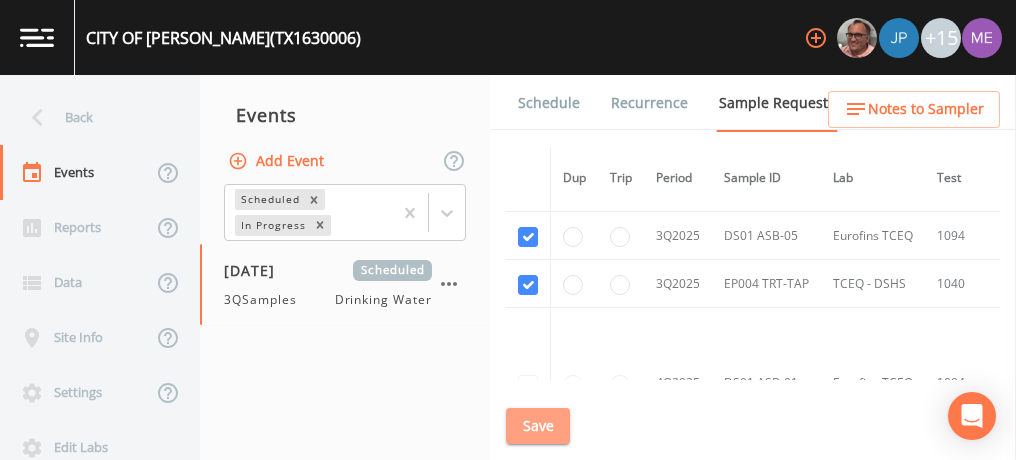 click on "Save" at bounding box center (538, 426) 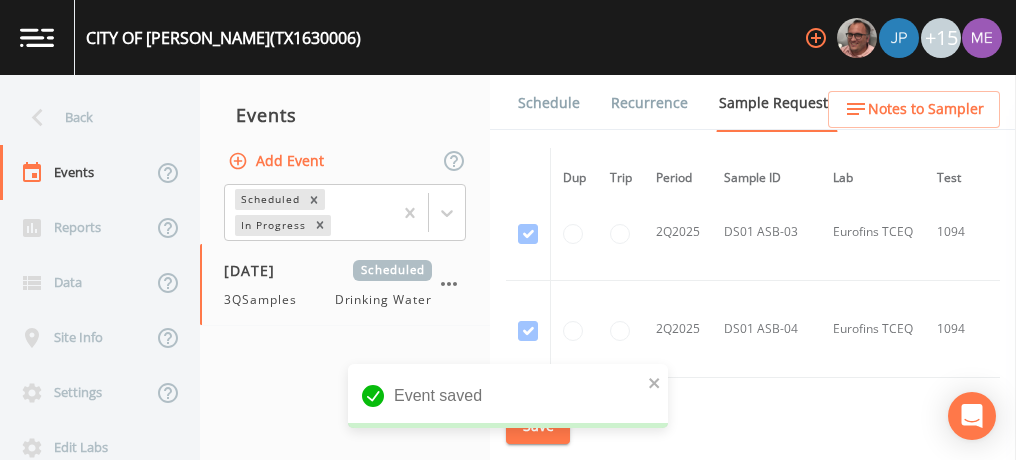 scroll, scrollTop: 4655, scrollLeft: 0, axis: vertical 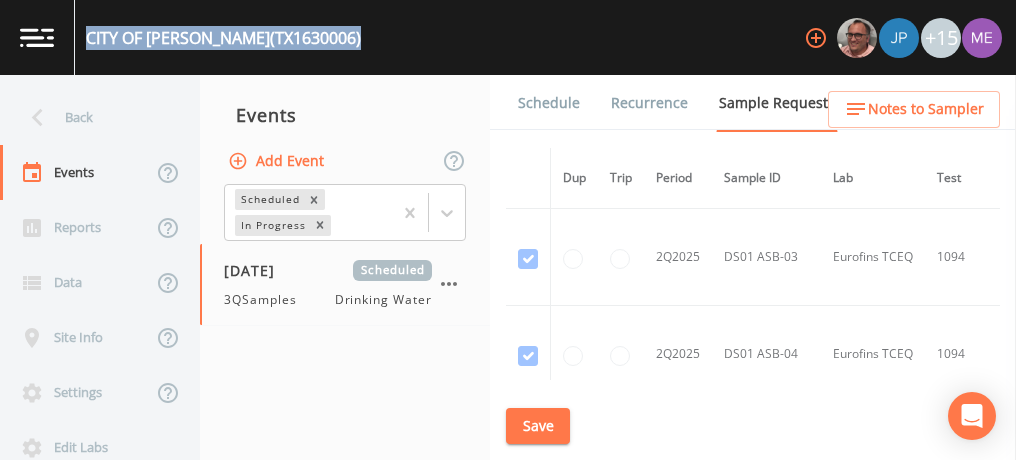 drag, startPoint x: 84, startPoint y: 38, endPoint x: 307, endPoint y: 43, distance: 223.05605 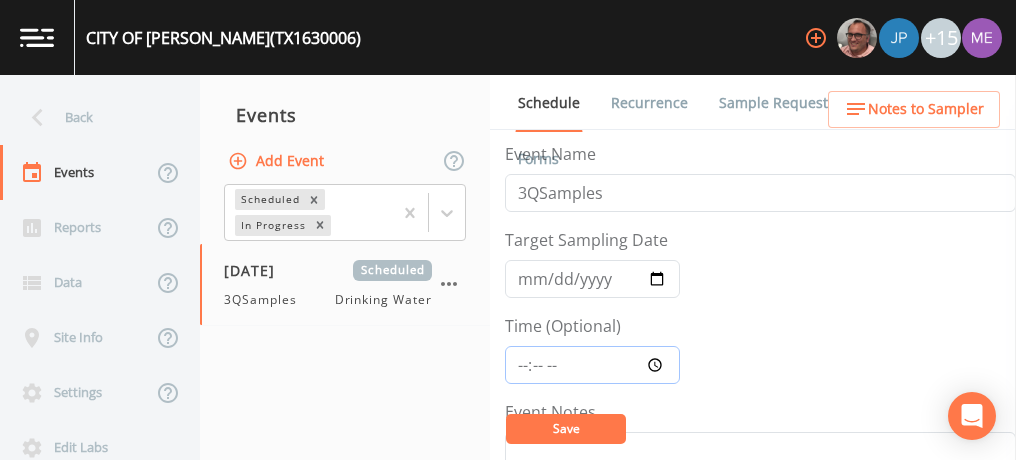 click on "Time (Optional)" at bounding box center (592, 365) 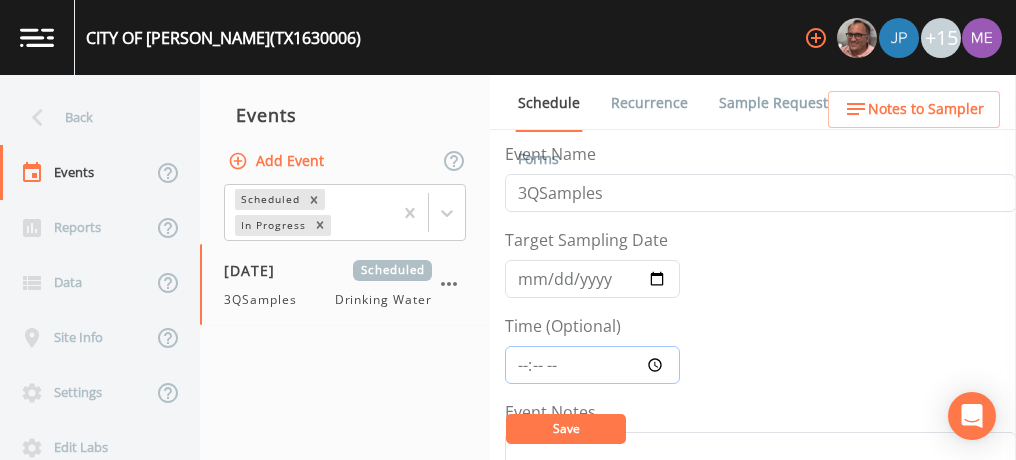 type on "08:00" 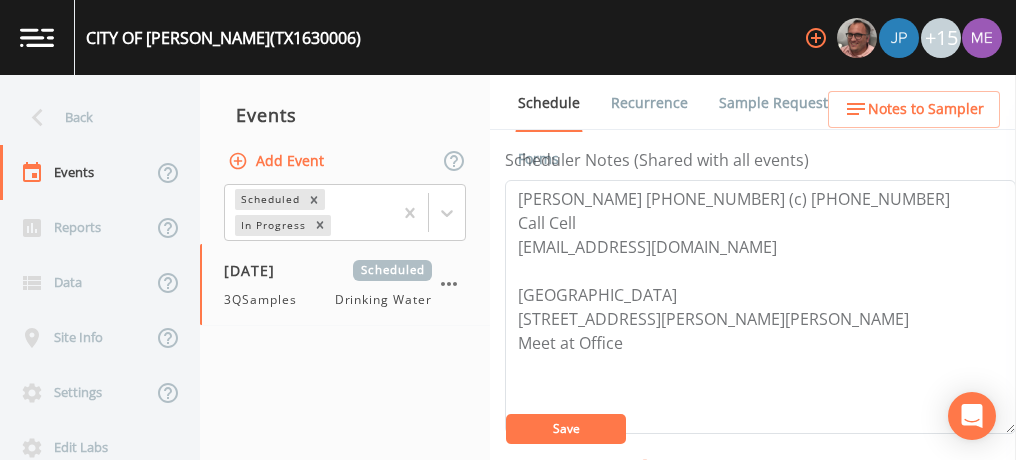 scroll, scrollTop: 529, scrollLeft: 0, axis: vertical 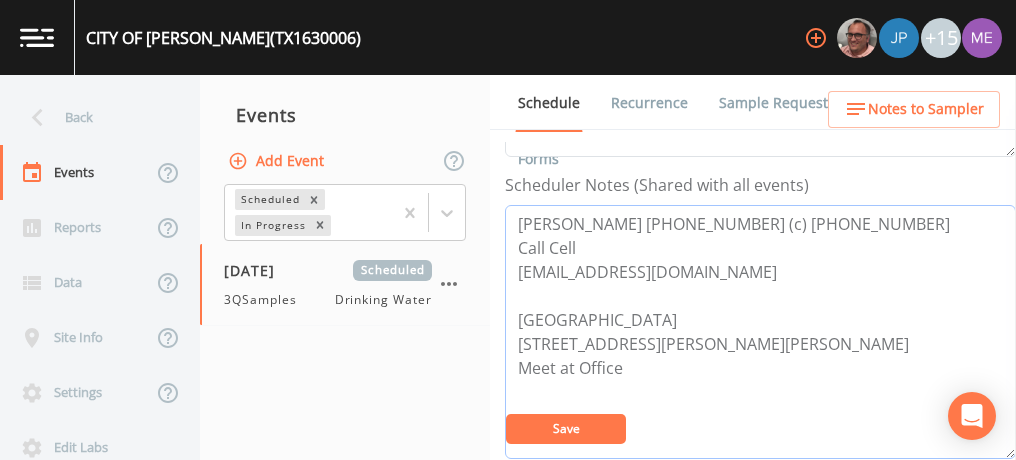 drag, startPoint x: 519, startPoint y: 220, endPoint x: 864, endPoint y: 205, distance: 345.32593 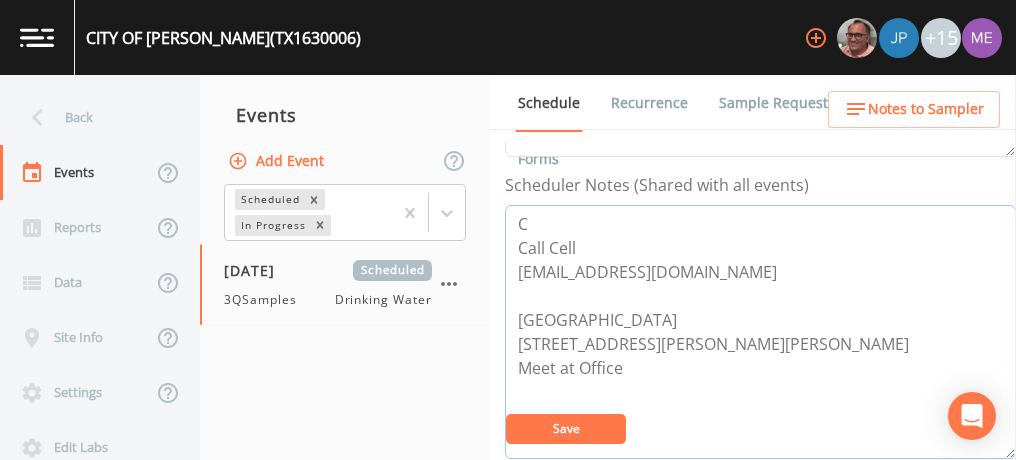 type on "C
Call Cell
devinepw@yahoo.com
Meeting Point
303 S Teel Dr
Devine 78016
Meet at Office" 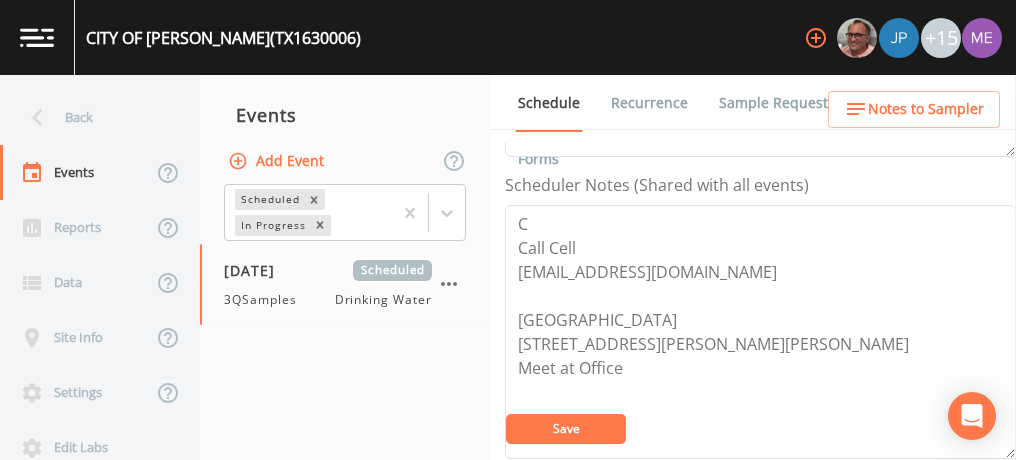 click on "Sample Requests" at bounding box center (777, 103) 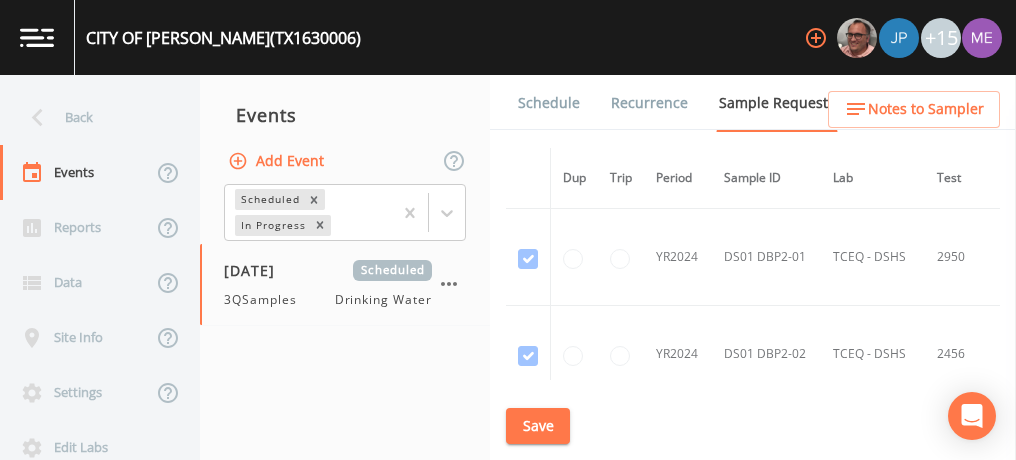 click on "Schedule" at bounding box center [549, 103] 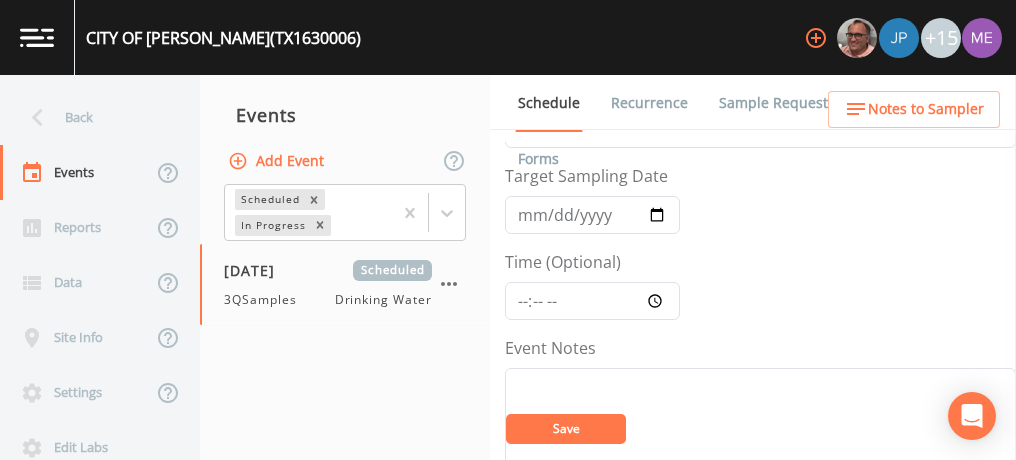 scroll, scrollTop: 65, scrollLeft: 0, axis: vertical 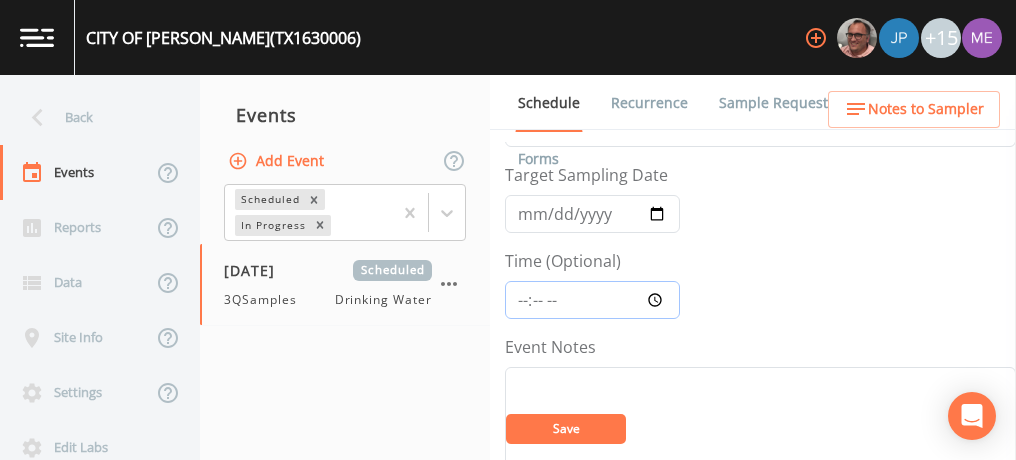 click on "Time (Optional)" at bounding box center (592, 300) 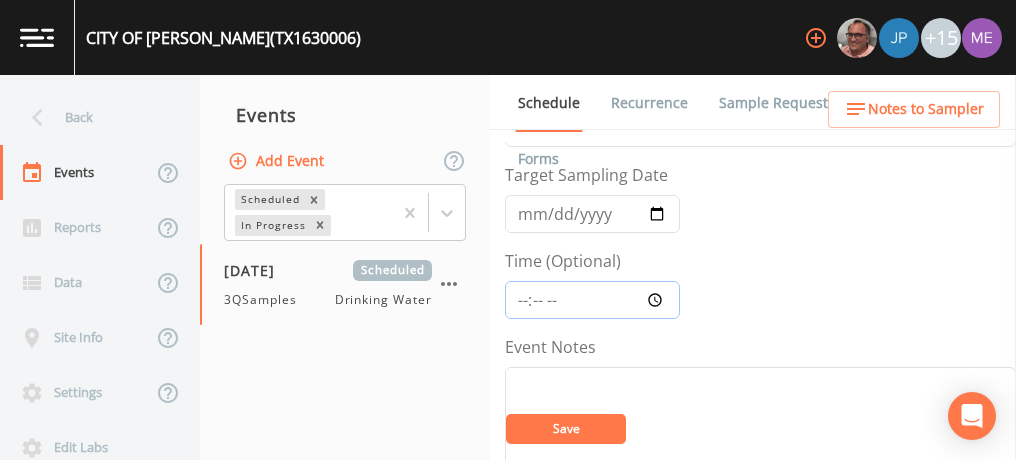 type on "08:00" 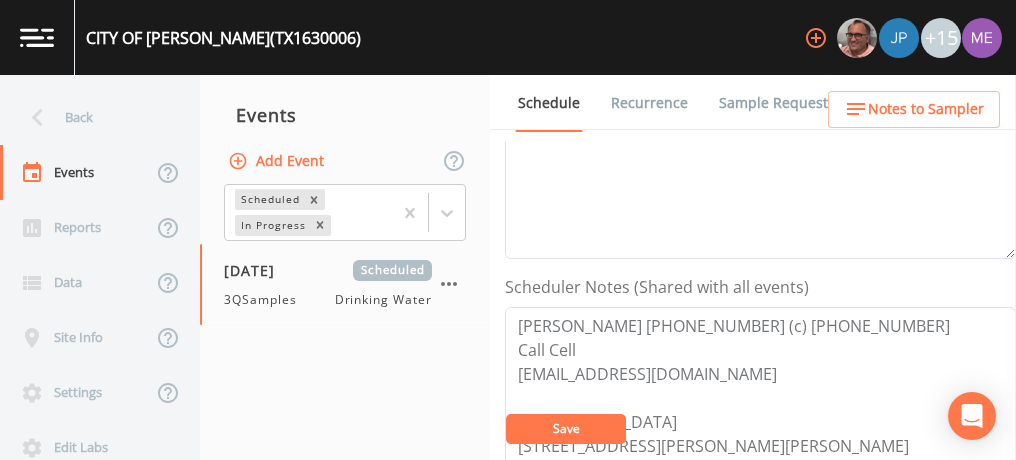 scroll, scrollTop: 443, scrollLeft: 0, axis: vertical 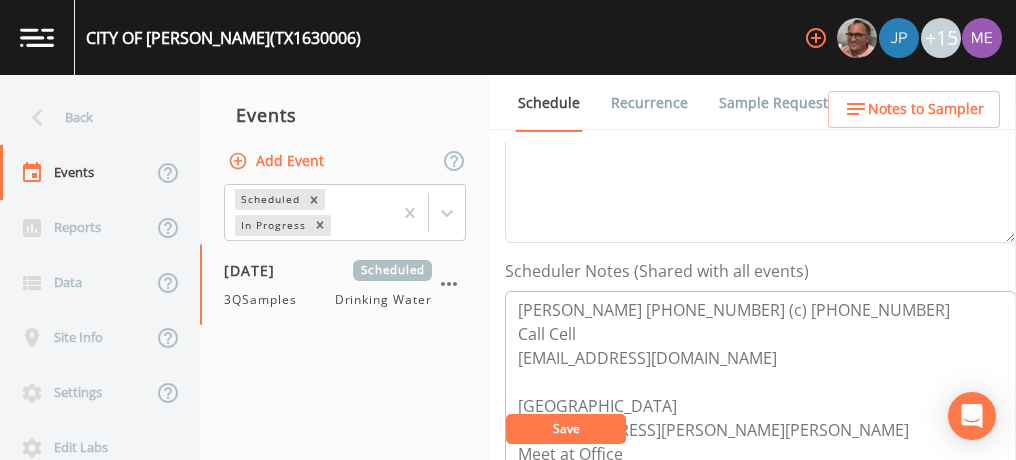drag, startPoint x: 519, startPoint y: 306, endPoint x: 917, endPoint y: 312, distance: 398.04523 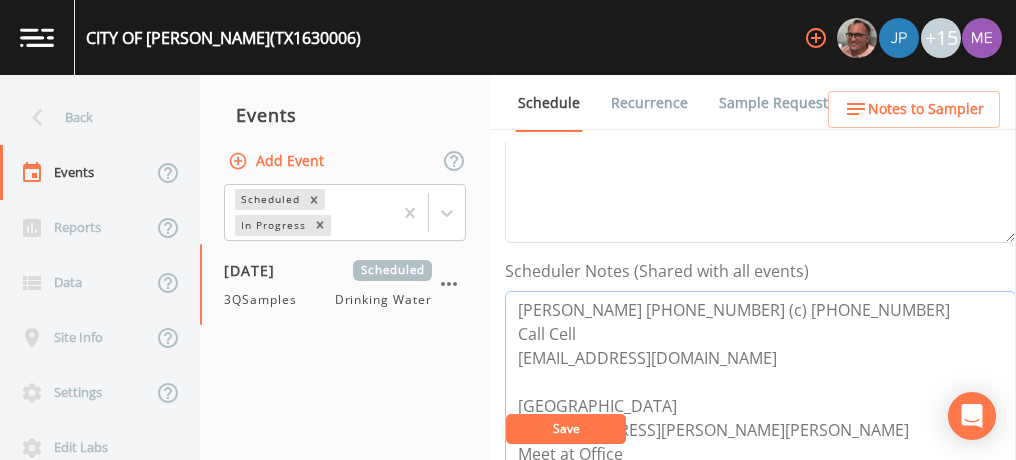 click on "Pete Sanchez 830-663-2804 (c) 210-289-1882
Call Cell
devinepw@yahoo.com
Meeting Point
303 S Teel Dr
Devine 78016
Meet at Office" at bounding box center (760, 418) 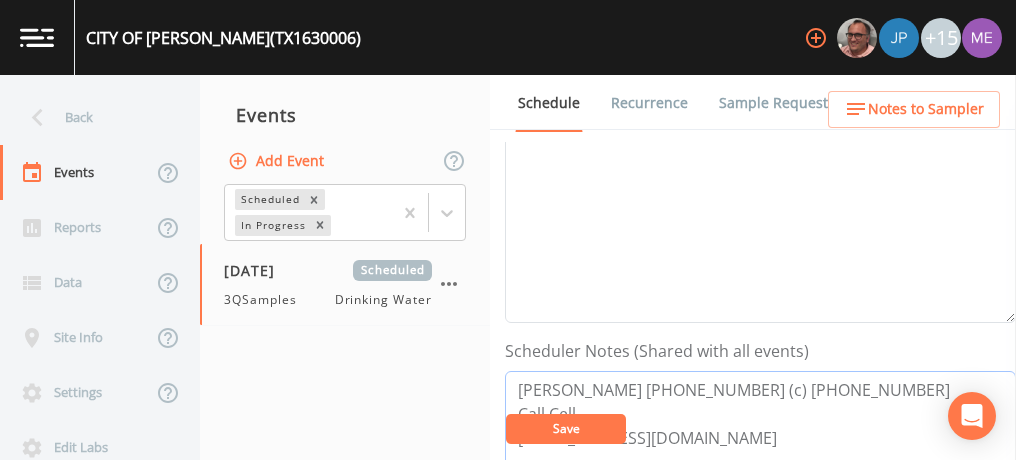 scroll, scrollTop: 256, scrollLeft: 0, axis: vertical 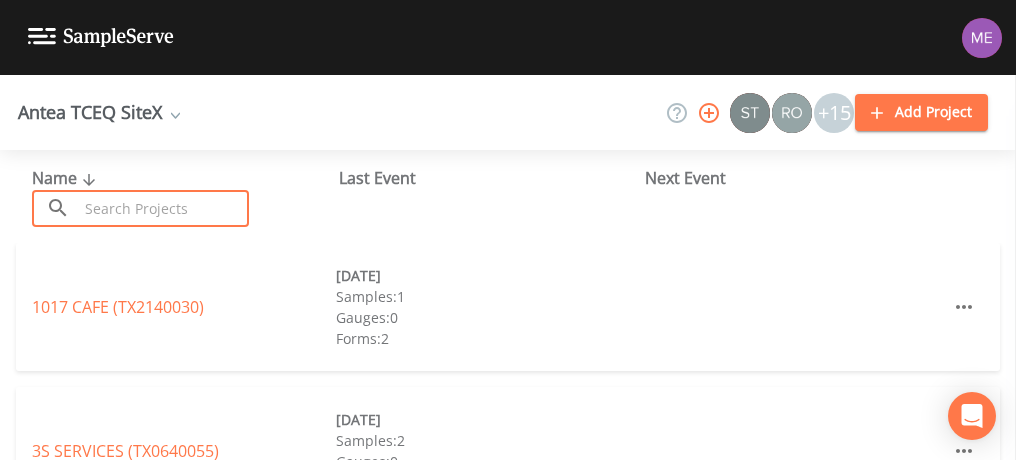 click at bounding box center [163, 208] 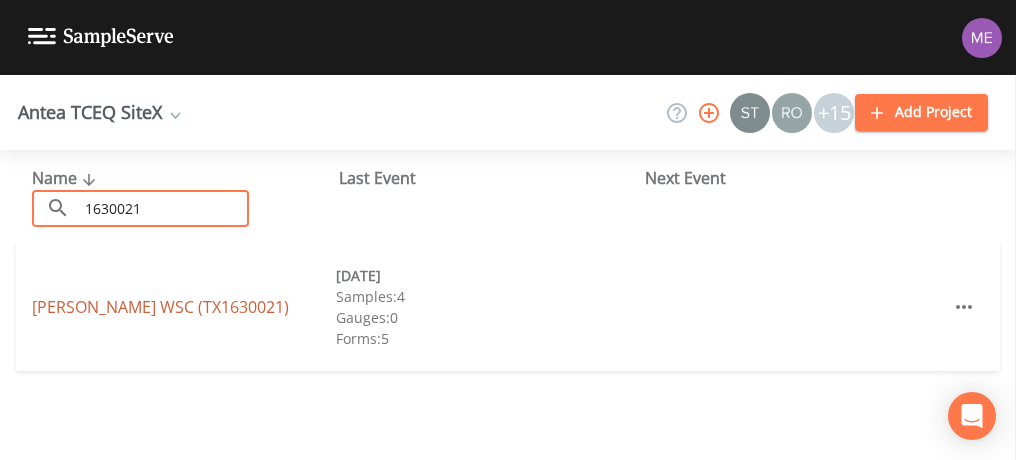 type on "1630021" 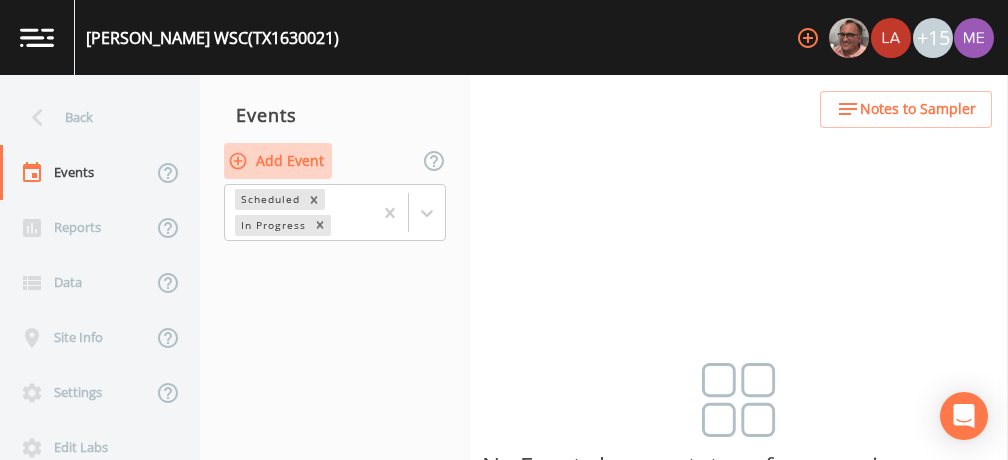 click on "Add Event" at bounding box center [278, 161] 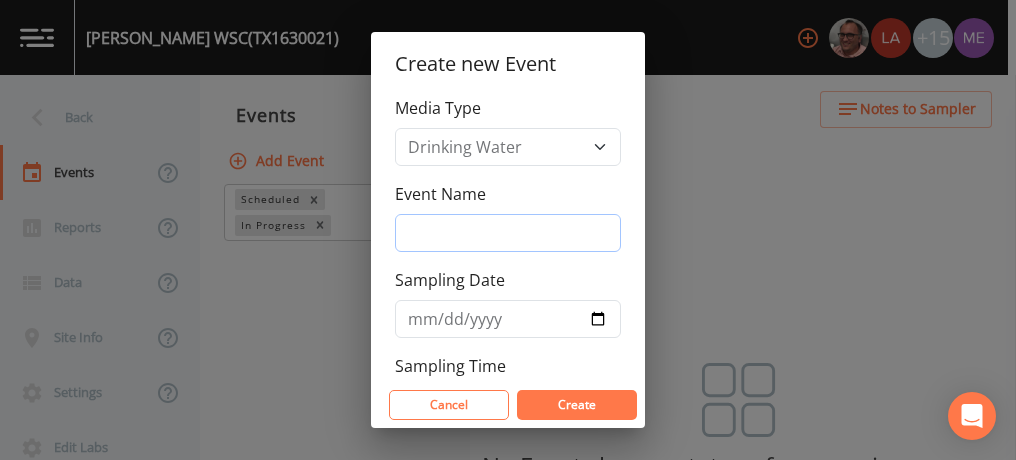 click on "Event Name" at bounding box center (508, 233) 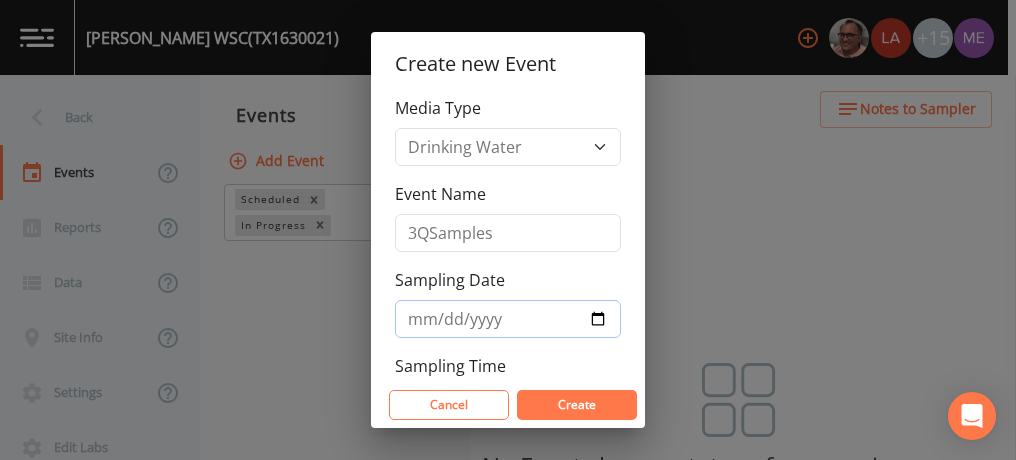 type on "[DATE]" 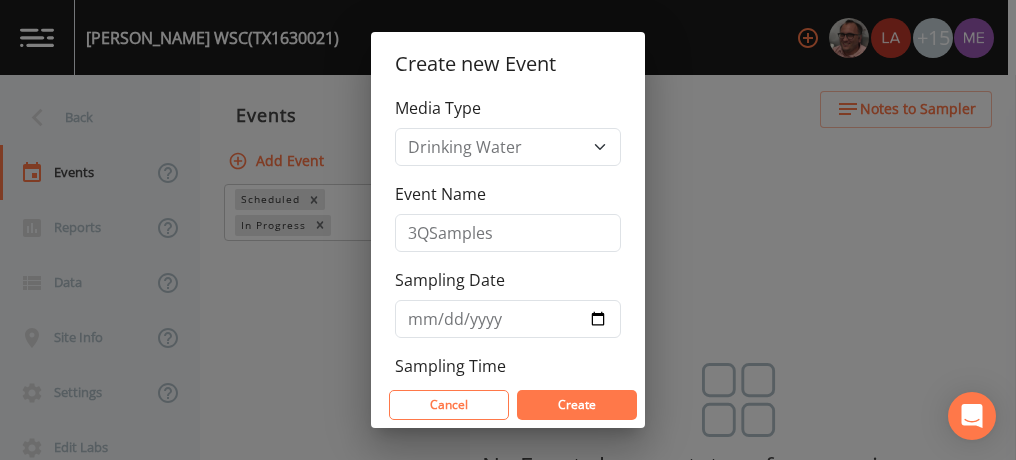 click on "Create" at bounding box center (577, 404) 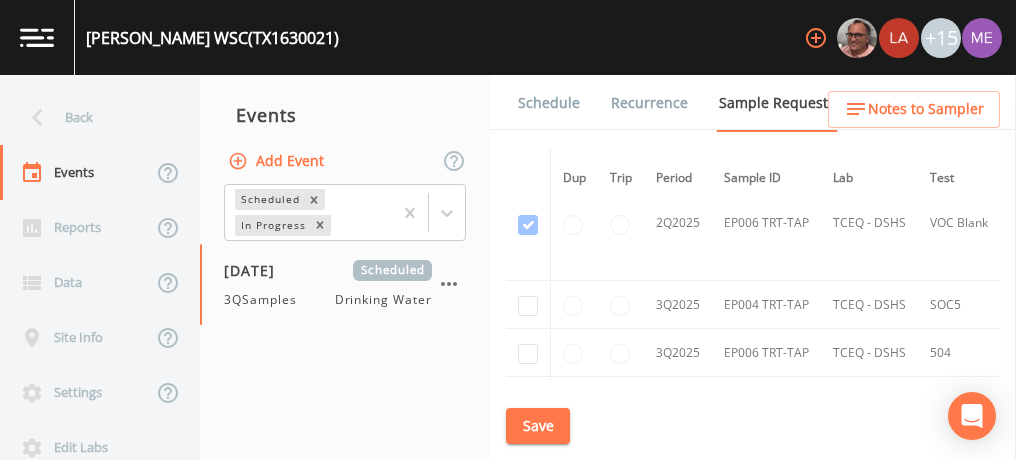 scroll, scrollTop: 7058, scrollLeft: 0, axis: vertical 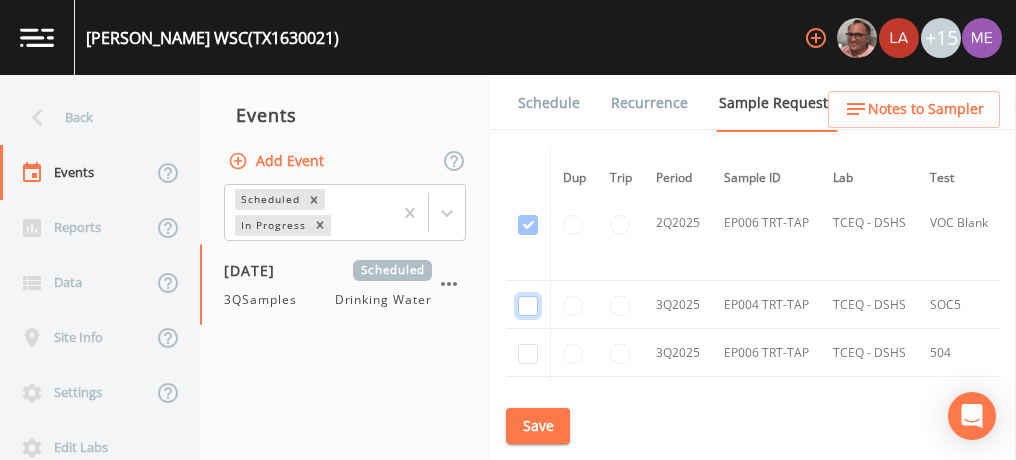 click at bounding box center [528, -4835] 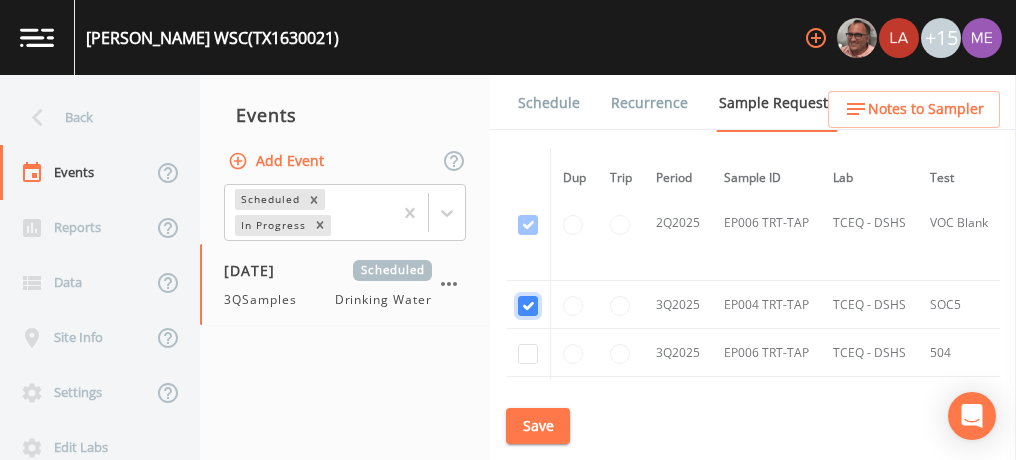checkbox on "true" 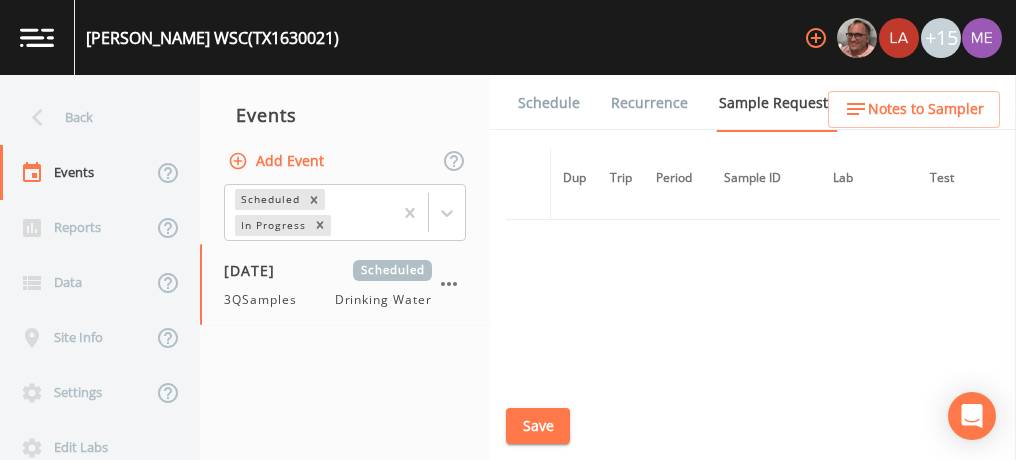 scroll, scrollTop: 5951, scrollLeft: 0, axis: vertical 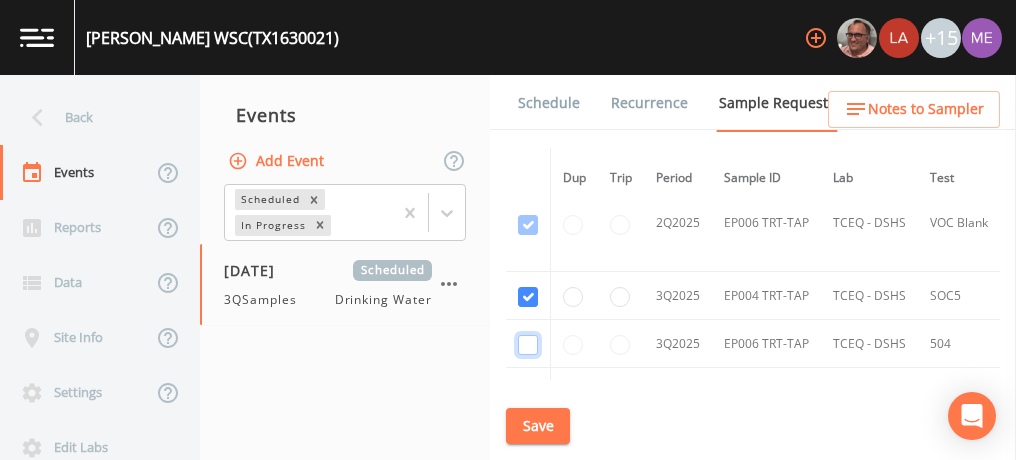 click at bounding box center (528, -1133) 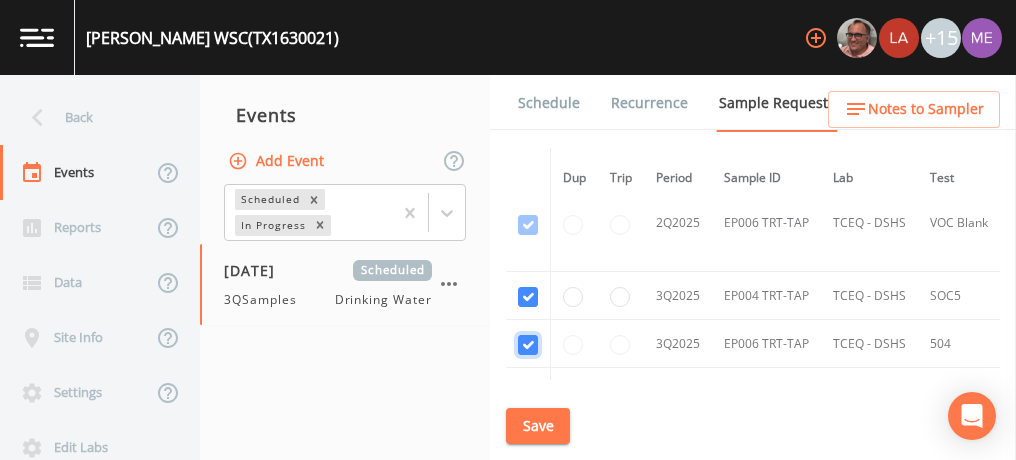checkbox on "true" 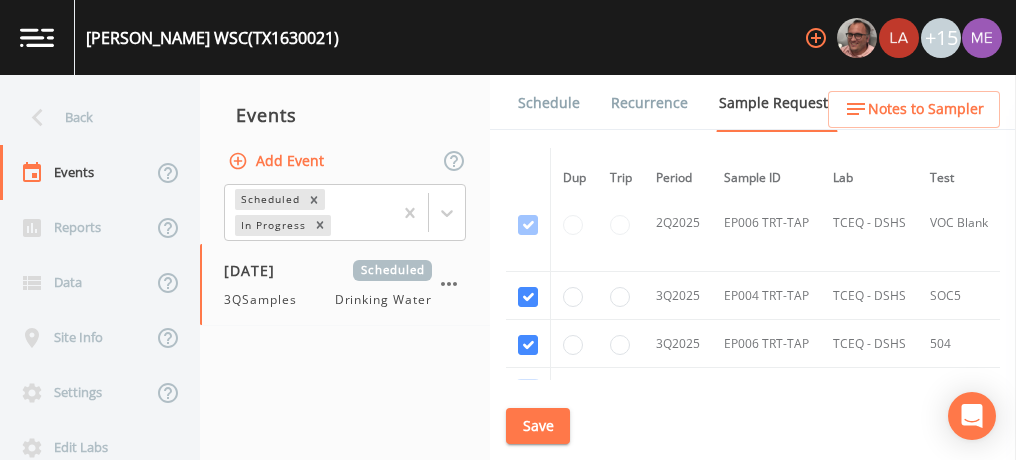 click at bounding box center [528, -1036] 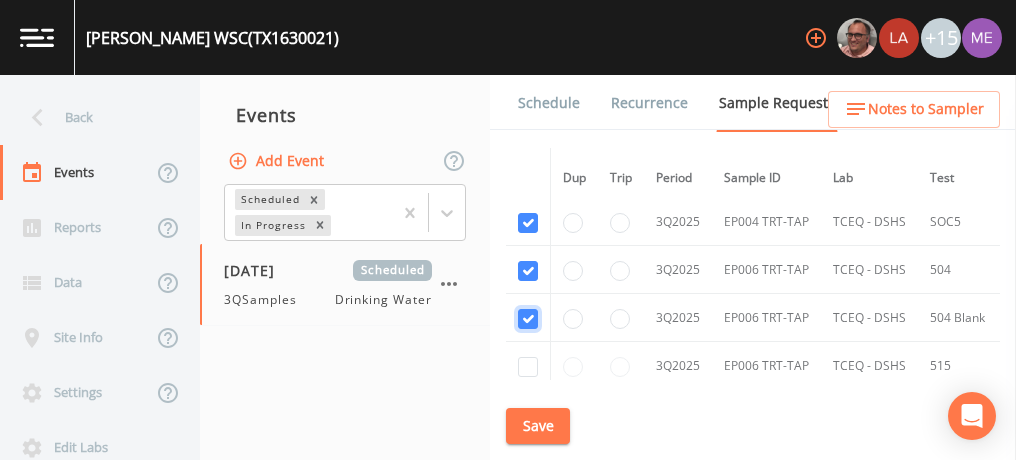 scroll, scrollTop: 6027, scrollLeft: 0, axis: vertical 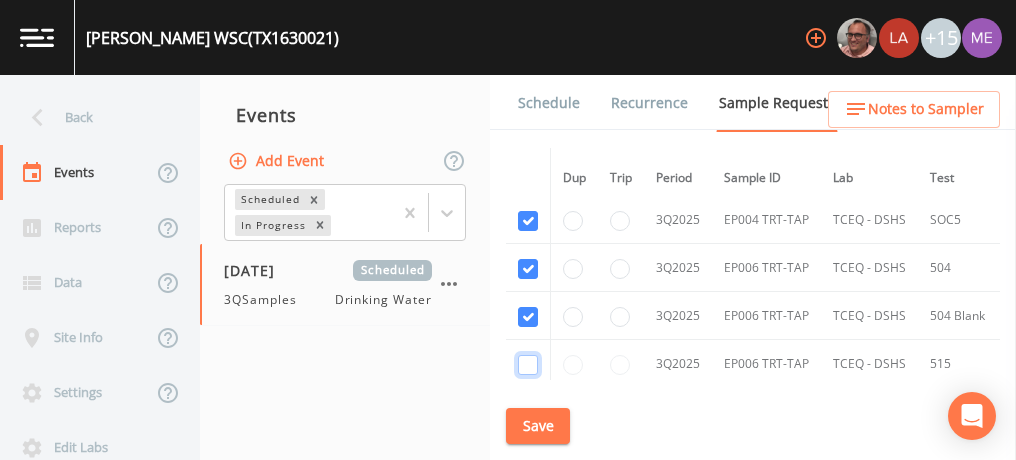 click at bounding box center [528, -1015] 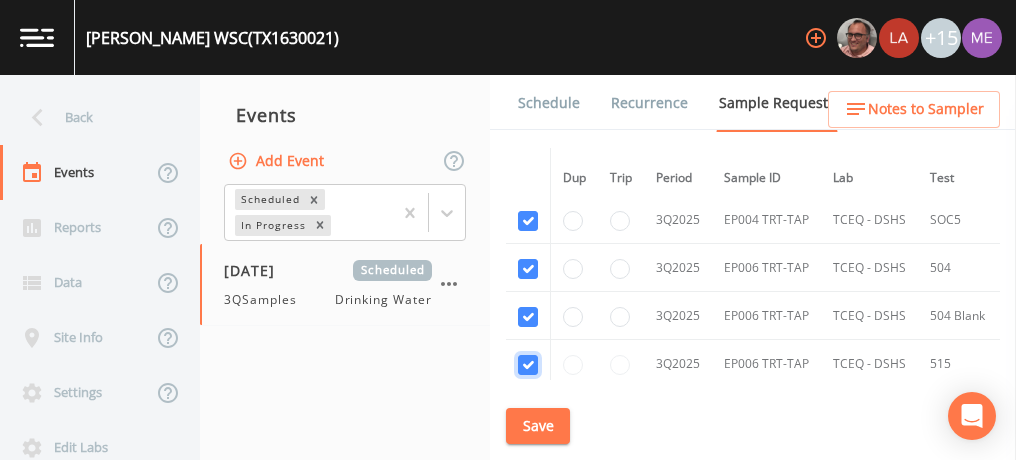 checkbox on "true" 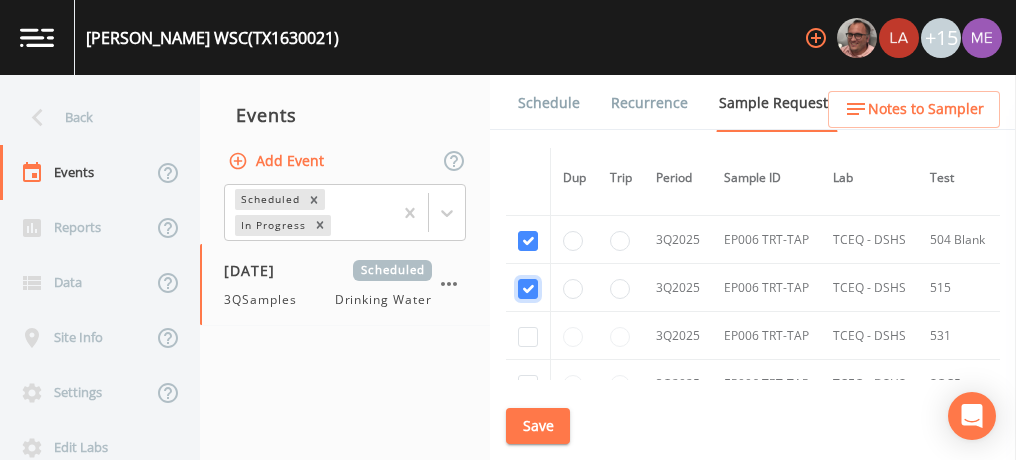 scroll, scrollTop: 6104, scrollLeft: 0, axis: vertical 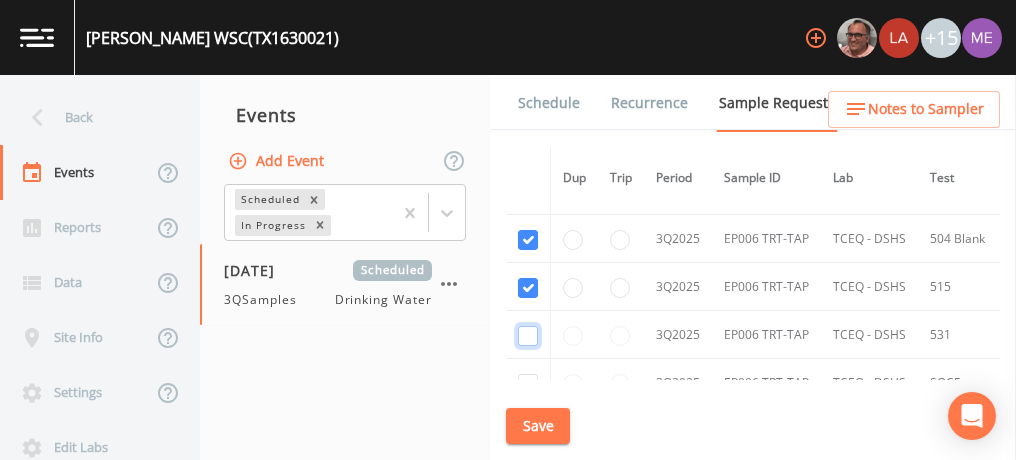 click at bounding box center (528, -995) 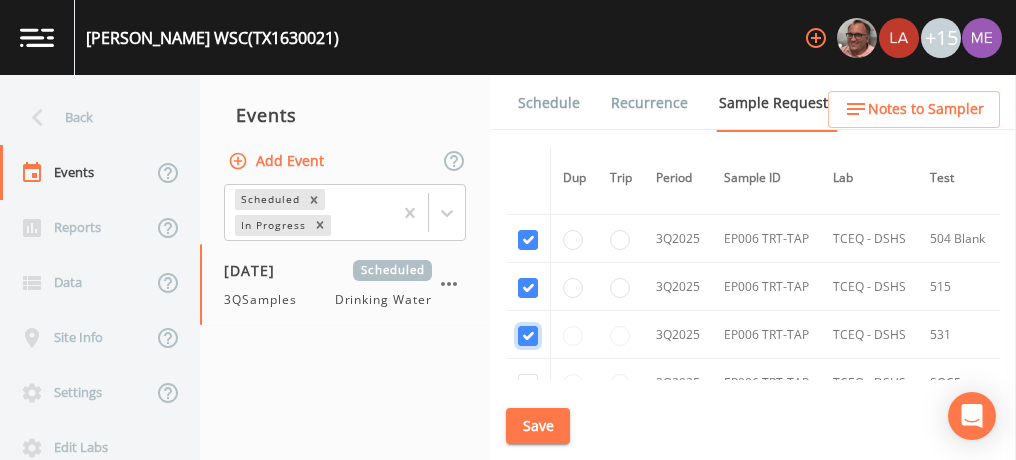 checkbox on "true" 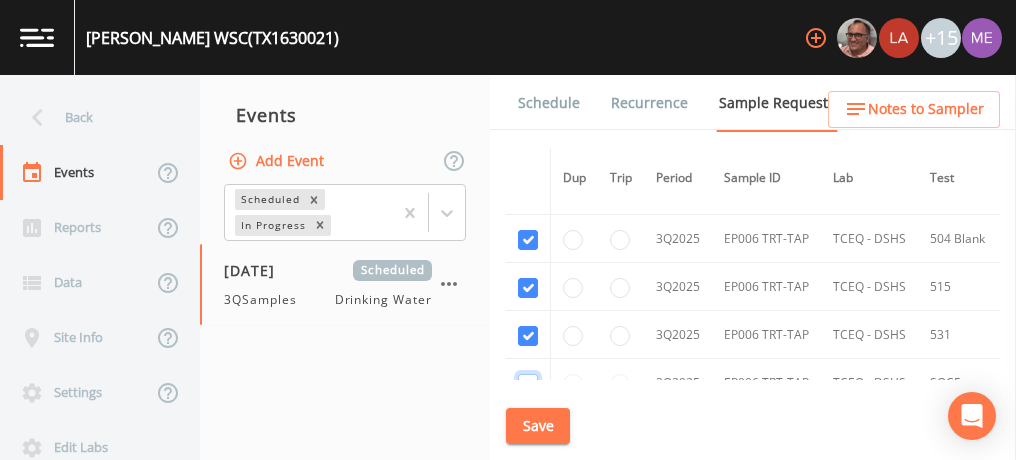 click at bounding box center [528, -898] 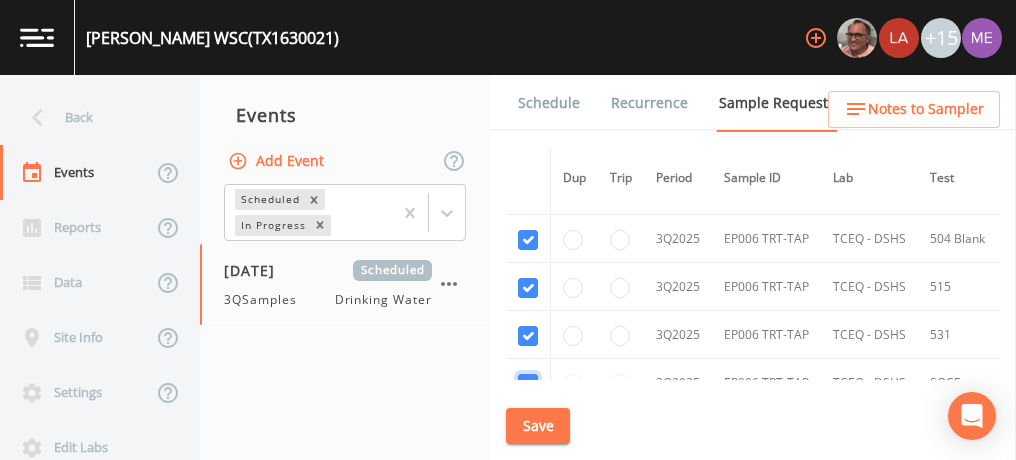 checkbox on "true" 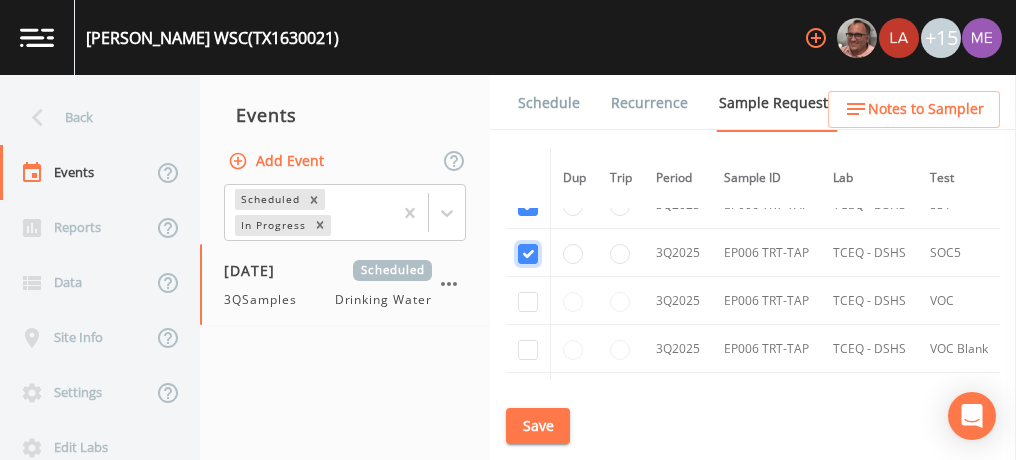 scroll, scrollTop: 6235, scrollLeft: 0, axis: vertical 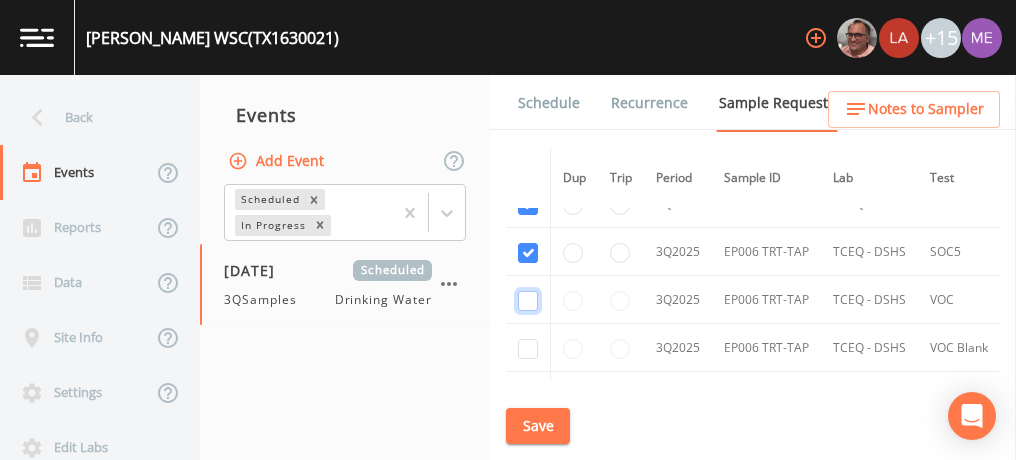 click at bounding box center [528, -932] 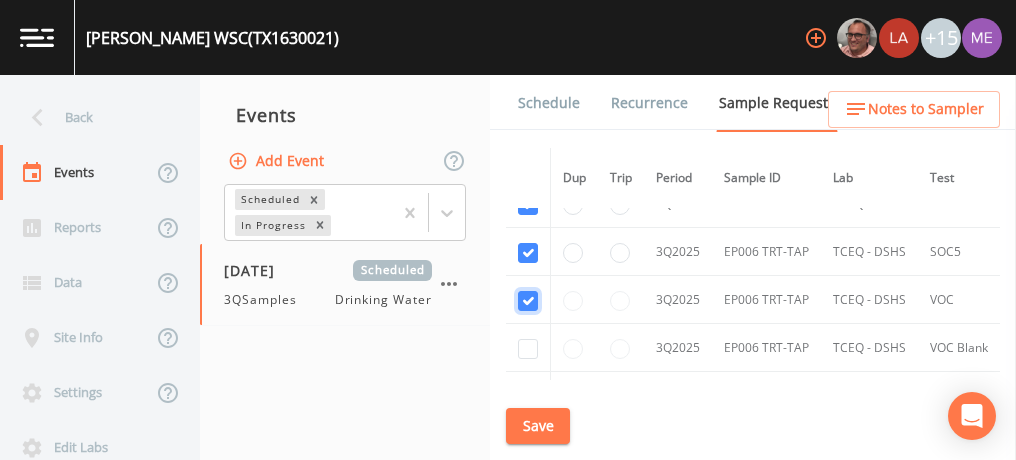 checkbox on "true" 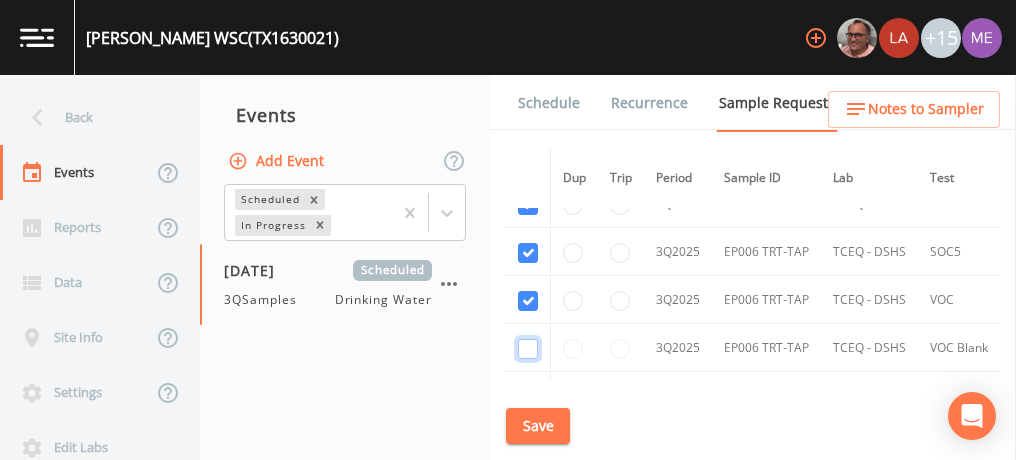 click at bounding box center (528, -835) 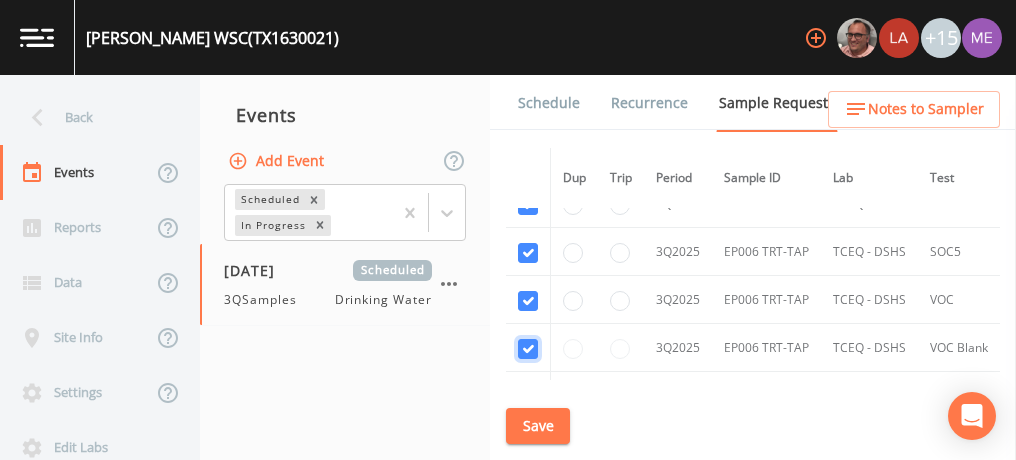 checkbox on "true" 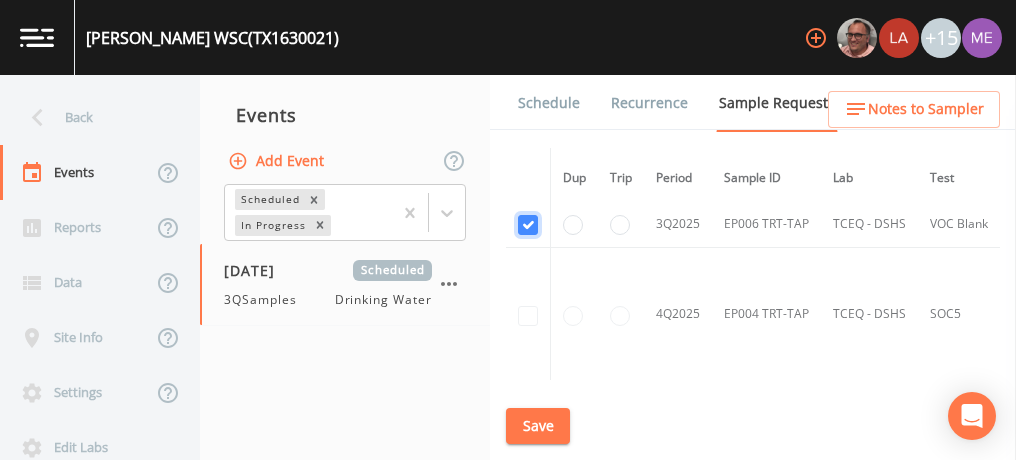 scroll, scrollTop: 6377, scrollLeft: 0, axis: vertical 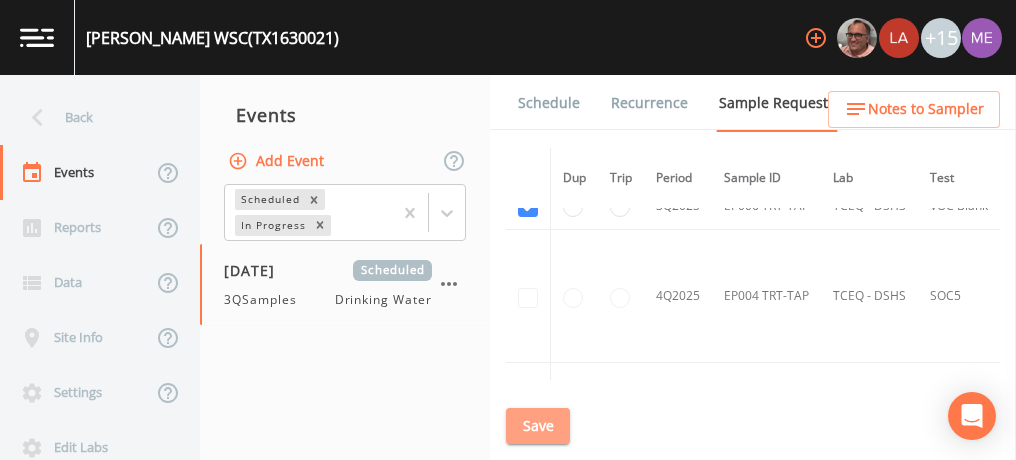 click on "Save" at bounding box center [538, 426] 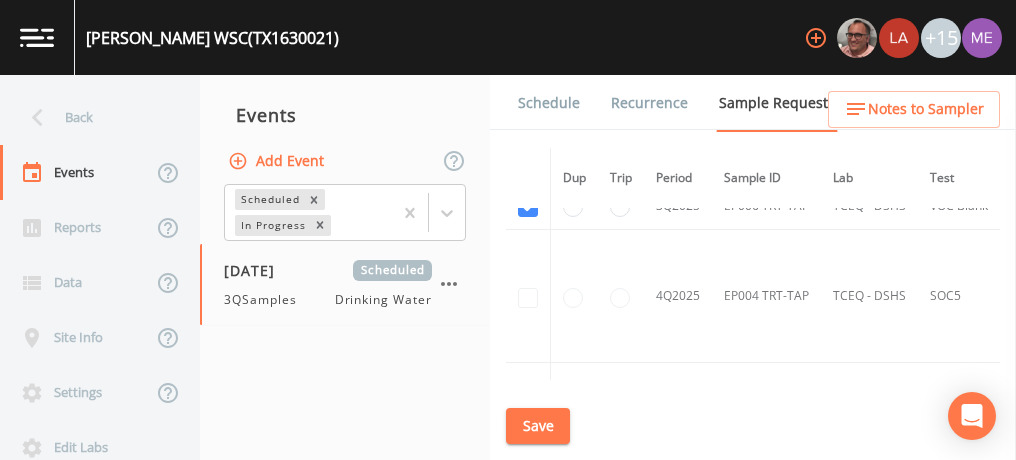 click on "Save" at bounding box center [538, 426] 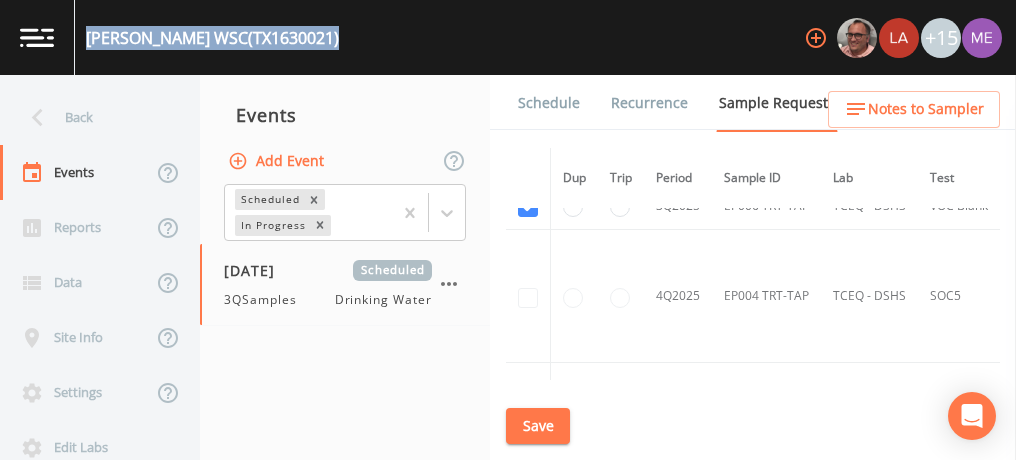 drag, startPoint x: 87, startPoint y: 34, endPoint x: 280, endPoint y: 40, distance: 193.09325 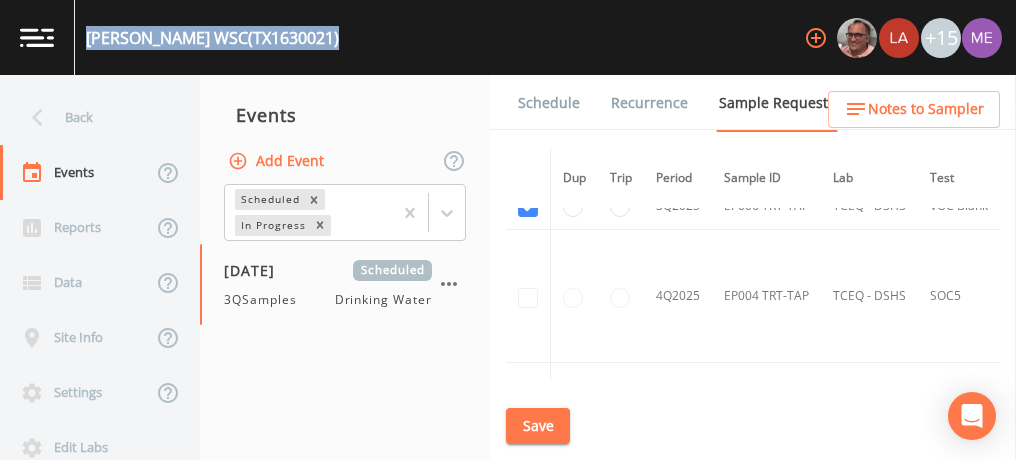 click on "[PERSON_NAME] WSC  (TX1630021) +15" at bounding box center [508, 37] 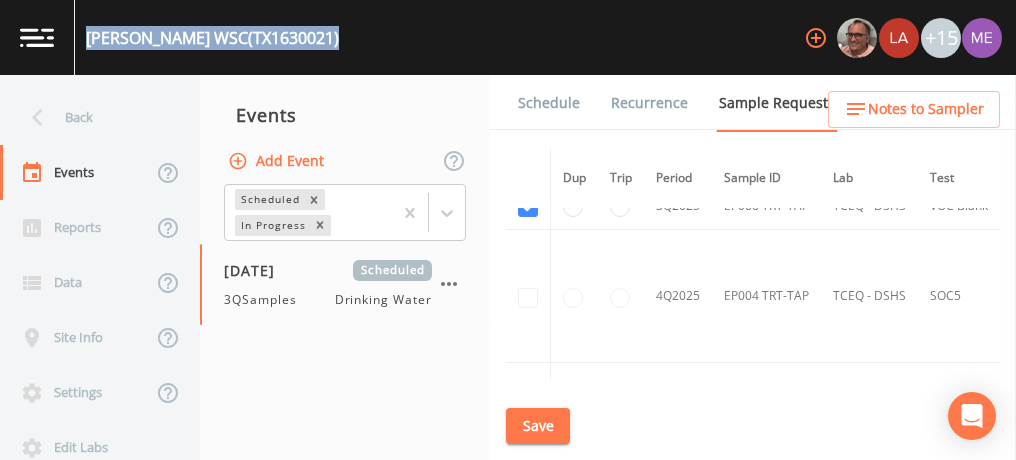 copy on "[PERSON_NAME] WSC  (TX1630021)" 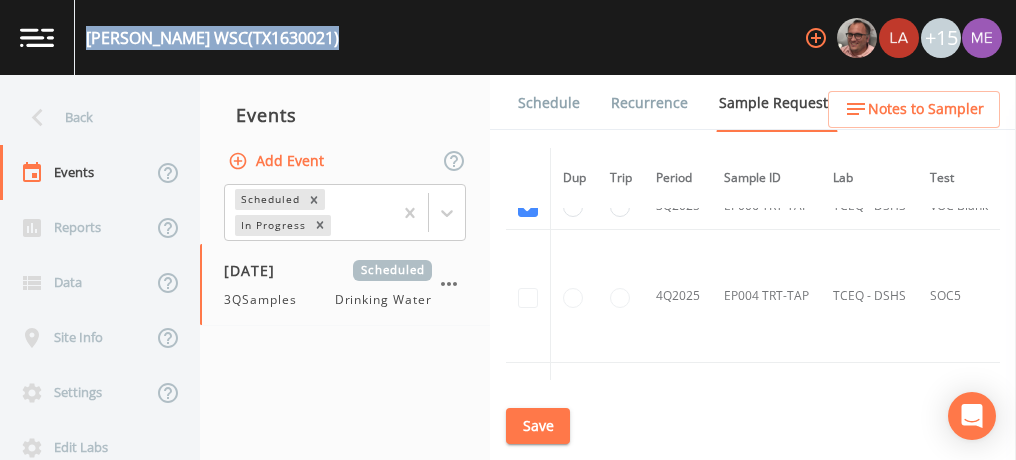 click on "Schedule" at bounding box center [549, 103] 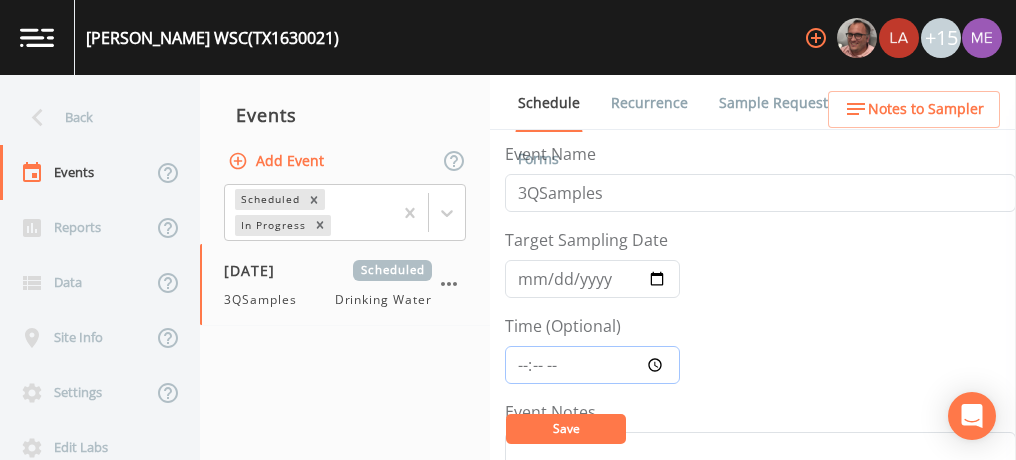 click on "Time (Optional)" at bounding box center [592, 365] 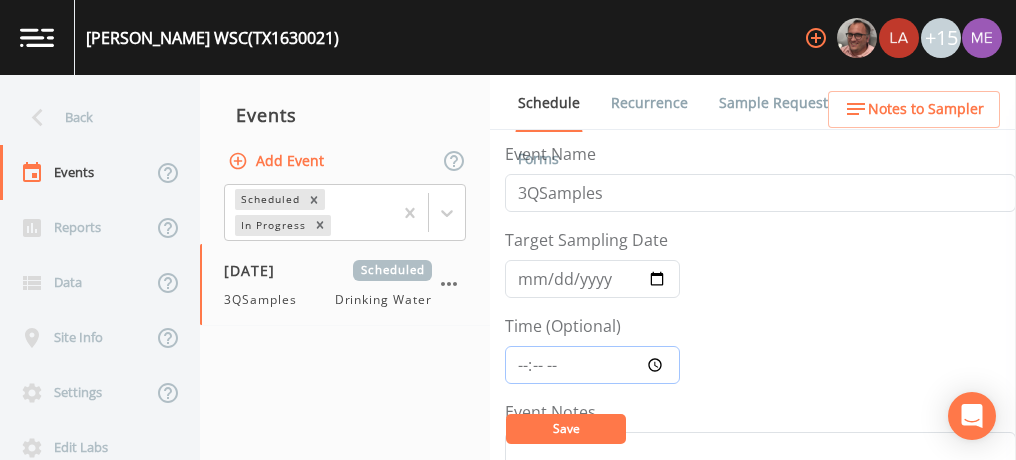 type on "11:00" 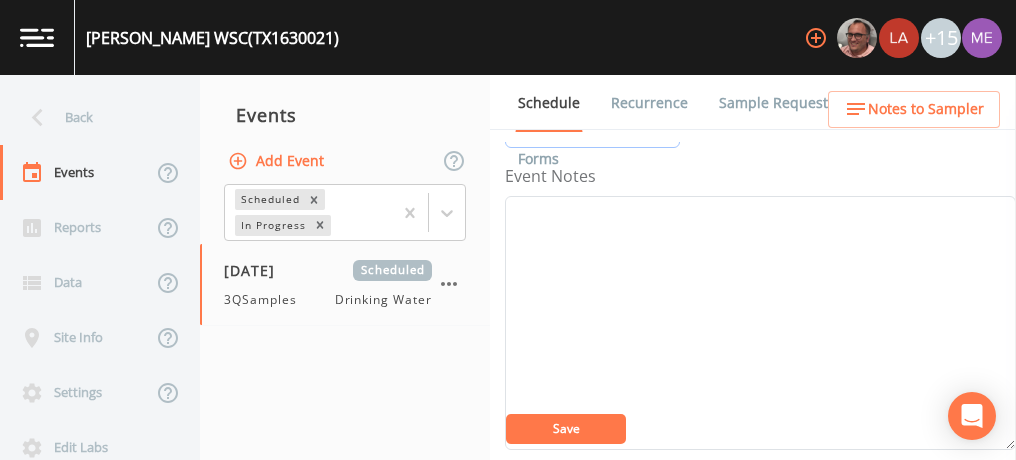 scroll, scrollTop: 240, scrollLeft: 0, axis: vertical 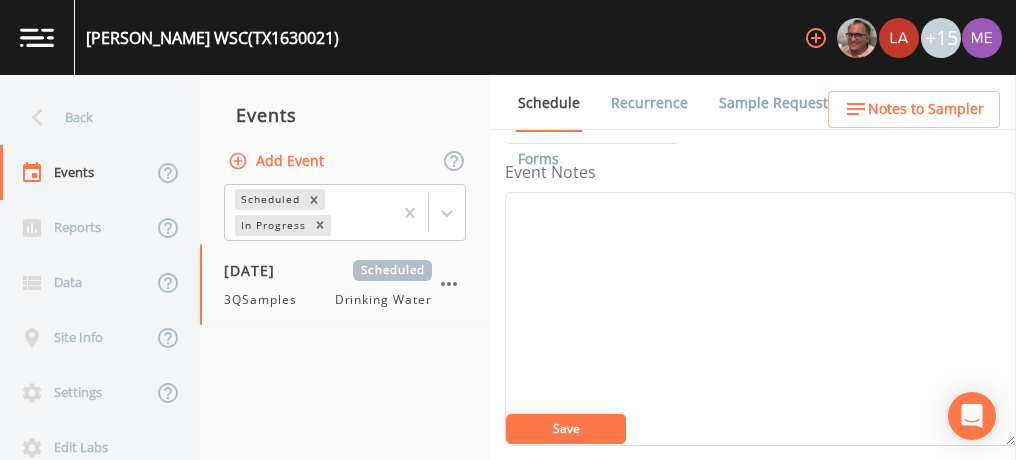 click on "Notes to Sampler" at bounding box center [914, 109] 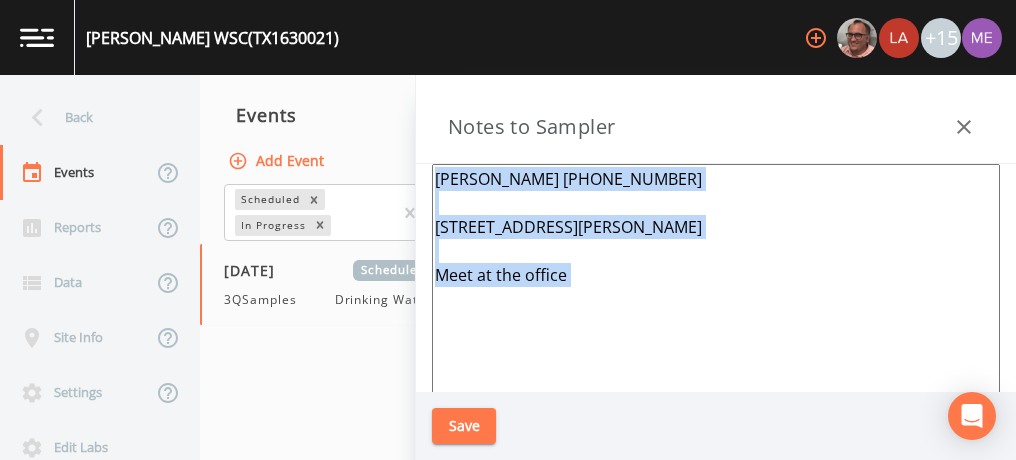 click on "Notes to Sampler" at bounding box center [716, 119] 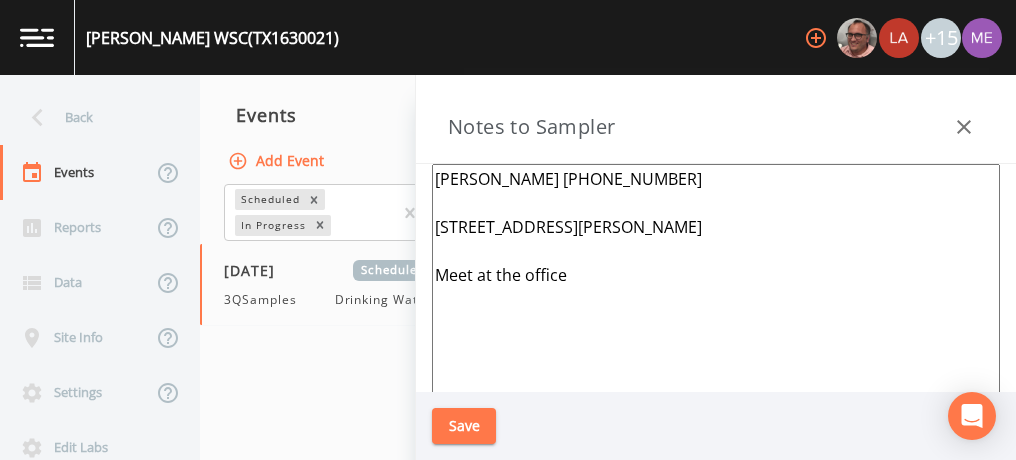 click on "Notes to Sampler" at bounding box center (716, 119) 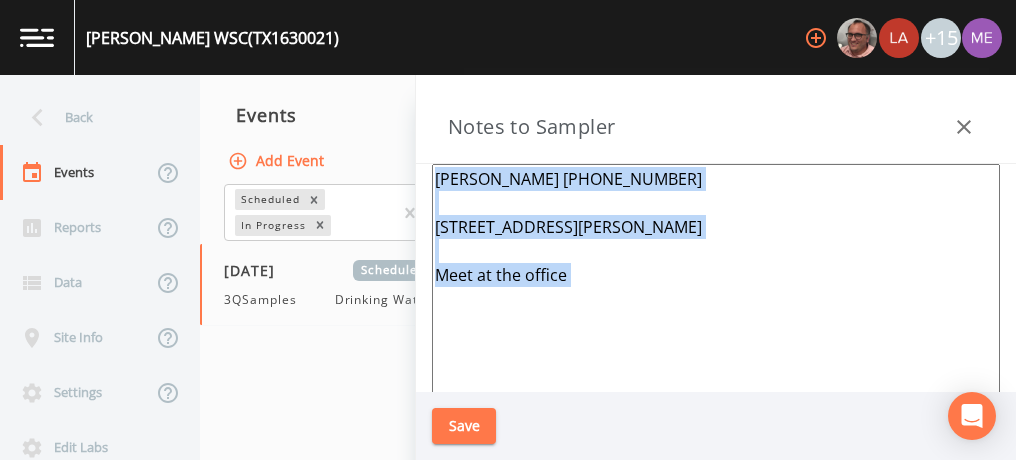 click on "Notes to Sampler" at bounding box center (716, 119) 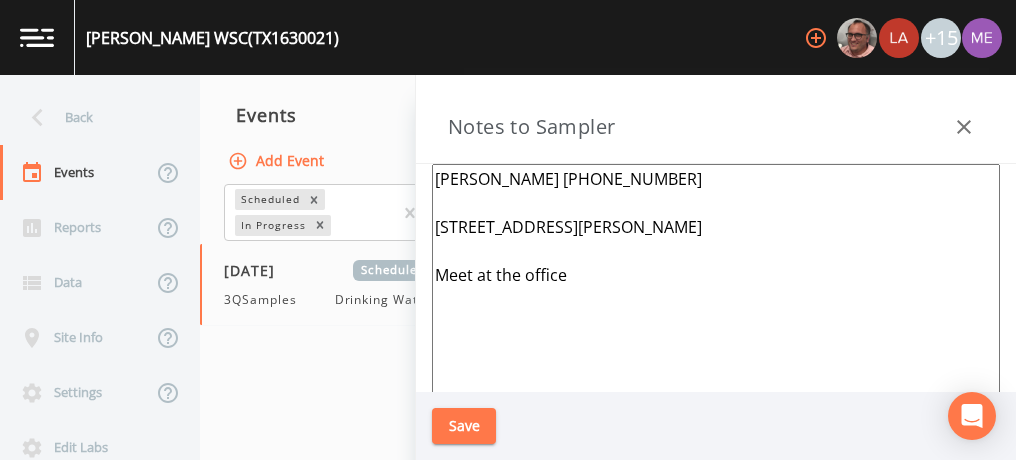 click on "Notes to Sampler" at bounding box center [716, 119] 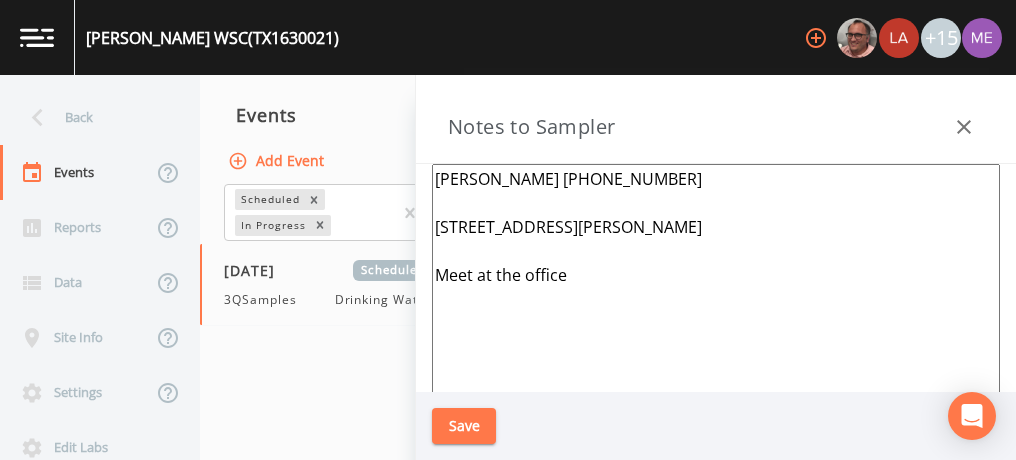 click on "Notes to Sampler" at bounding box center [716, 119] 